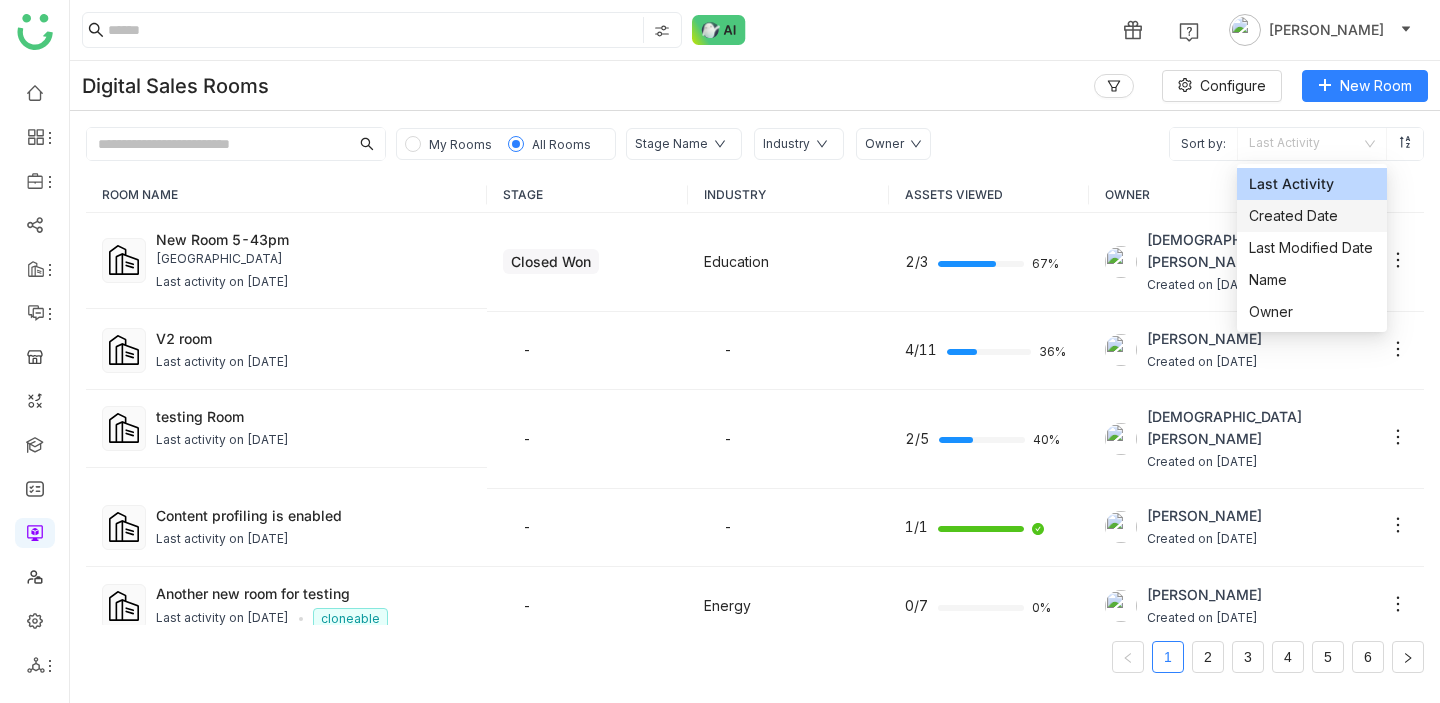 scroll, scrollTop: 0, scrollLeft: 0, axis: both 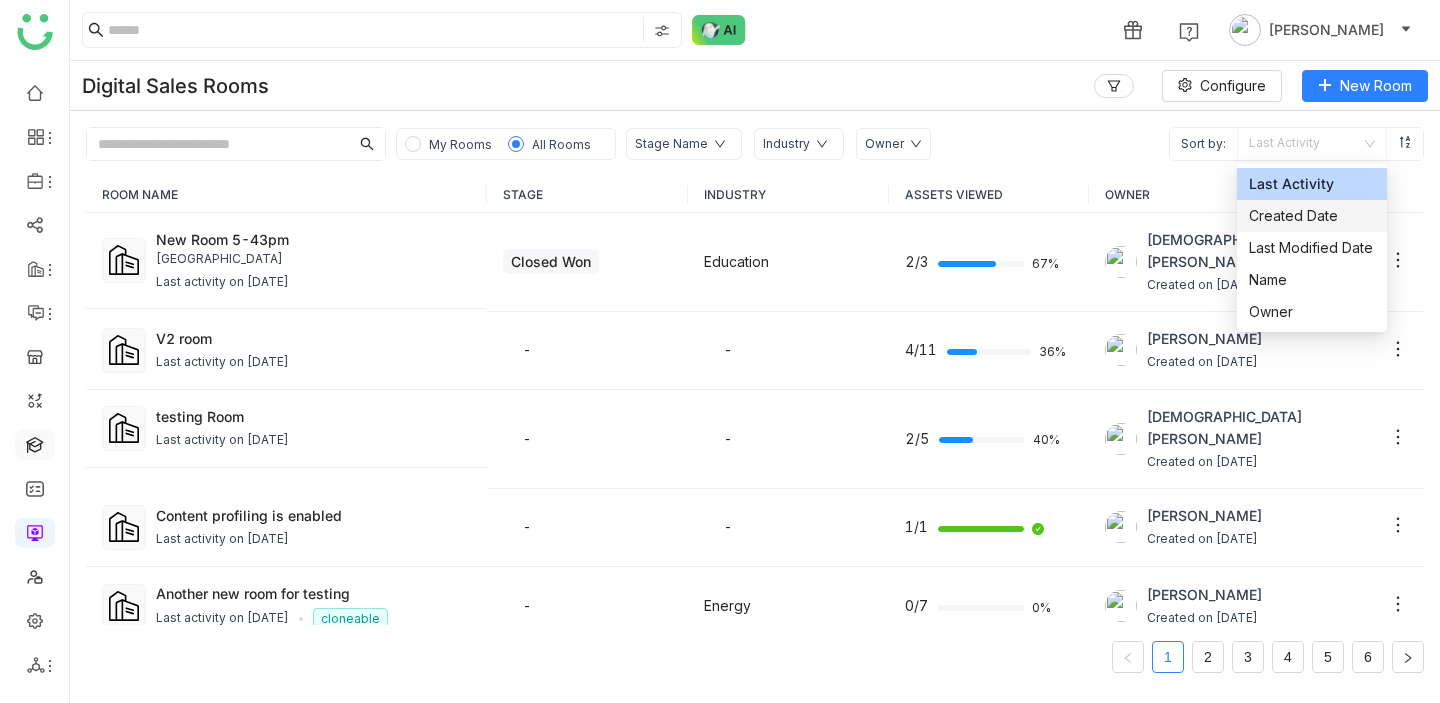 click at bounding box center (35, 443) 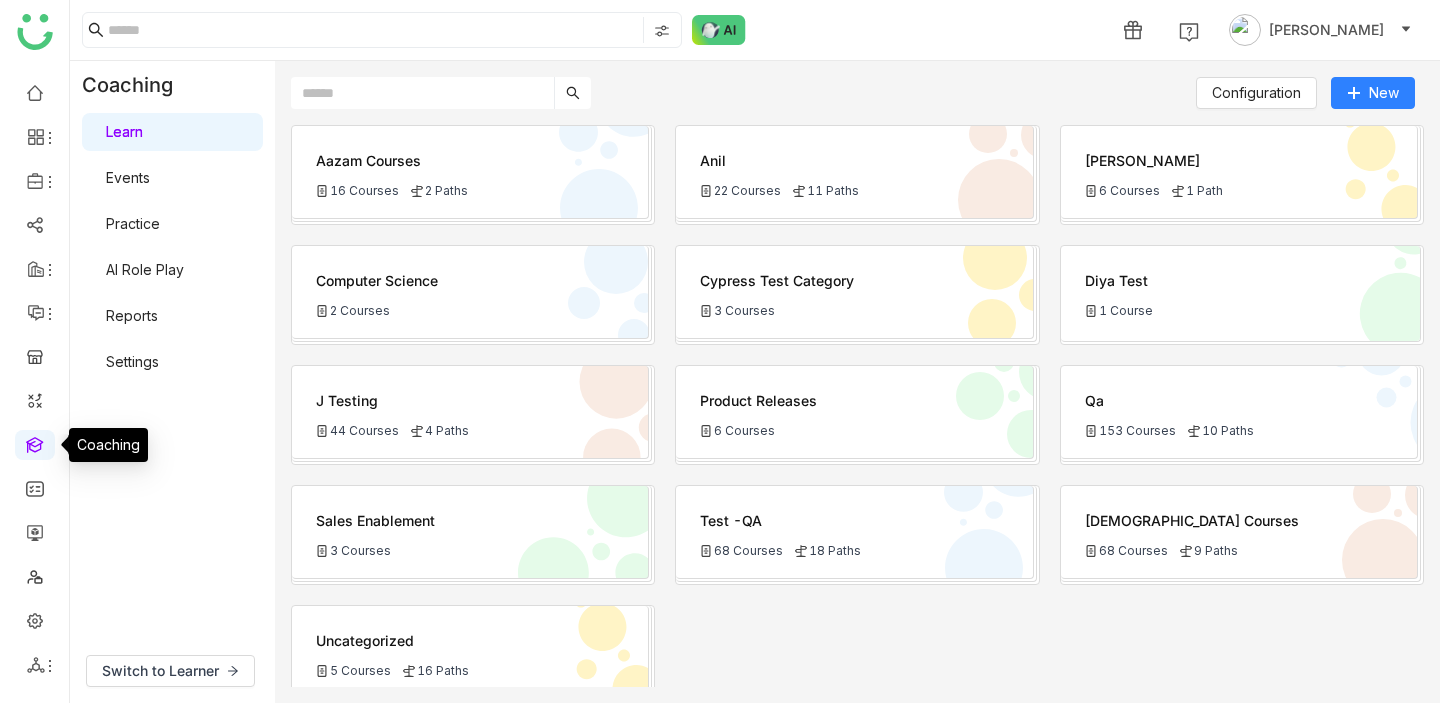 click on "Aazam Courses" 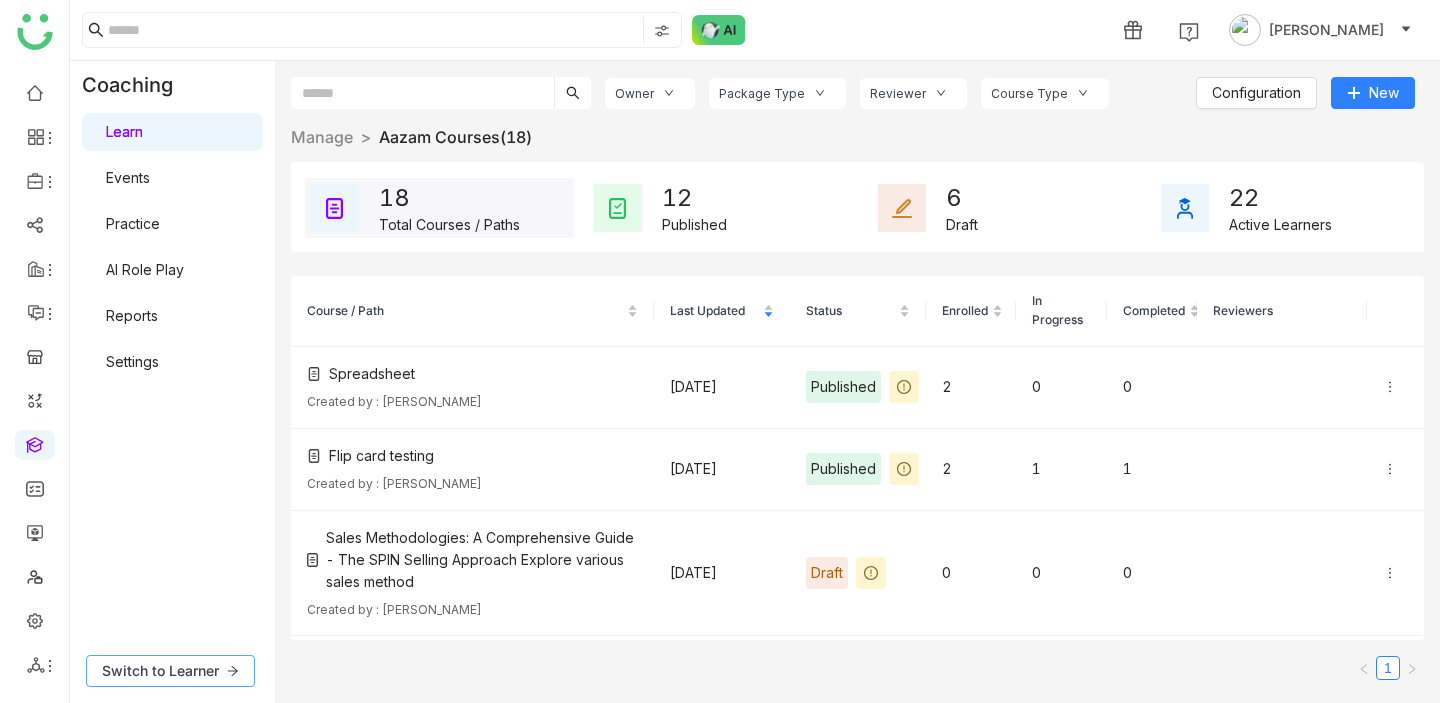 click on "Switch to Learner" 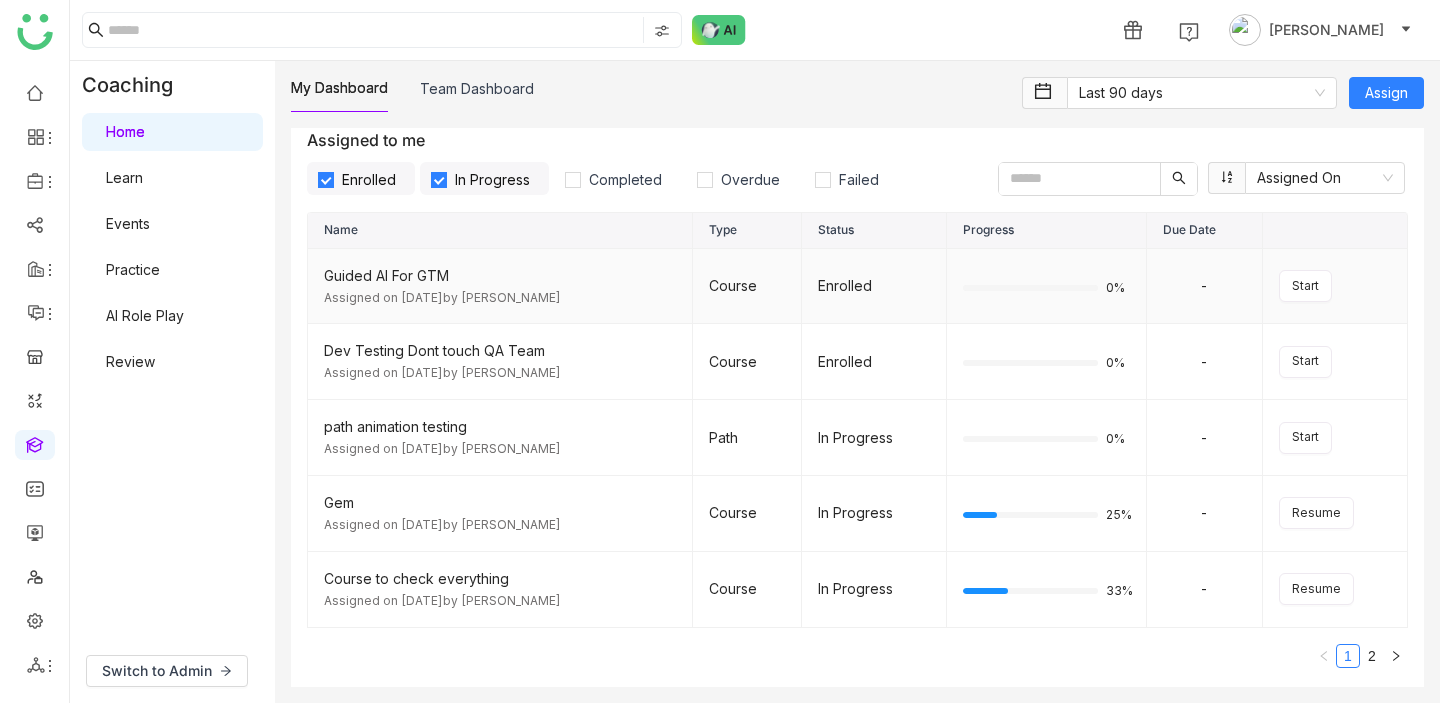 scroll, scrollTop: 199, scrollLeft: 0, axis: vertical 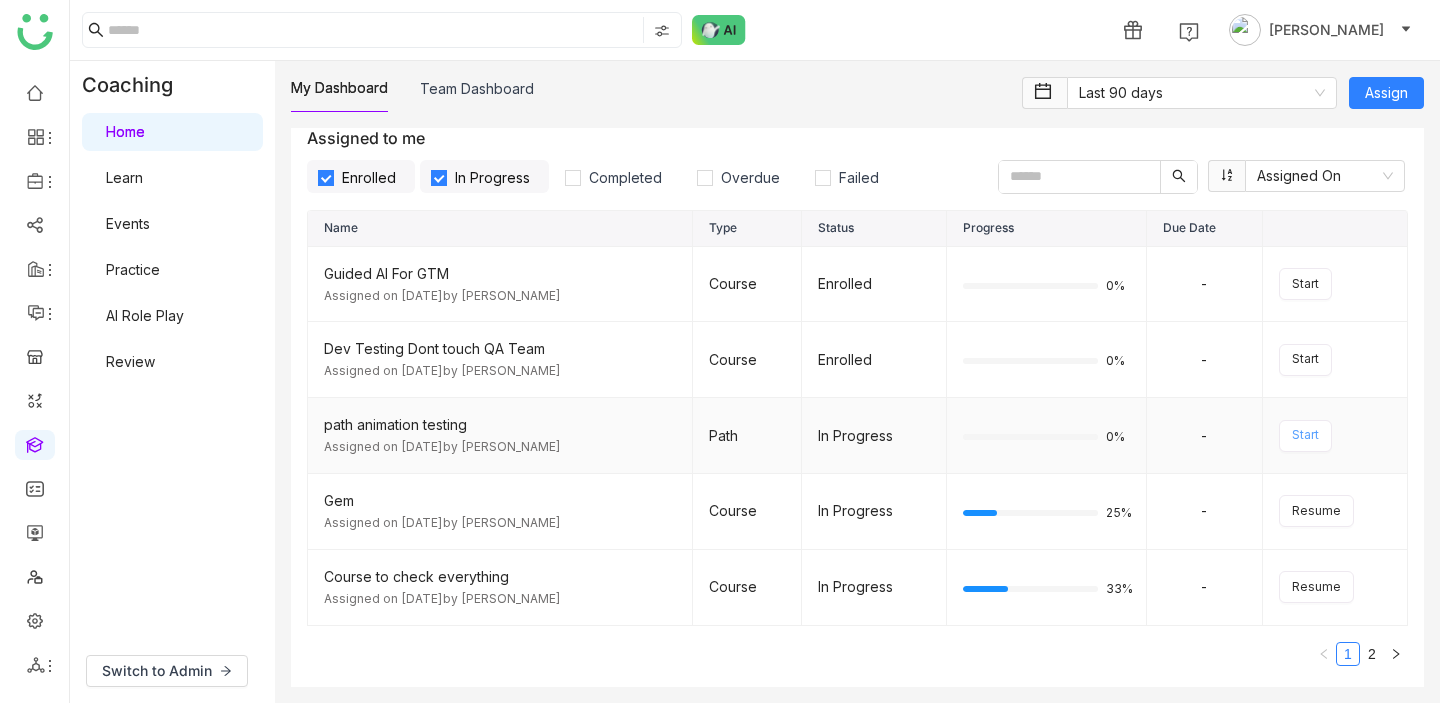 click on "Start" 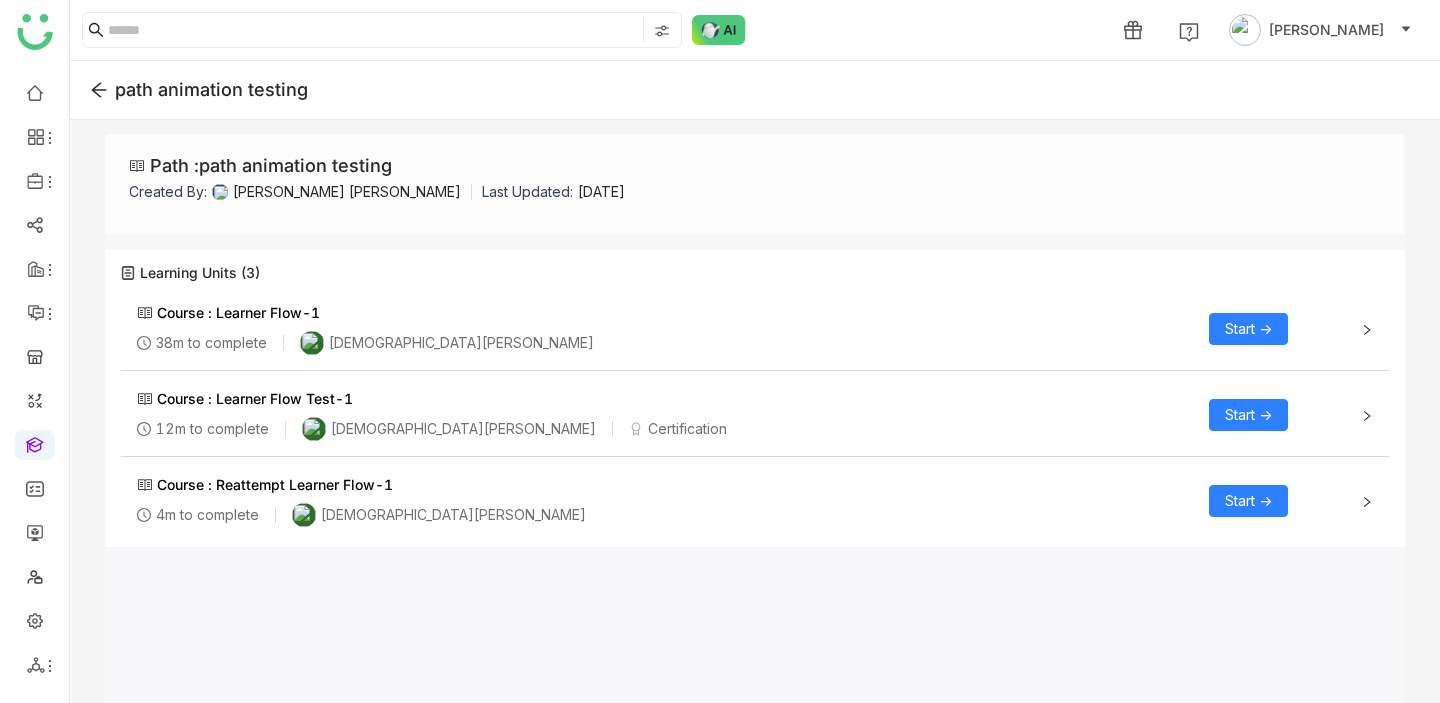 click on "Start ->" 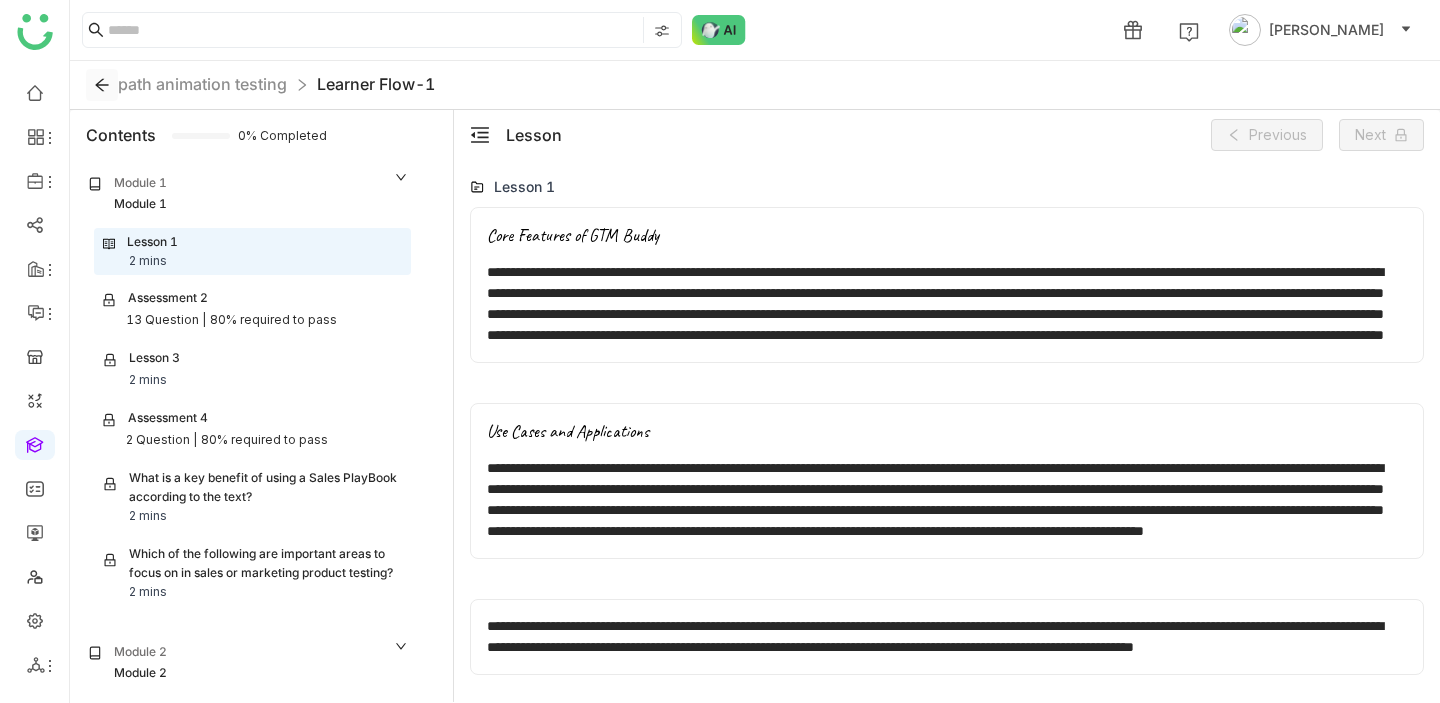 click 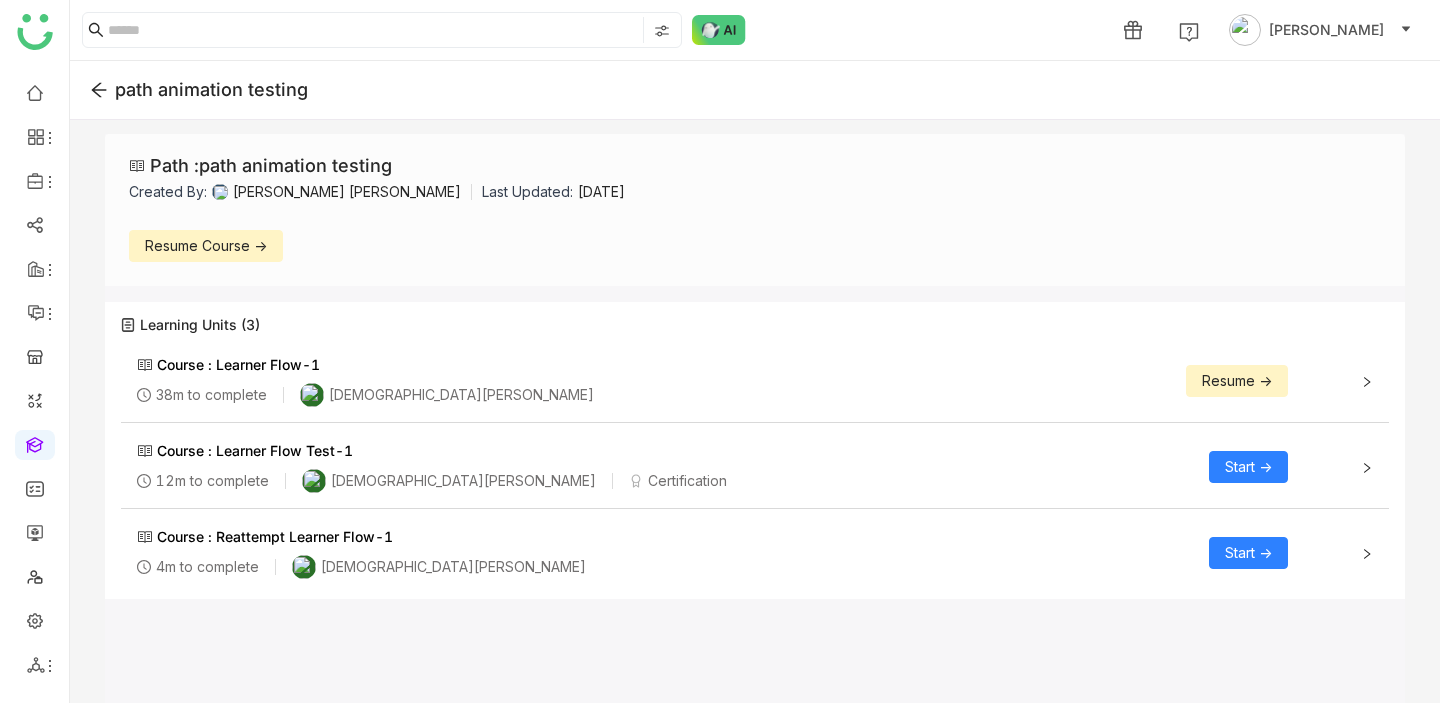 click on "Course :  Learner Flow-1 38m to complete [DEMOGRAPHIC_DATA][PERSON_NAME]" 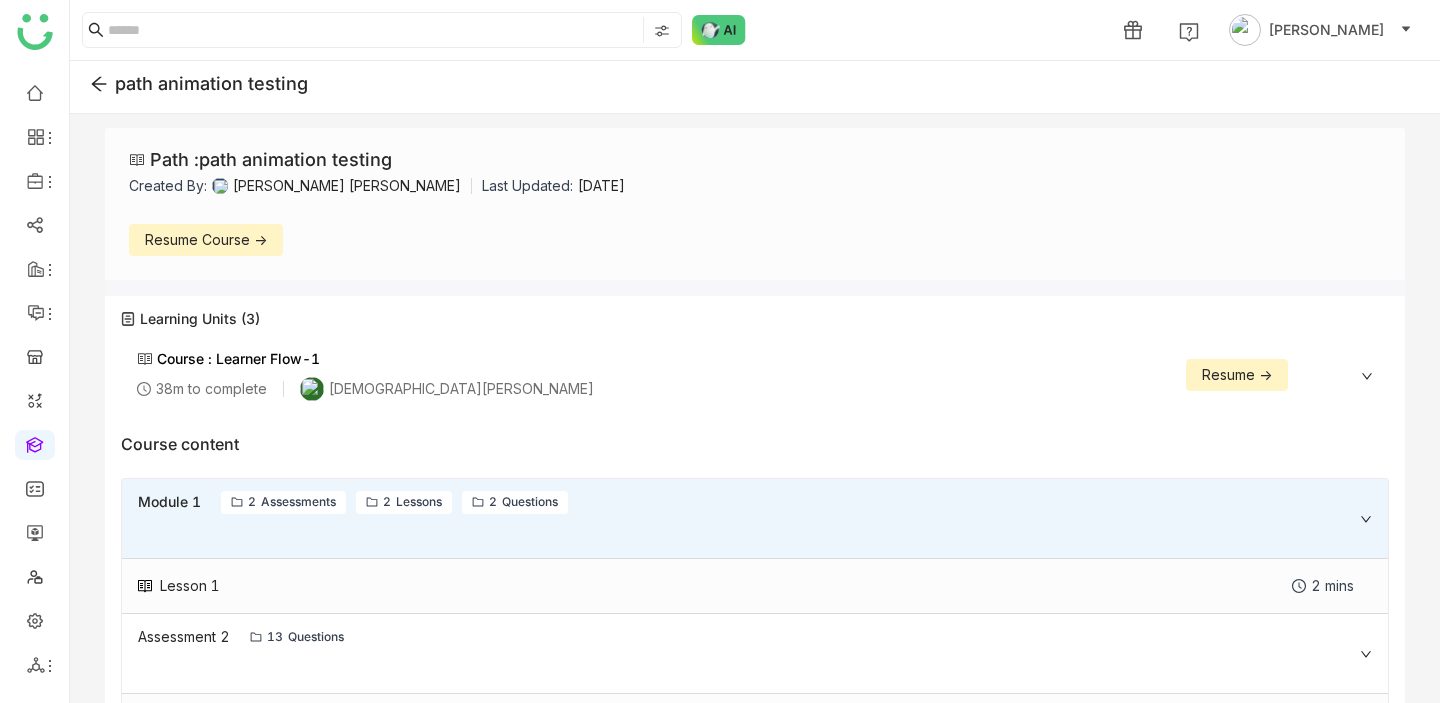 scroll, scrollTop: 0, scrollLeft: 0, axis: both 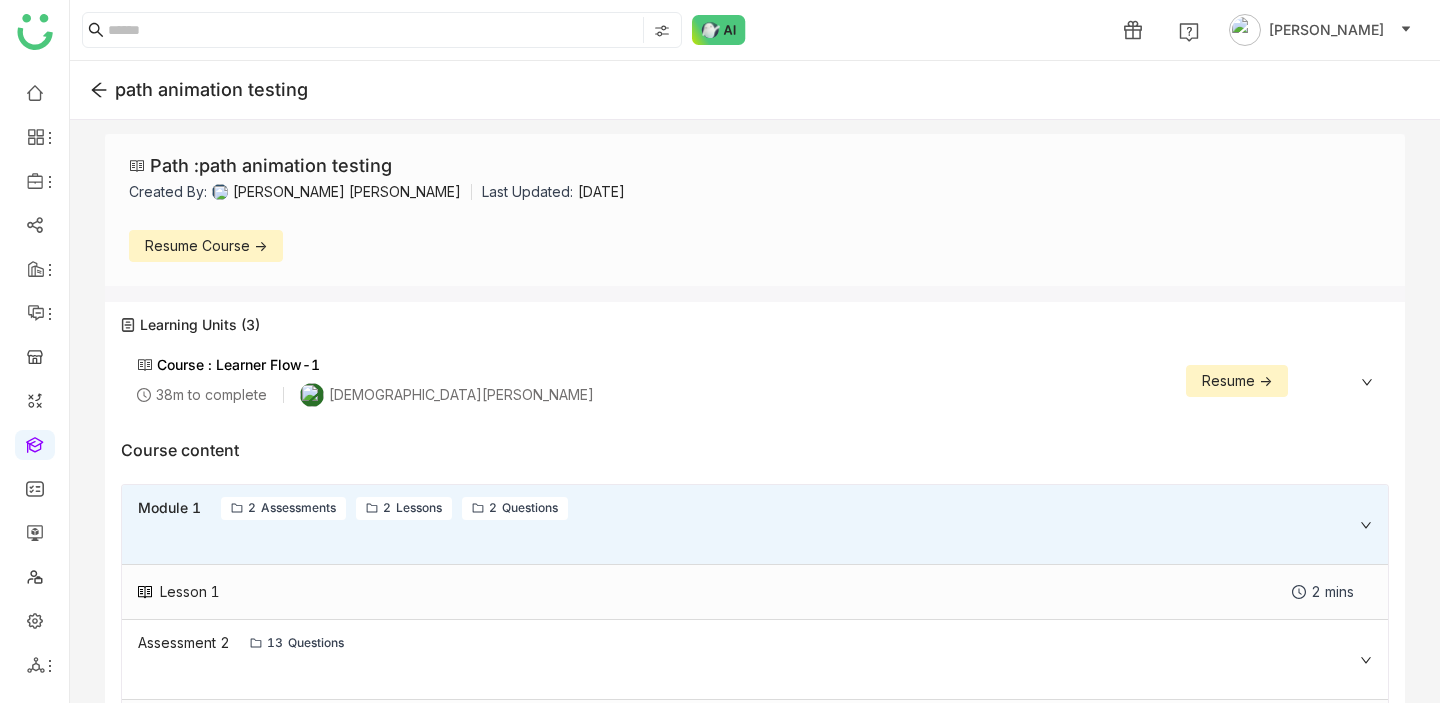 click 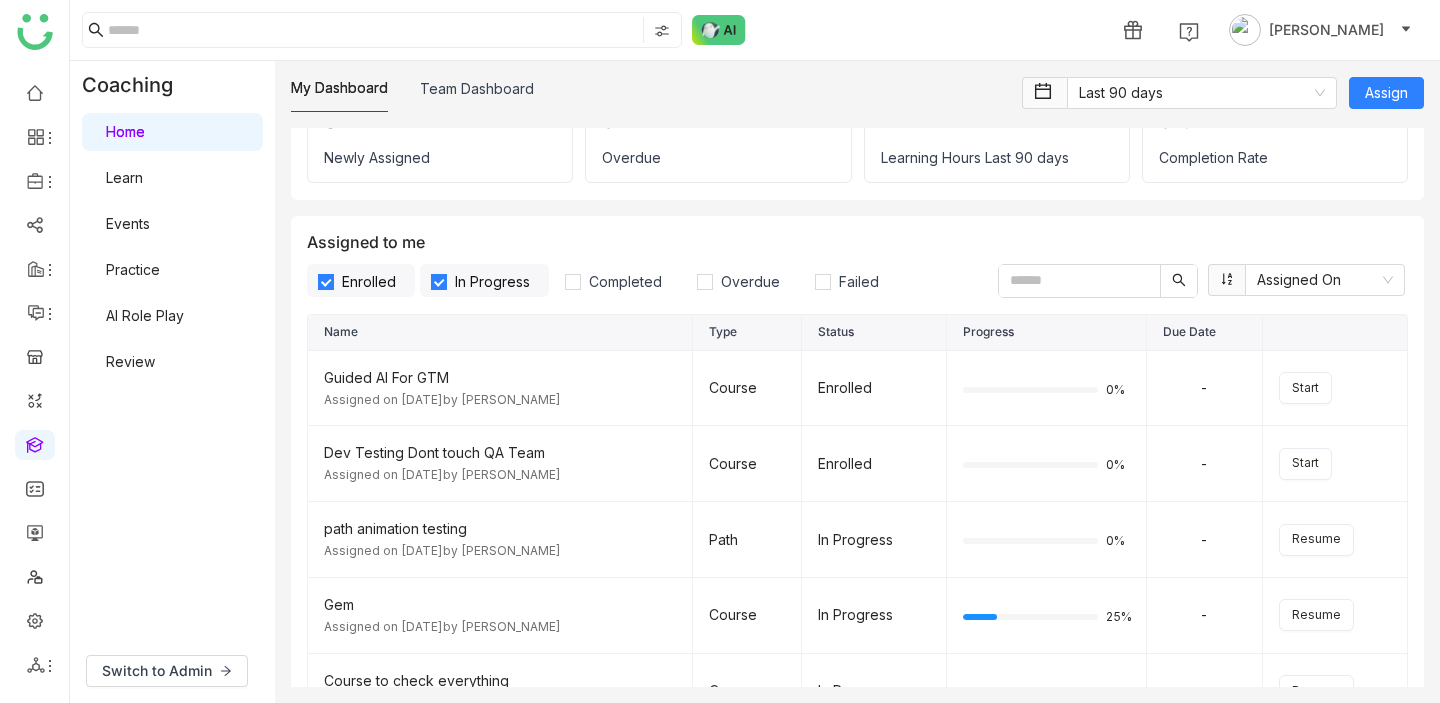 scroll, scrollTop: 0, scrollLeft: 0, axis: both 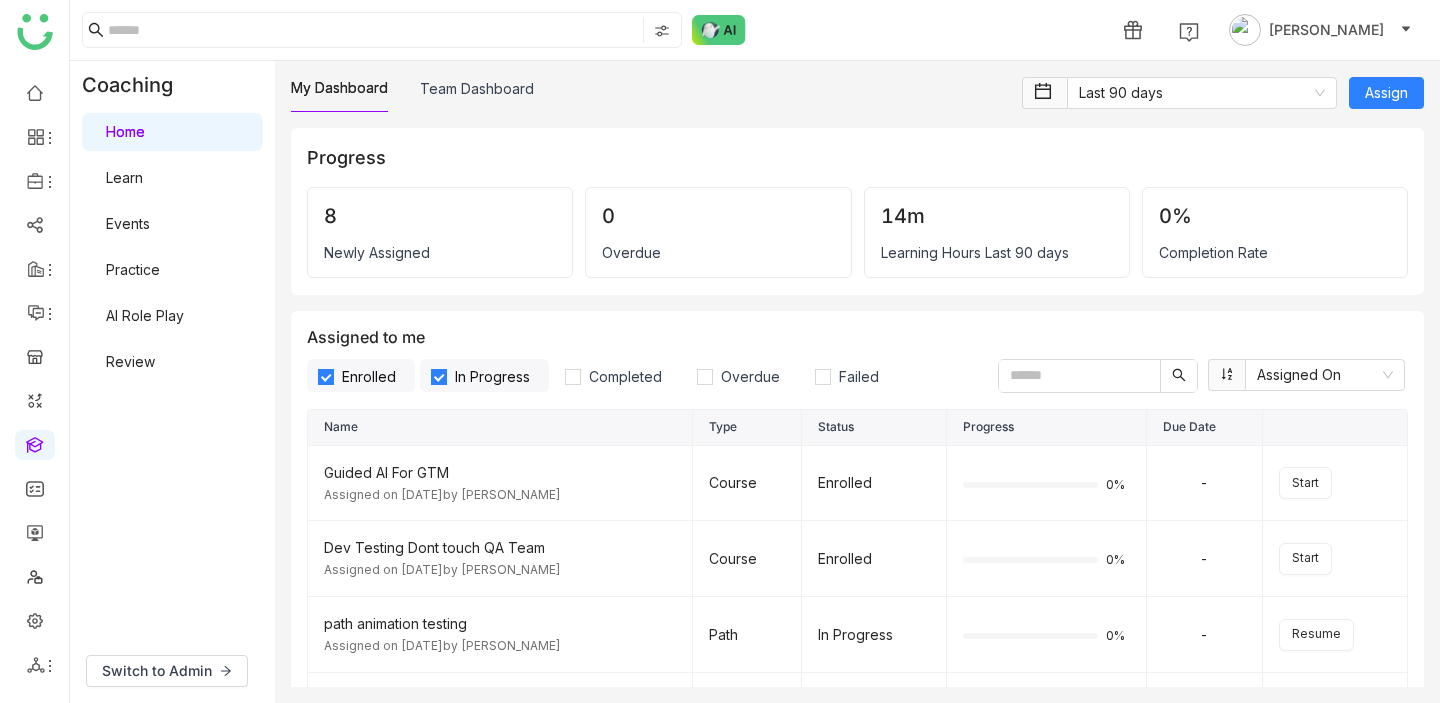 click on "Learn" at bounding box center [124, 177] 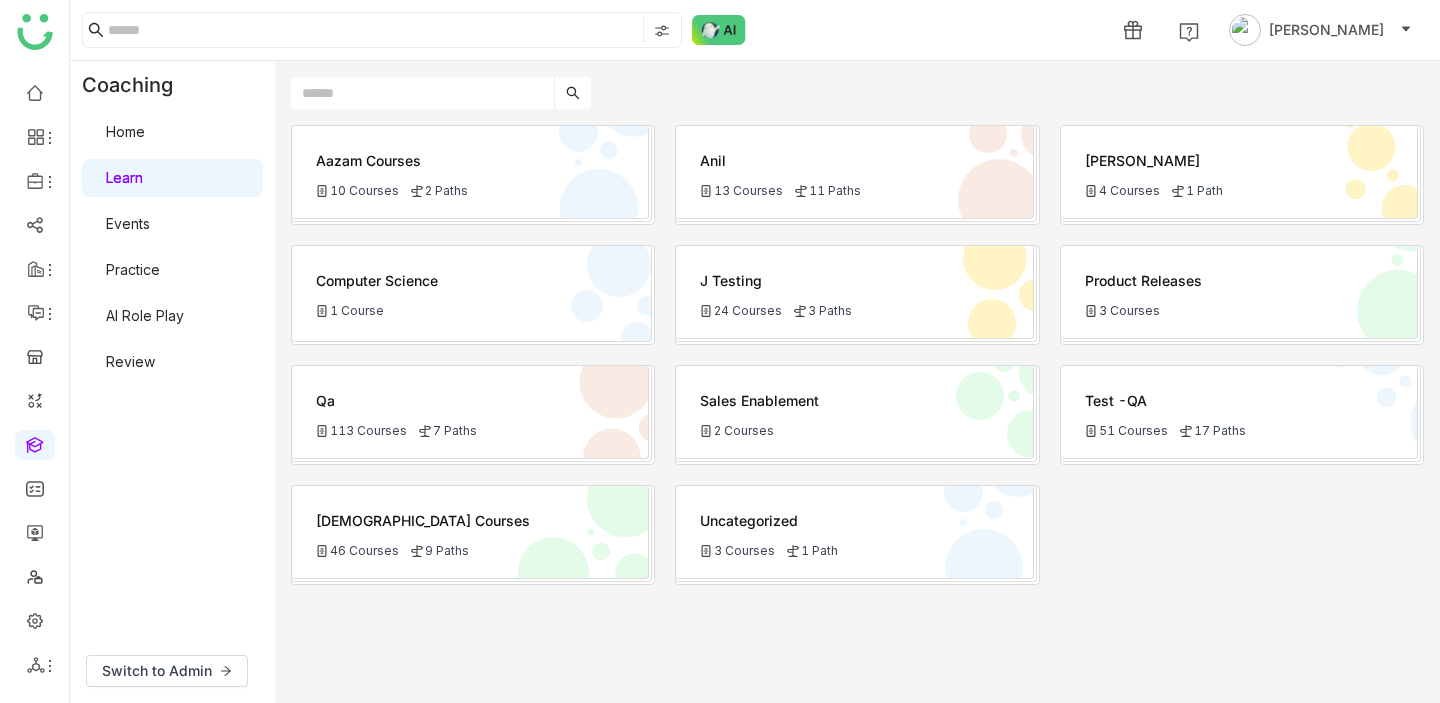 click on "Aazam Courses" 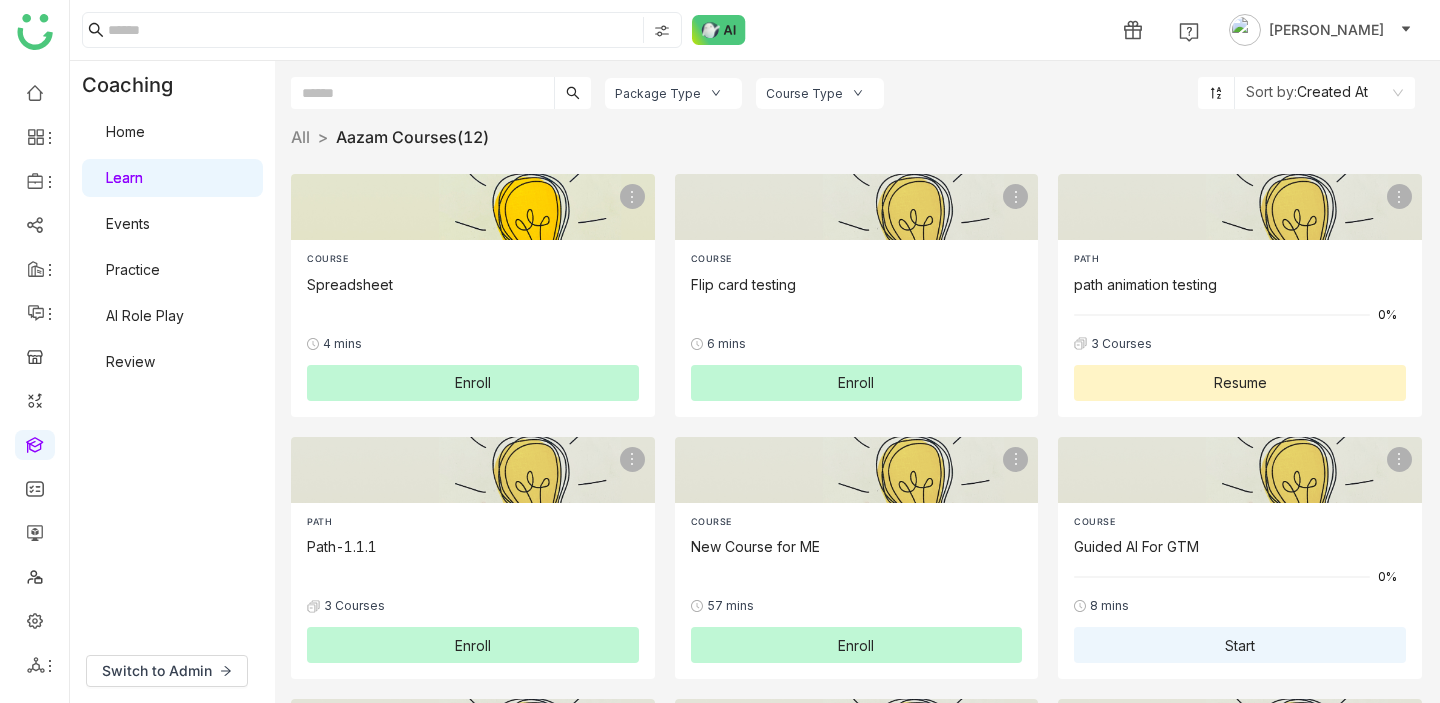 click on "Enroll" 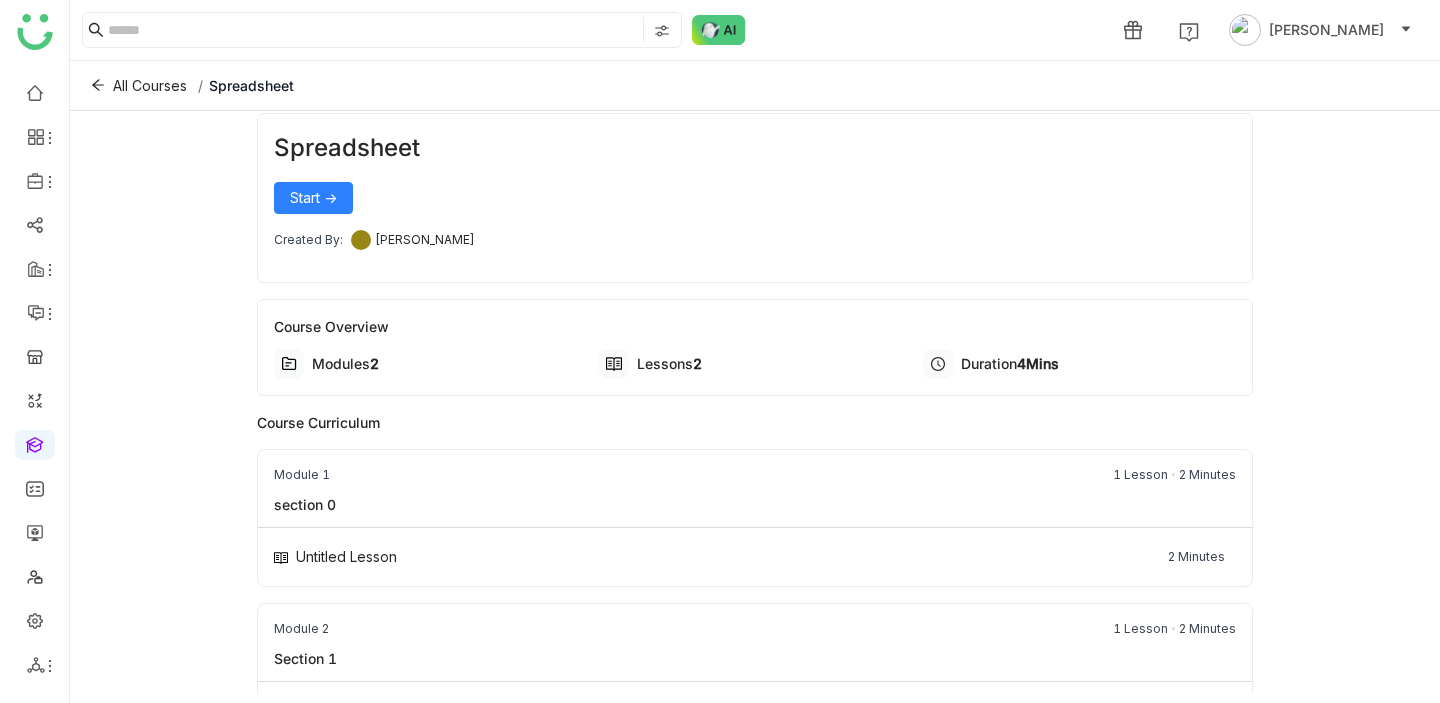 scroll, scrollTop: 15, scrollLeft: 0, axis: vertical 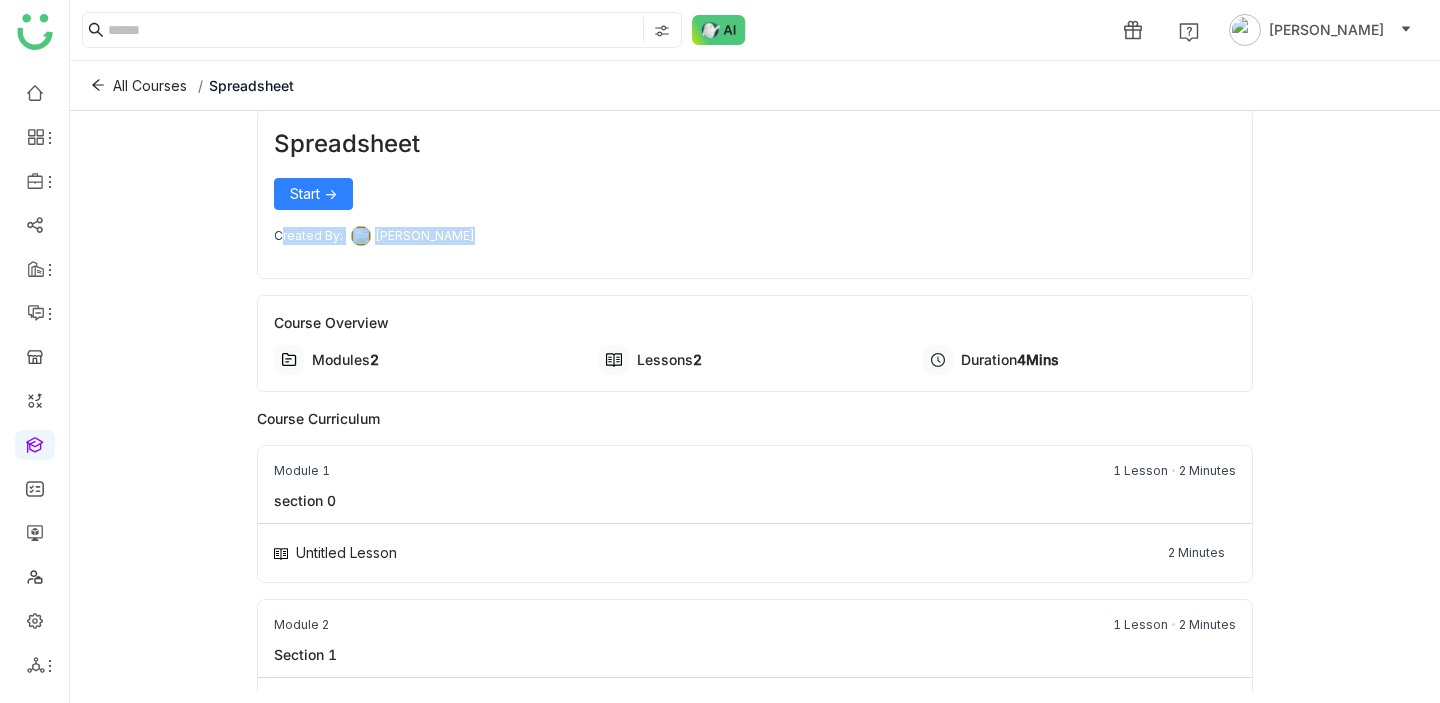 drag, startPoint x: 274, startPoint y: 234, endPoint x: 475, endPoint y: 252, distance: 201.80437 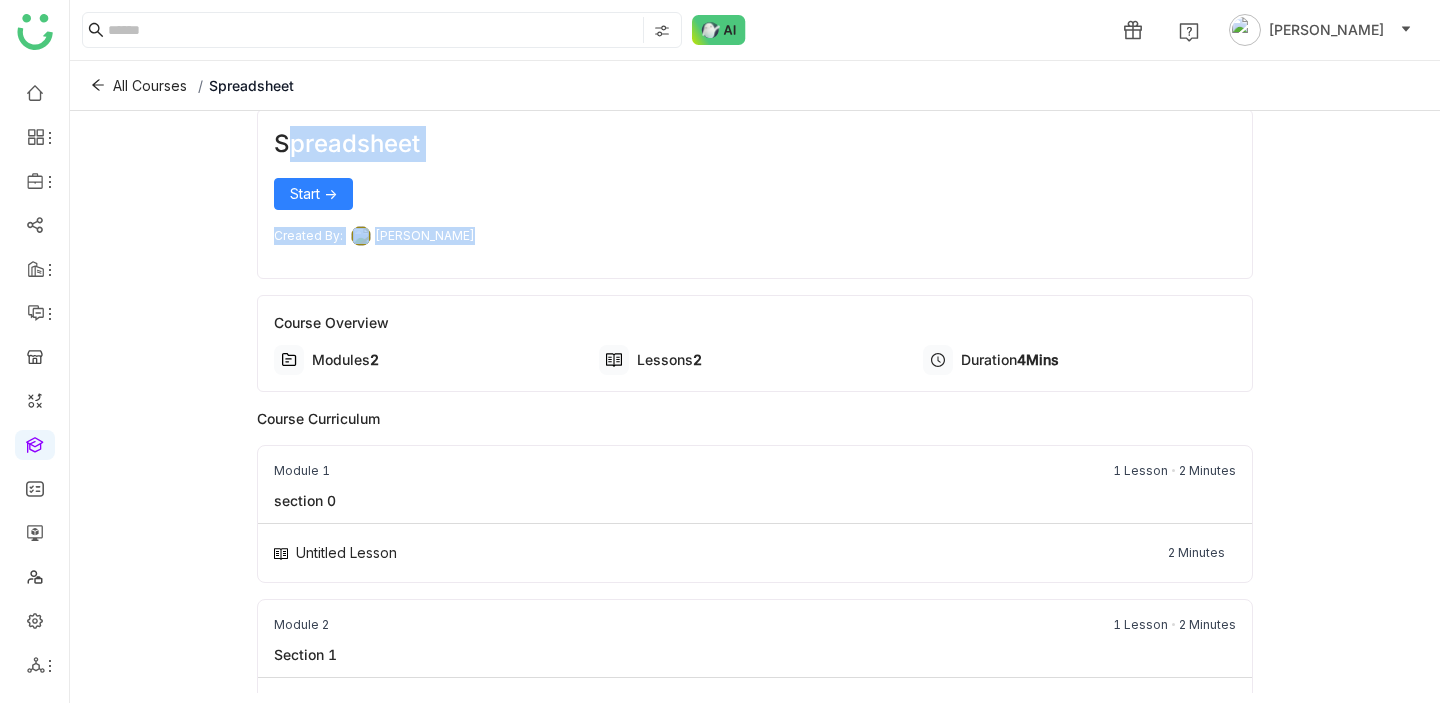scroll, scrollTop: 0, scrollLeft: 0, axis: both 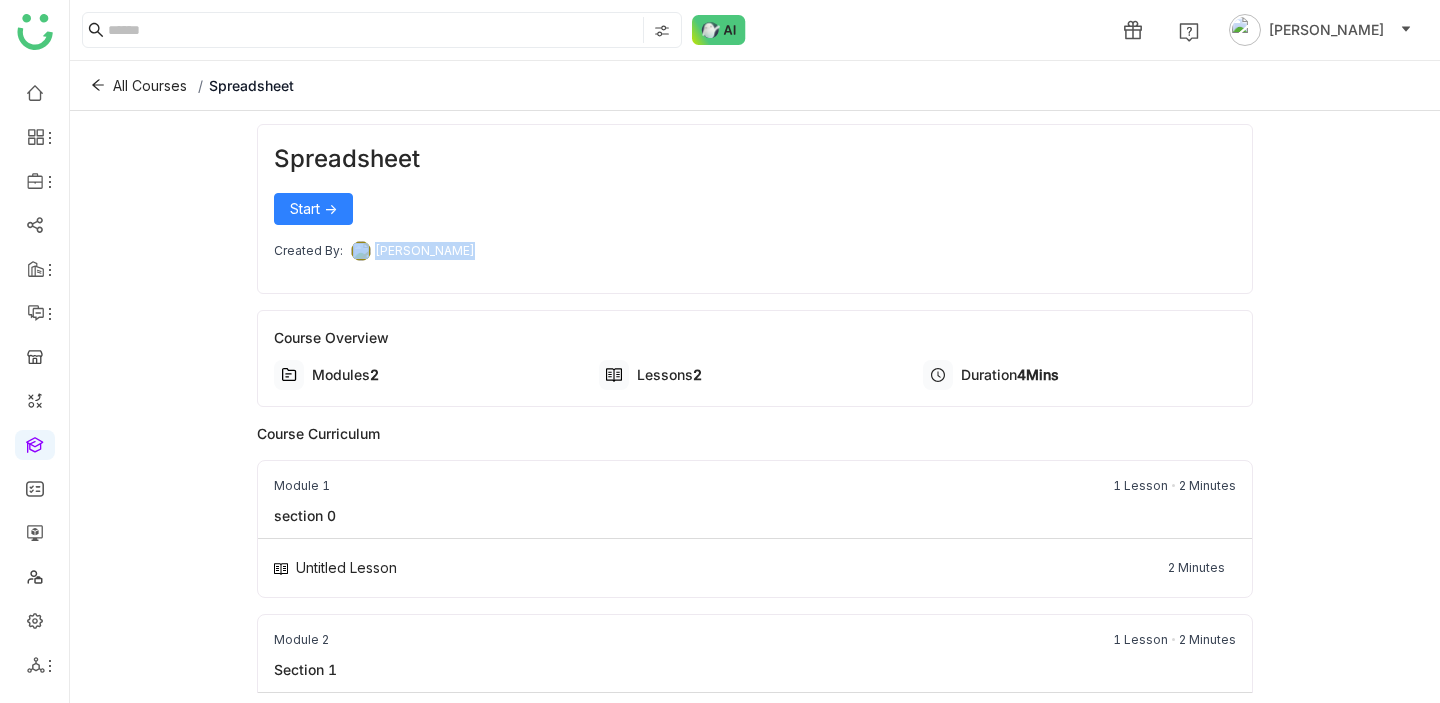 drag, startPoint x: 475, startPoint y: 253, endPoint x: 453, endPoint y: 241, distance: 25.059929 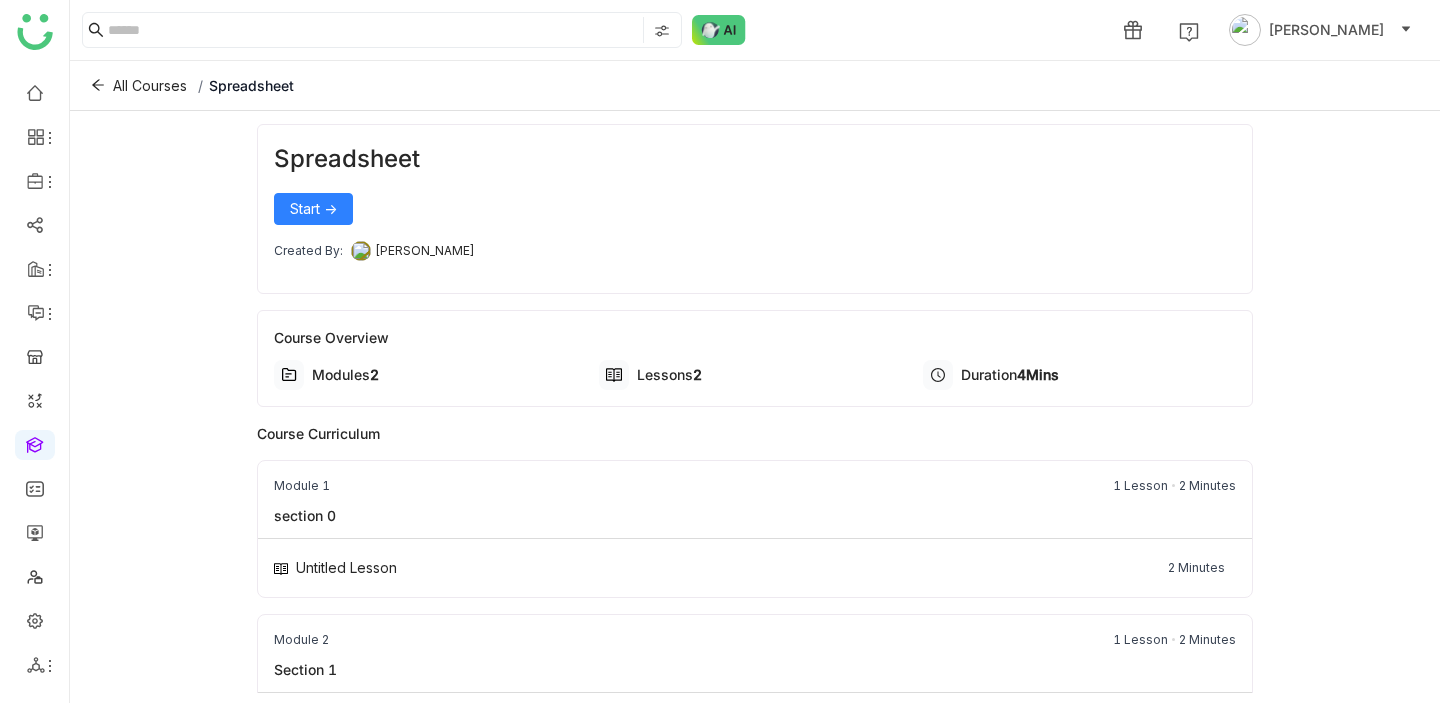 click on "Spreadsheet   Start ->   Created By:   [PERSON_NAME]" 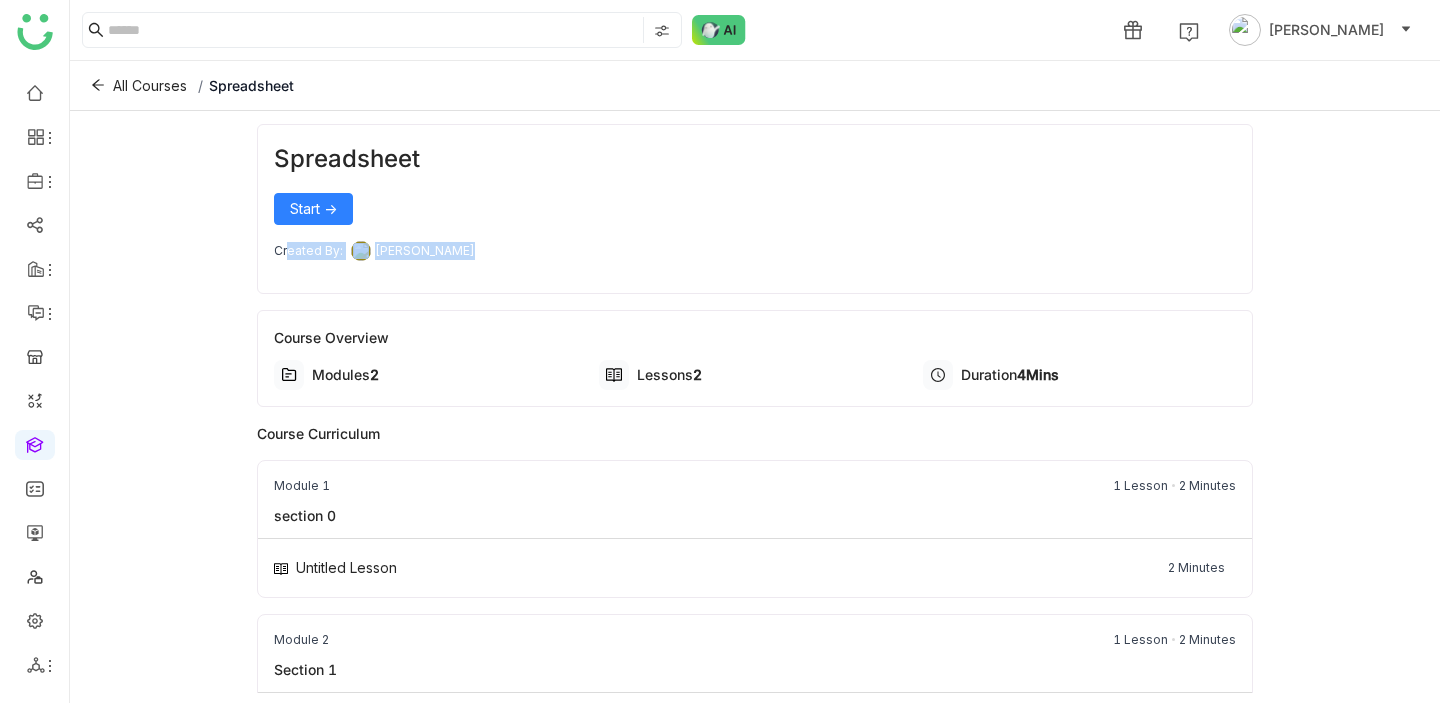 drag, startPoint x: 479, startPoint y: 263, endPoint x: 283, endPoint y: 248, distance: 196.57314 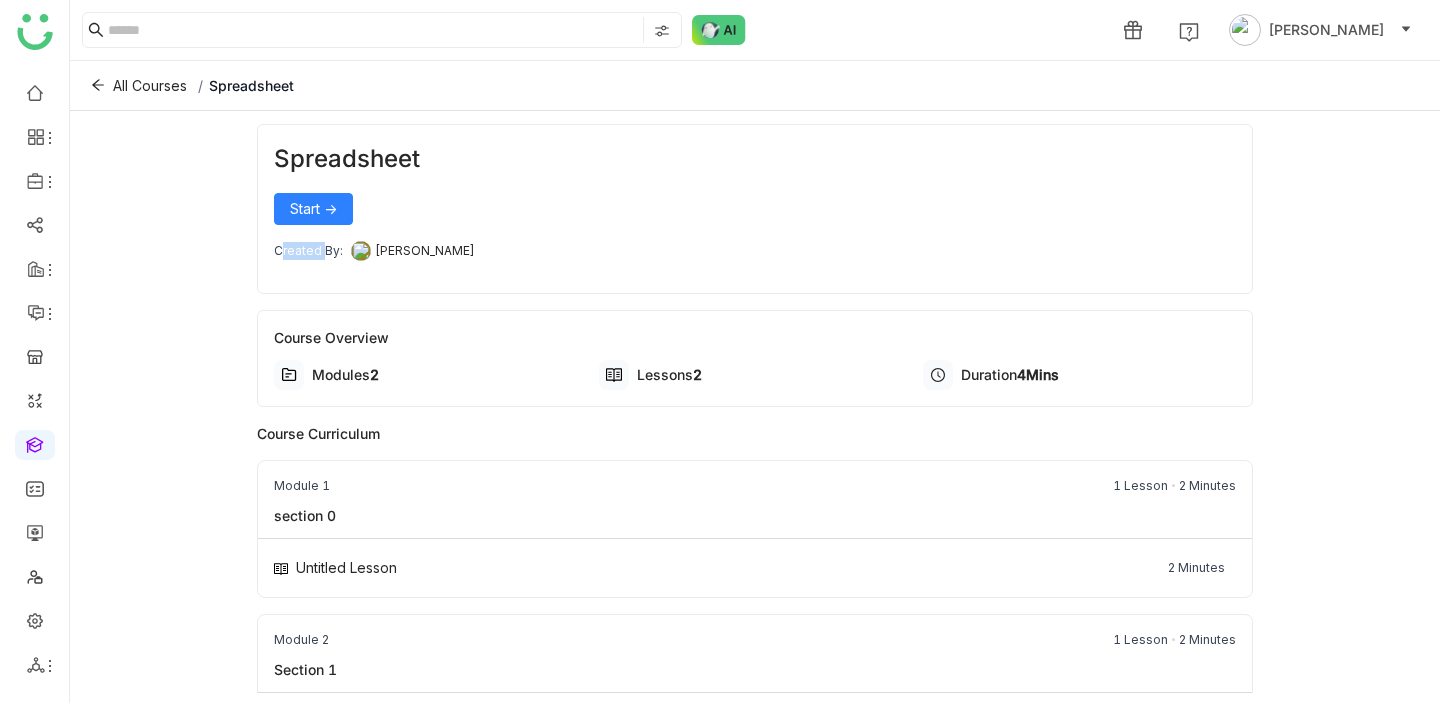 click on "Created By:" 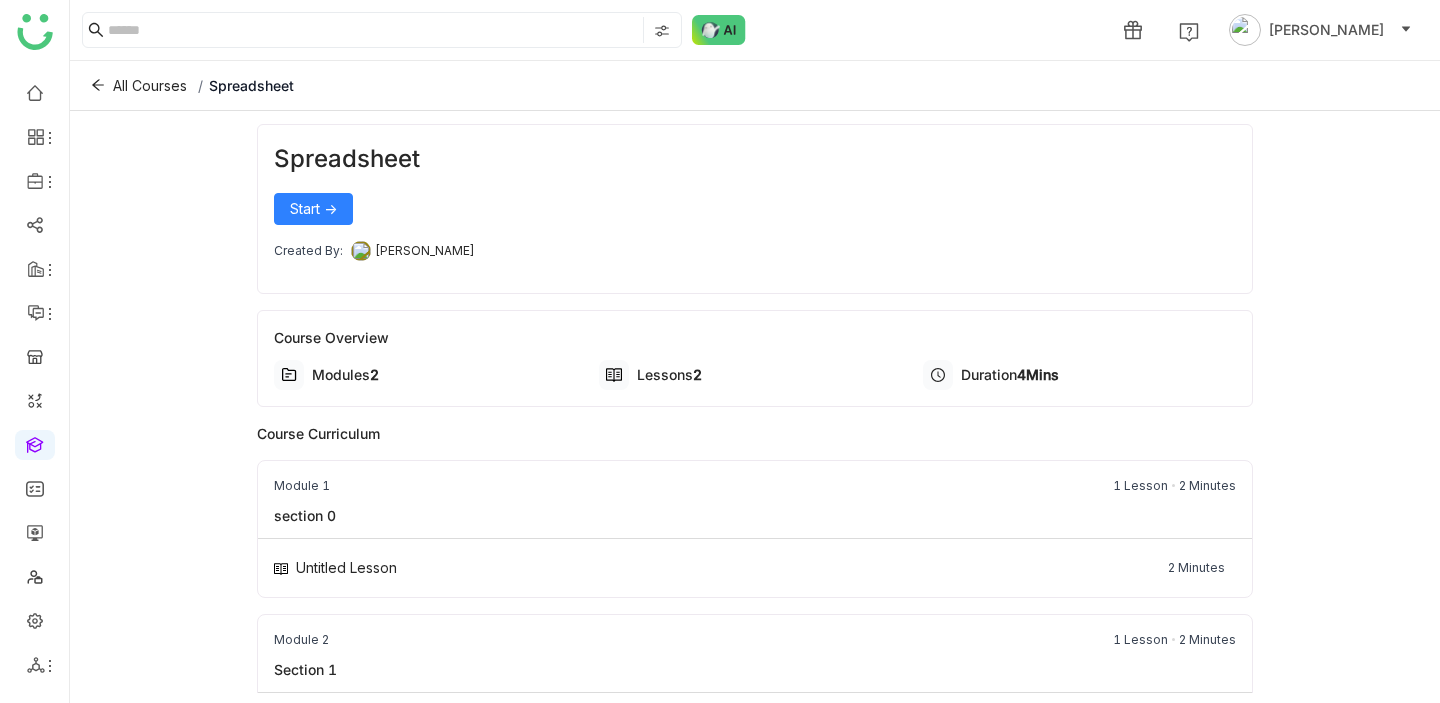 click on "Spreadsheet   Start ->   Created By:   [PERSON_NAME]" 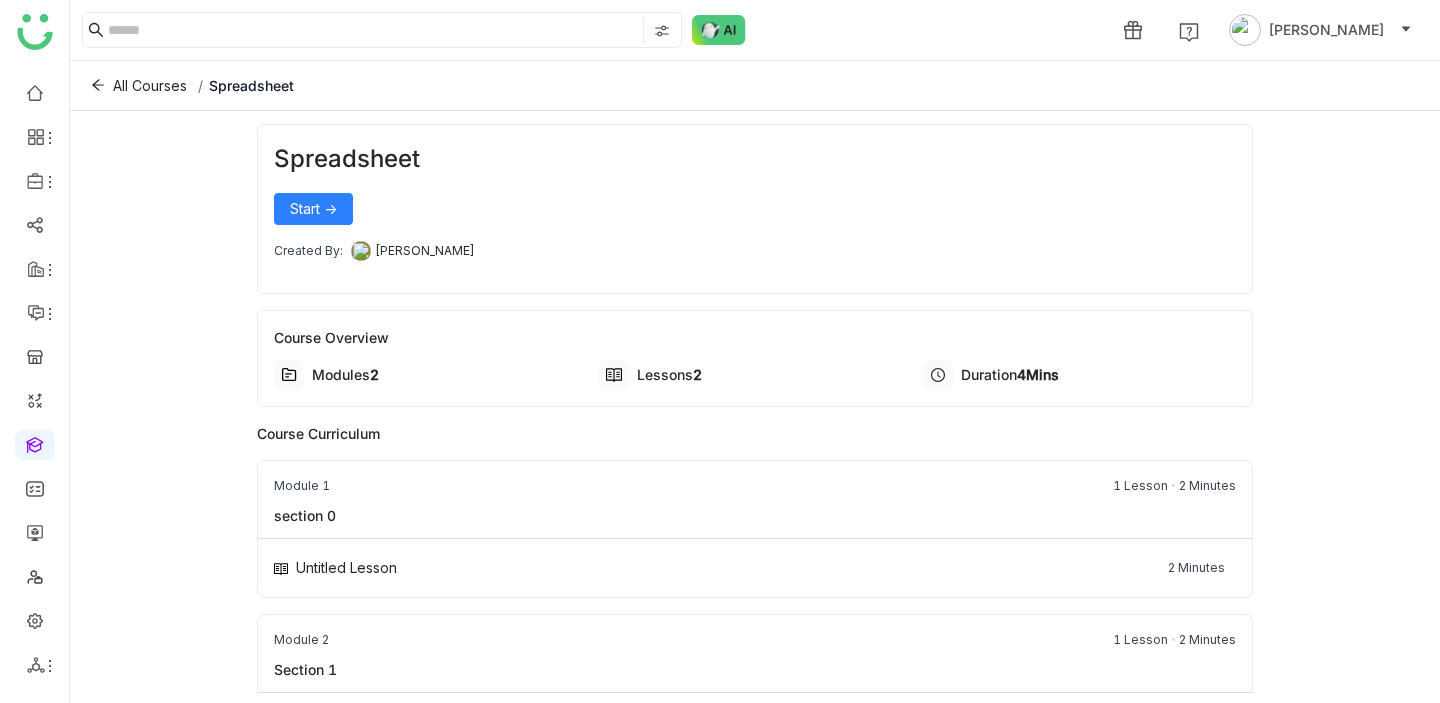 drag, startPoint x: 957, startPoint y: 368, endPoint x: 1080, endPoint y: 369, distance: 123.00407 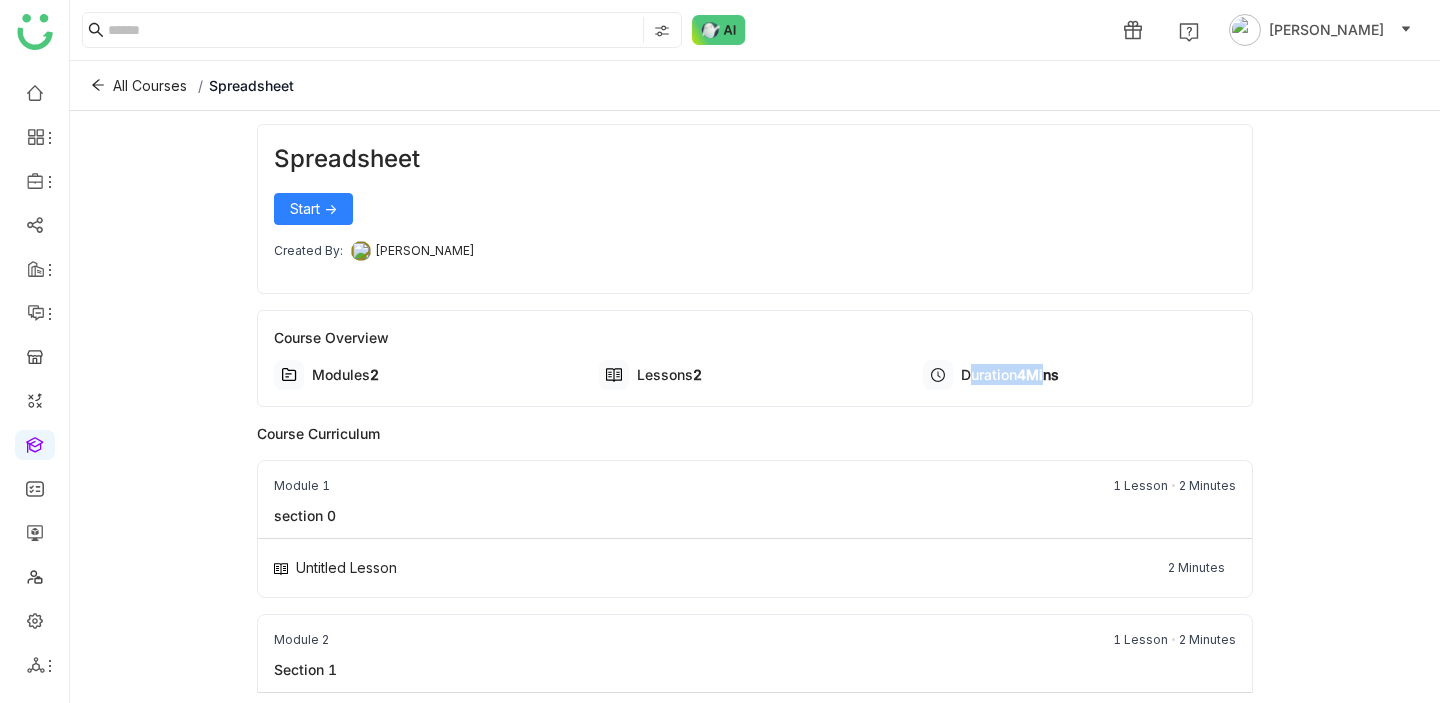 drag, startPoint x: 1040, startPoint y: 362, endPoint x: 1047, endPoint y: 384, distance: 23.086792 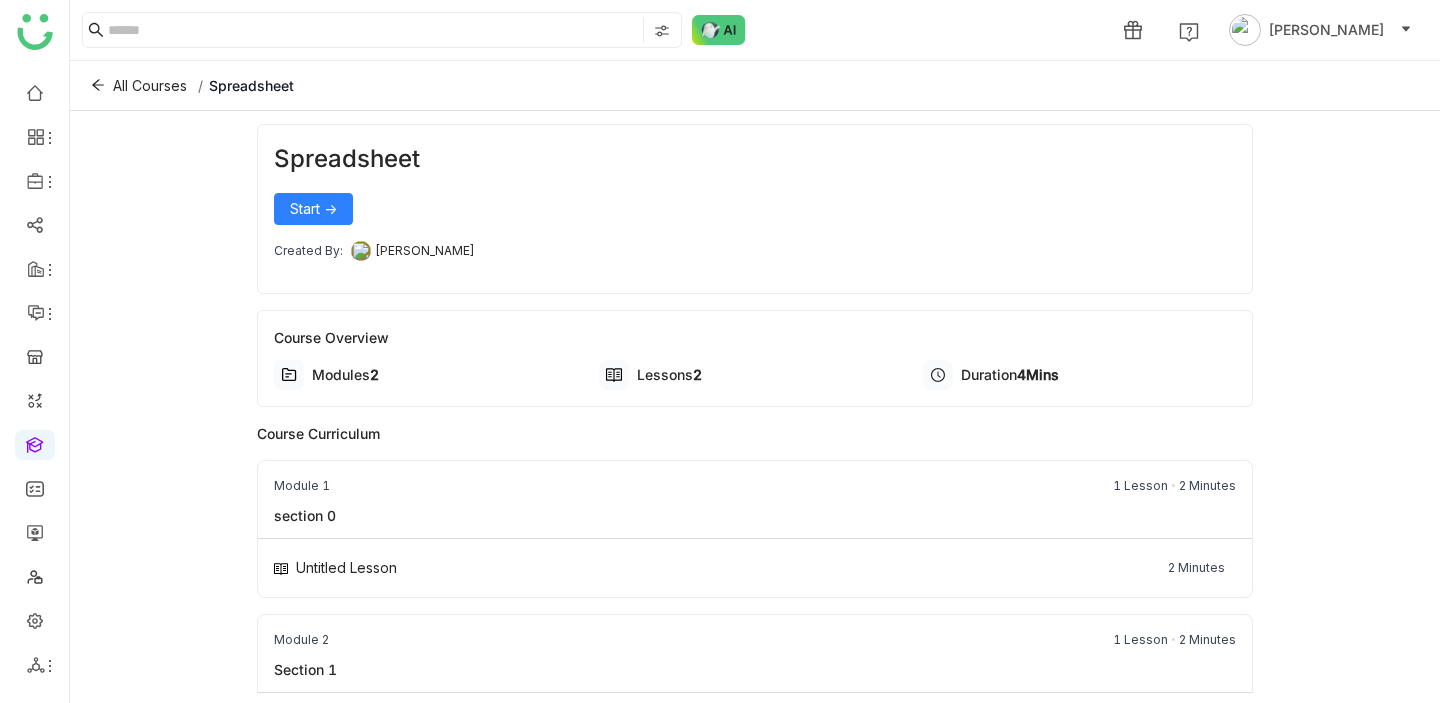 click on "Duration   4   Mins" 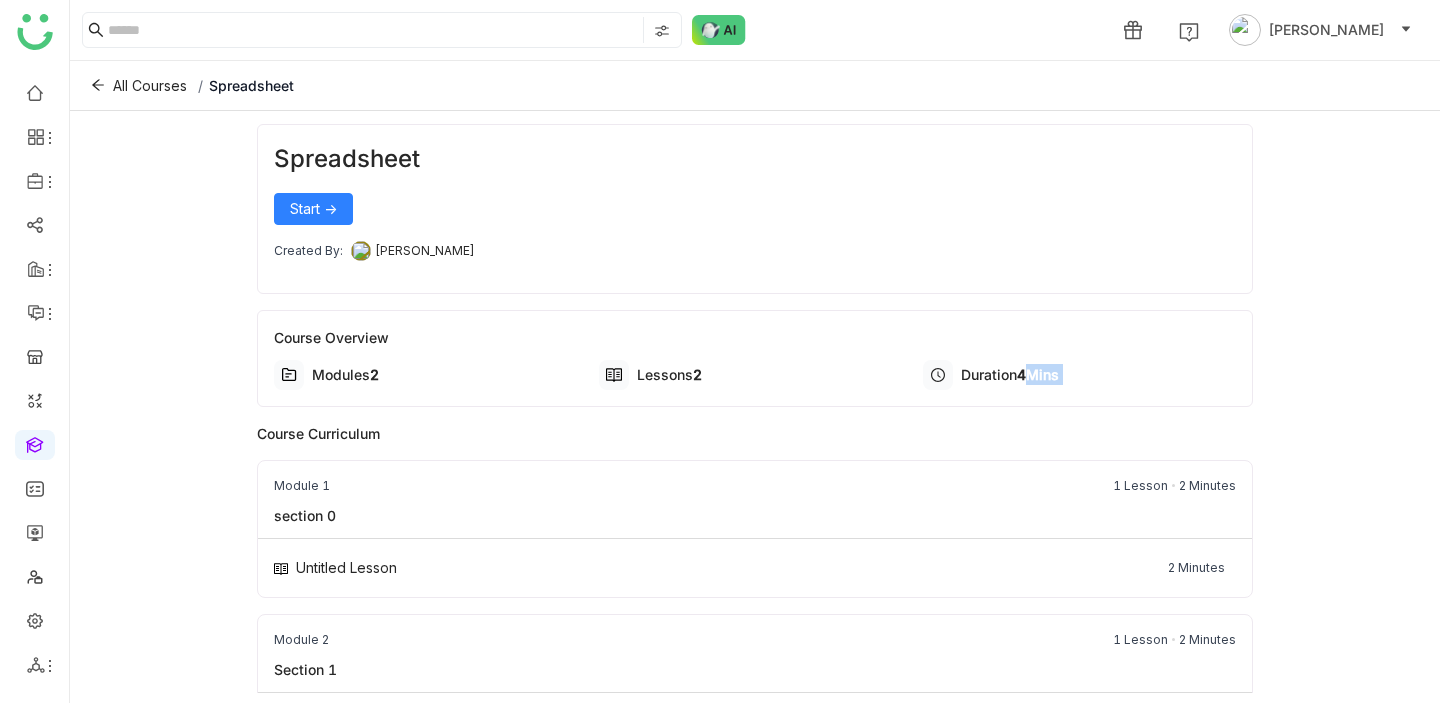 drag, startPoint x: 1108, startPoint y: 384, endPoint x: 1022, endPoint y: 384, distance: 86 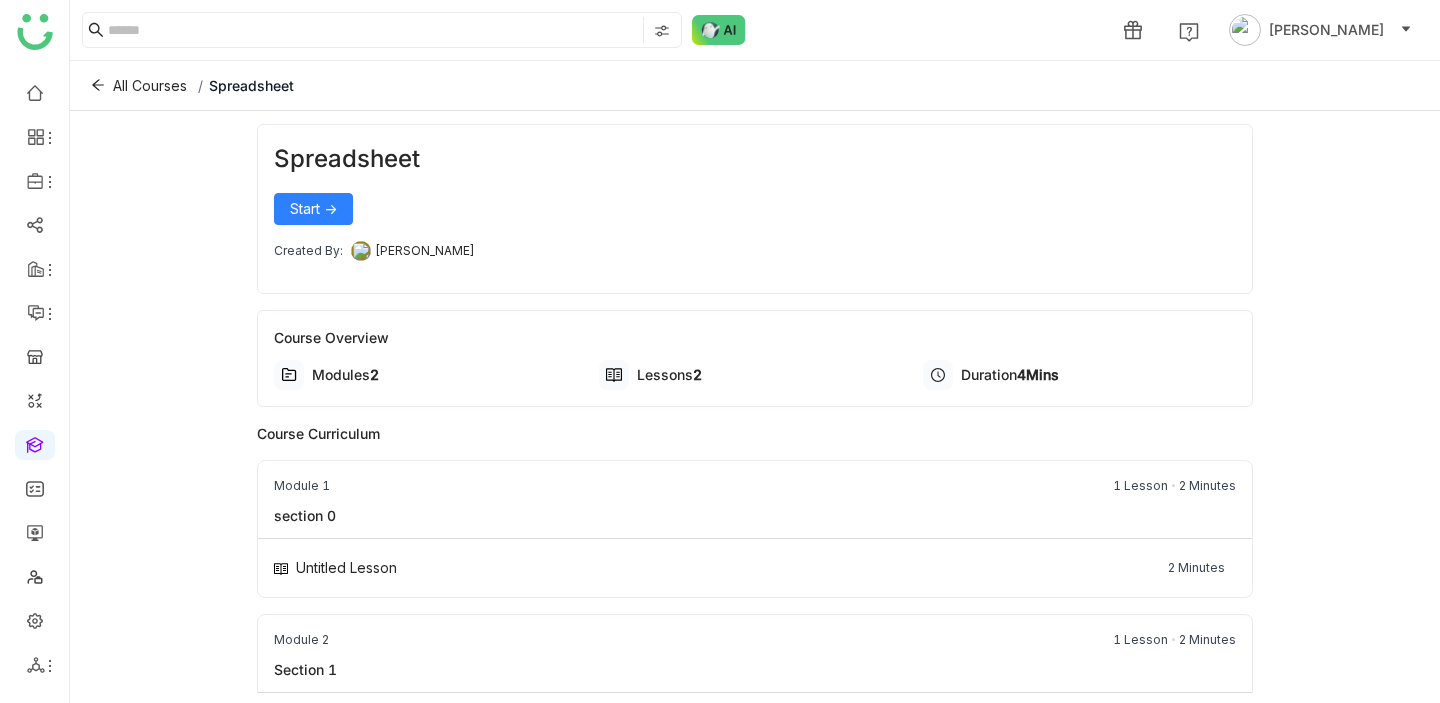 click on "Duration   4   Mins" 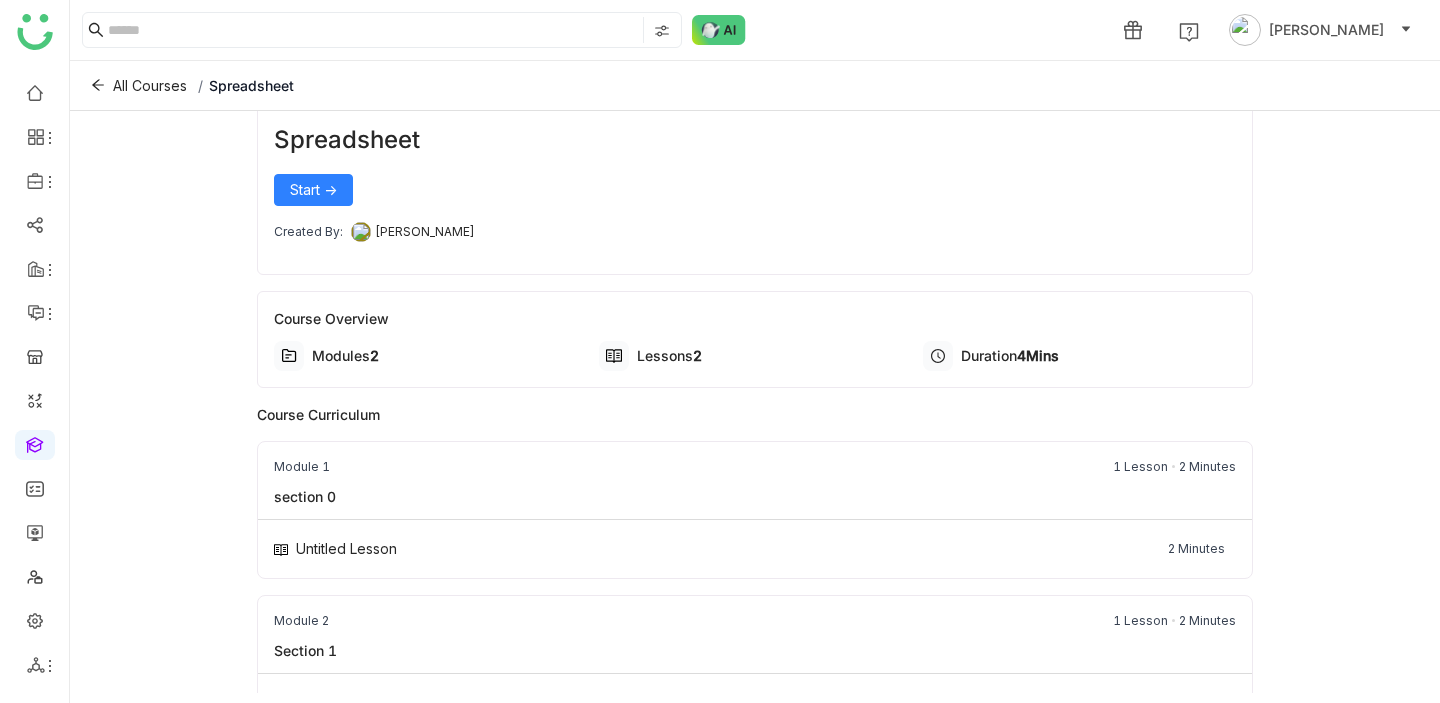 scroll, scrollTop: 13, scrollLeft: 0, axis: vertical 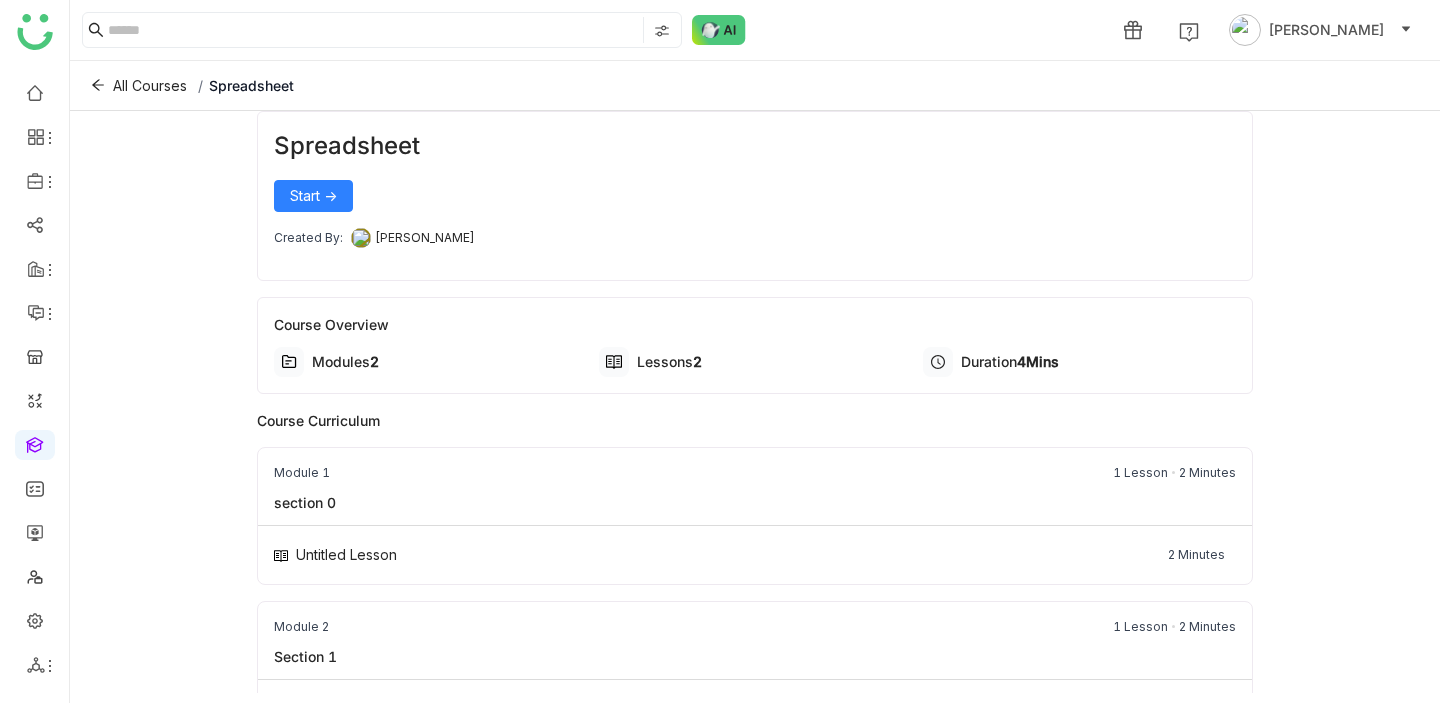 drag, startPoint x: 266, startPoint y: 323, endPoint x: 400, endPoint y: 329, distance: 134.13426 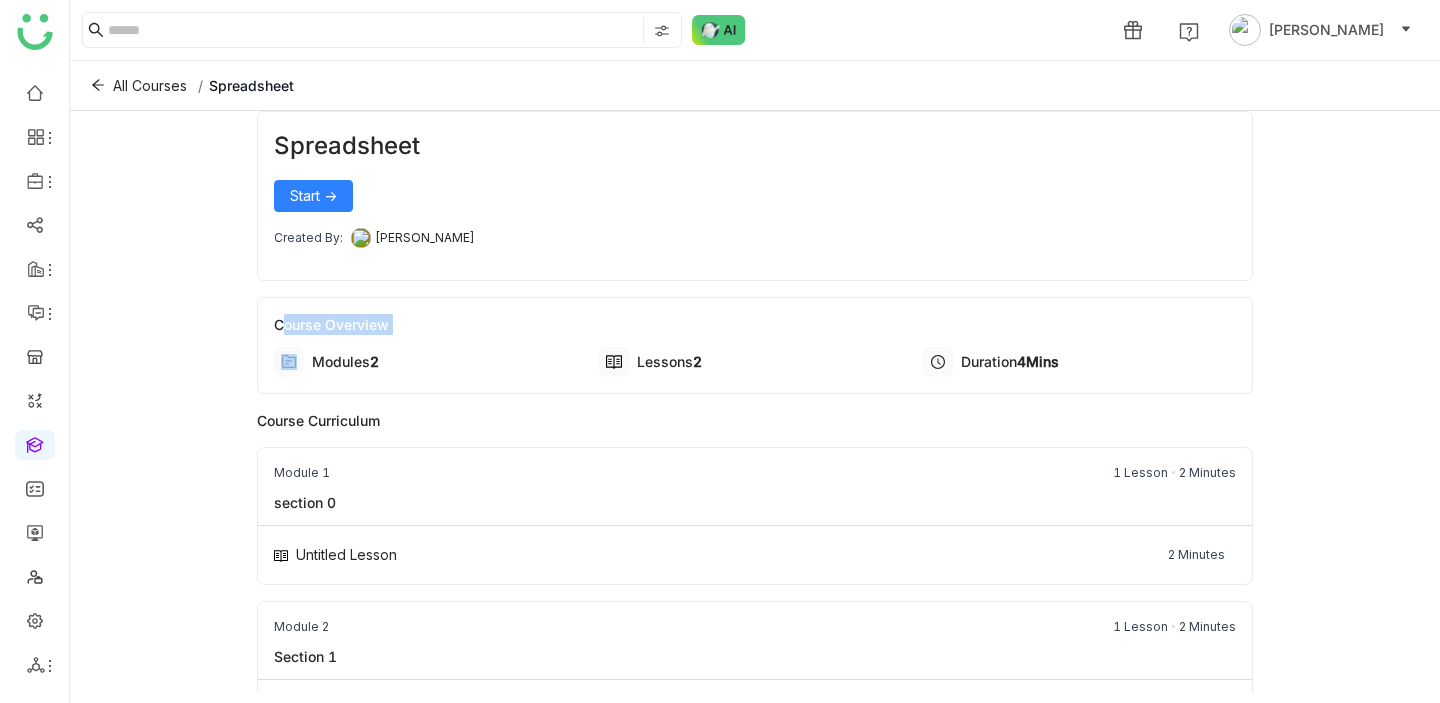 drag, startPoint x: 264, startPoint y: 331, endPoint x: 393, endPoint y: 337, distance: 129.13947 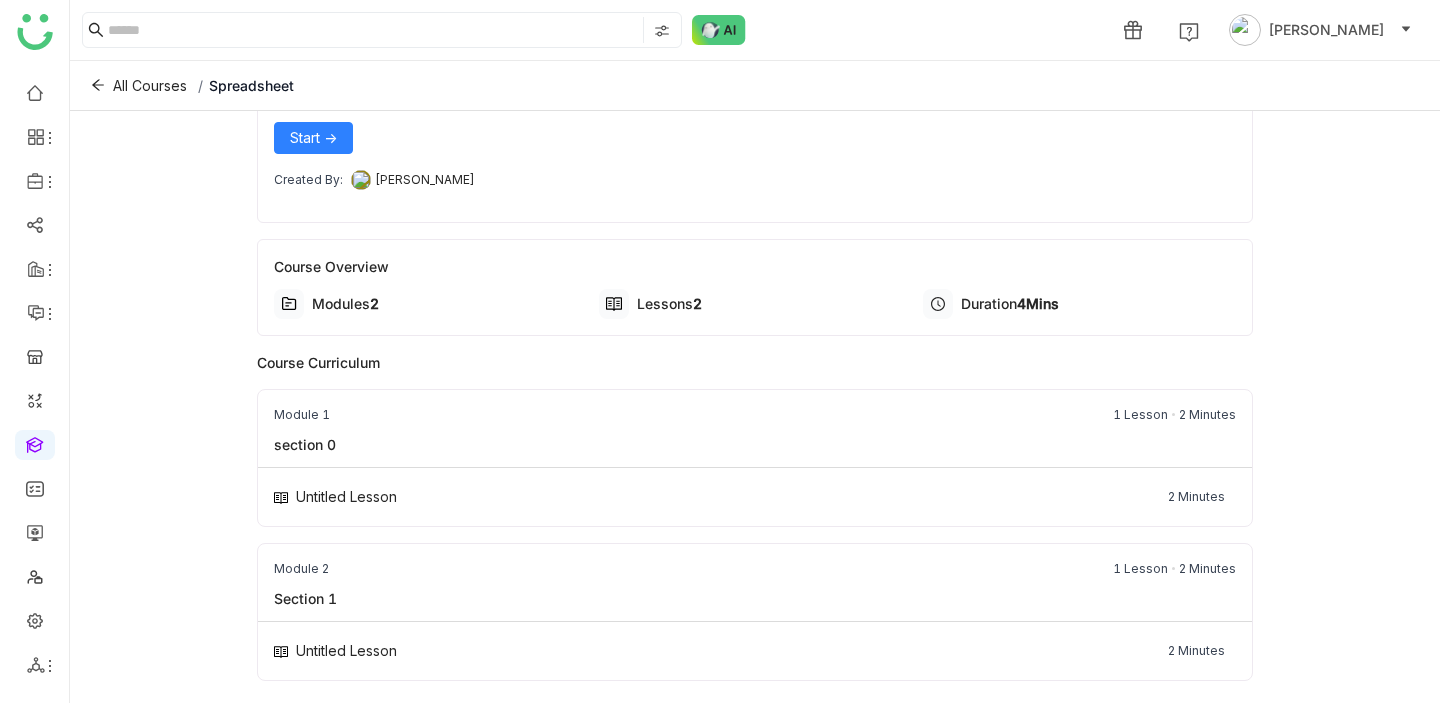 scroll, scrollTop: 0, scrollLeft: 0, axis: both 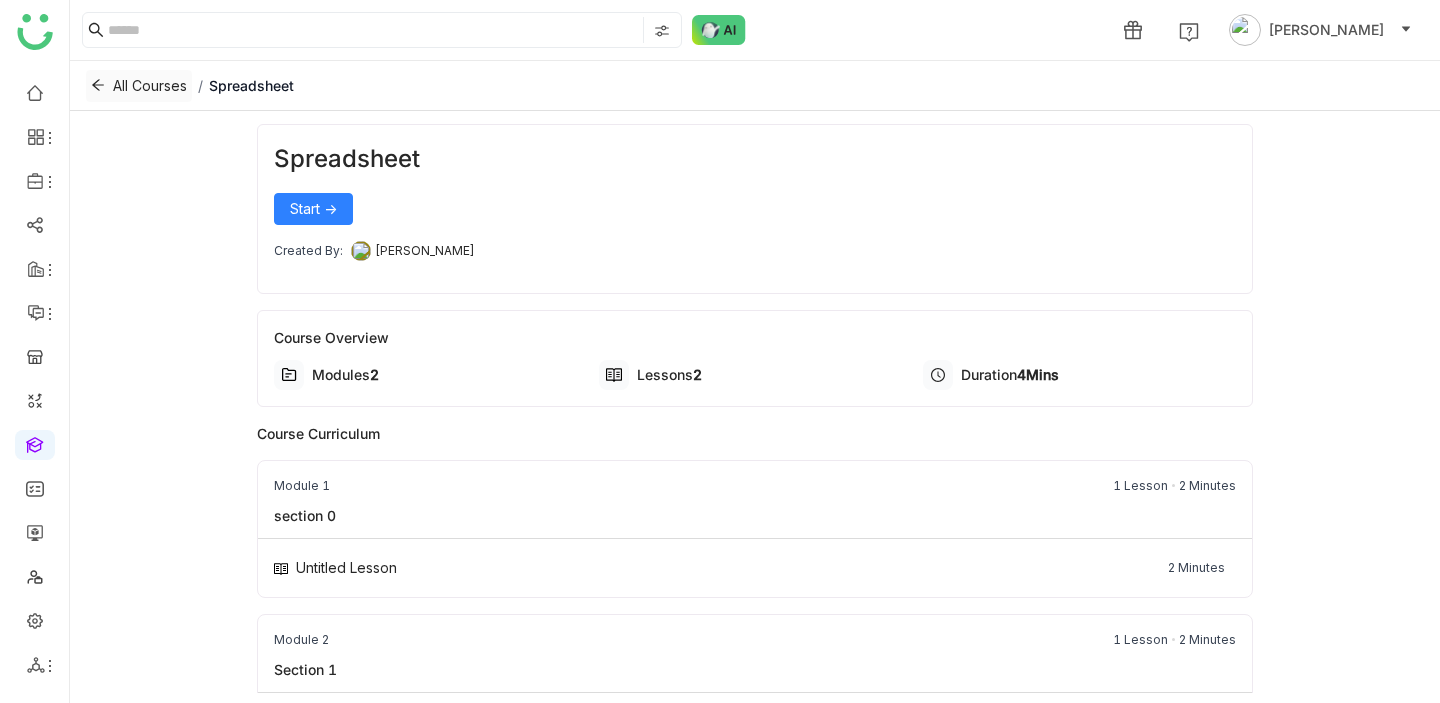 click 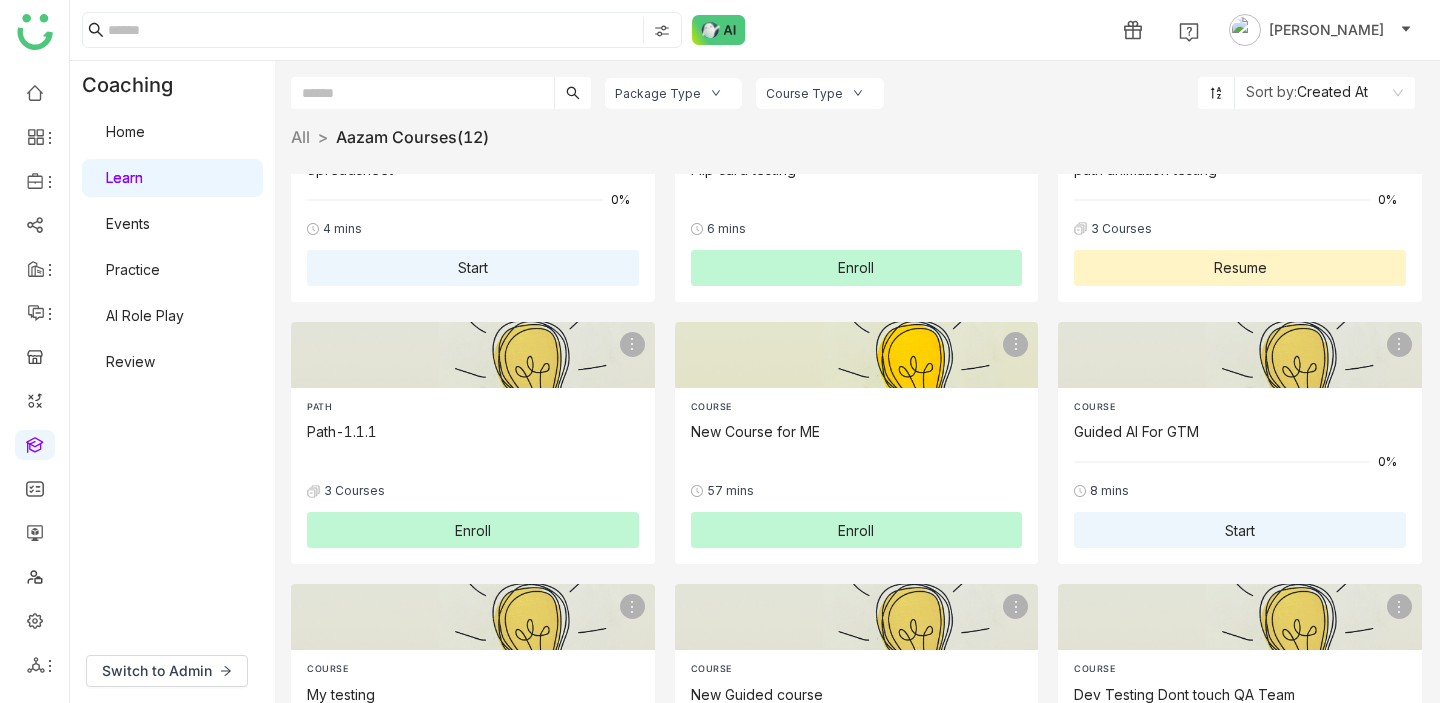 scroll, scrollTop: 116, scrollLeft: 0, axis: vertical 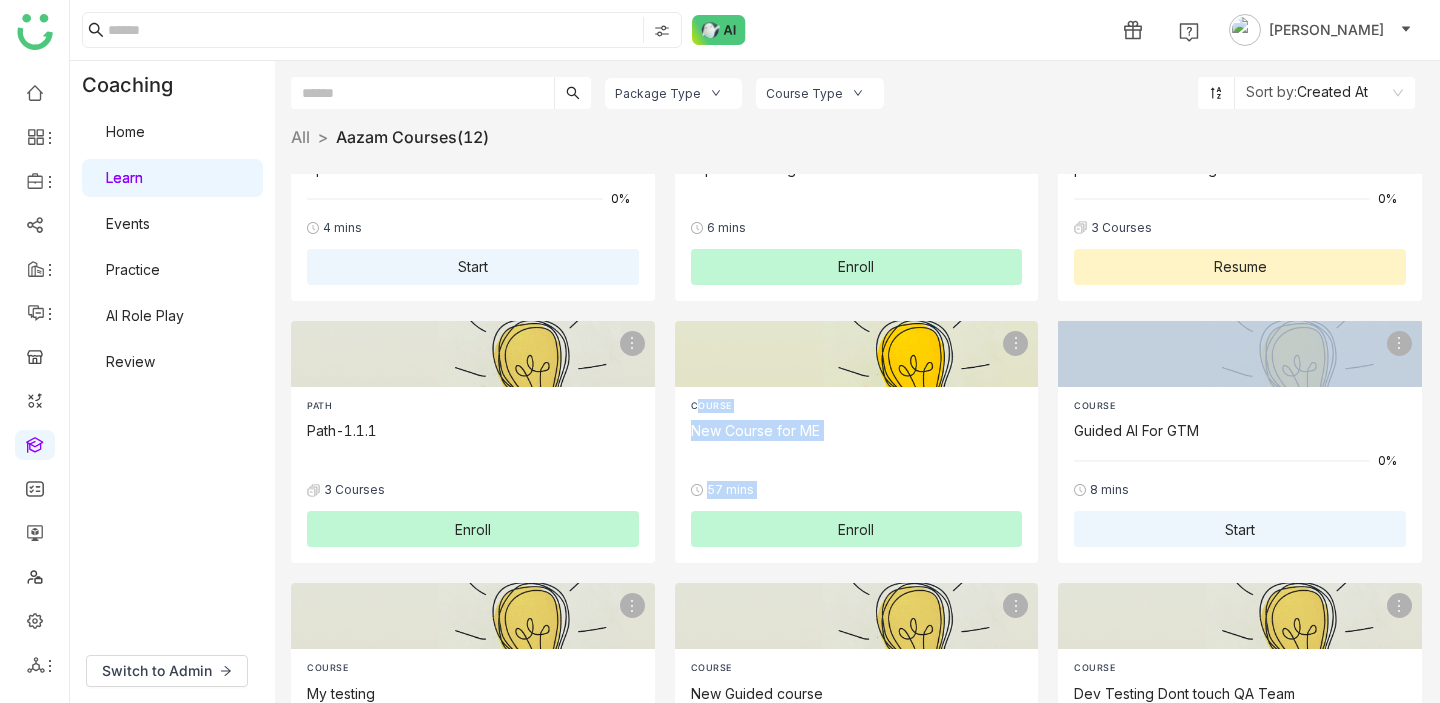 drag, startPoint x: 965, startPoint y: 549, endPoint x: 979, endPoint y: 503, distance: 48.08326 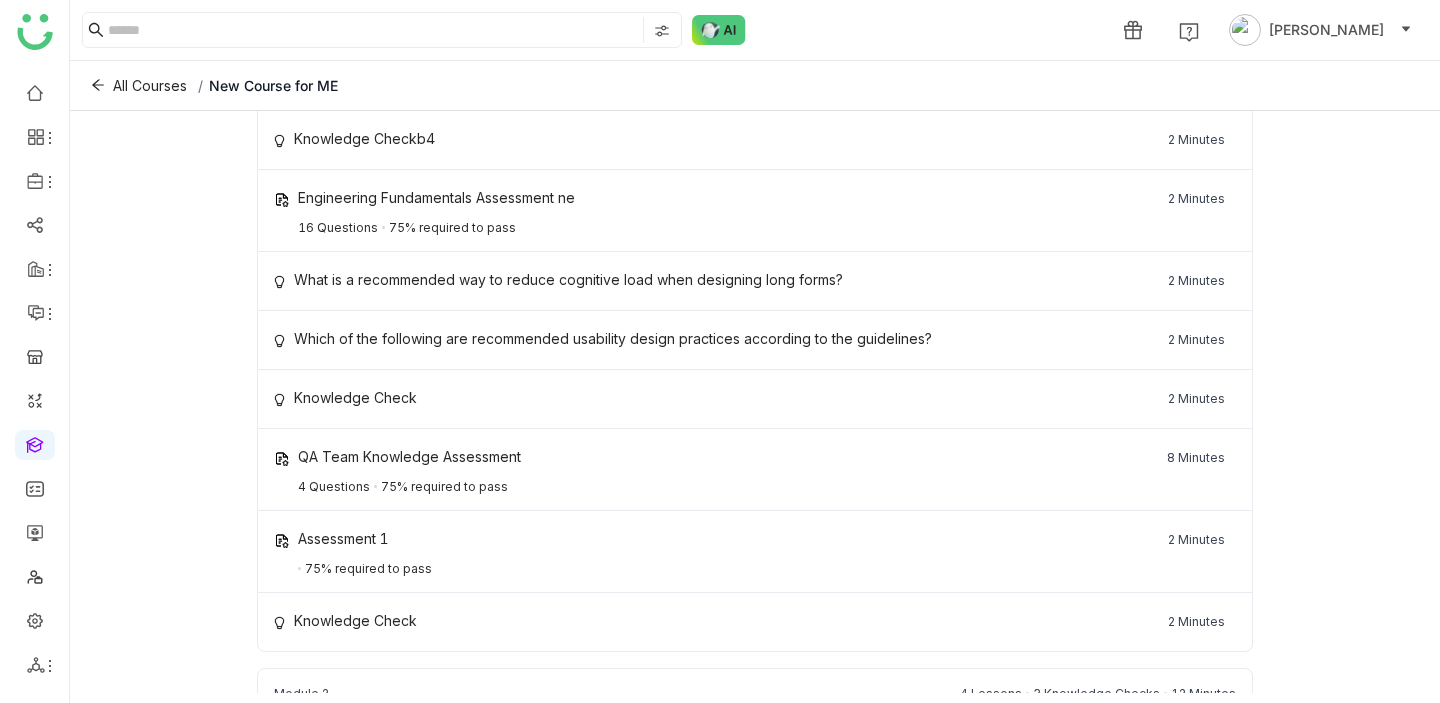 scroll, scrollTop: 0, scrollLeft: 0, axis: both 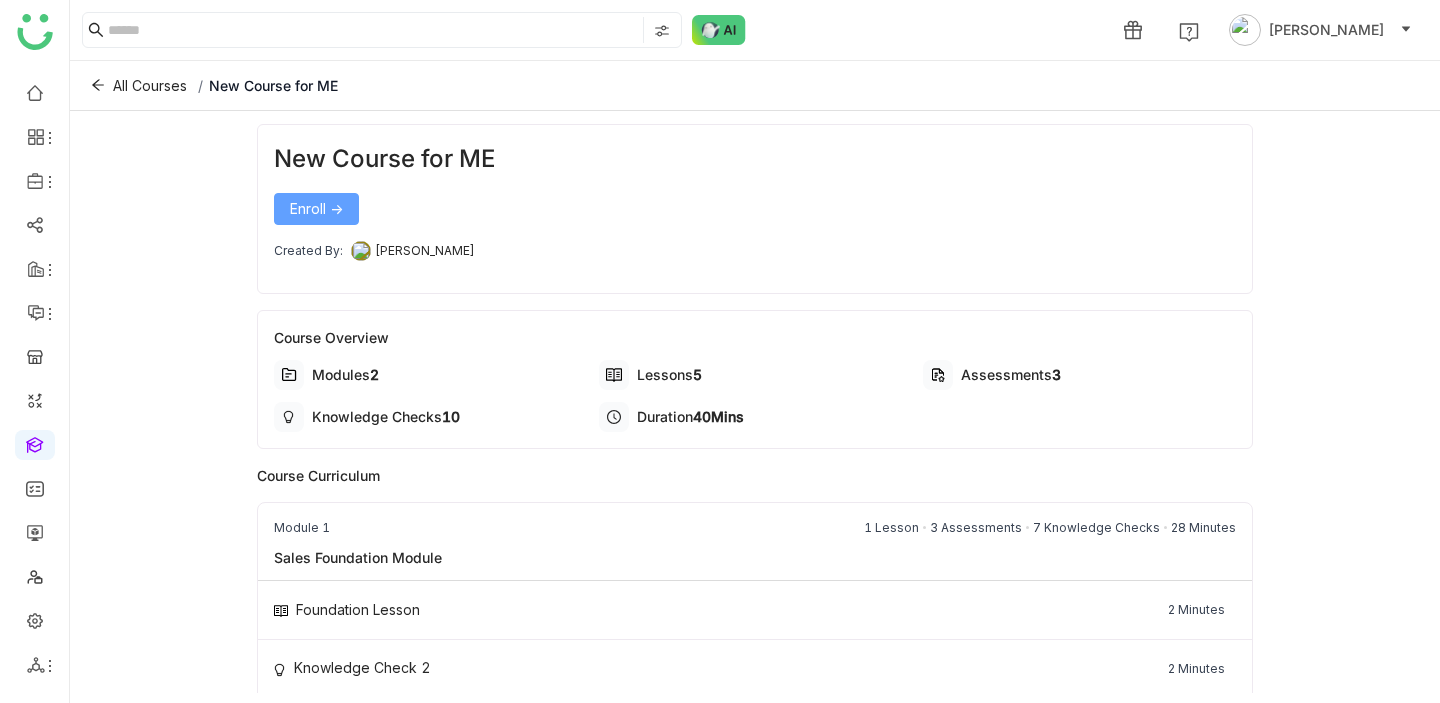 click on "Enroll ->" 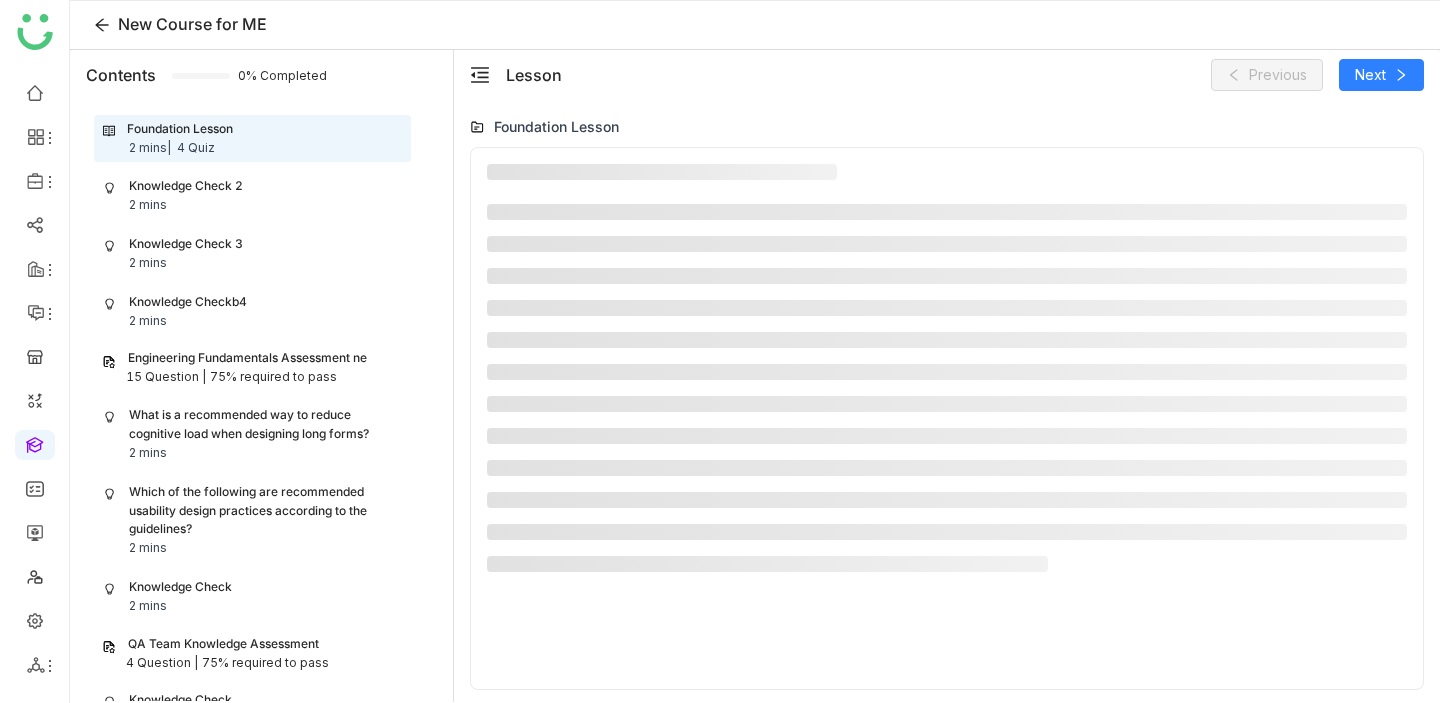 scroll, scrollTop: 70, scrollLeft: 0, axis: vertical 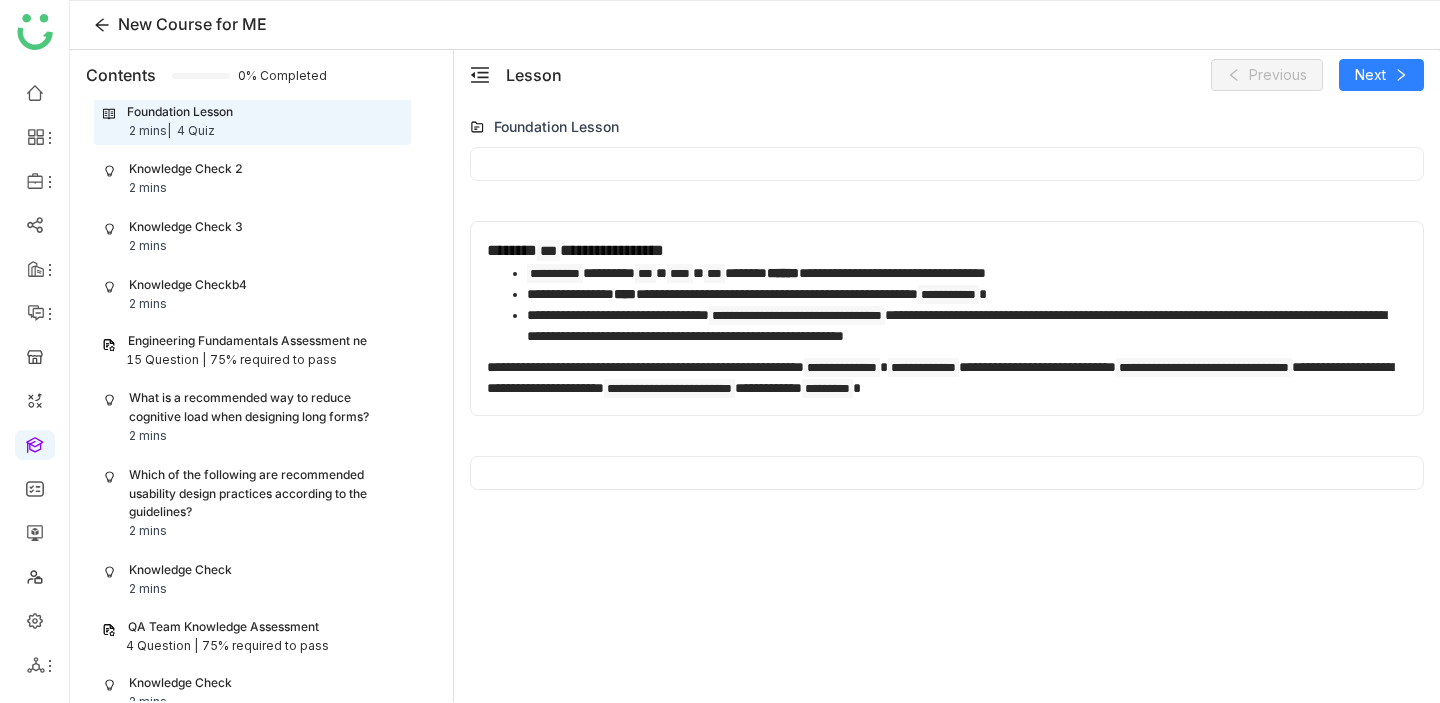 click on "75% required to pass" 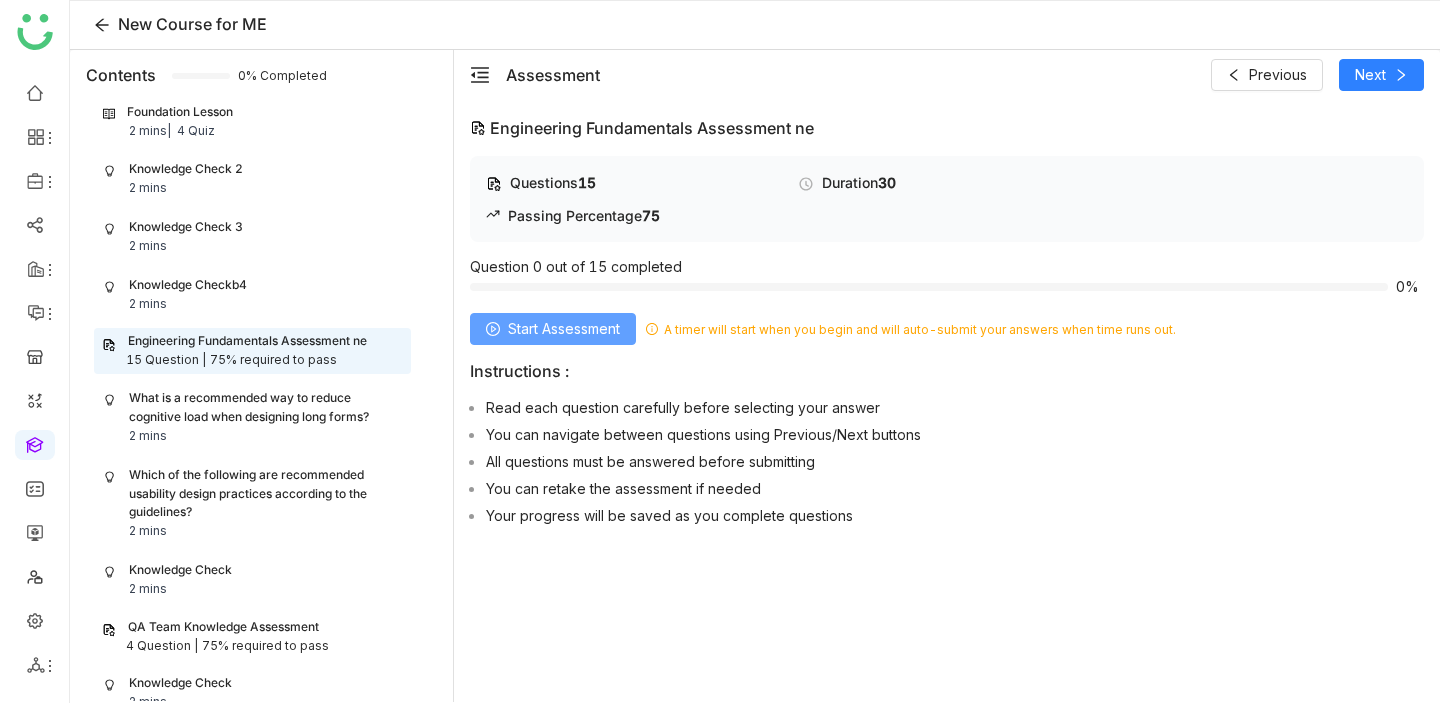 click on "Start Assessment" 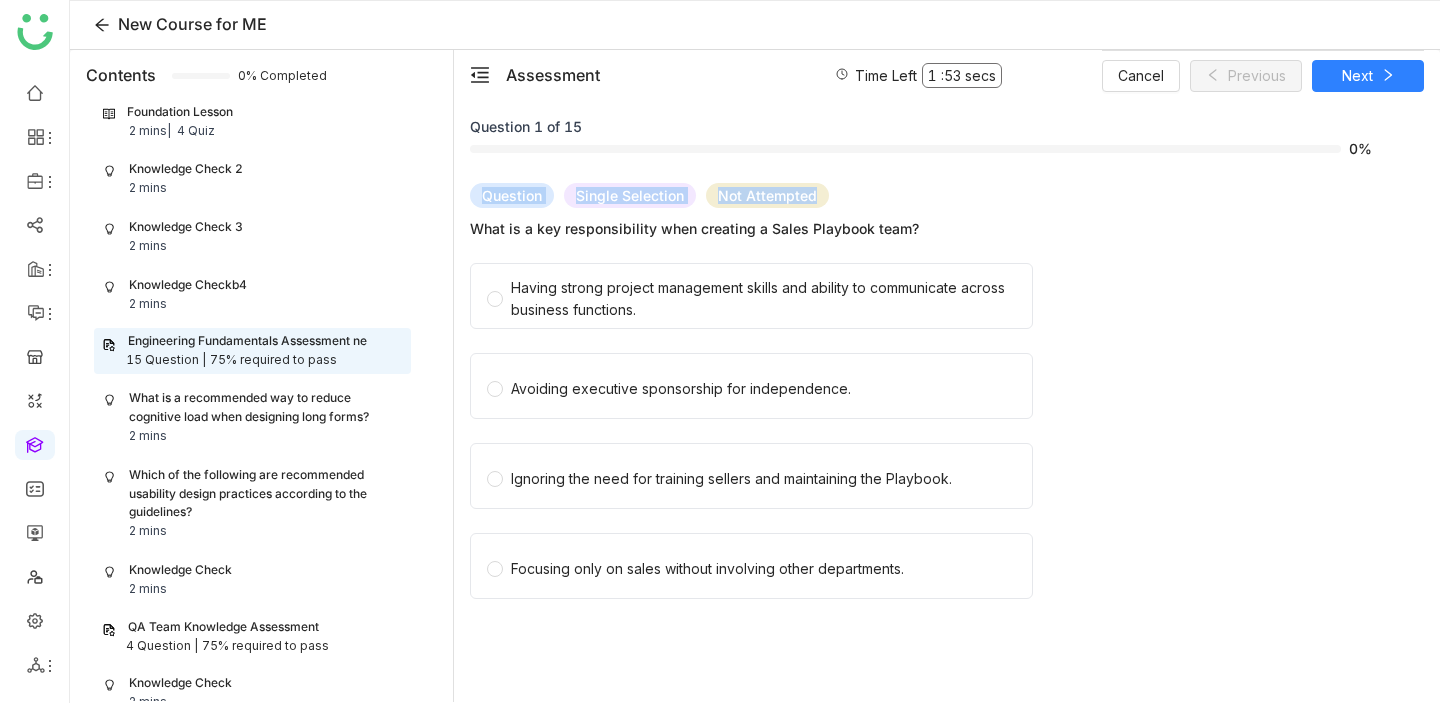 drag, startPoint x: 812, startPoint y: 204, endPoint x: 462, endPoint y: 193, distance: 350.17282 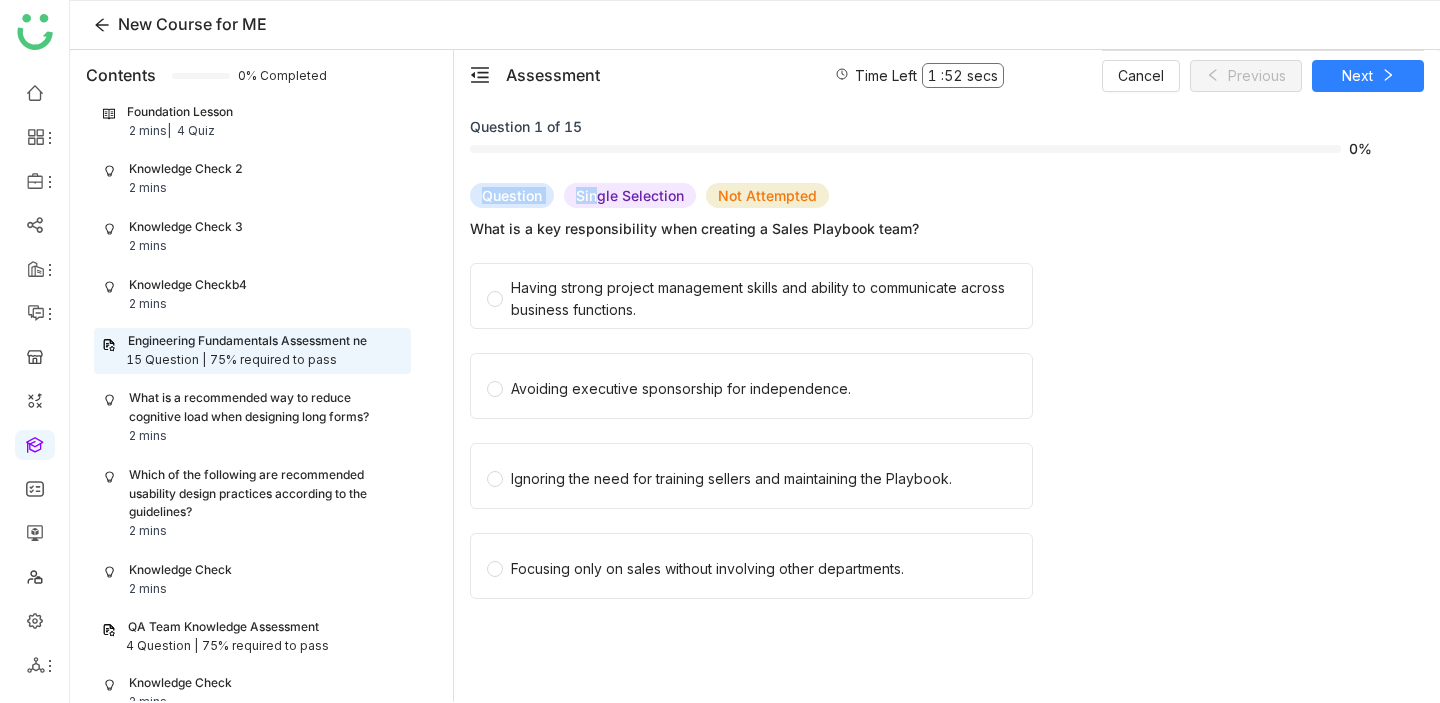 drag, startPoint x: 479, startPoint y: 196, endPoint x: 588, endPoint y: 200, distance: 109.07337 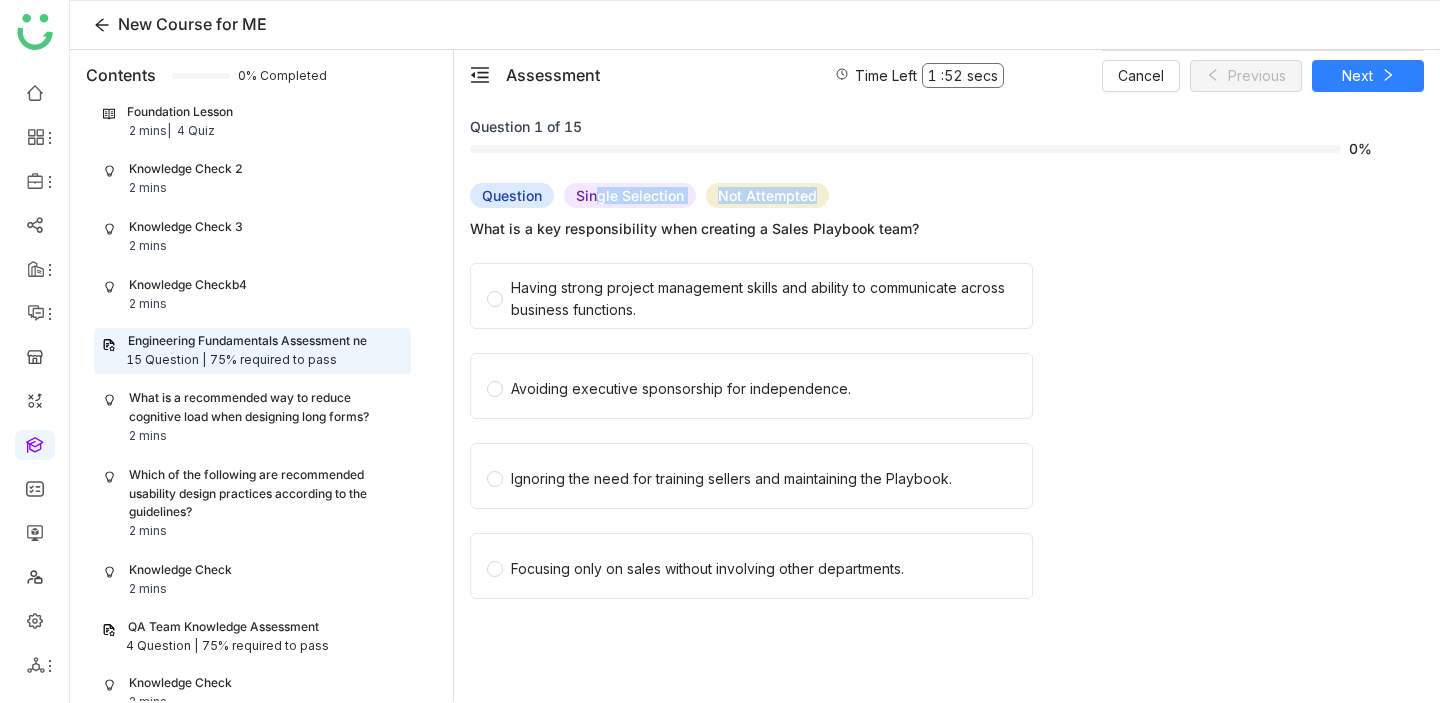 drag, startPoint x: 592, startPoint y: 201, endPoint x: 725, endPoint y: 203, distance: 133.01503 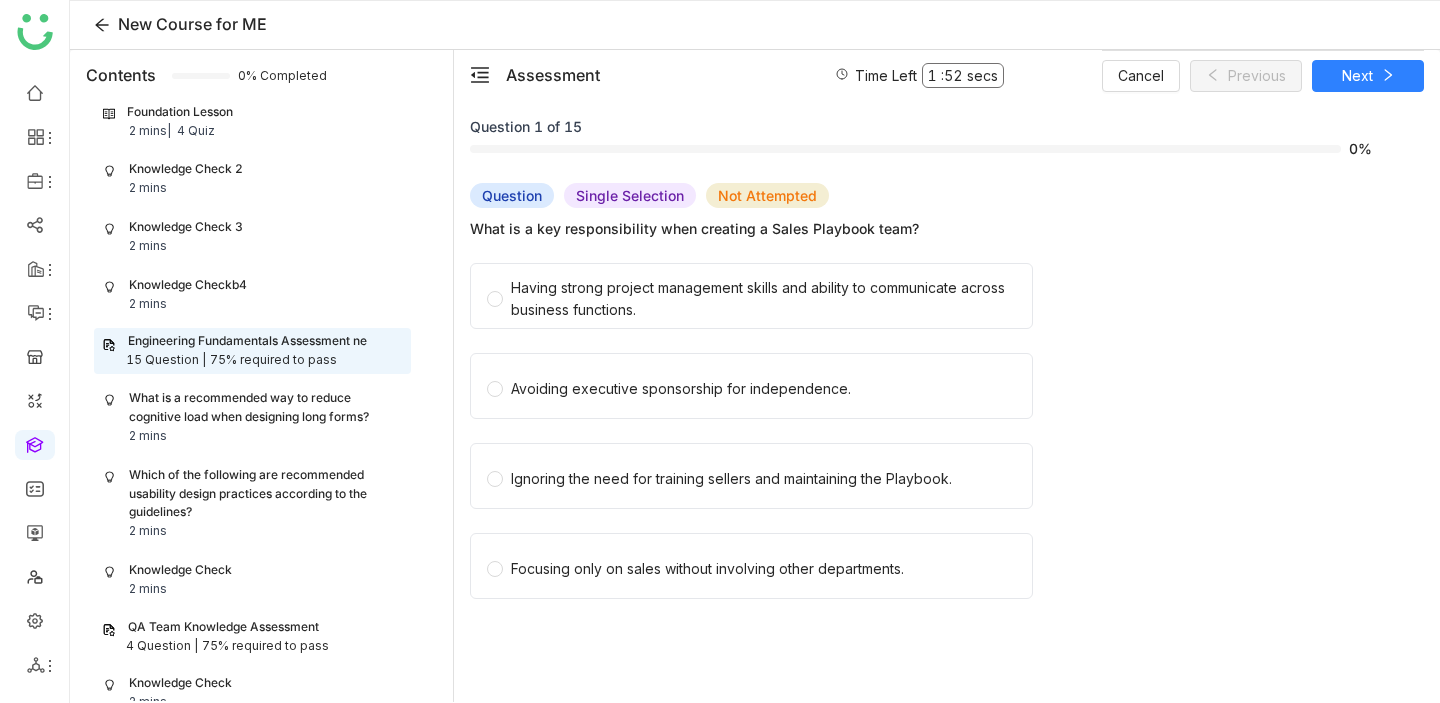 click on "Not Attempted" 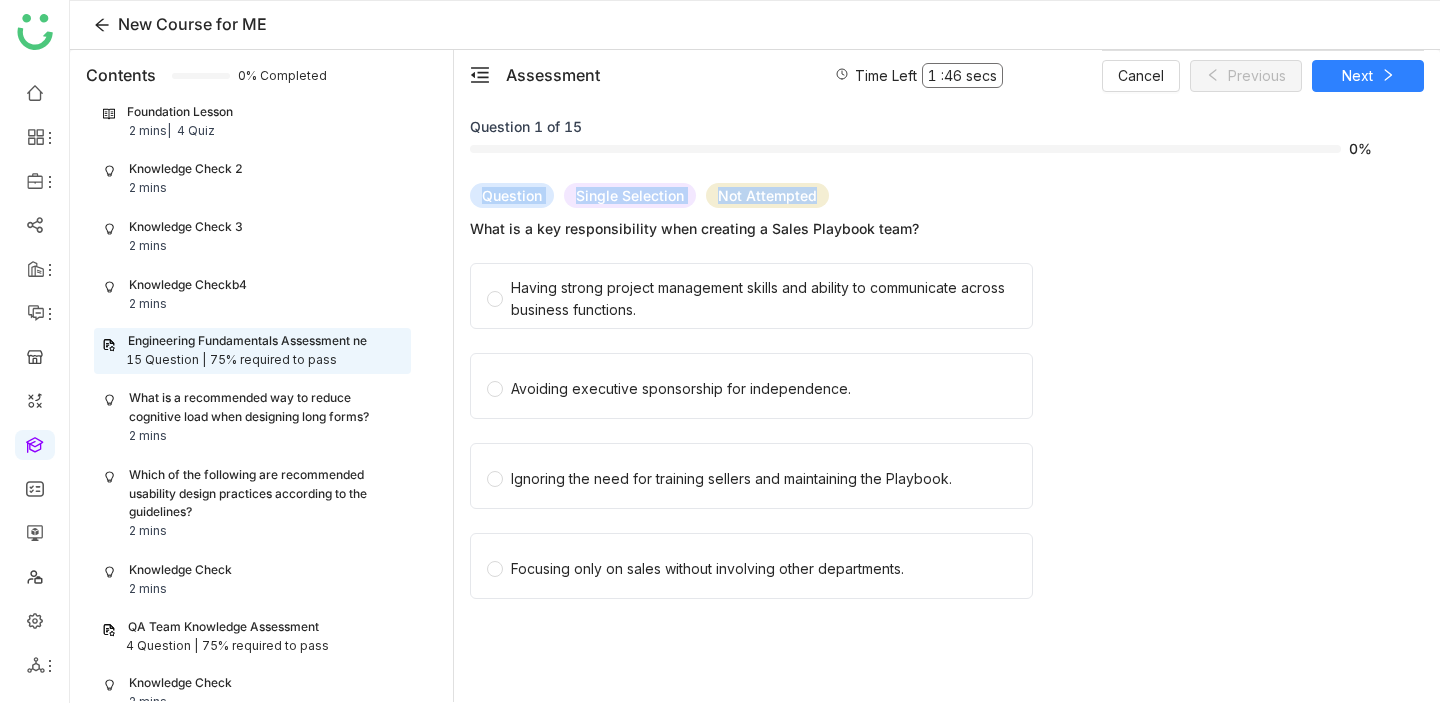 drag, startPoint x: 824, startPoint y: 207, endPoint x: 477, endPoint y: 199, distance: 347.0922 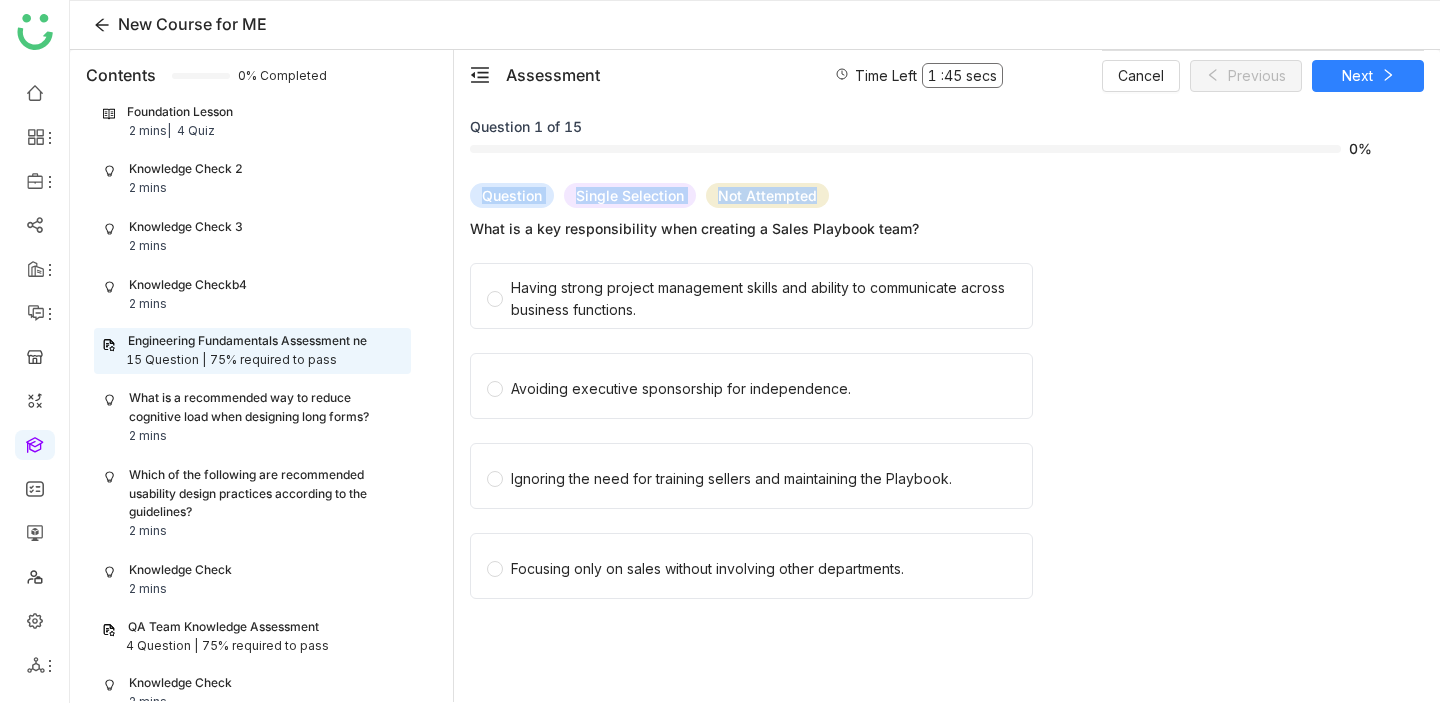 click on "Question" 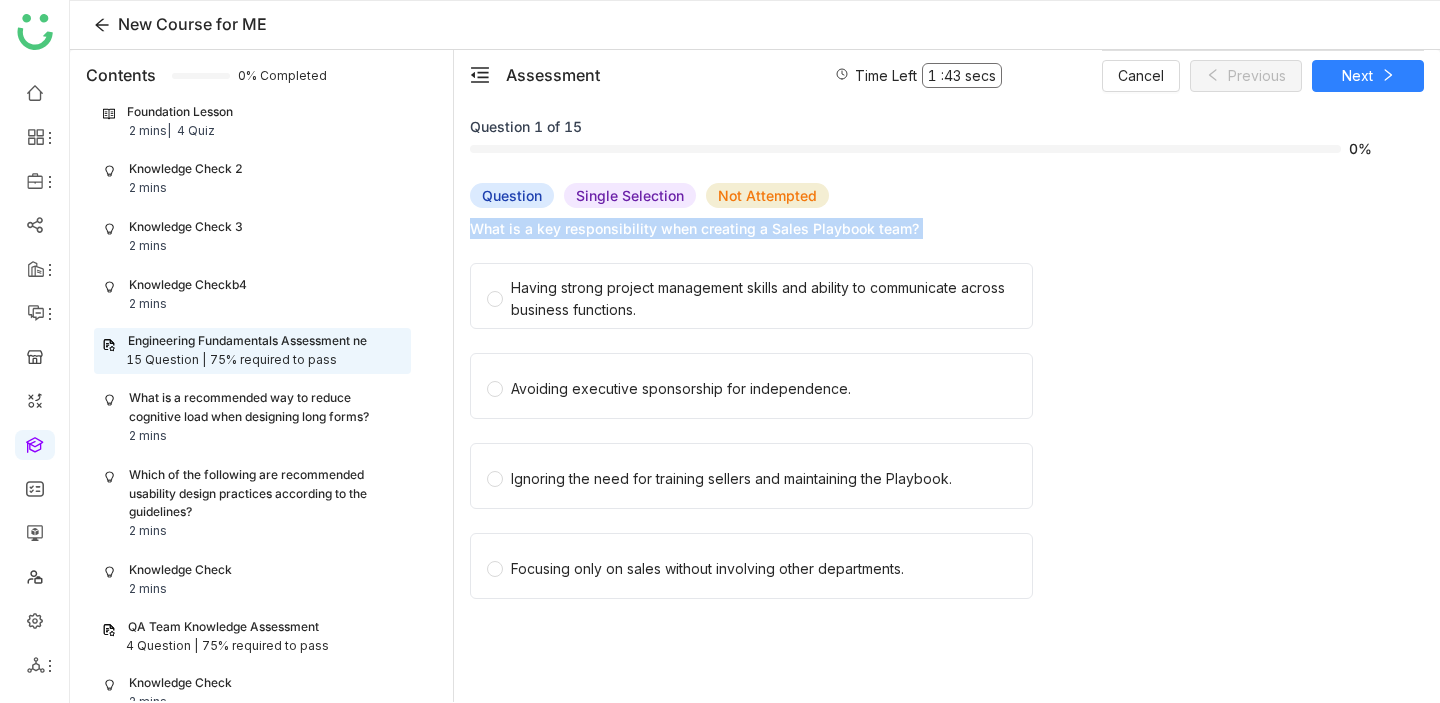 drag, startPoint x: 472, startPoint y: 236, endPoint x: 942, endPoint y: 254, distance: 470.34454 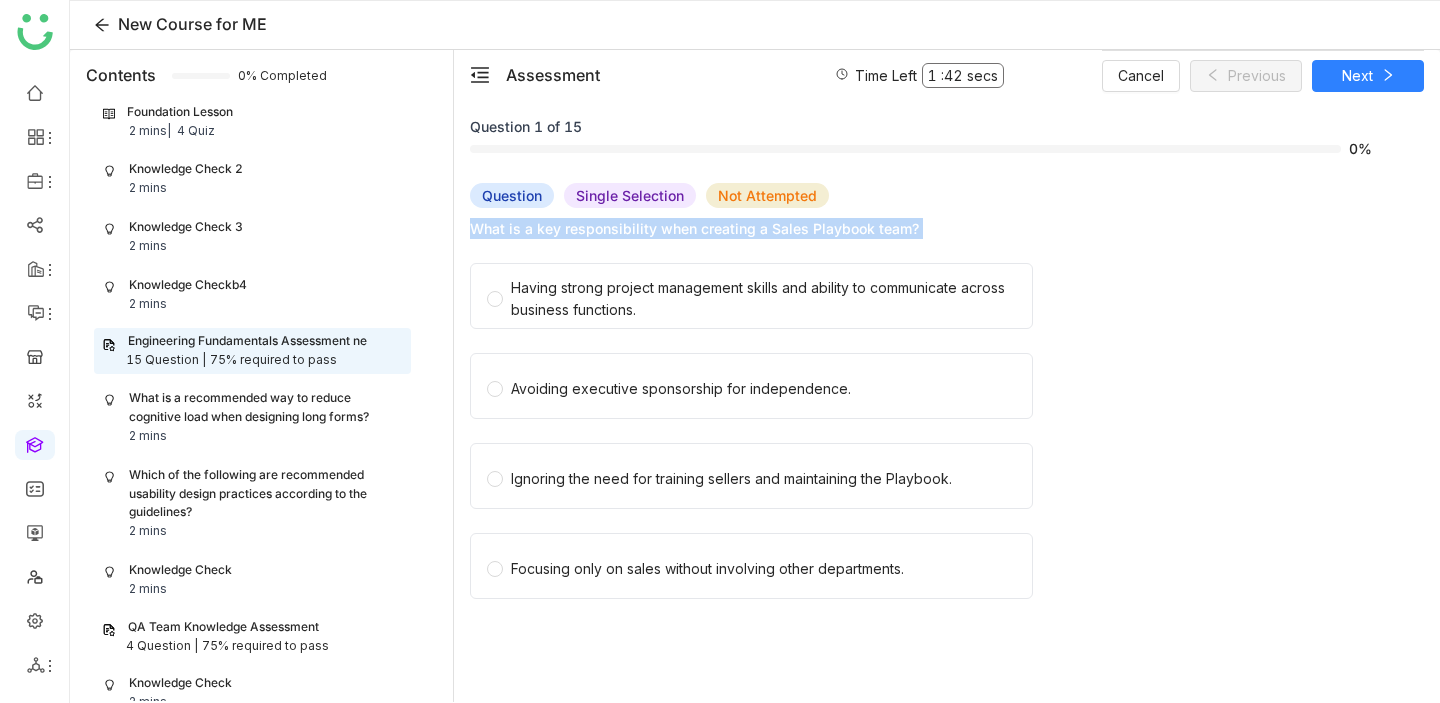 click on "Question   Single Selection  Not Attempted What is a key responsibility when creating a Sales Playbook team?  Having strong project management skills and ability to communicate across business functions.   Avoiding executive sponsorship for independence.   Ignoring the need for training sellers and maintaining the Playbook.   Focusing only on sales without involving other departments." 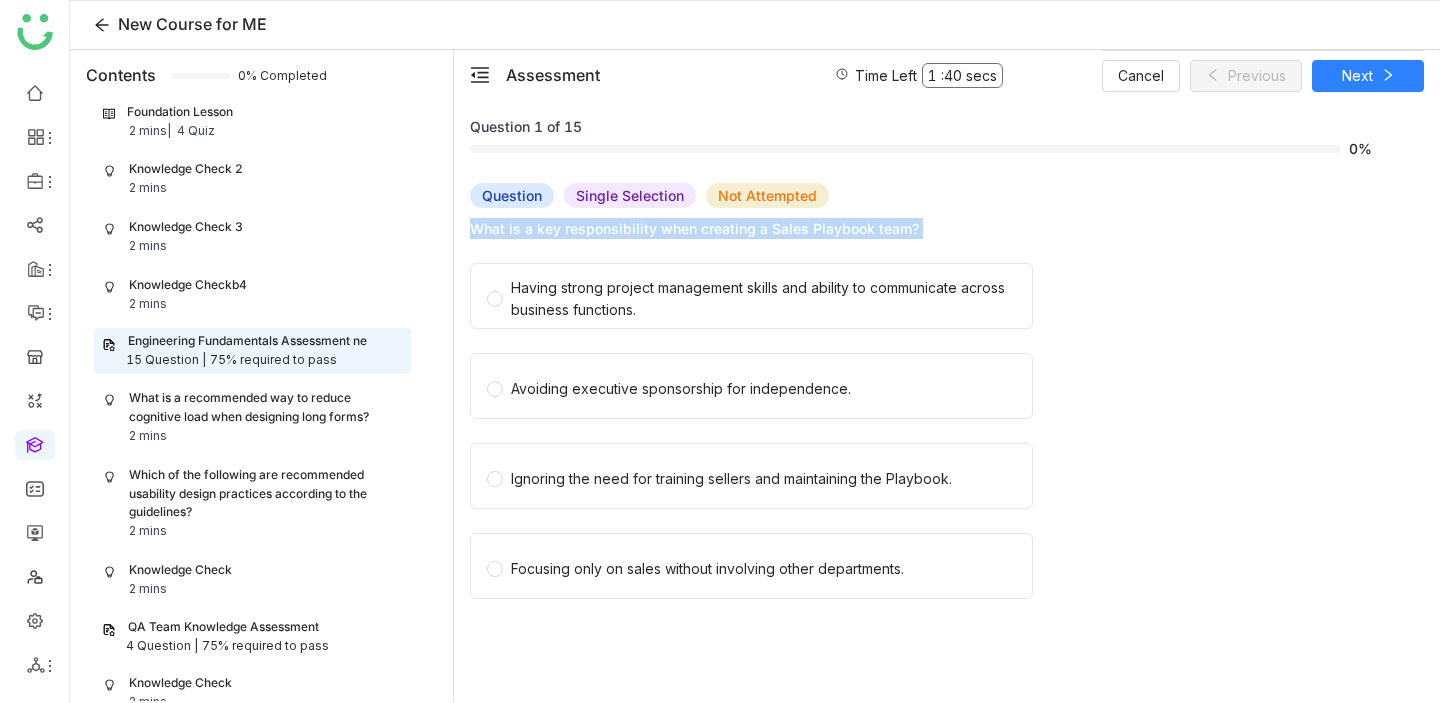drag, startPoint x: 835, startPoint y: 204, endPoint x: 516, endPoint y: 211, distance: 319.07678 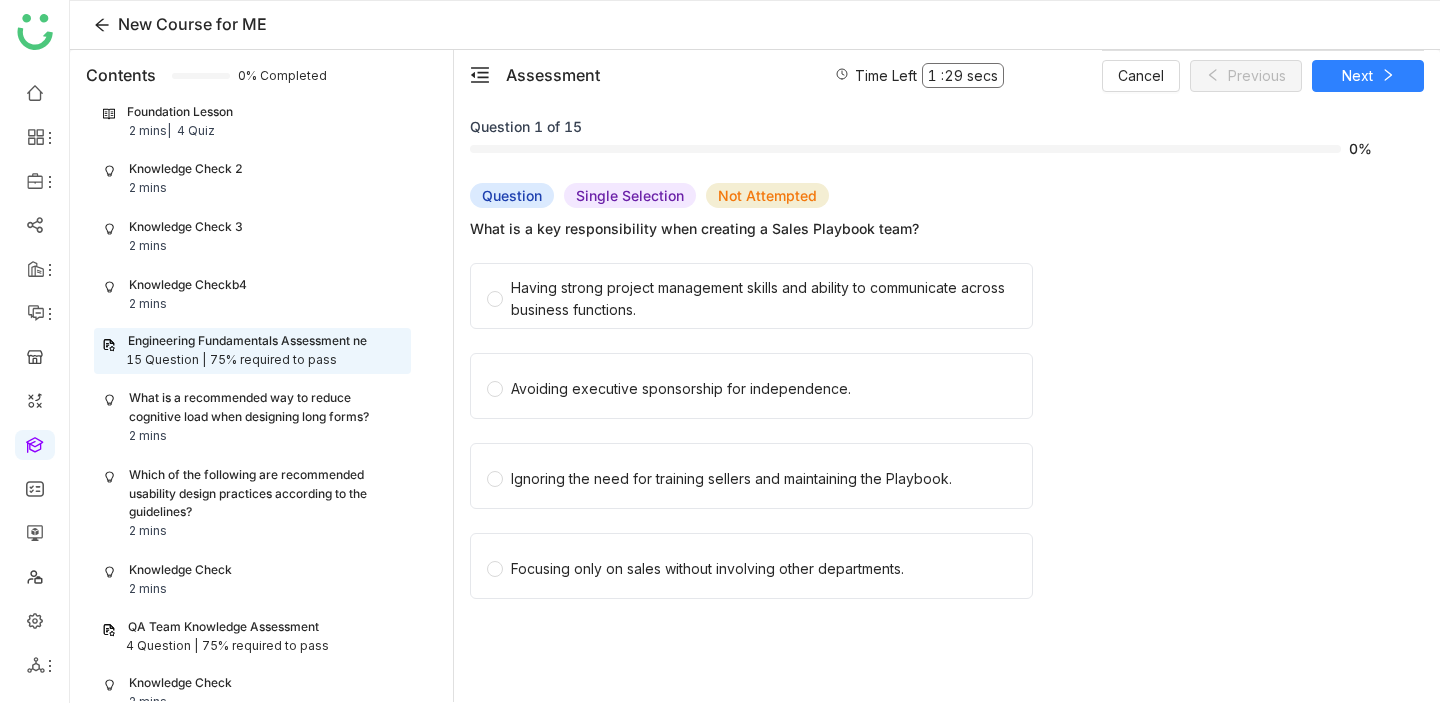 click on "Question" 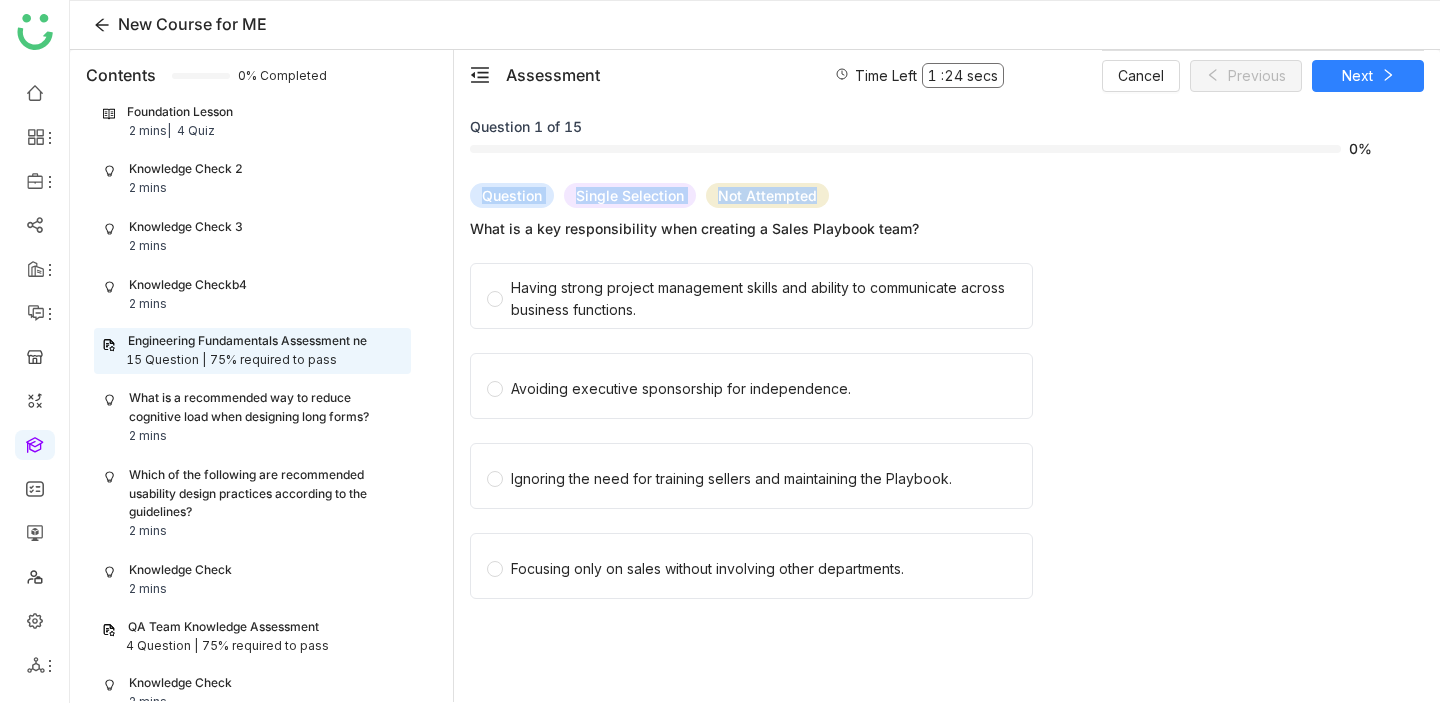 drag, startPoint x: 479, startPoint y: 198, endPoint x: 838, endPoint y: 194, distance: 359.02228 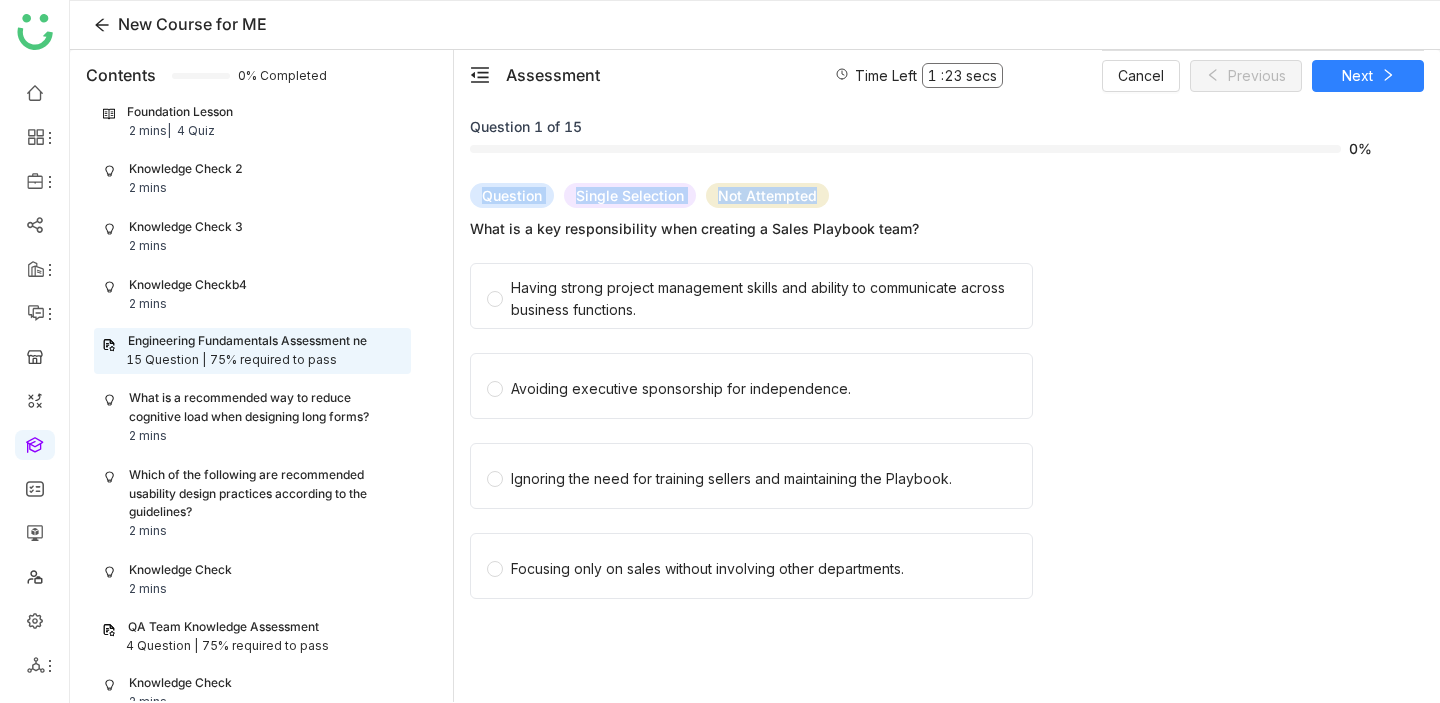 click on "Question   Single Selection  Not Attempted" 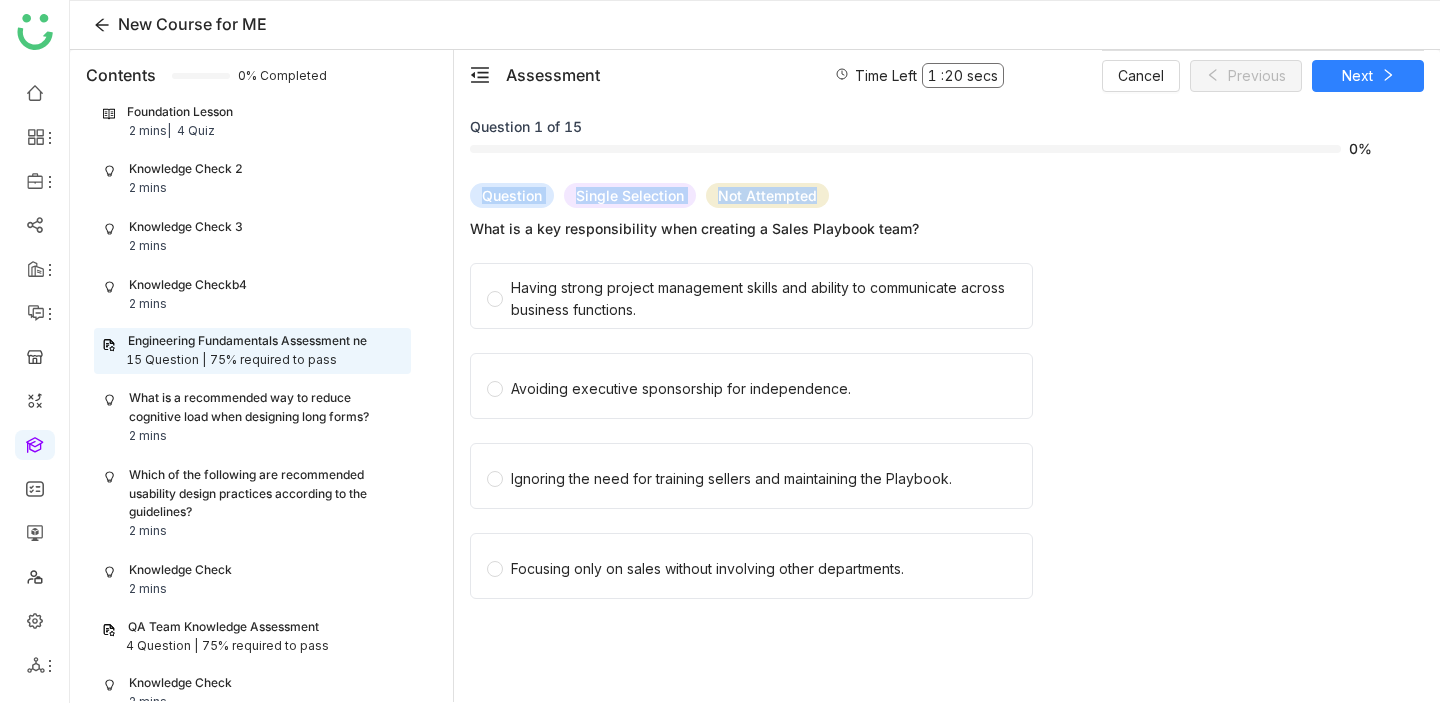 drag, startPoint x: 837, startPoint y: 194, endPoint x: 463, endPoint y: 192, distance: 374.00534 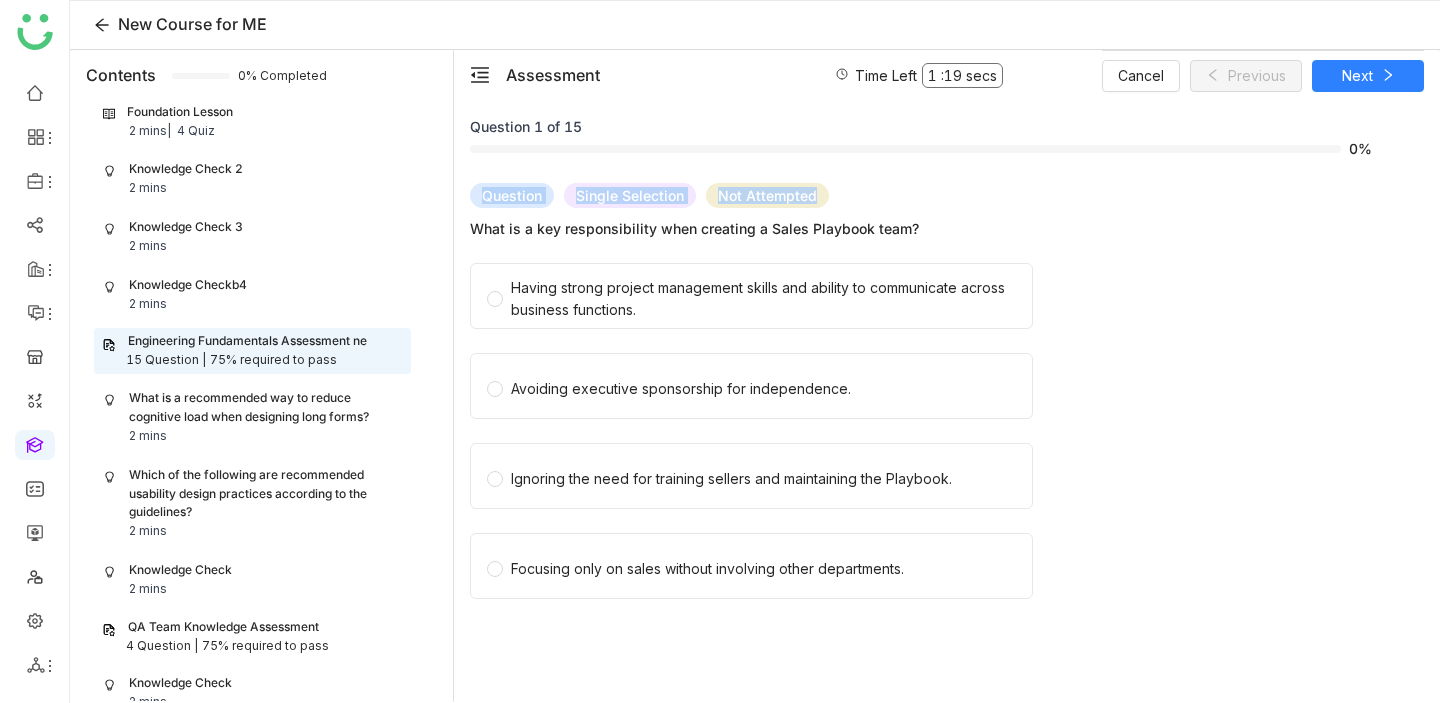 click on "Question 1 of 15   0%  Question   Single Selection  Not Attempted What is a key responsibility when creating a Sales Playbook team?  Having strong project management skills and ability to communicate across business functions.   Avoiding executive sponsorship for independence.   Ignoring the need for training sellers and maintaining the Playbook.   Focusing only on sales without involving other departments." 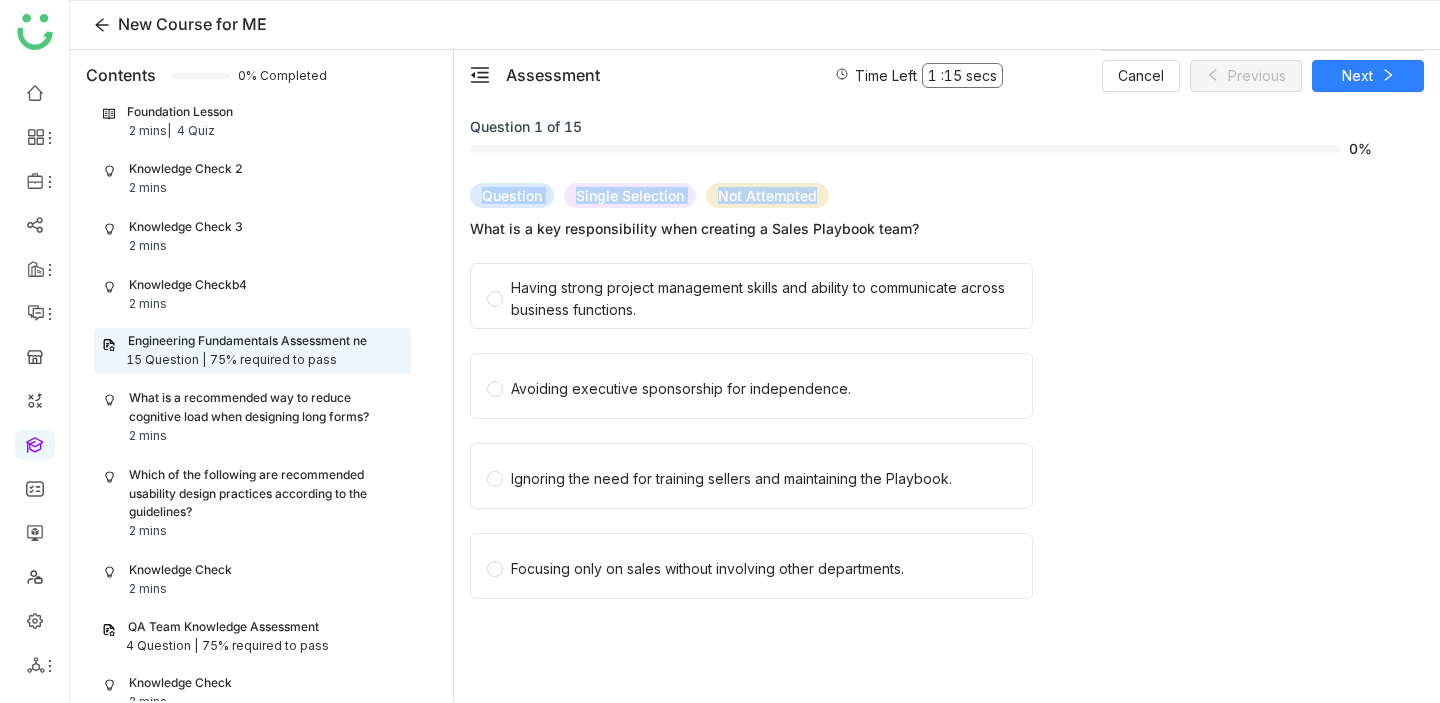 drag, startPoint x: 578, startPoint y: 188, endPoint x: 693, endPoint y: 190, distance: 115.01739 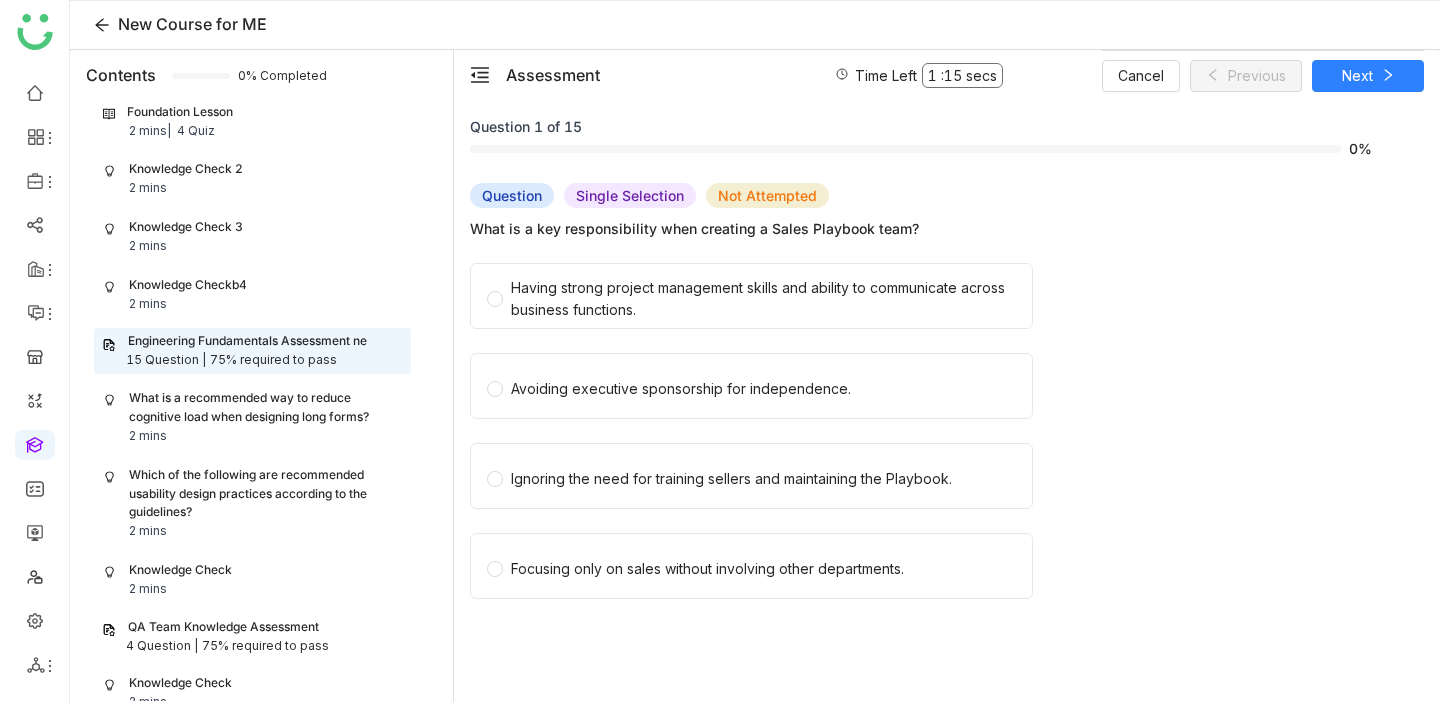 click on "Question" 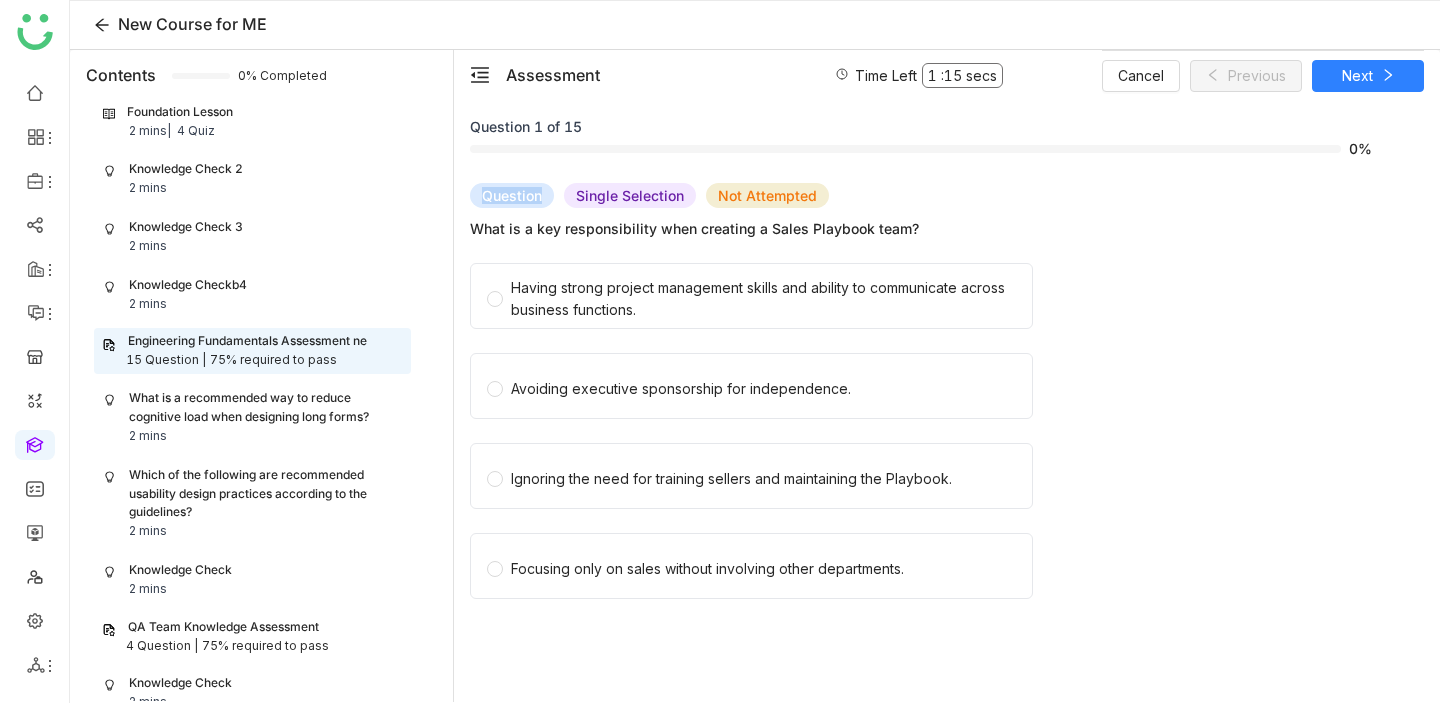 click on "Question" 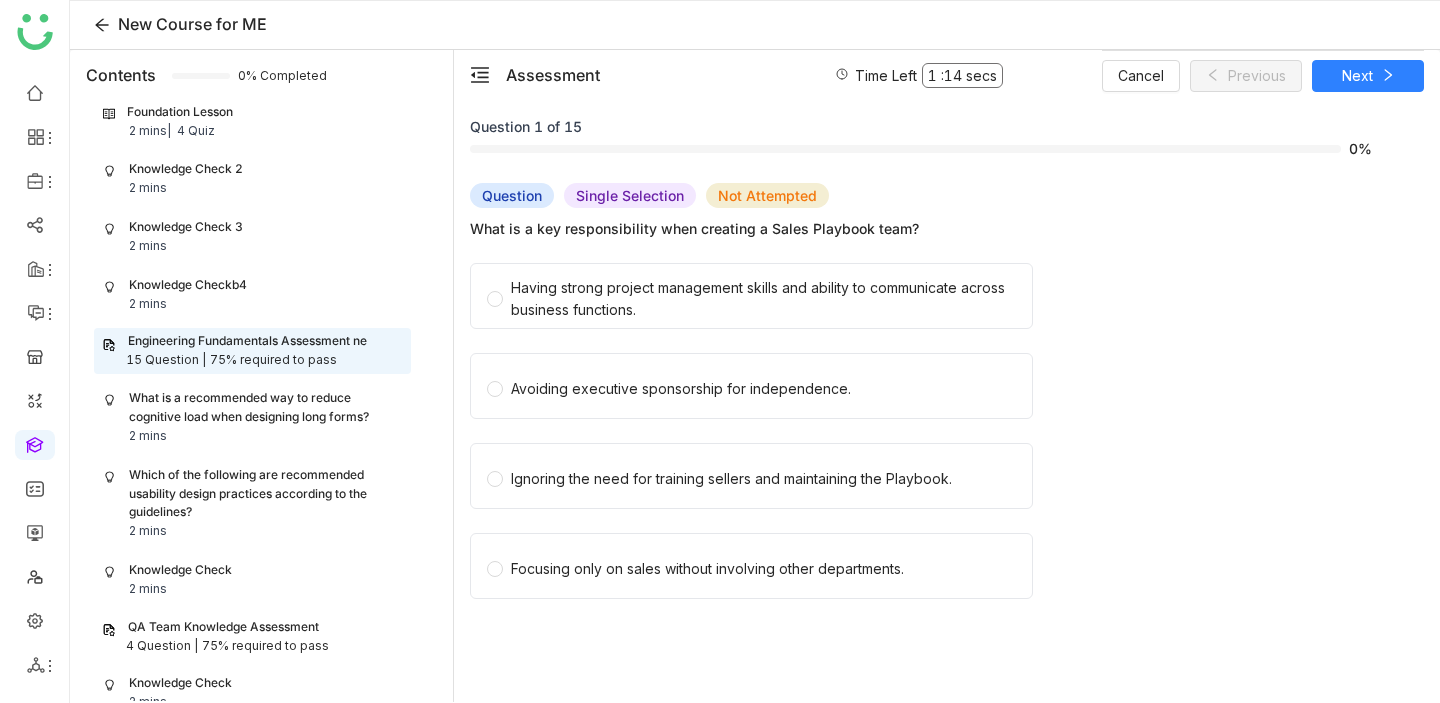 click on "Question   Single Selection  Not Attempted What is a key responsibility when creating a Sales Playbook team?" 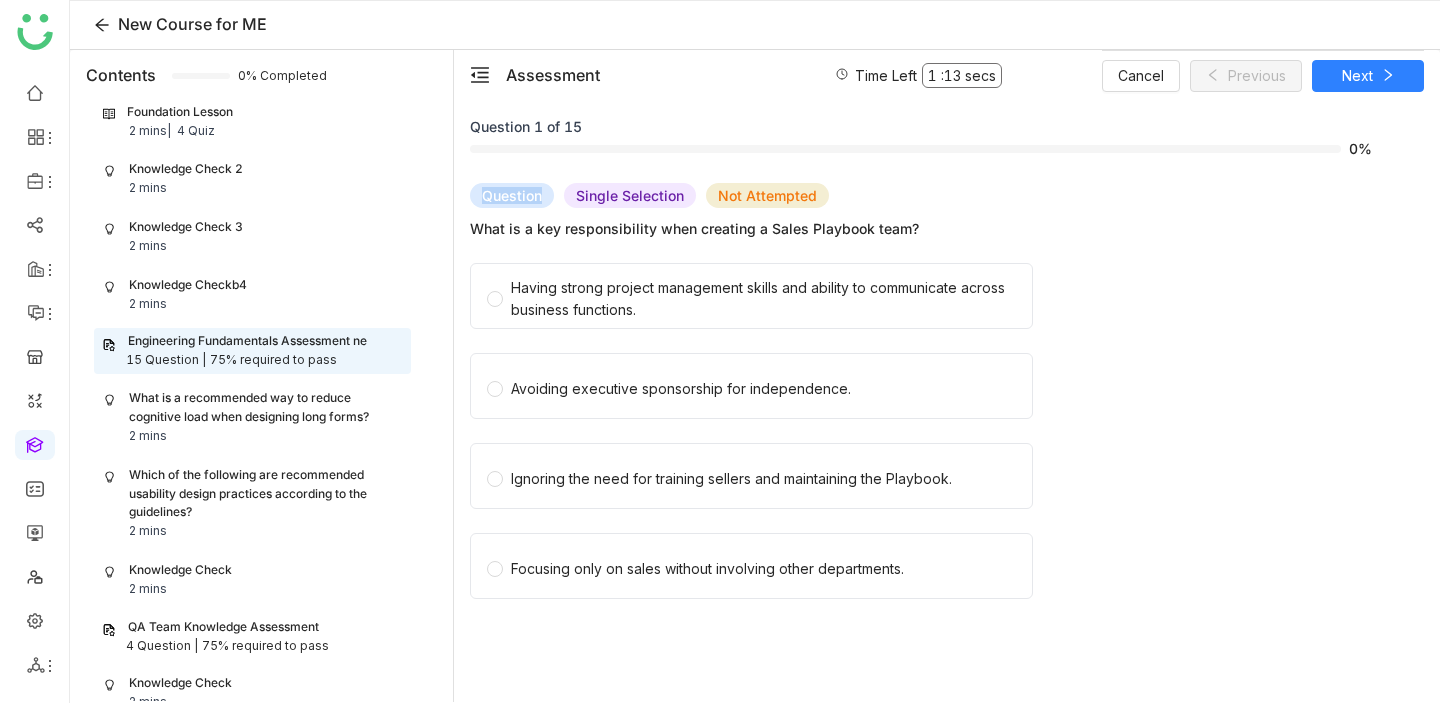 click on "Question" 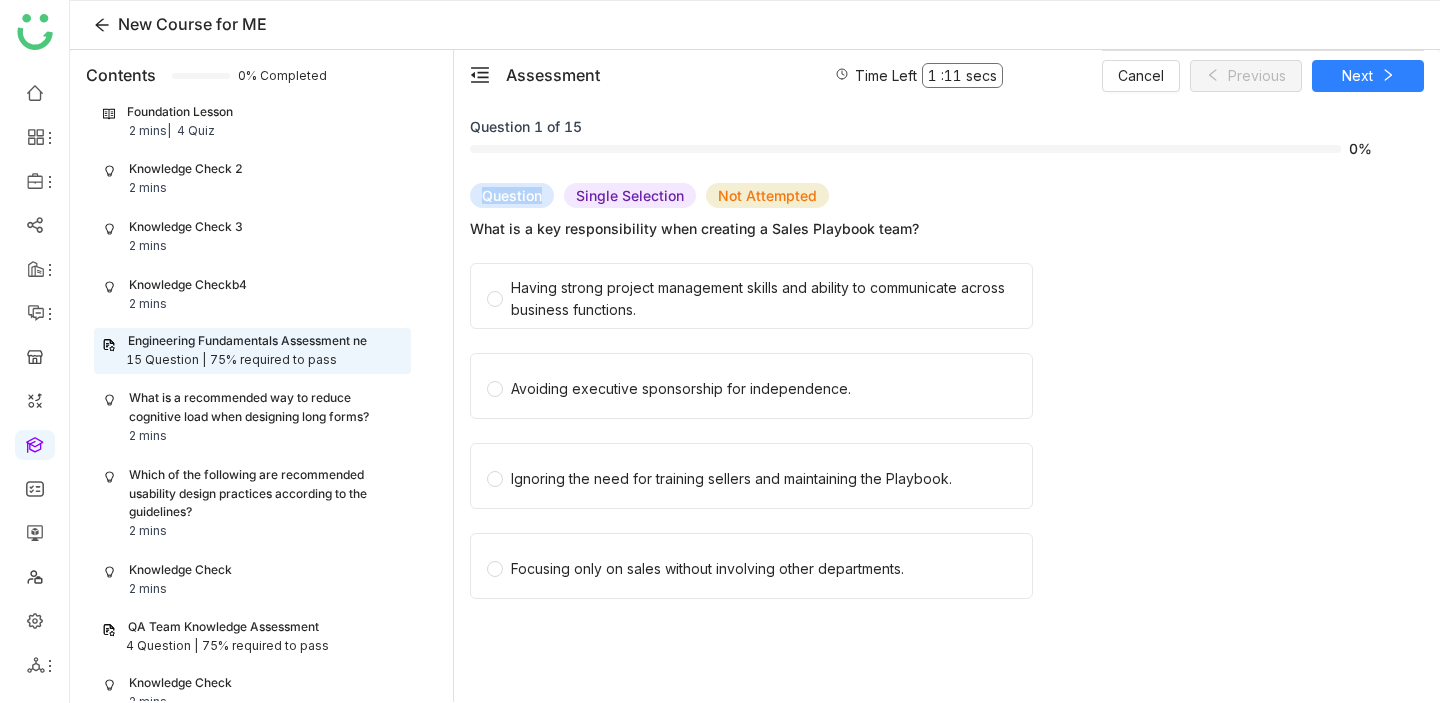 click on "Question" 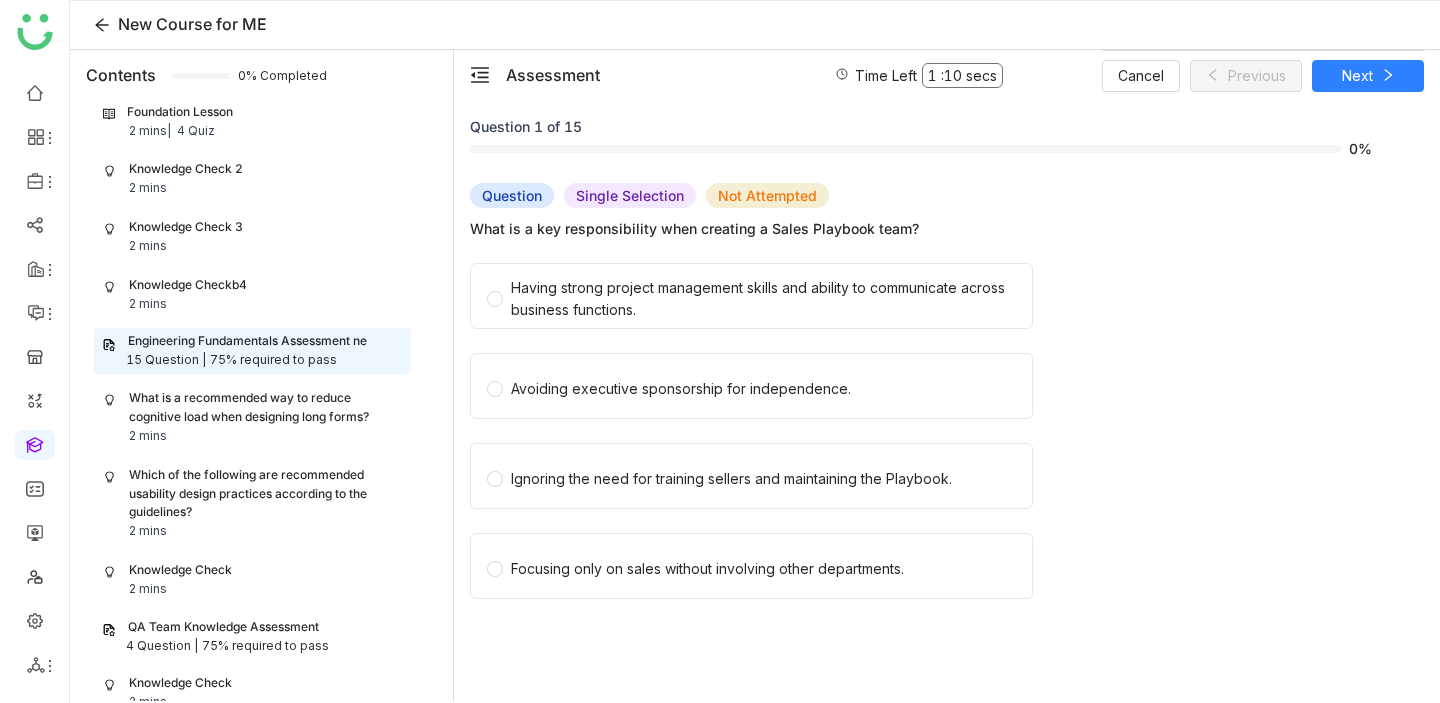 click on "Single Selection" 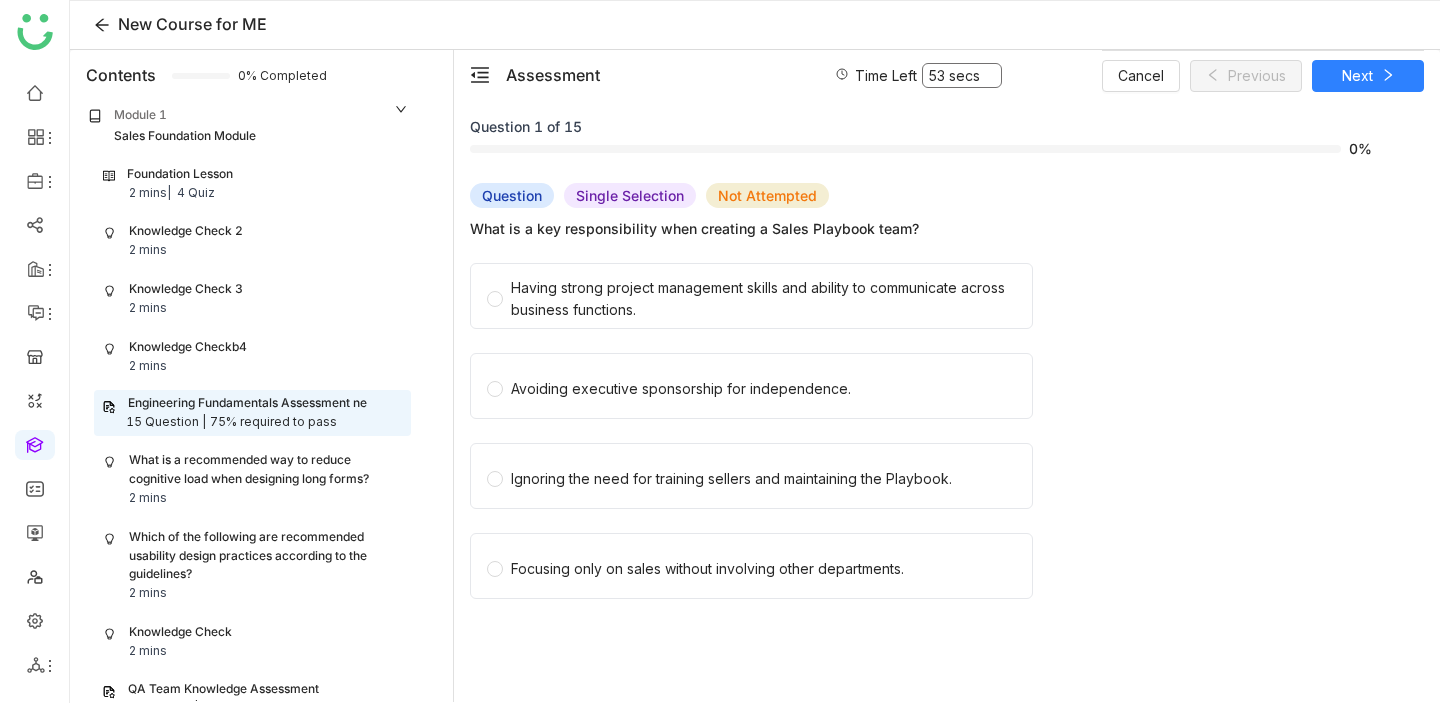 scroll, scrollTop: 0, scrollLeft: 0, axis: both 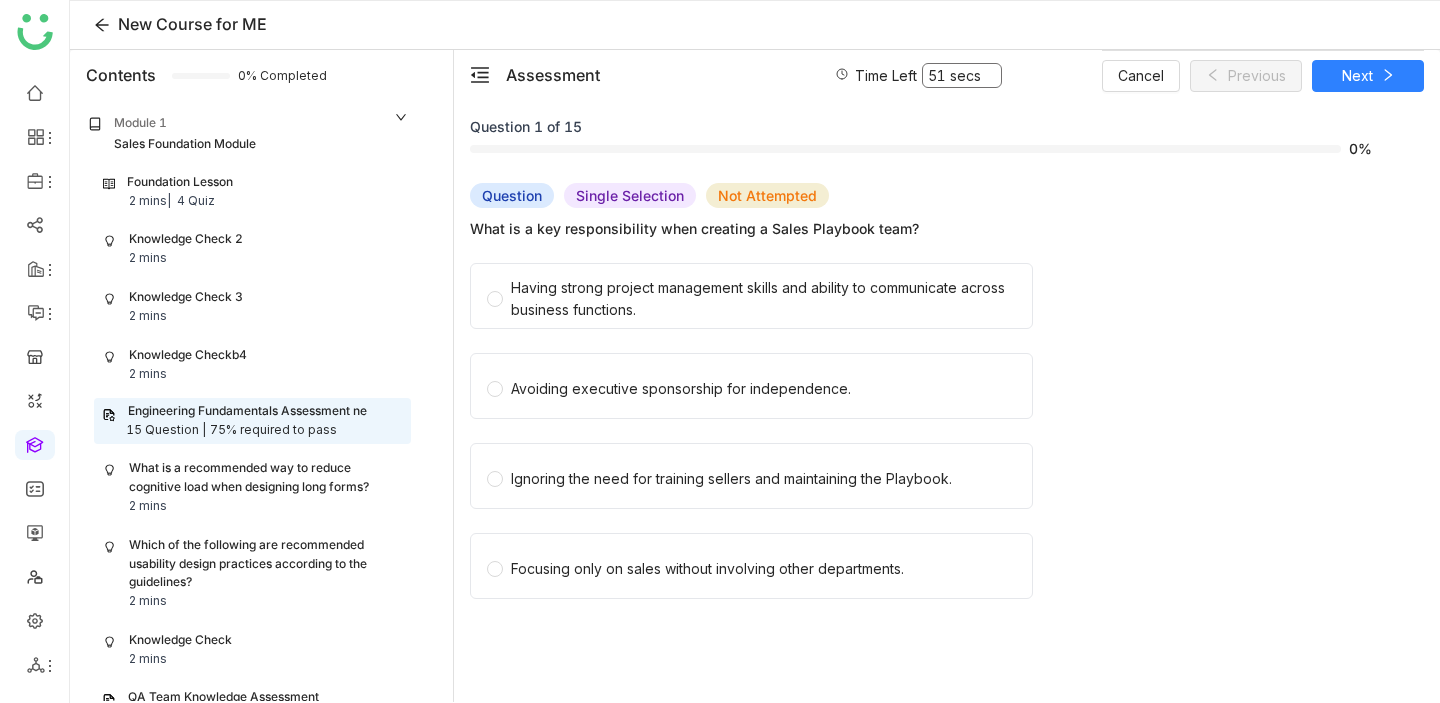 click on "Foundation Lesson 2 mins  | 4 Quiz" 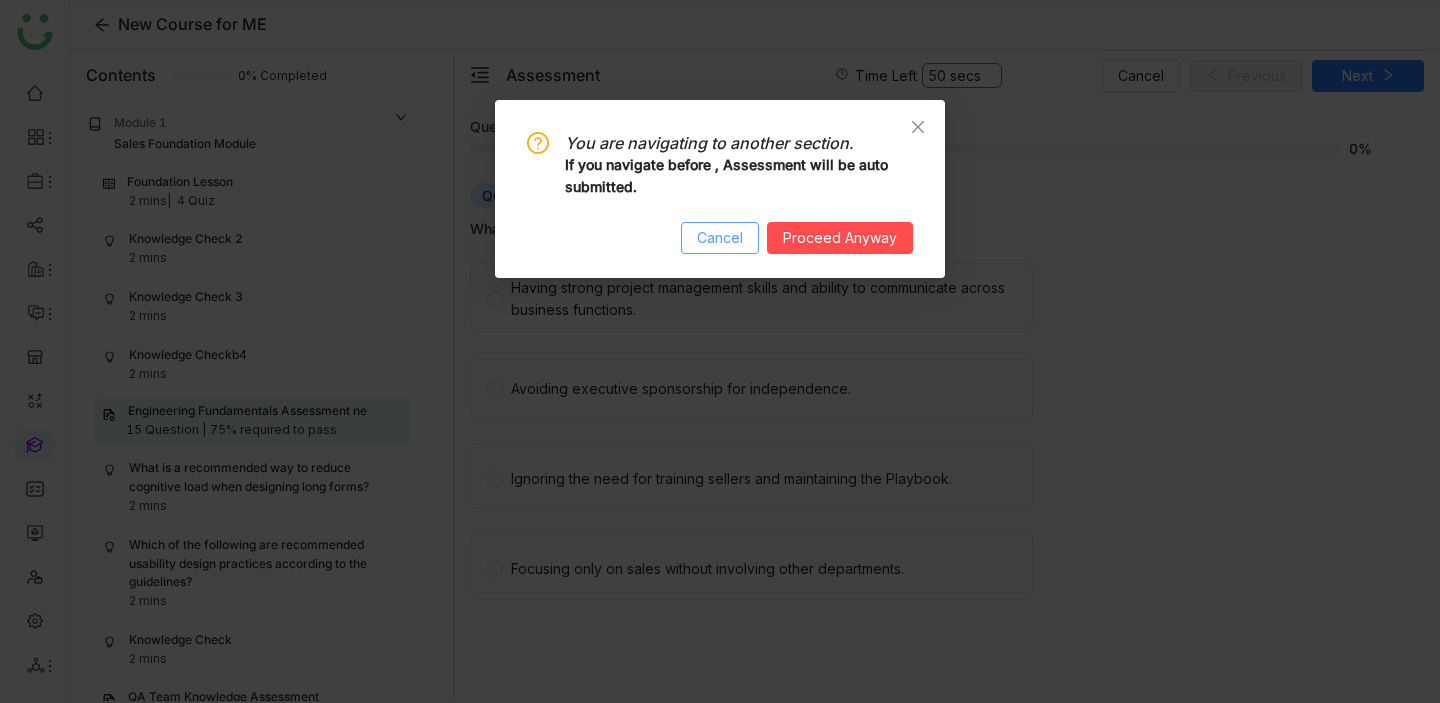 click on "Cancel" at bounding box center (720, 238) 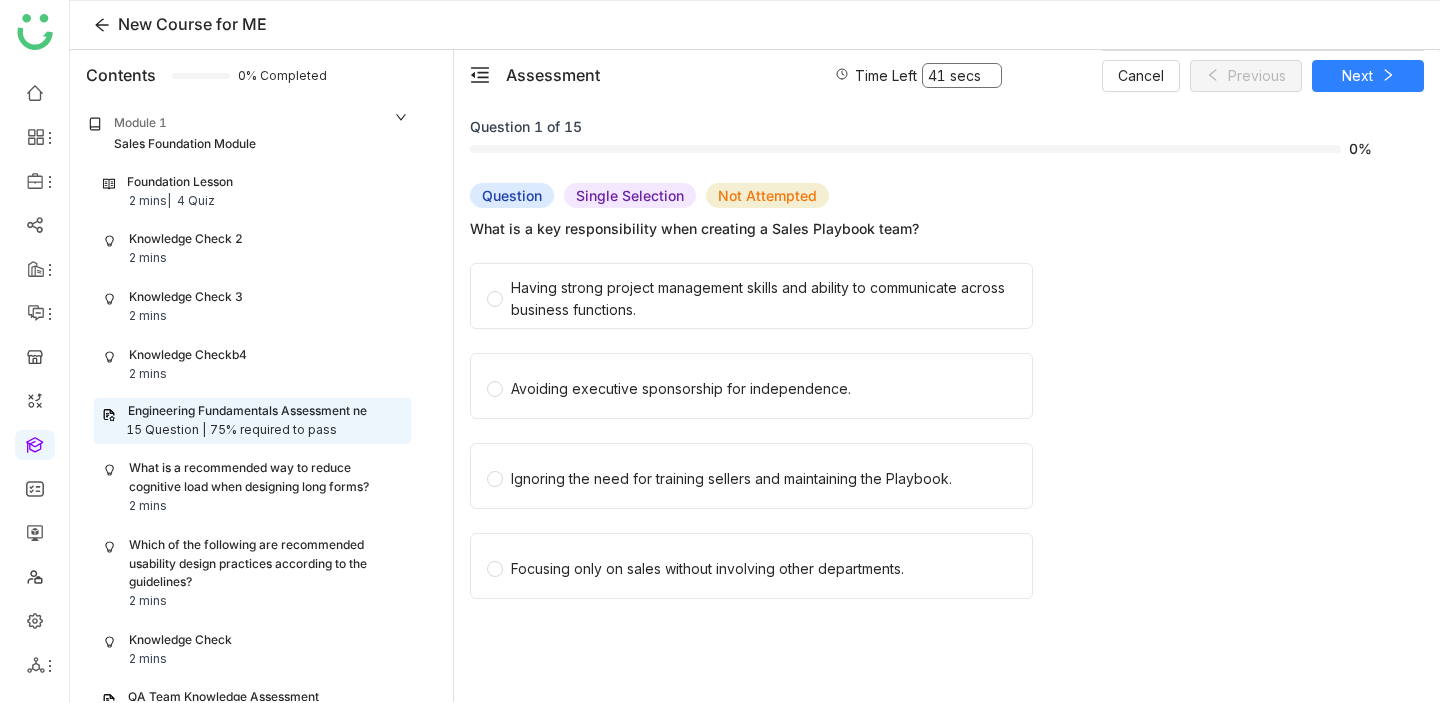 click on "Foundation Lesson 2 mins  | 4 Quiz" 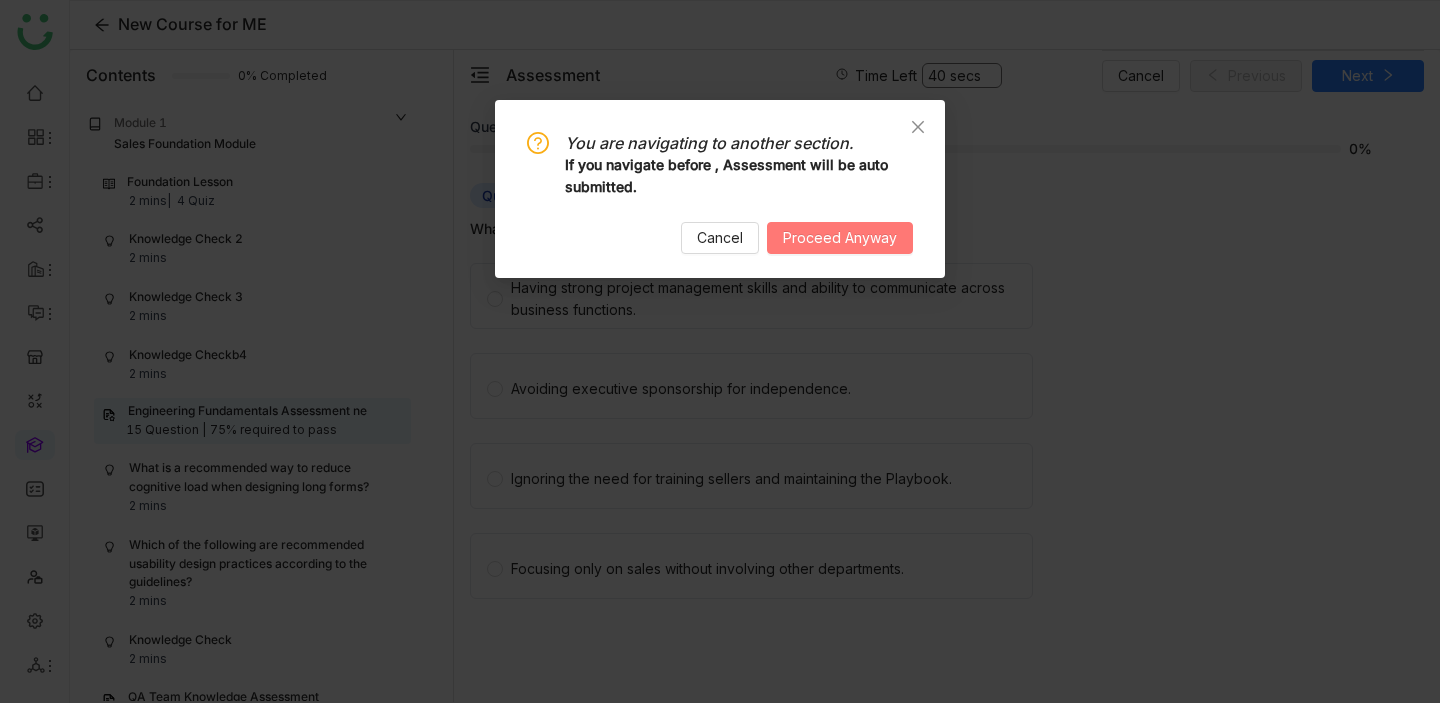 click on "Proceed Anyway" at bounding box center [840, 238] 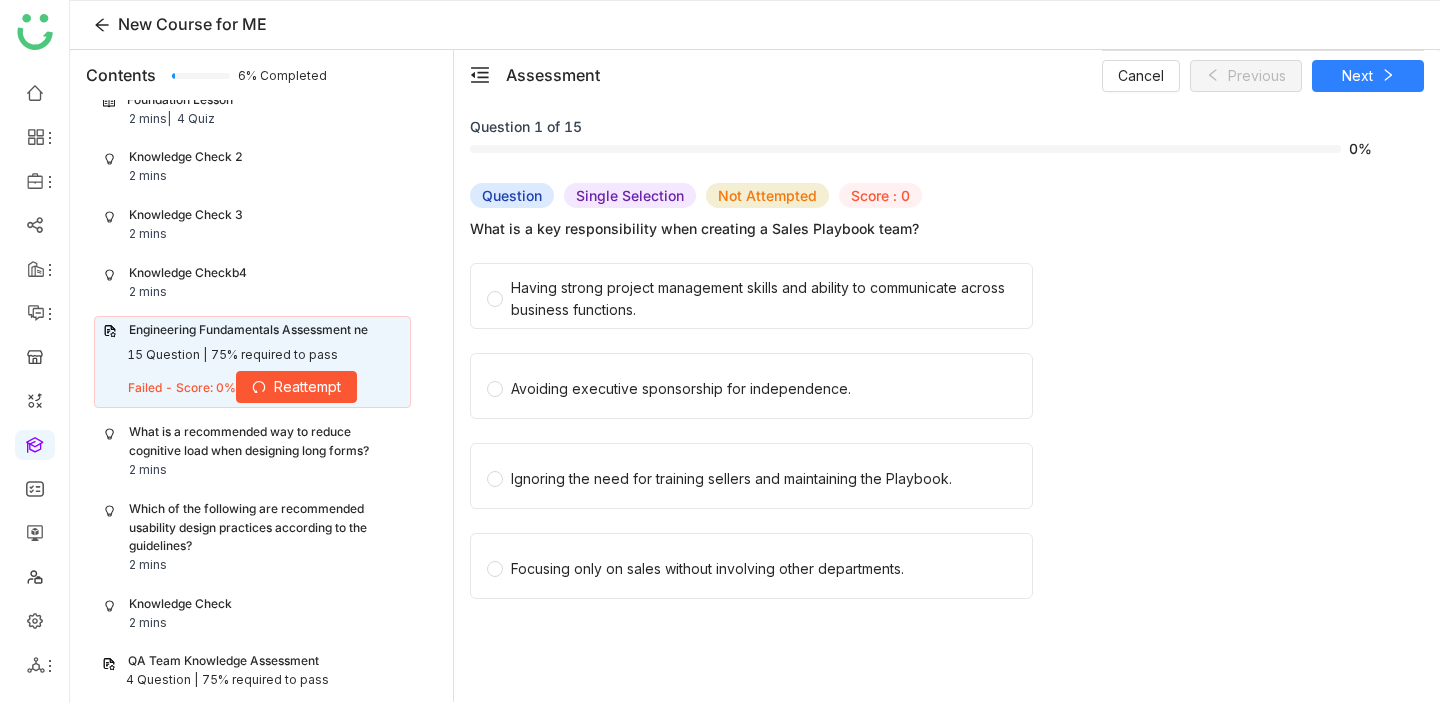 scroll, scrollTop: 91, scrollLeft: 0, axis: vertical 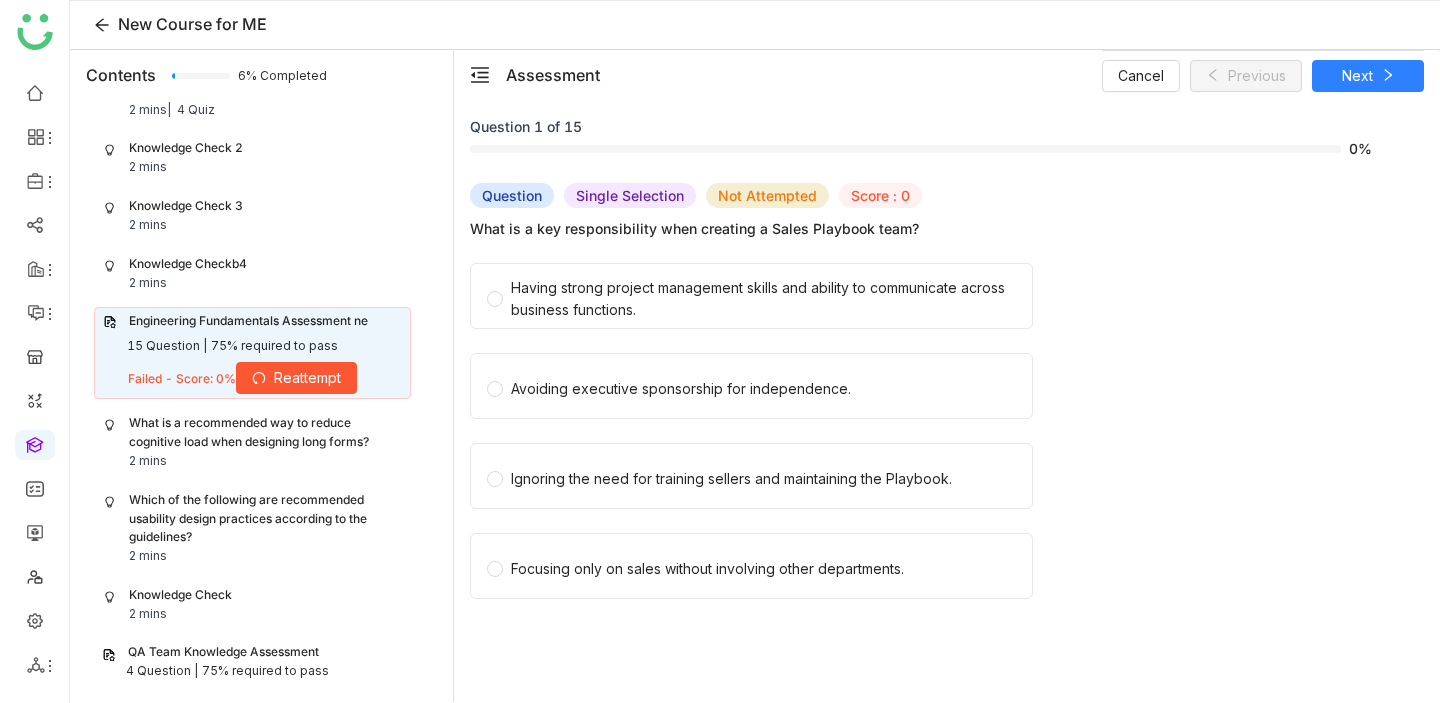 click on "What is a recommended way to reduce cognitive load when designing long forms?" 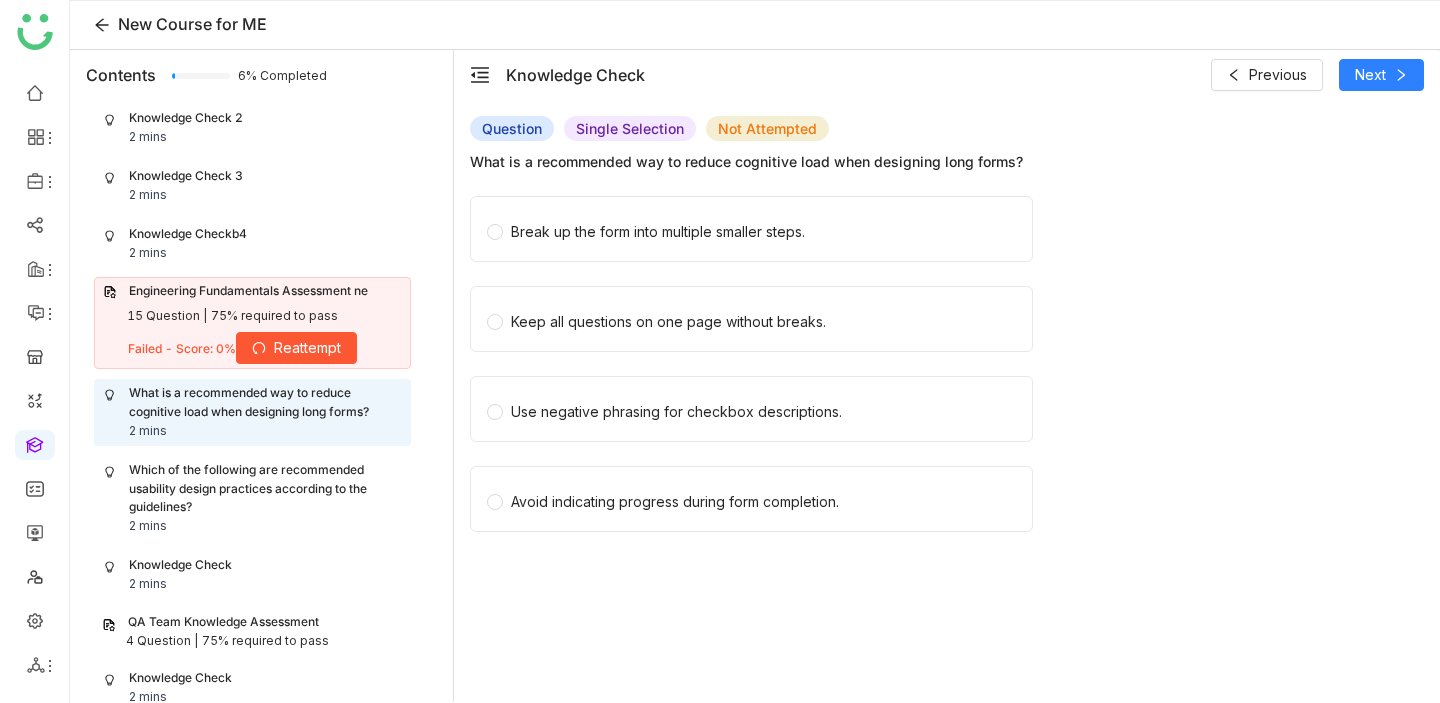 scroll, scrollTop: 123, scrollLeft: 0, axis: vertical 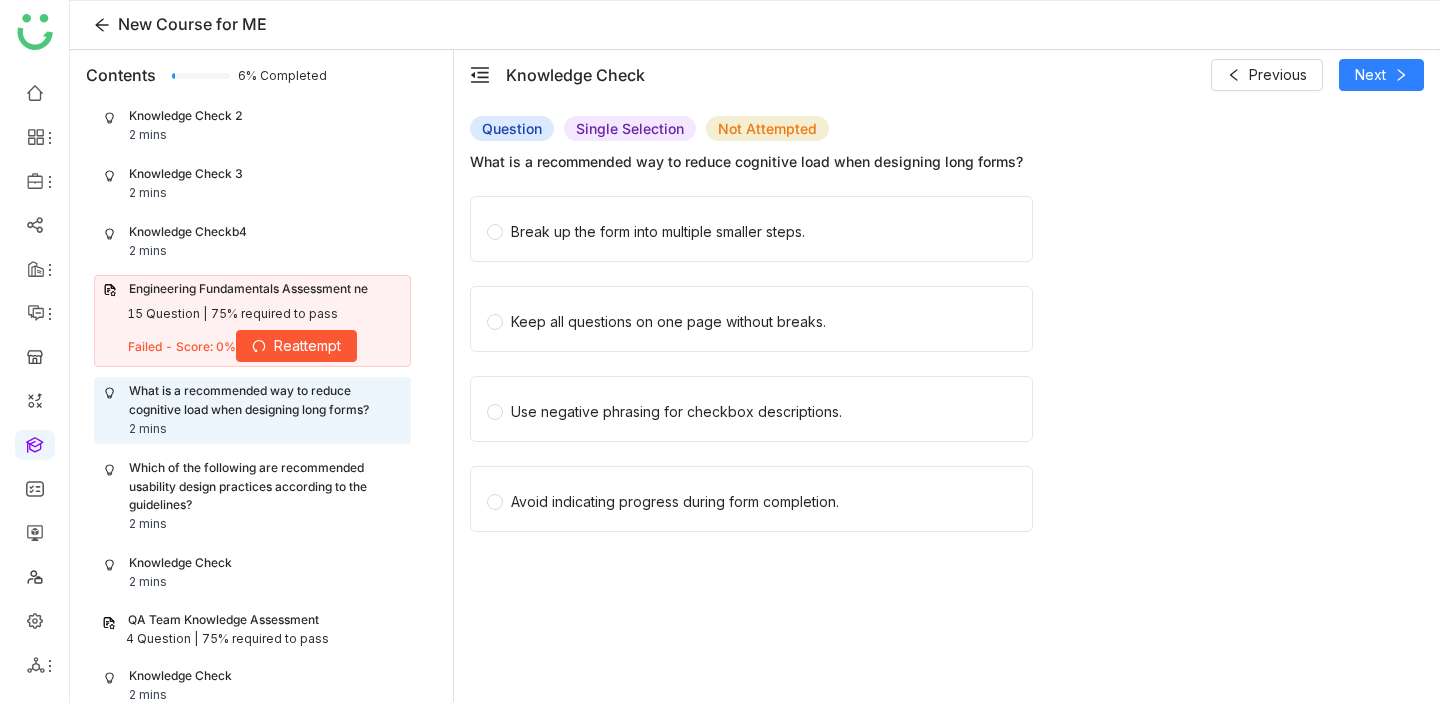 drag, startPoint x: 819, startPoint y: 238, endPoint x: 1004, endPoint y: 267, distance: 187.25919 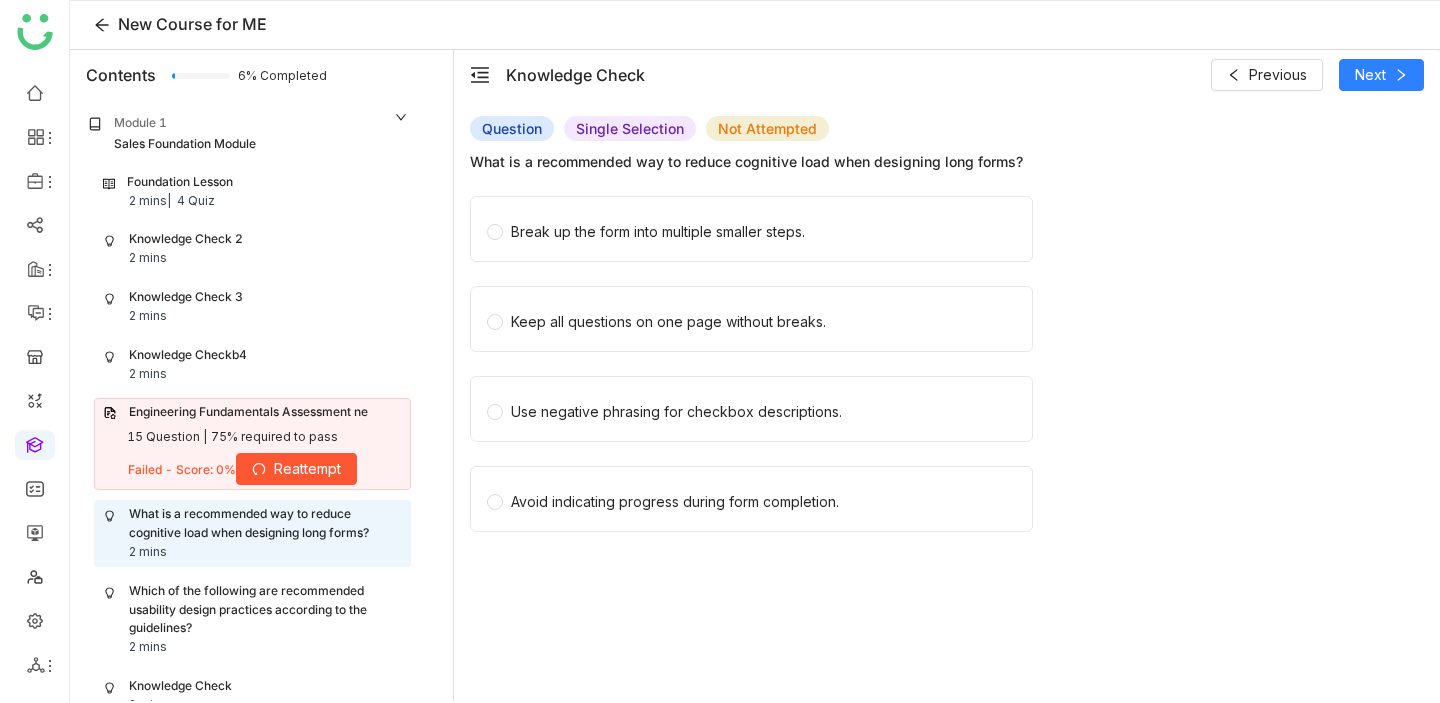 drag, startPoint x: 280, startPoint y: 467, endPoint x: 178, endPoint y: 433, distance: 107.51744 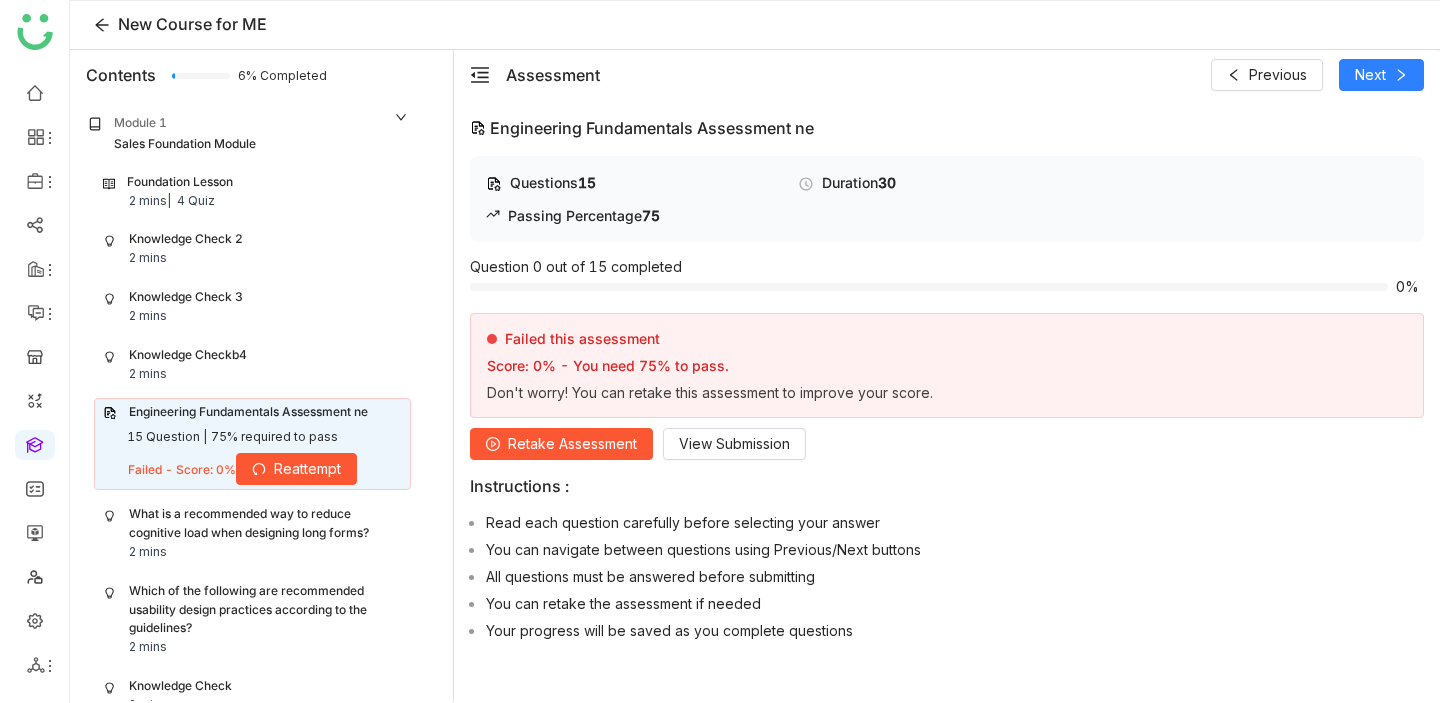 click on "15 Question |" 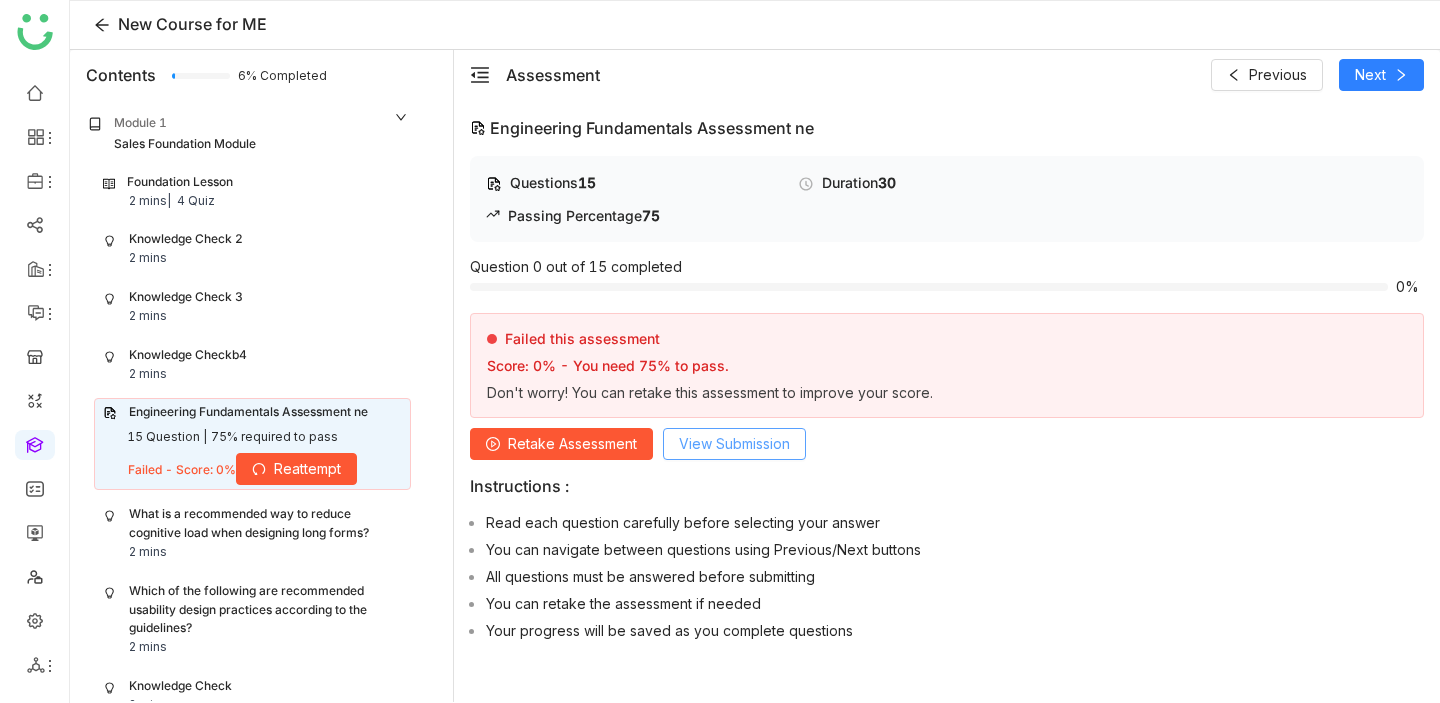 click on "View Submission" 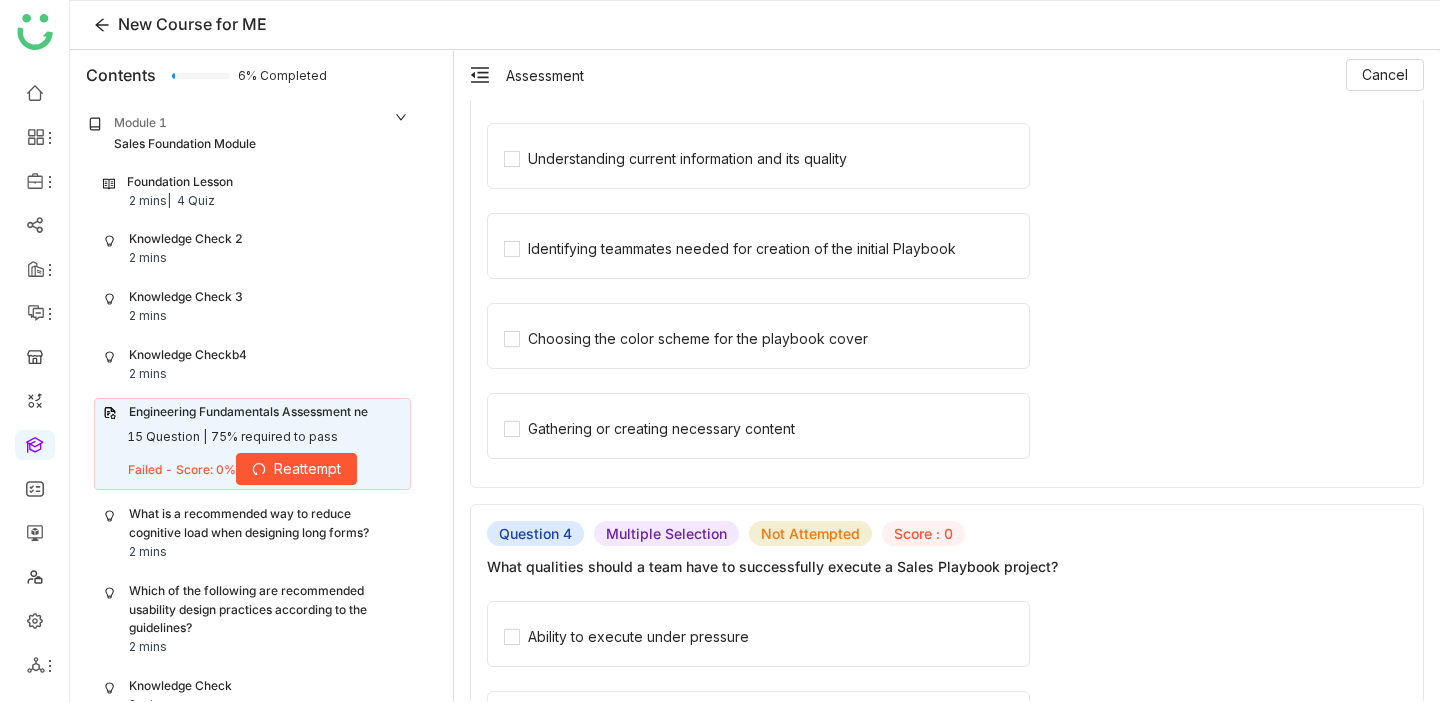 scroll, scrollTop: 1383, scrollLeft: 0, axis: vertical 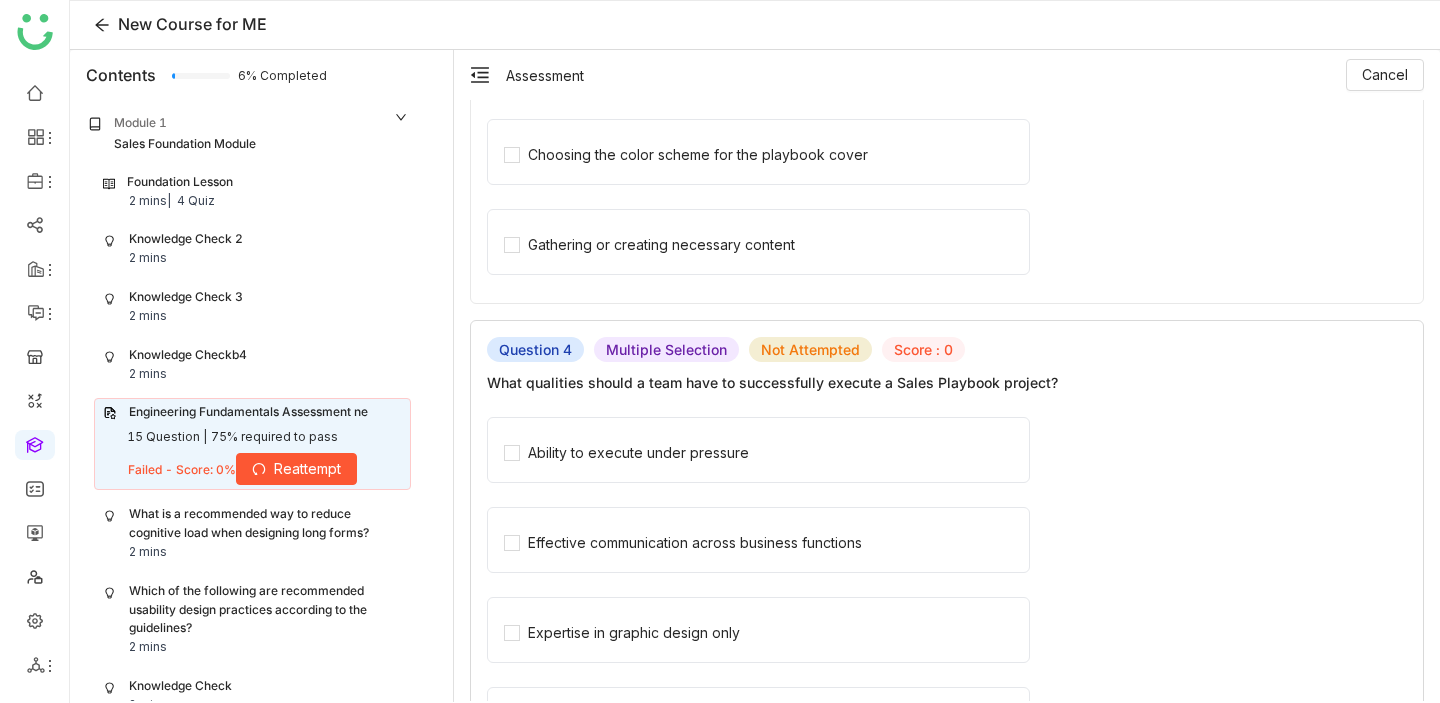 click on "Ability to execute under pressure" 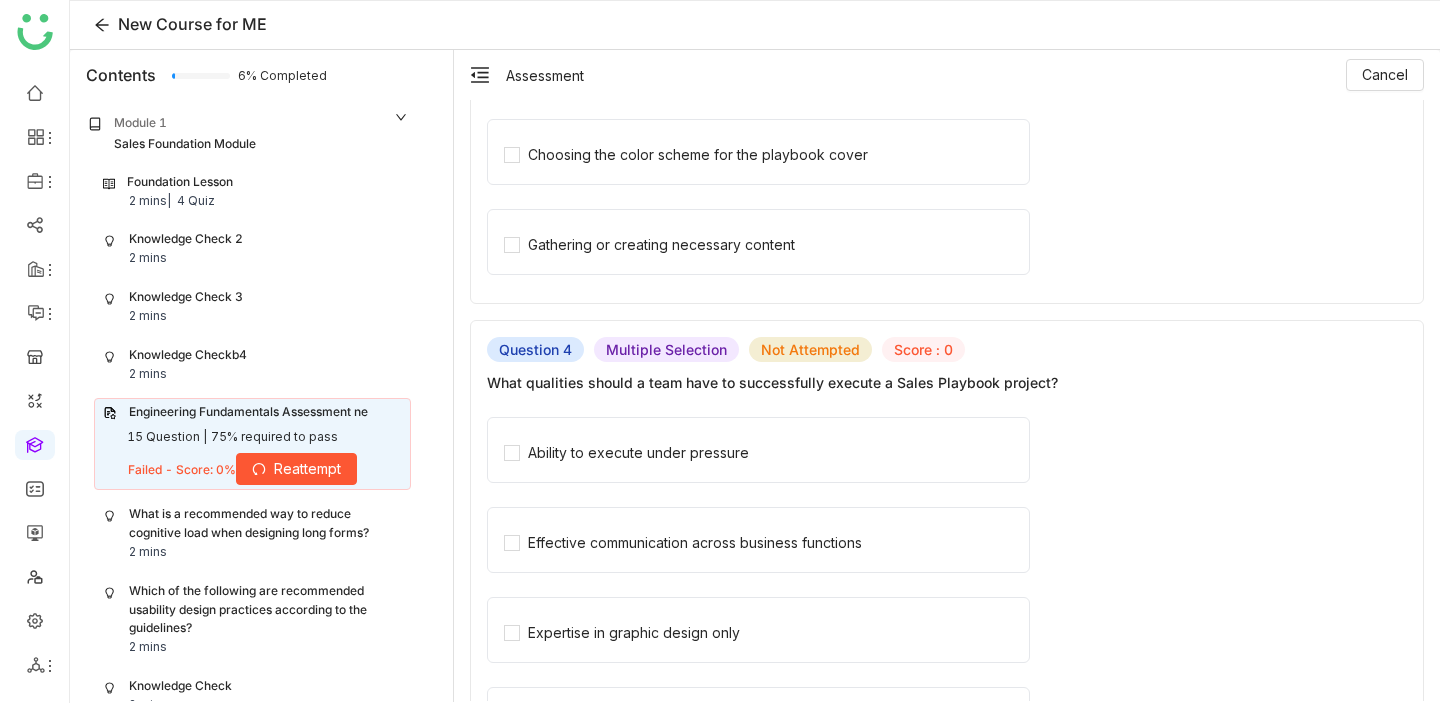 click on "Reattempt" 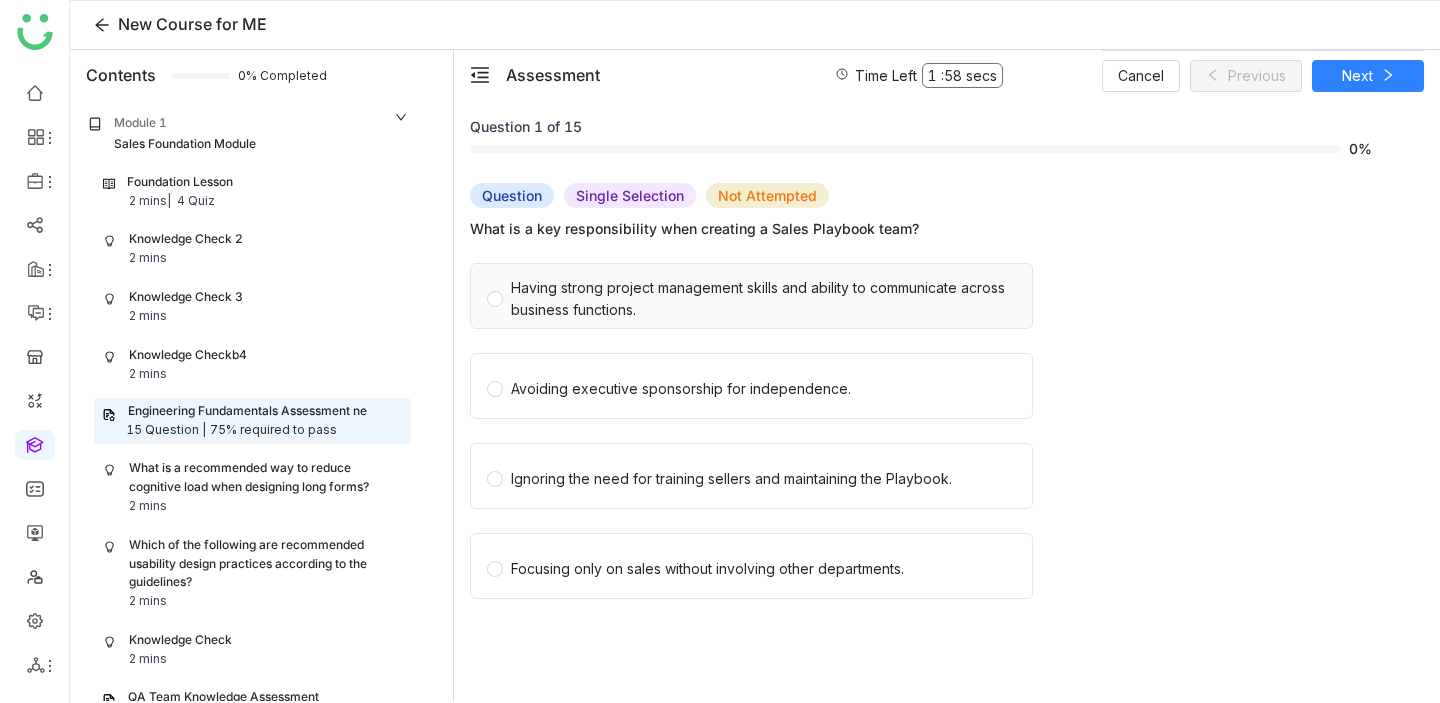 click on "Having strong project management skills and ability to communicate across business functions." 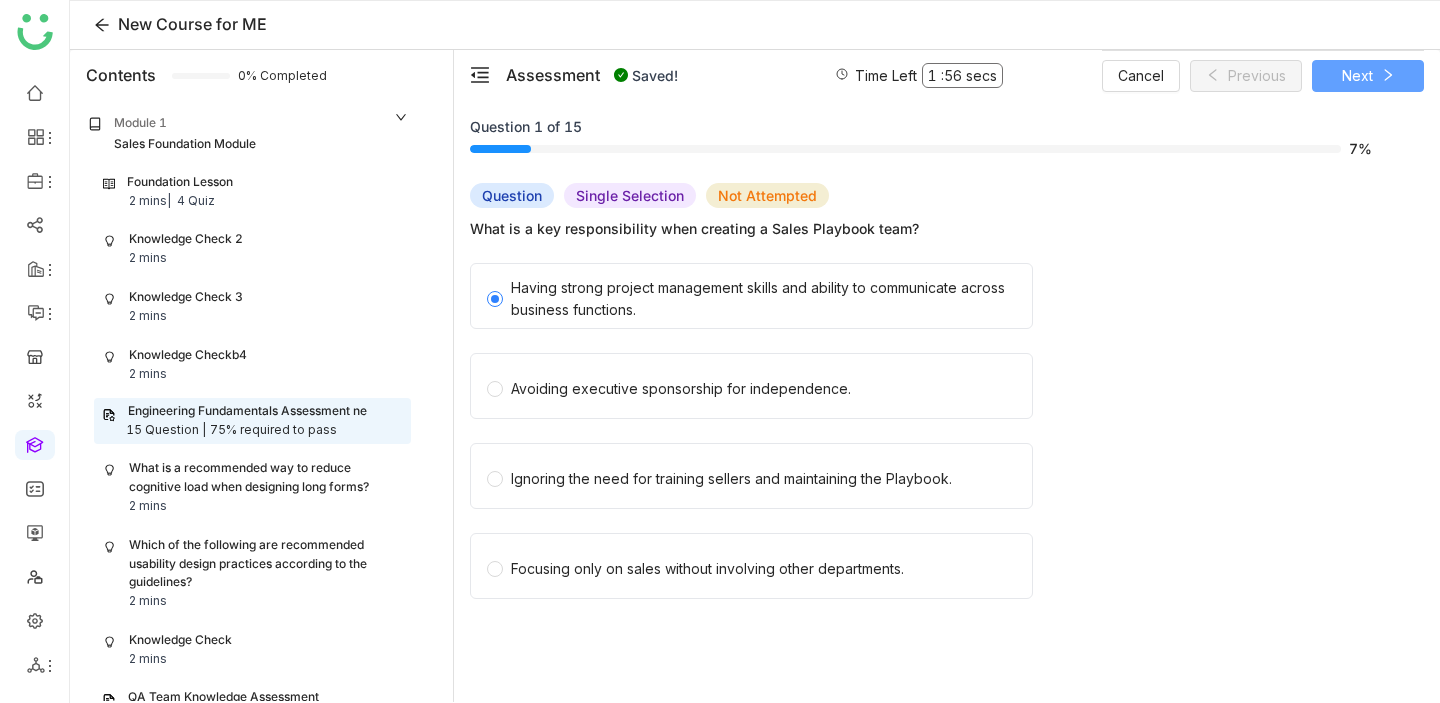 click on "Next" at bounding box center (1368, 76) 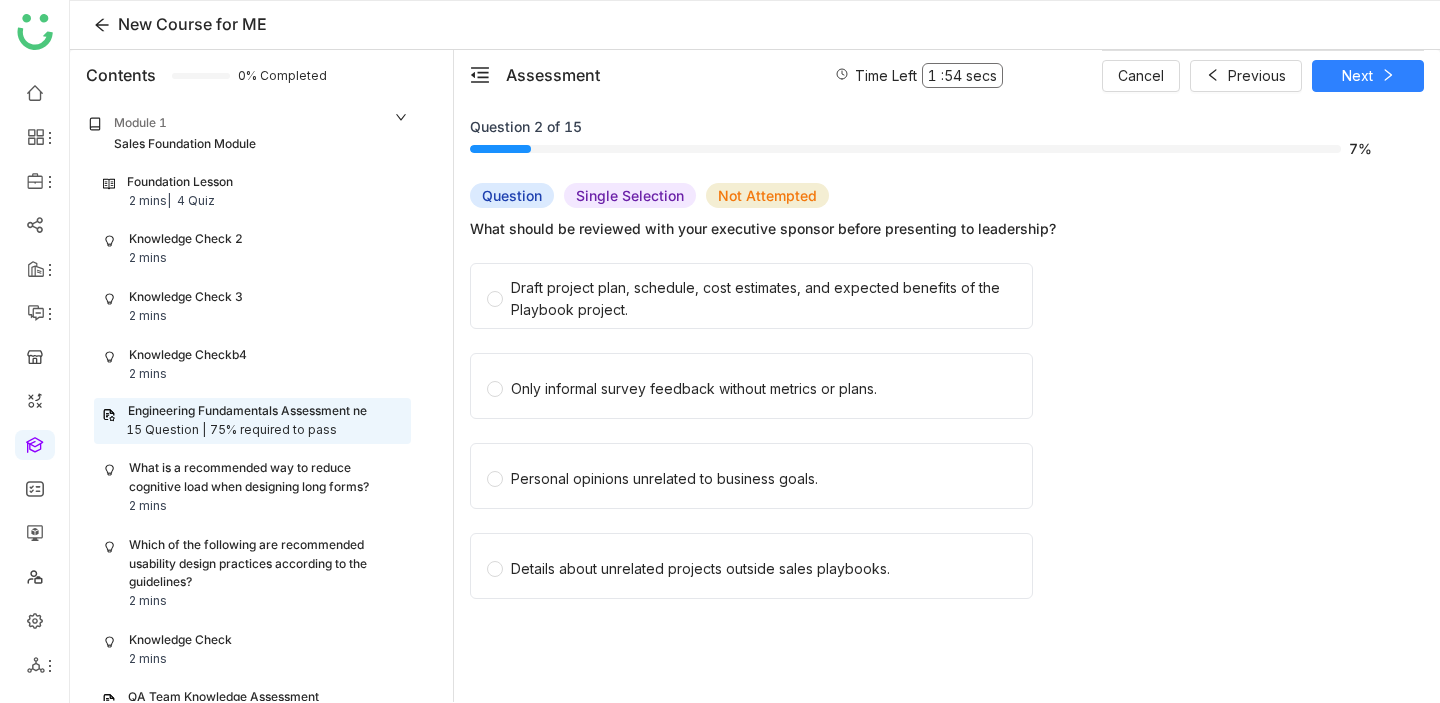 click on "Draft project plan, schedule, cost estimates, and expected benefits of the Playbook project." 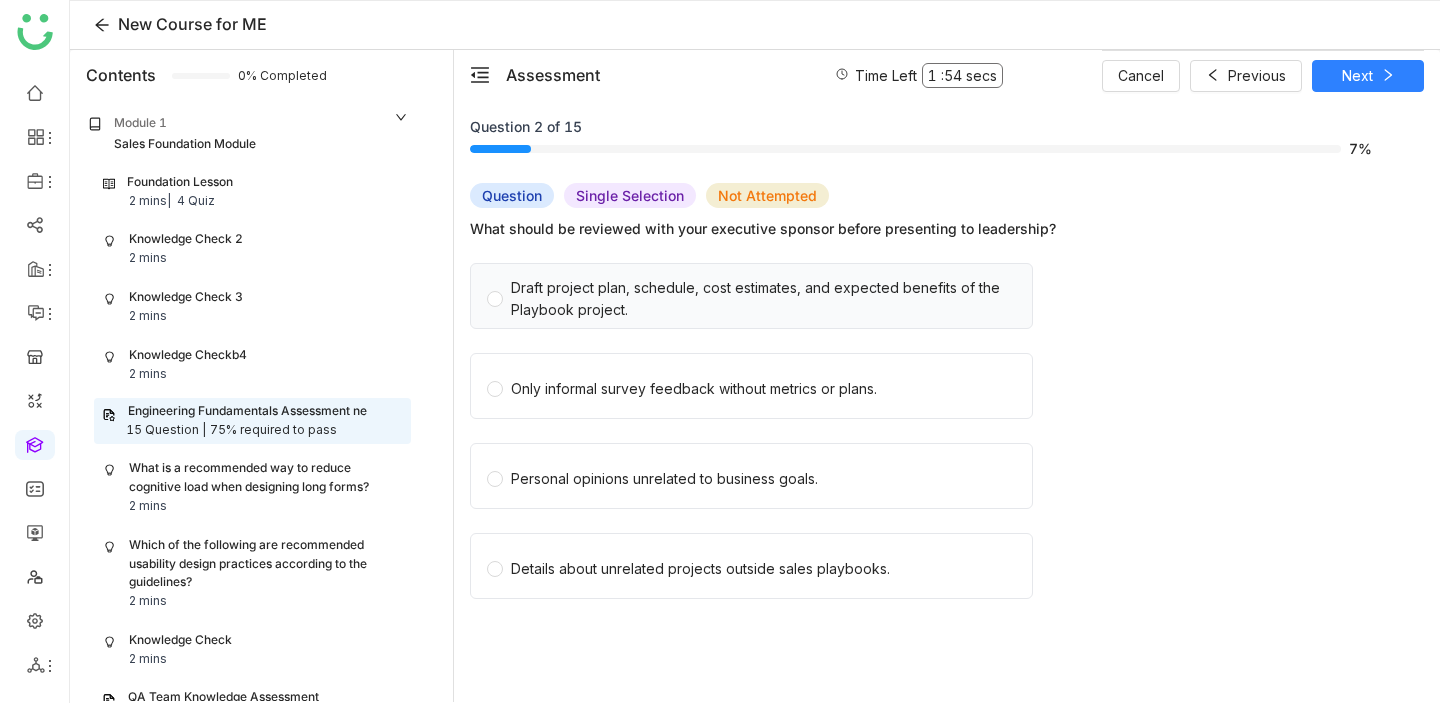 click on "Draft project plan, schedule, cost estimates, and expected benefits of the Playbook project." 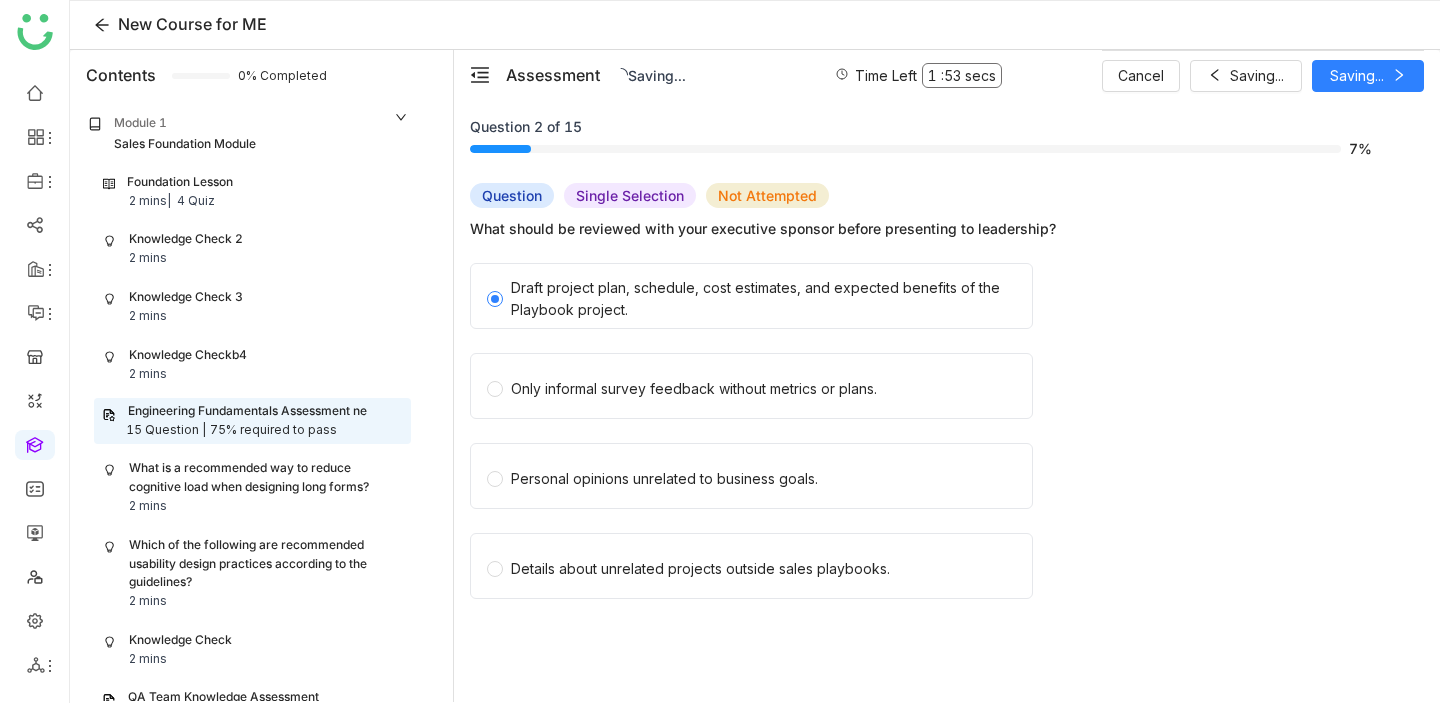 click on "Cancel   Saving...   Saving..." at bounding box center (1263, 75) 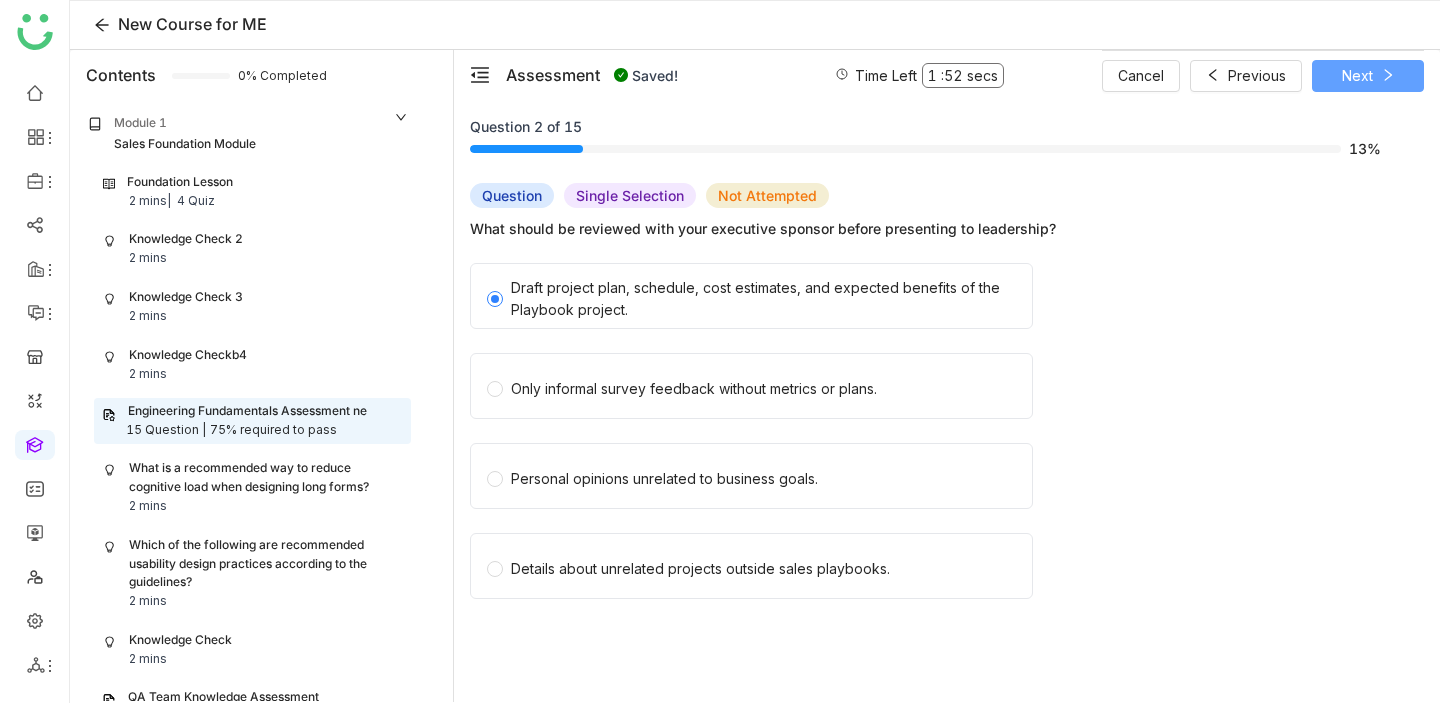 click 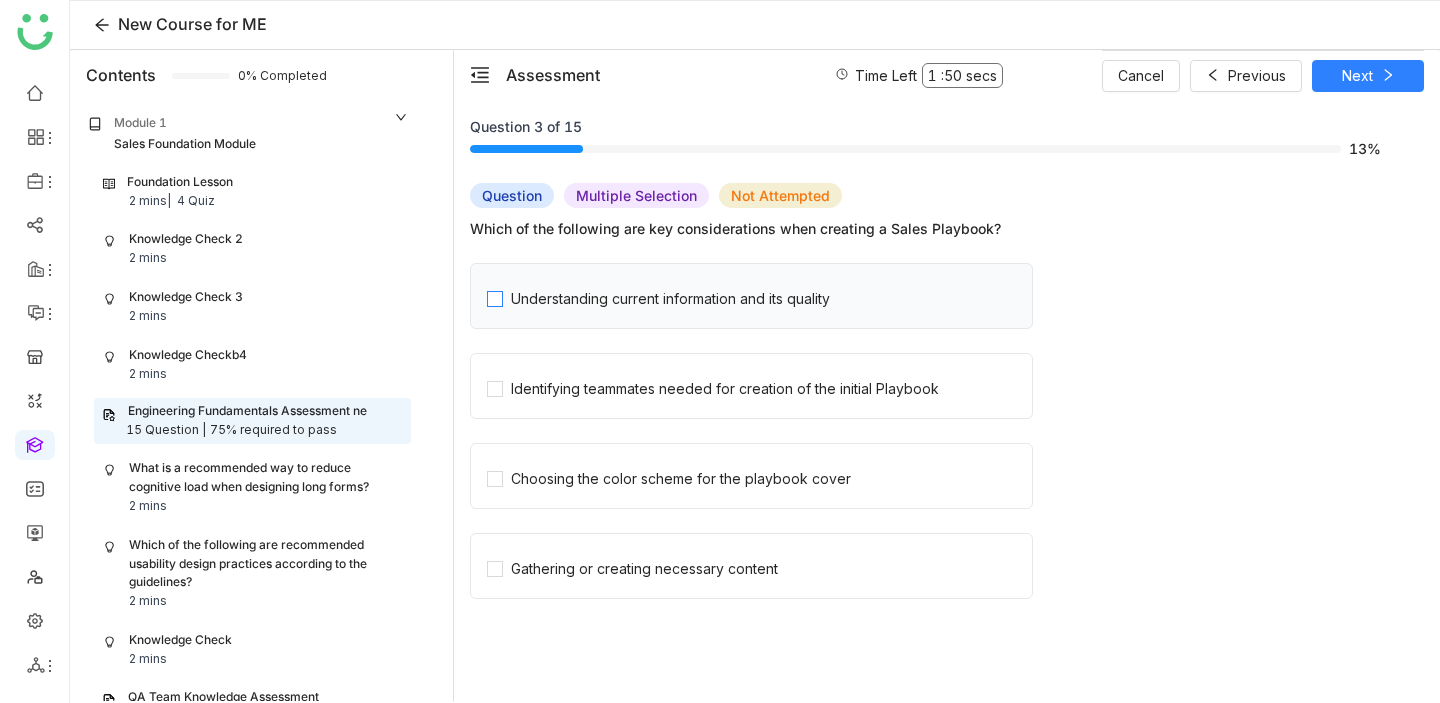 click on "Understanding current information and its quality" 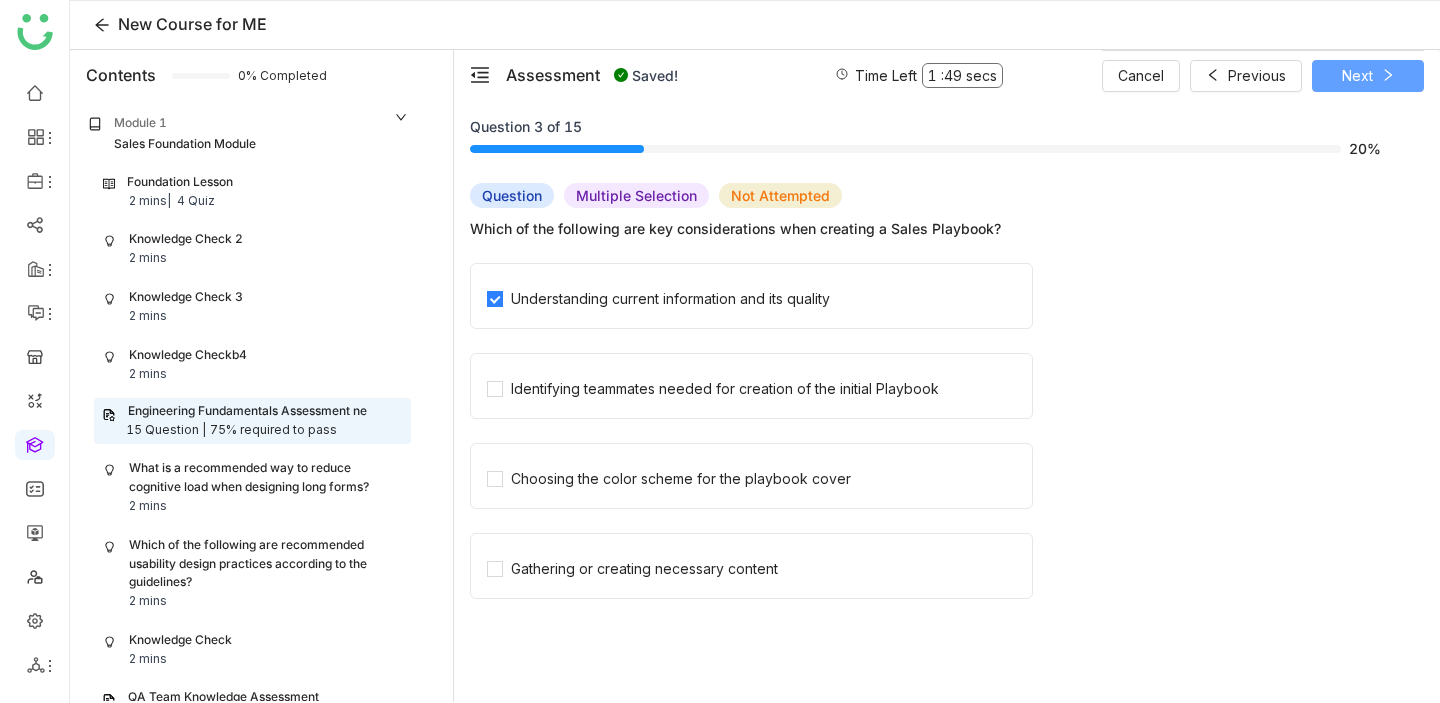 click 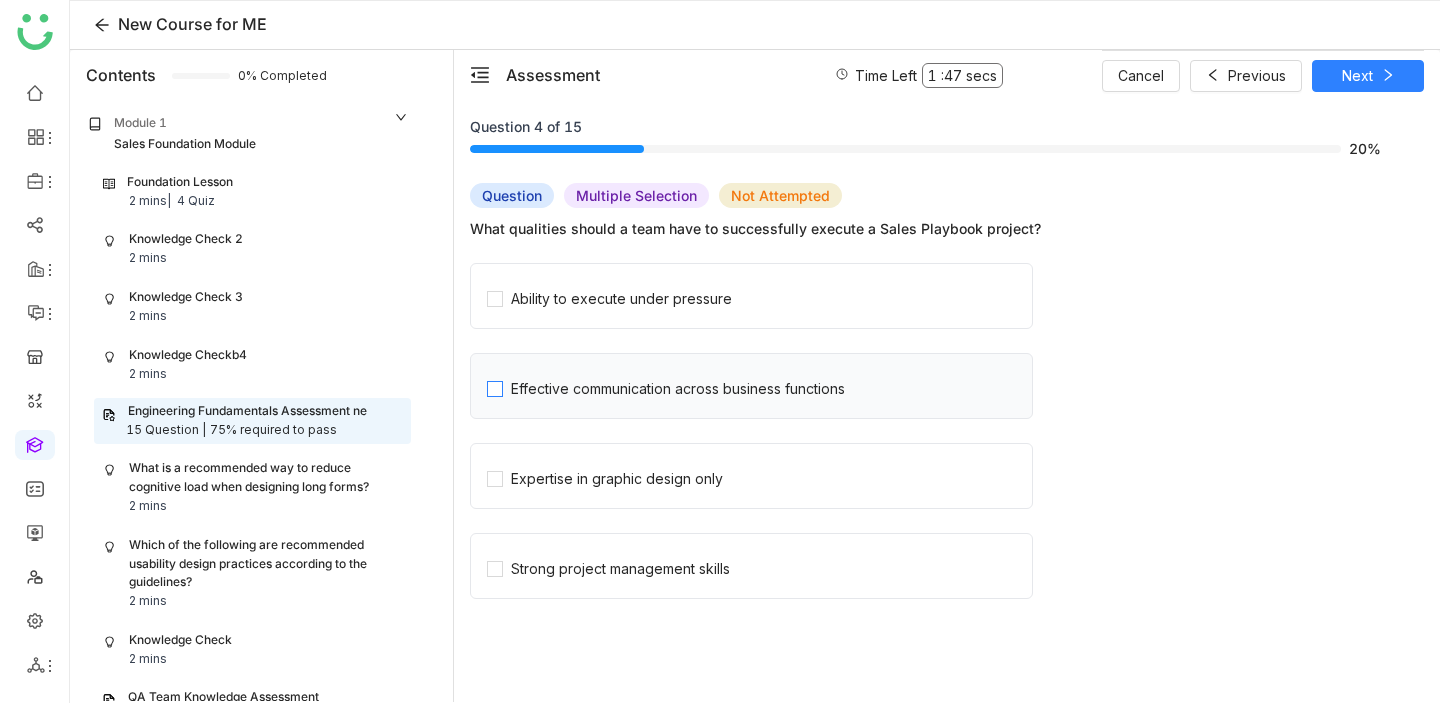 click on "Effective communication across business functions" 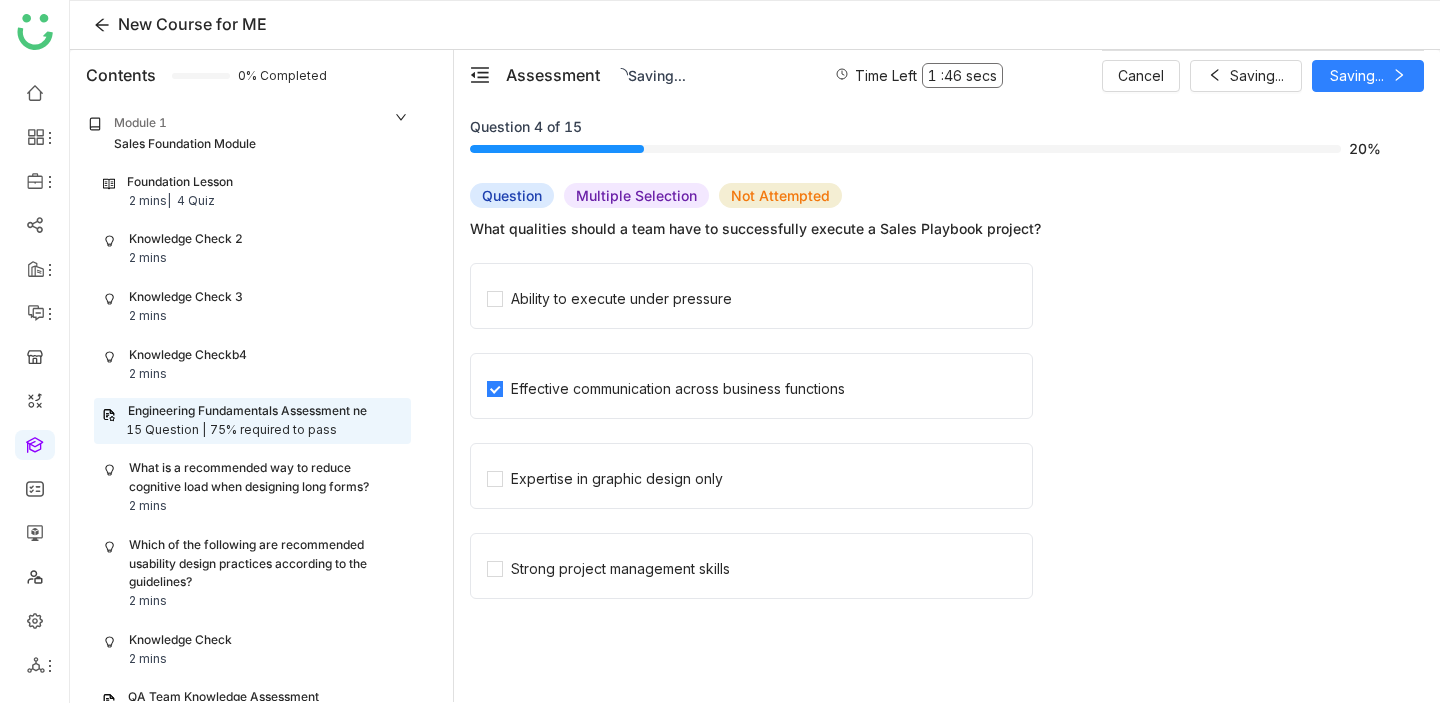 click on "Cancel   Saving...   Saving..." at bounding box center [1263, 75] 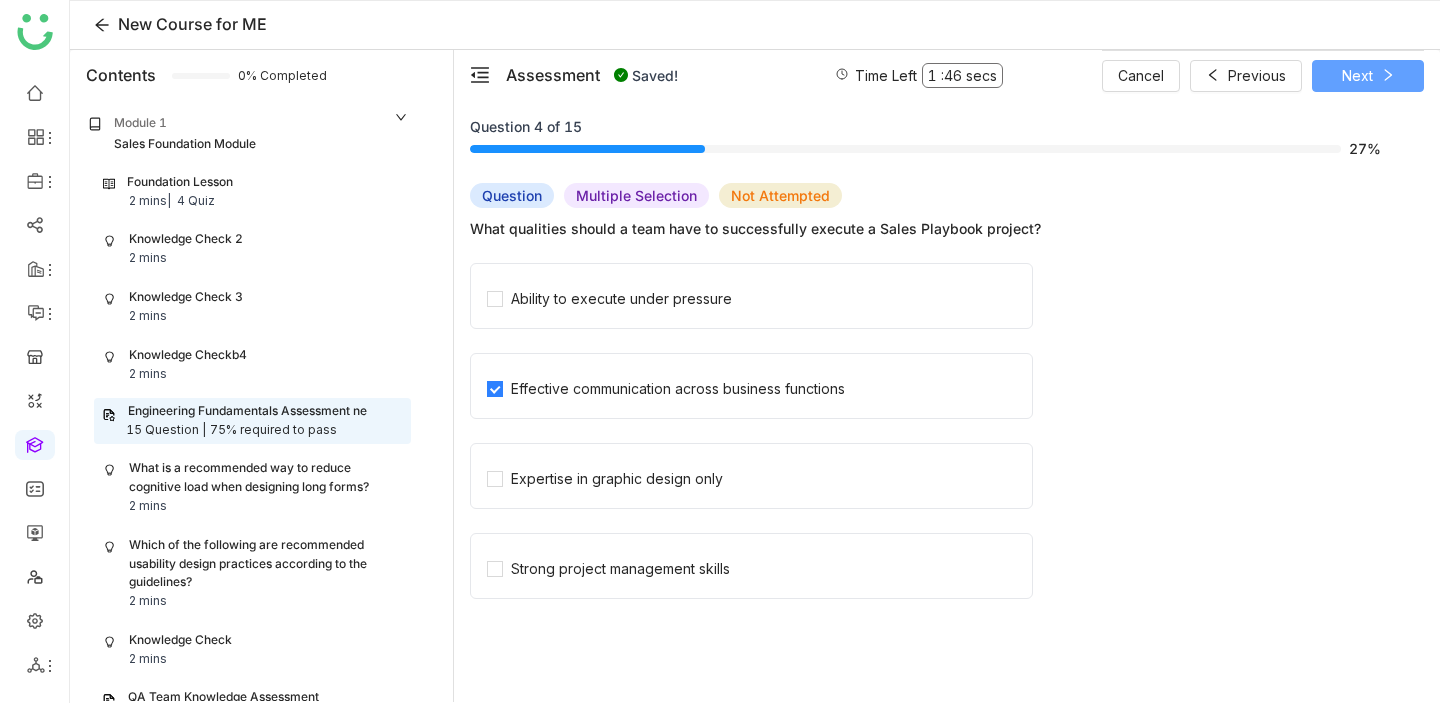 click on "Next" at bounding box center (1357, 76) 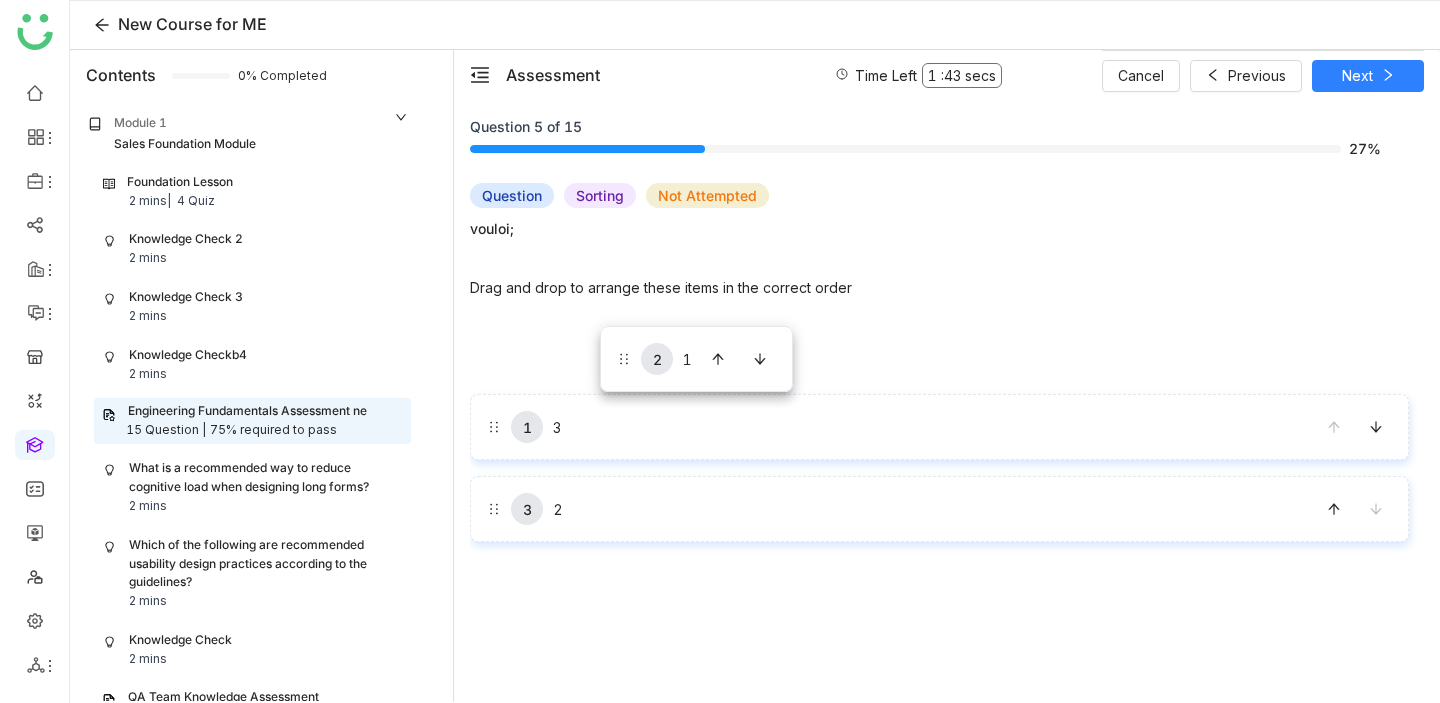 drag, startPoint x: 599, startPoint y: 414, endPoint x: 600, endPoint y: 326, distance: 88.005684 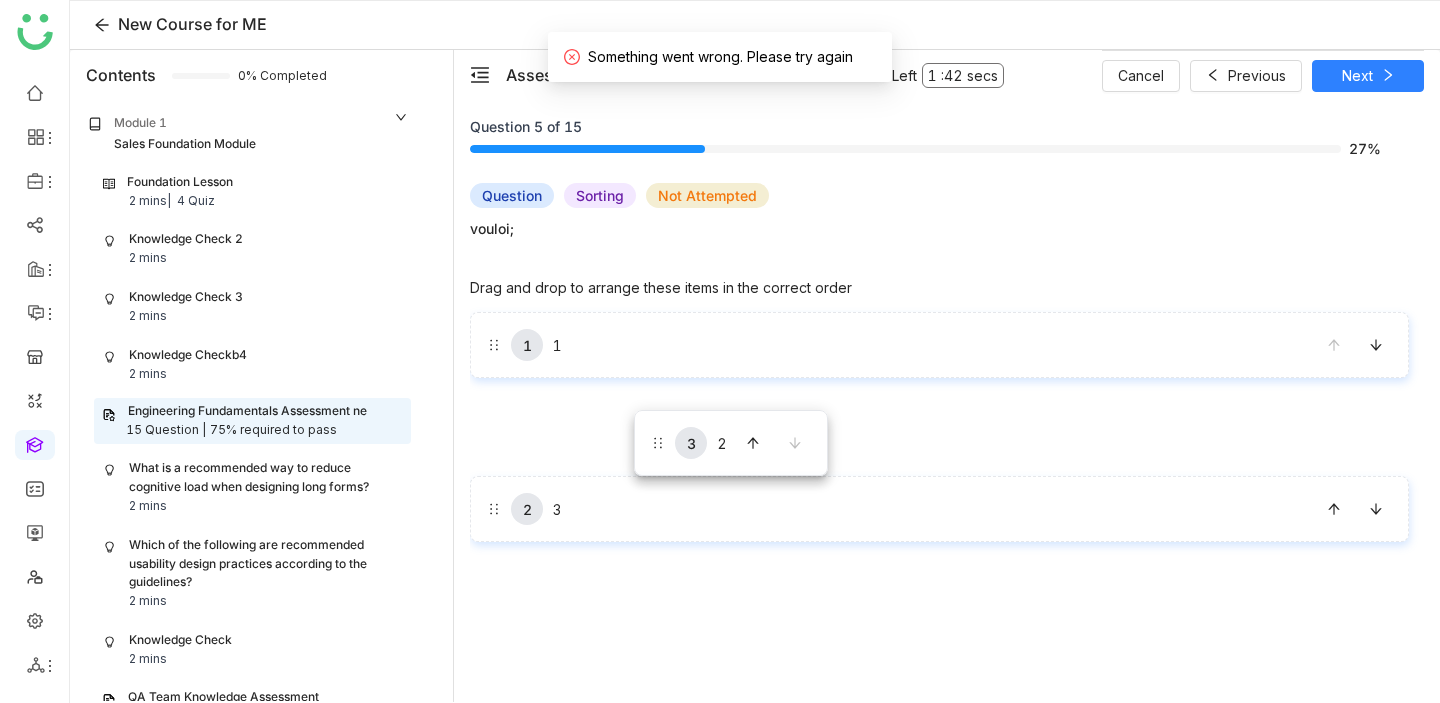 drag, startPoint x: 632, startPoint y: 511, endPoint x: 634, endPoint y: 407, distance: 104.019226 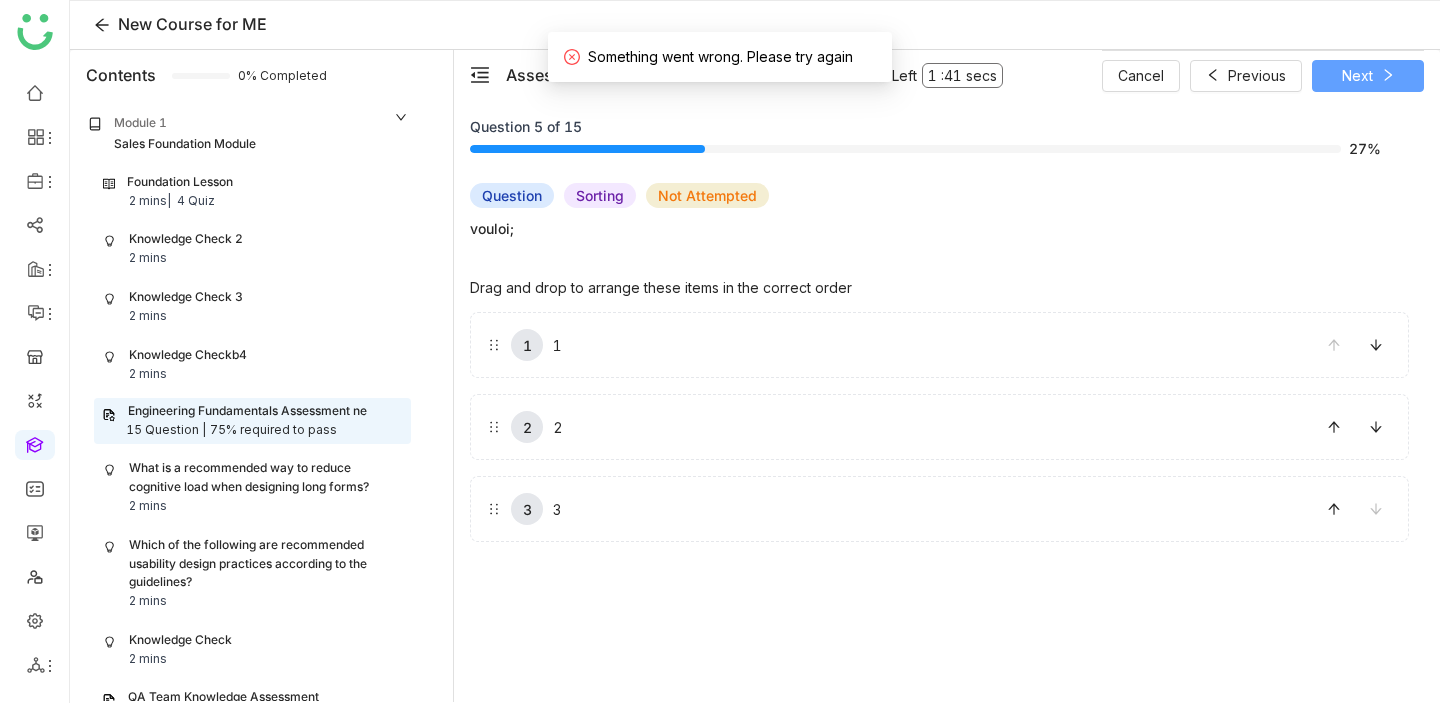 click on "Next" at bounding box center [1357, 76] 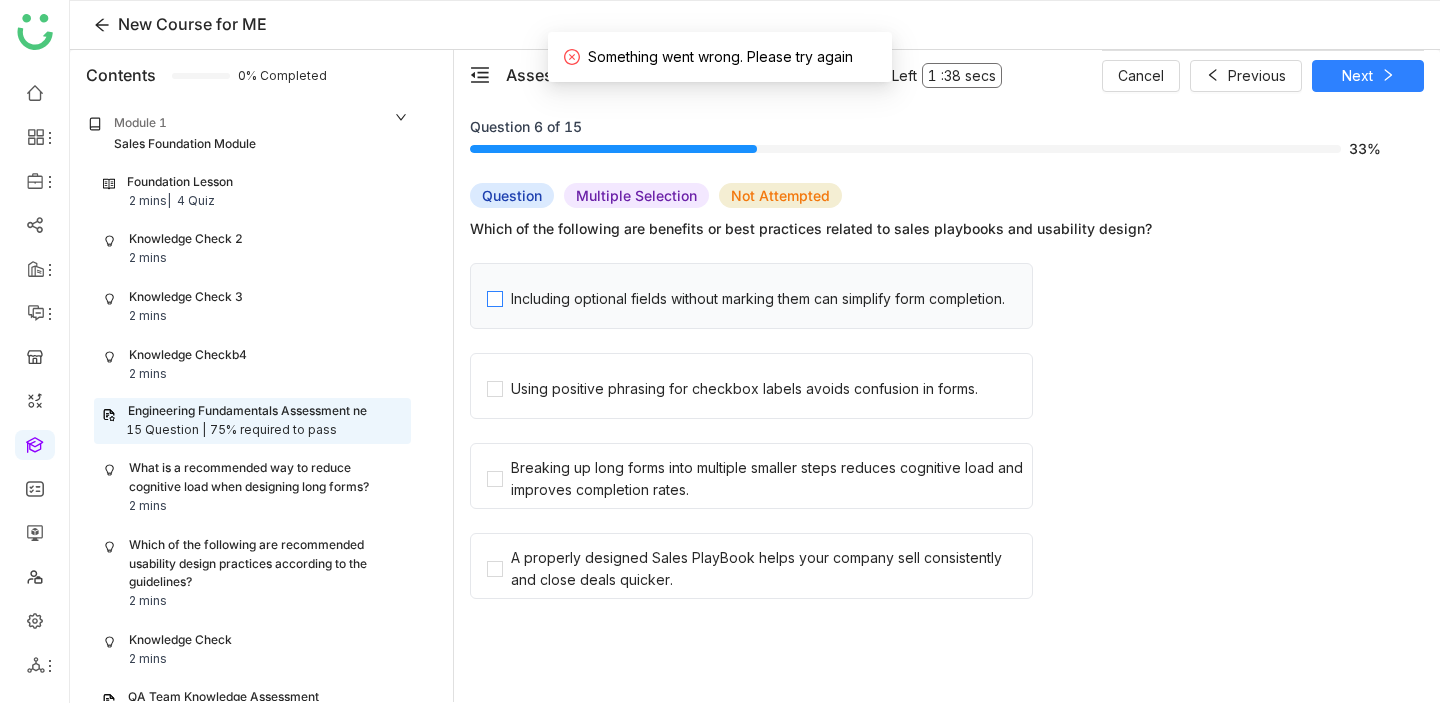 click on "Including optional fields without marking them can simplify form completion." 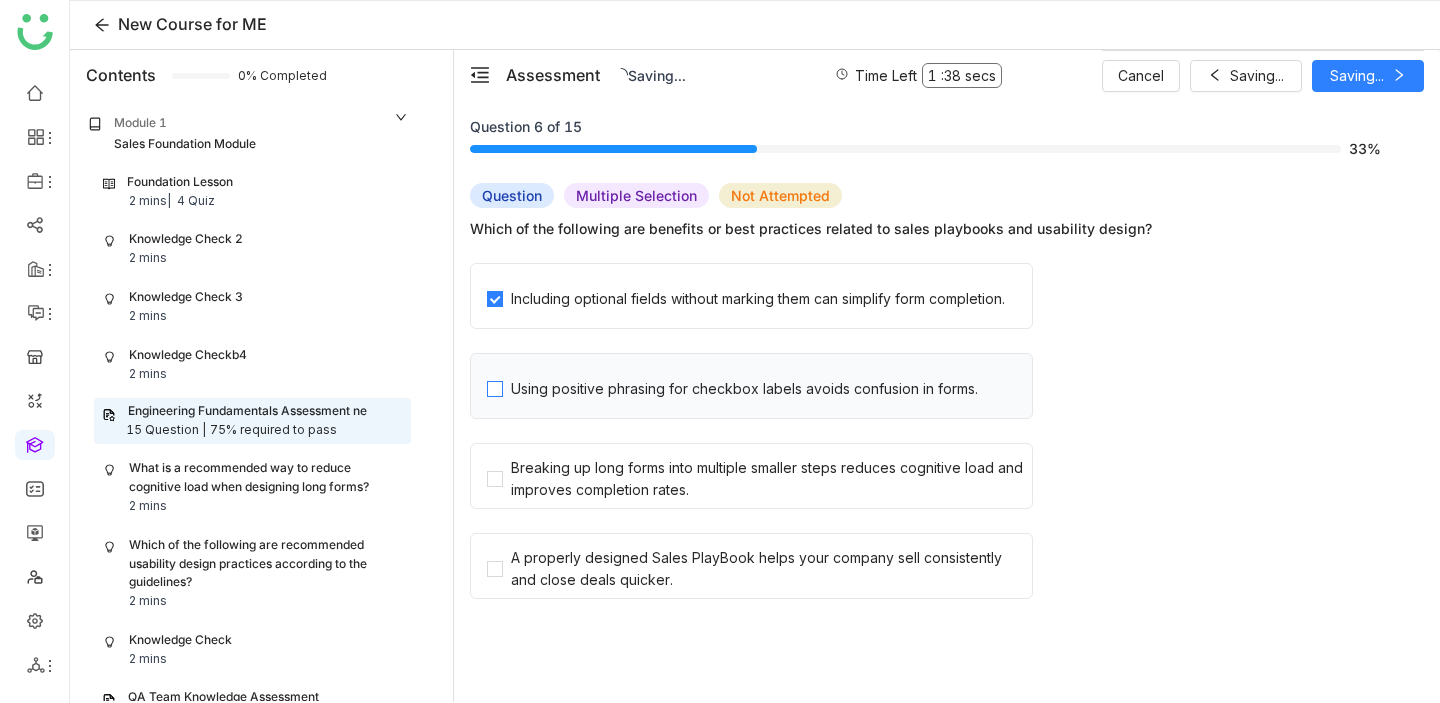 click on "Using positive phrasing for checkbox labels avoids confusion in forms." 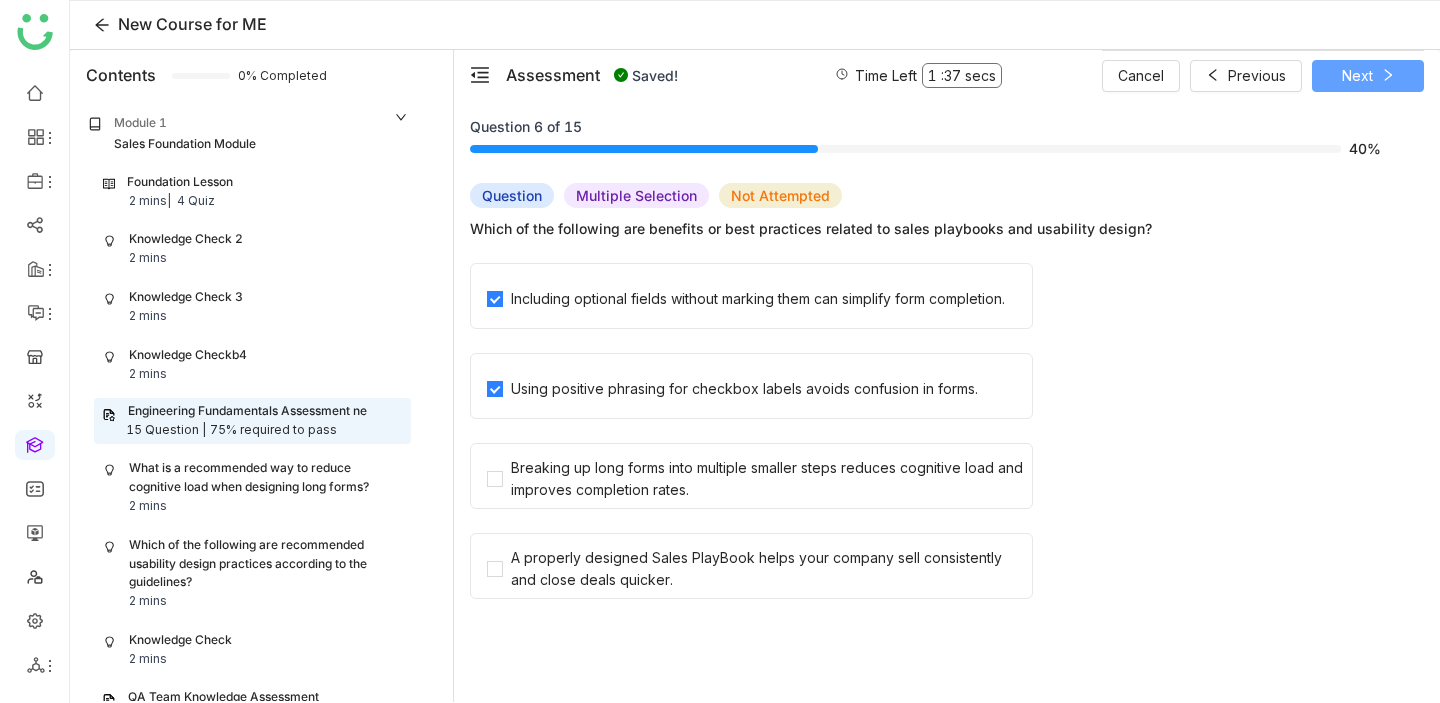 click 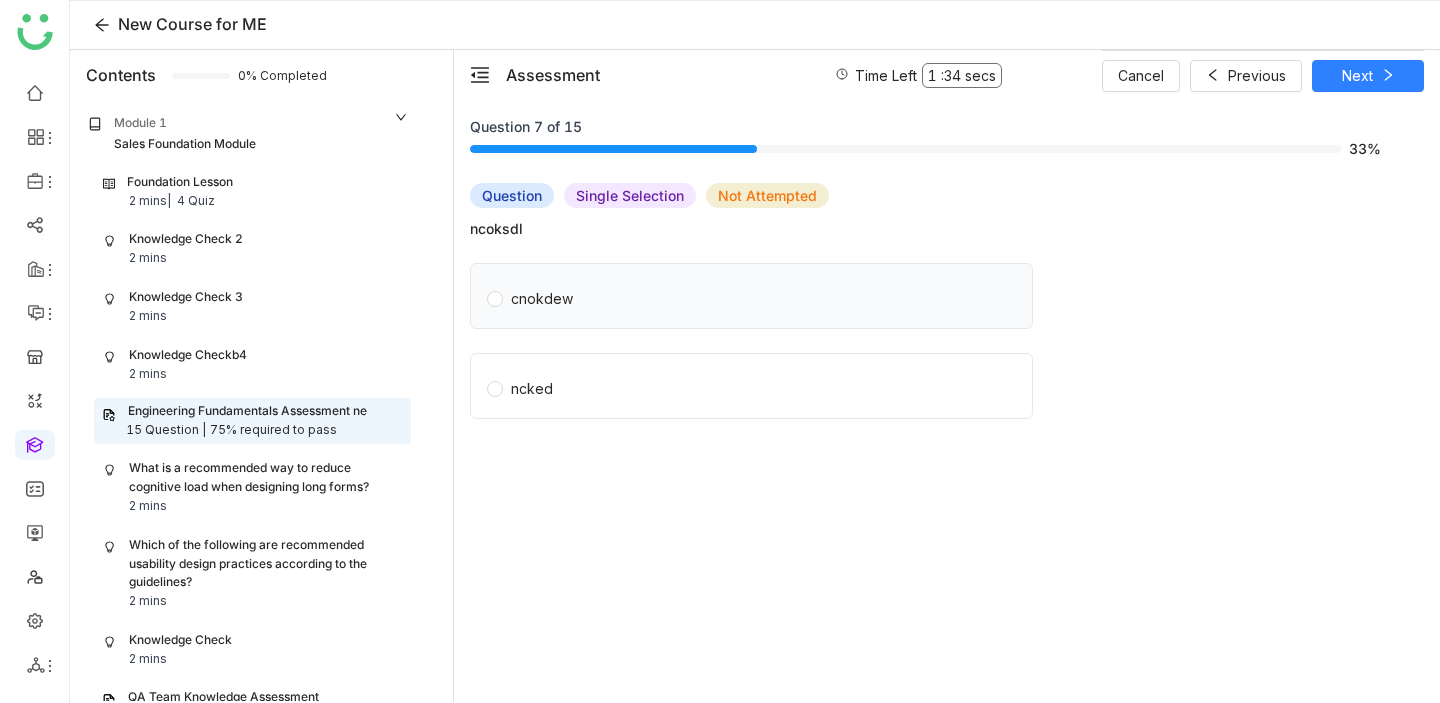 click on "cnokdew" 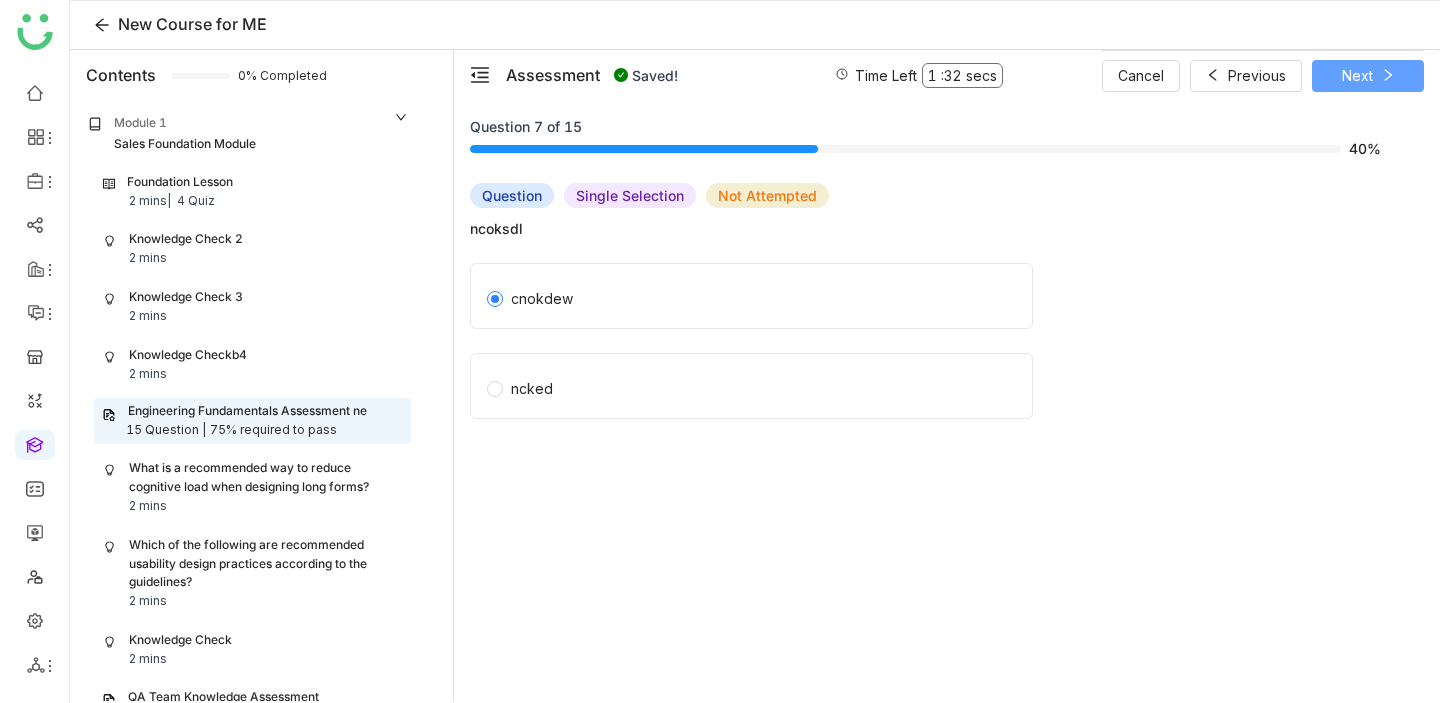 click at bounding box center (1388, 76) 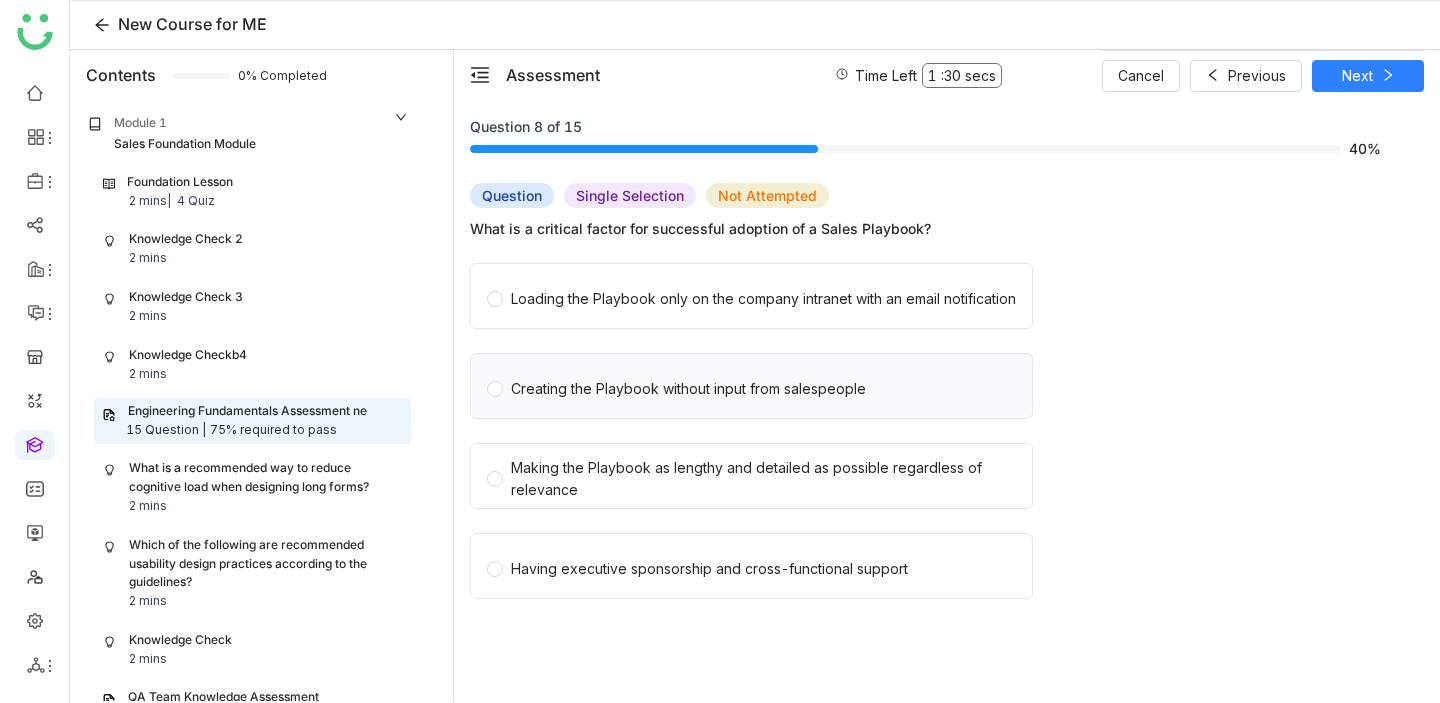 click on "Creating the Playbook without input from salespeople" 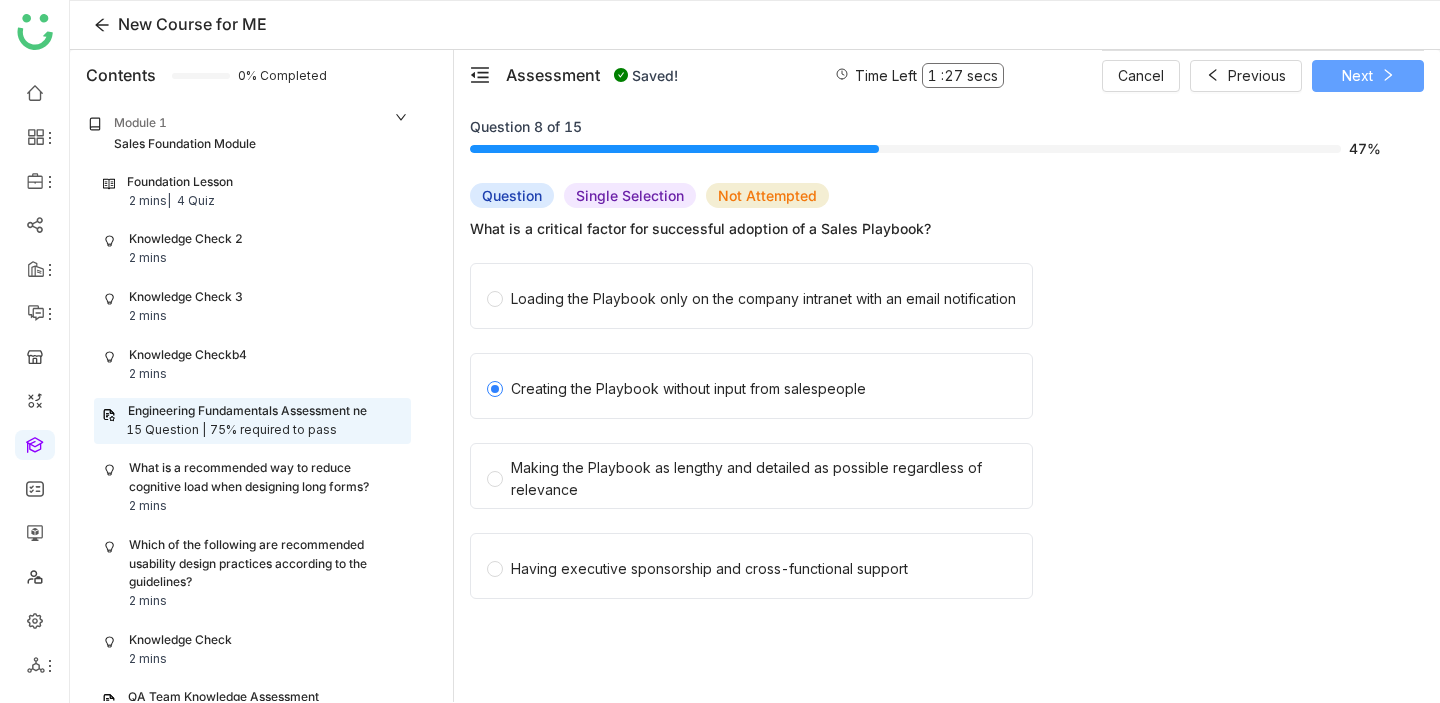 click on "Next" at bounding box center [1368, 76] 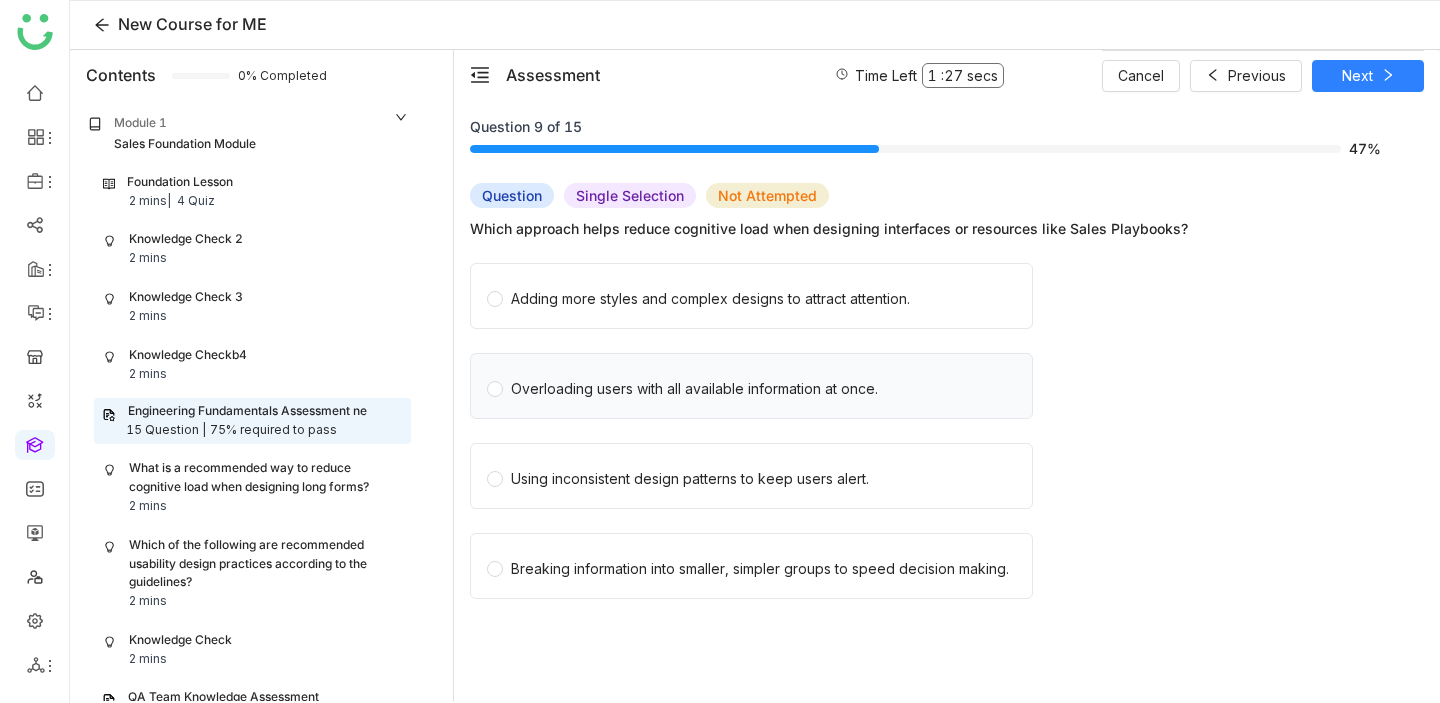 click on "Overloading users with all available information at once." 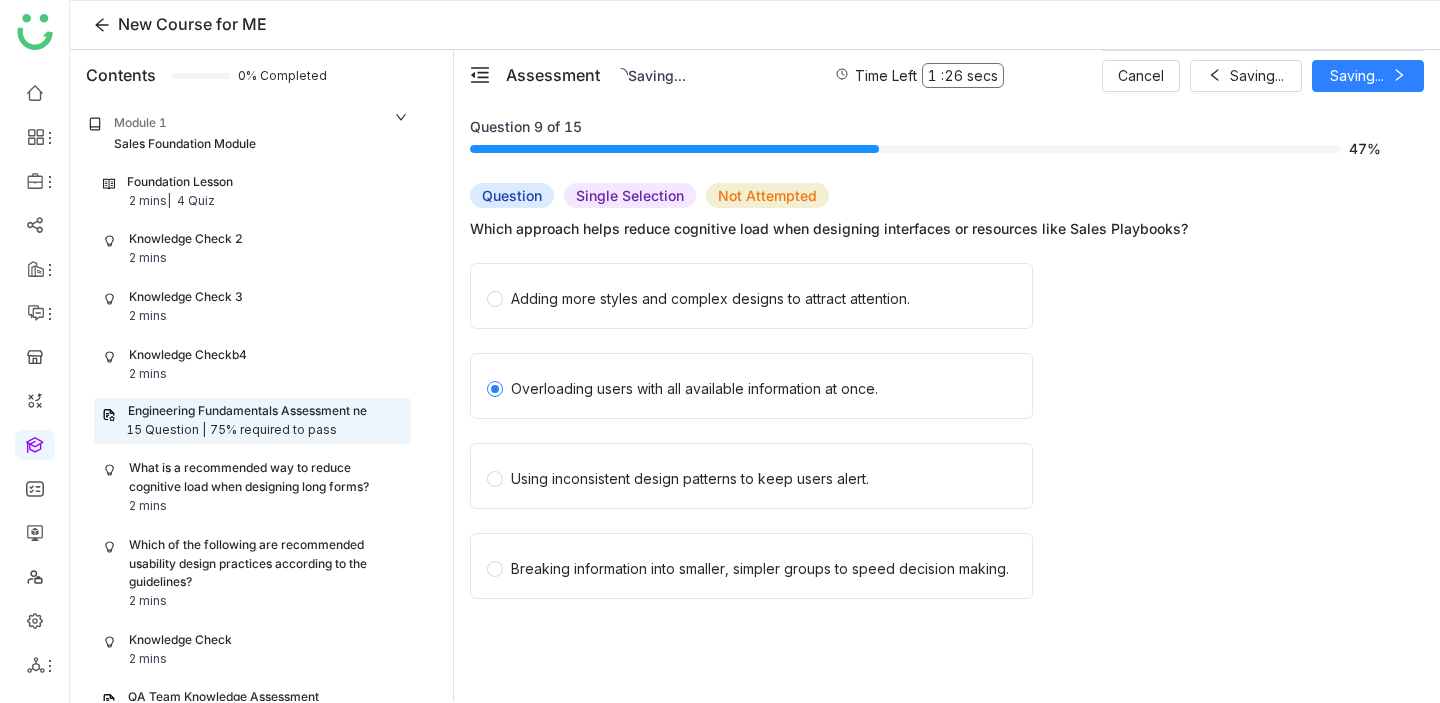 click on "Cancel   Saving...   Saving..." at bounding box center [1263, 75] 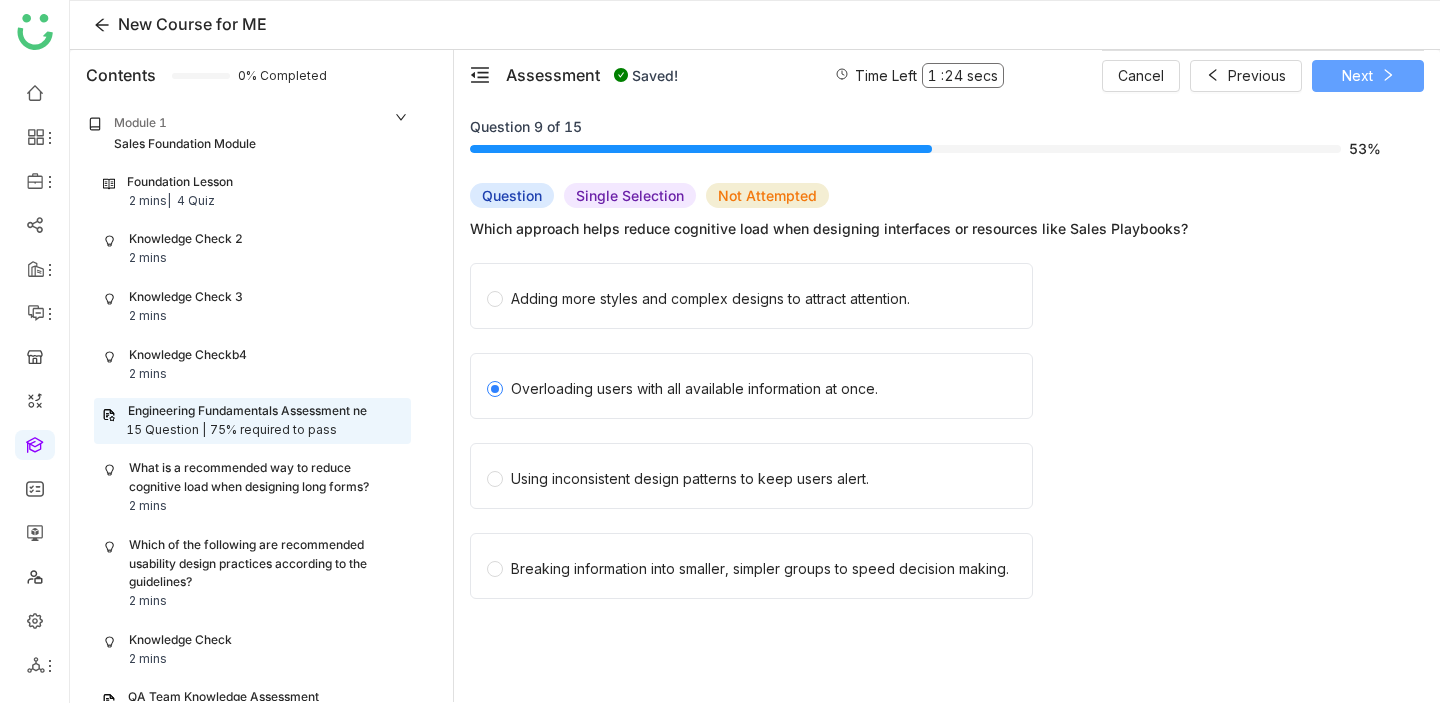click on "Next" at bounding box center [1357, 76] 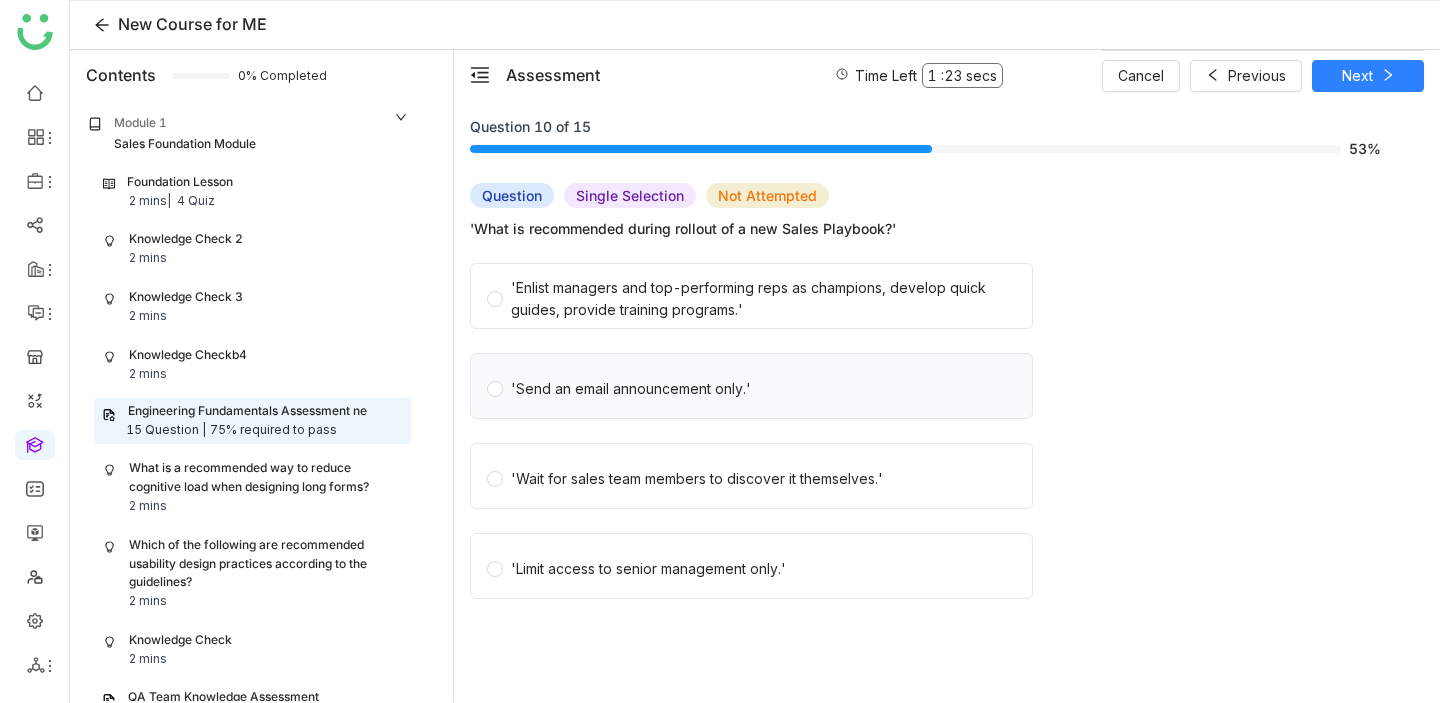 click on "'Send an email announcement only.'" 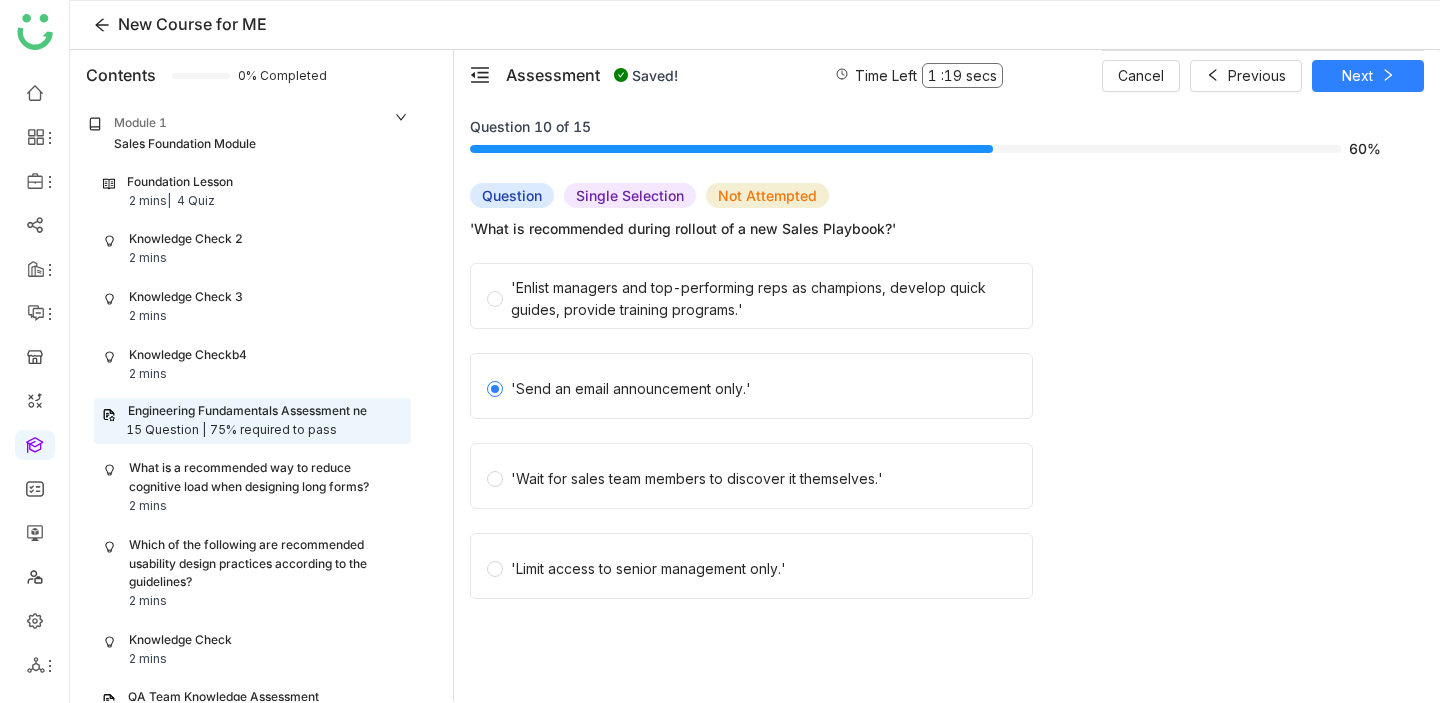 click on "Cancel   Previous   Next" at bounding box center (1263, 75) 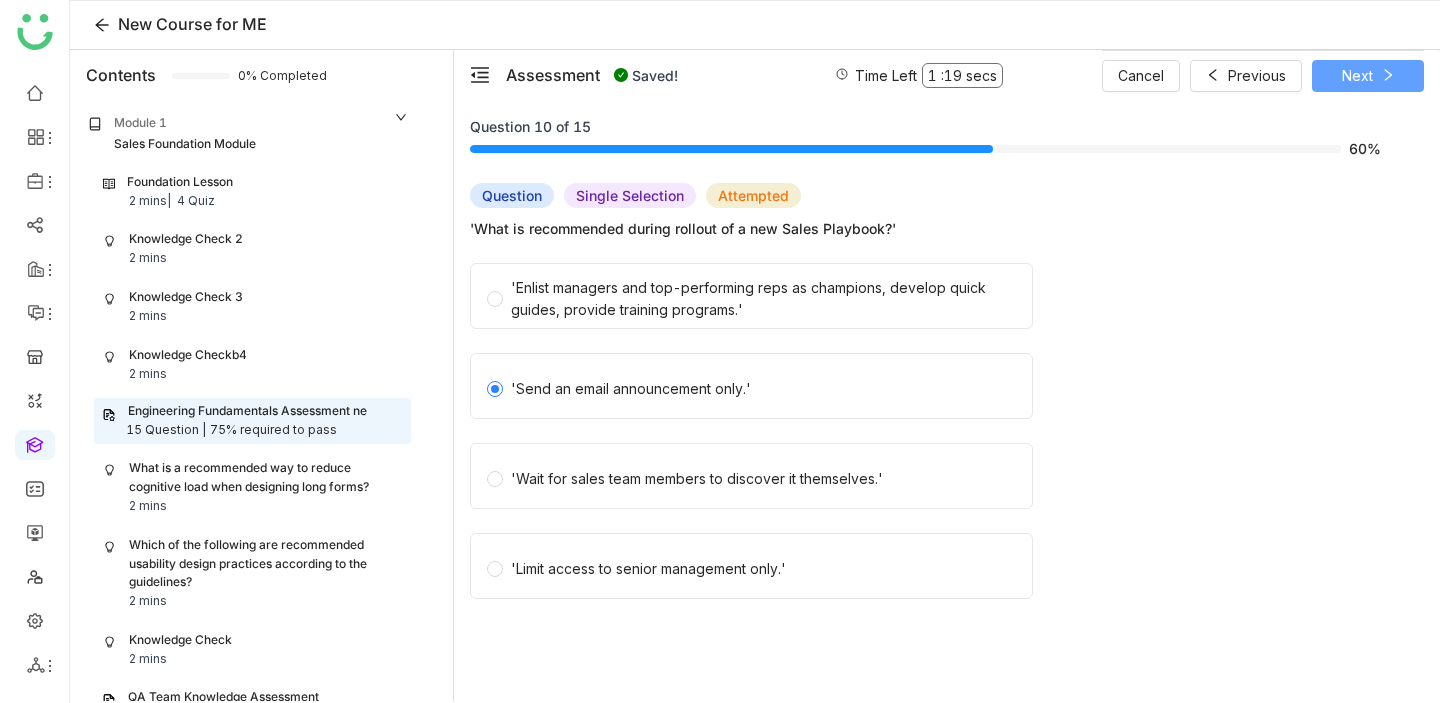 click 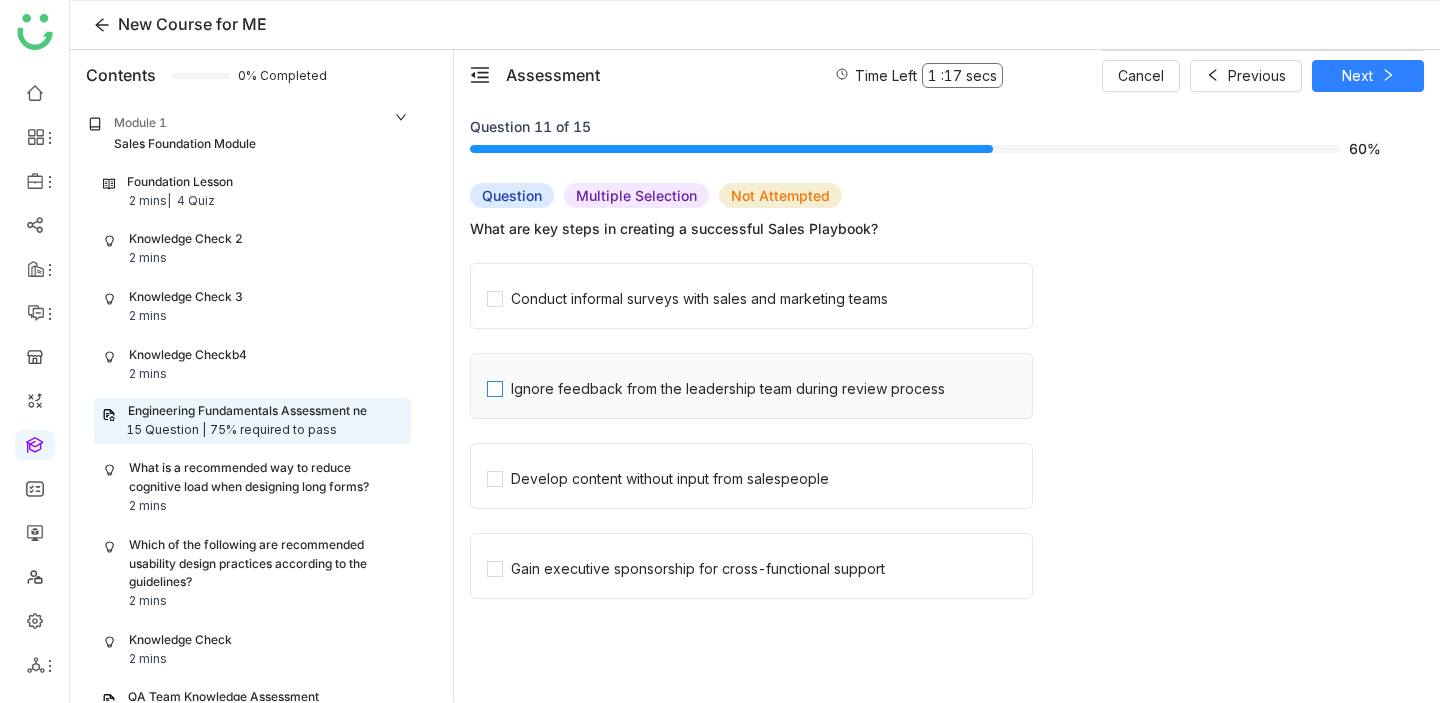 click on "Ignore feedback from the leadership team during review process" 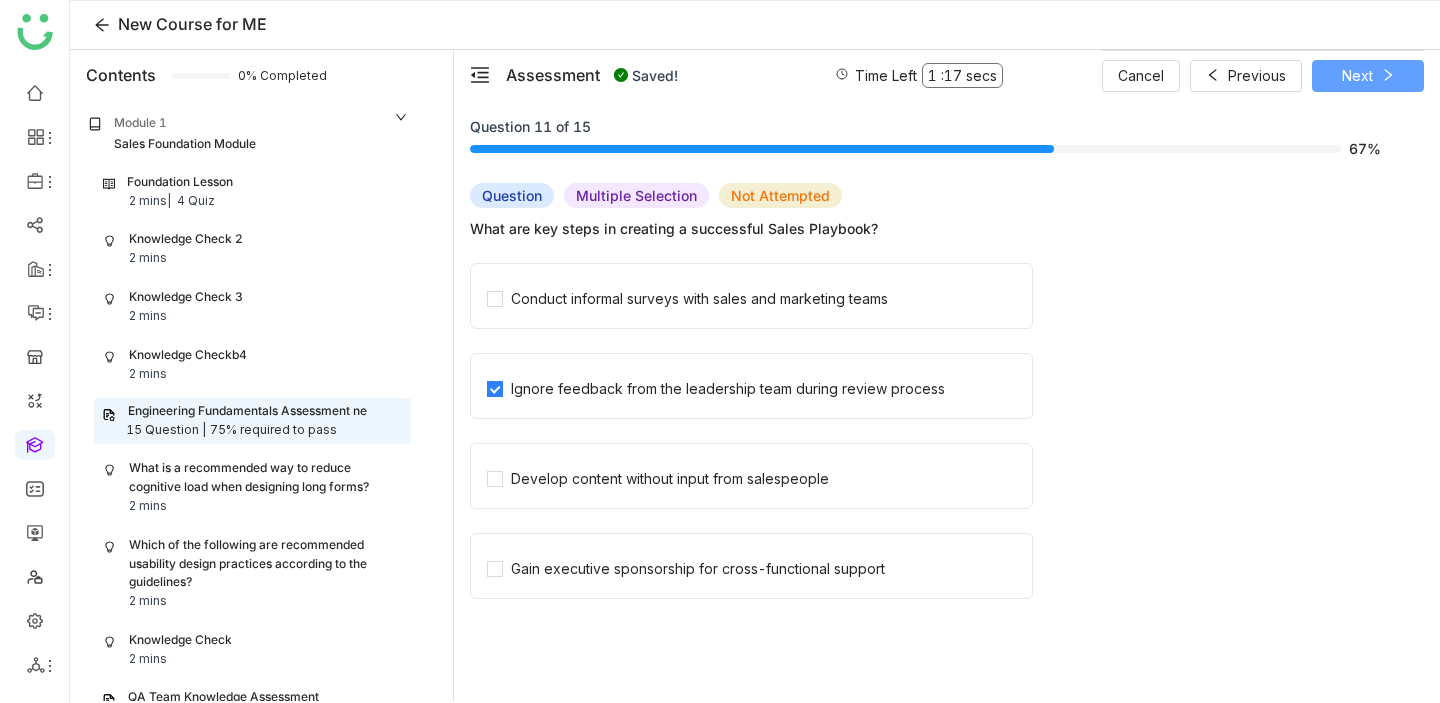 click on "Next" at bounding box center [1368, 76] 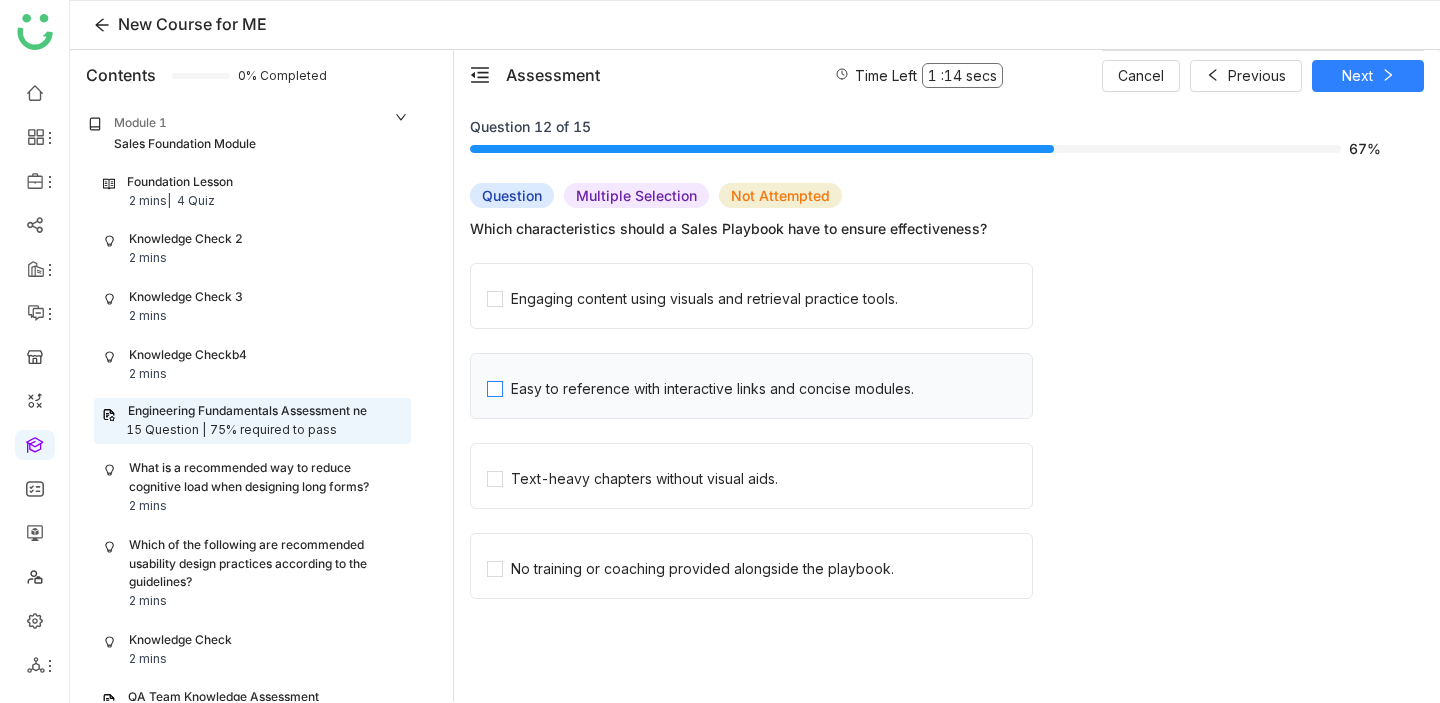 click on "Easy to reference with interactive links and concise modules." 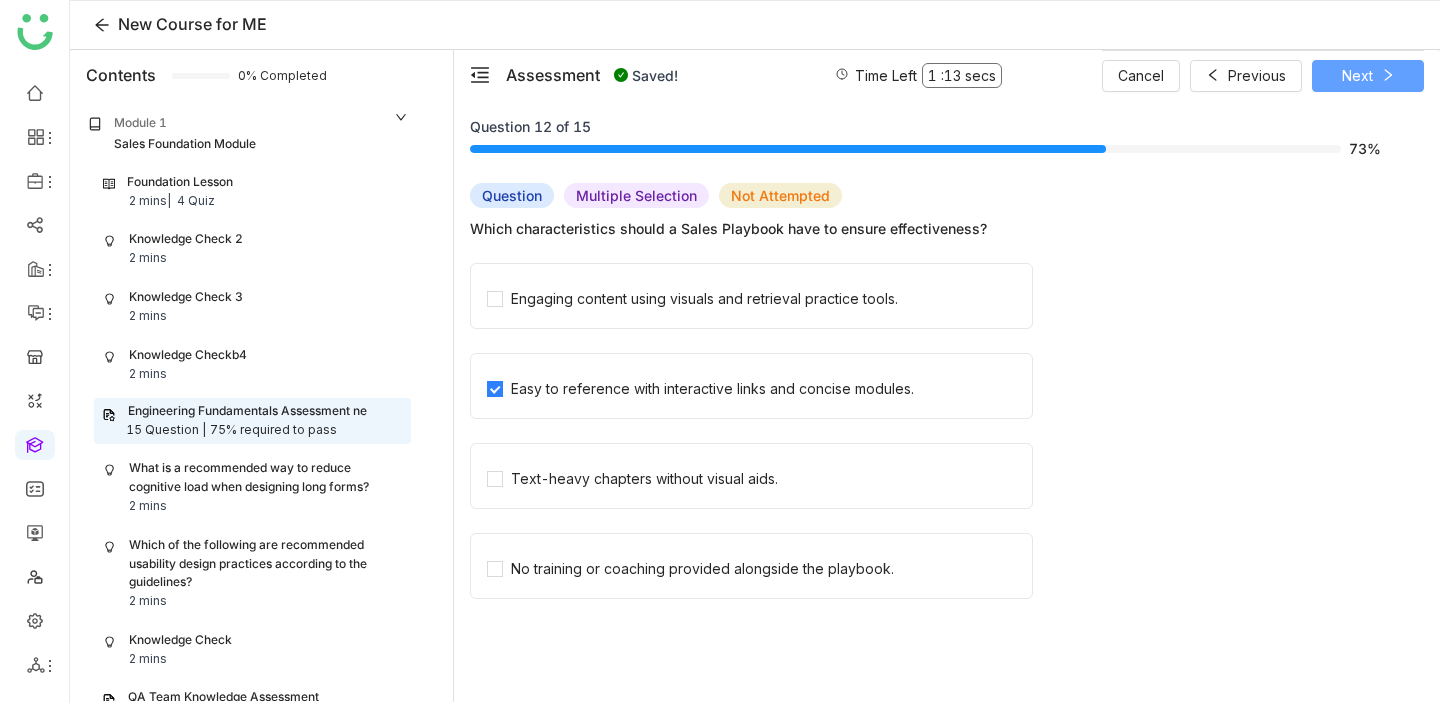 click 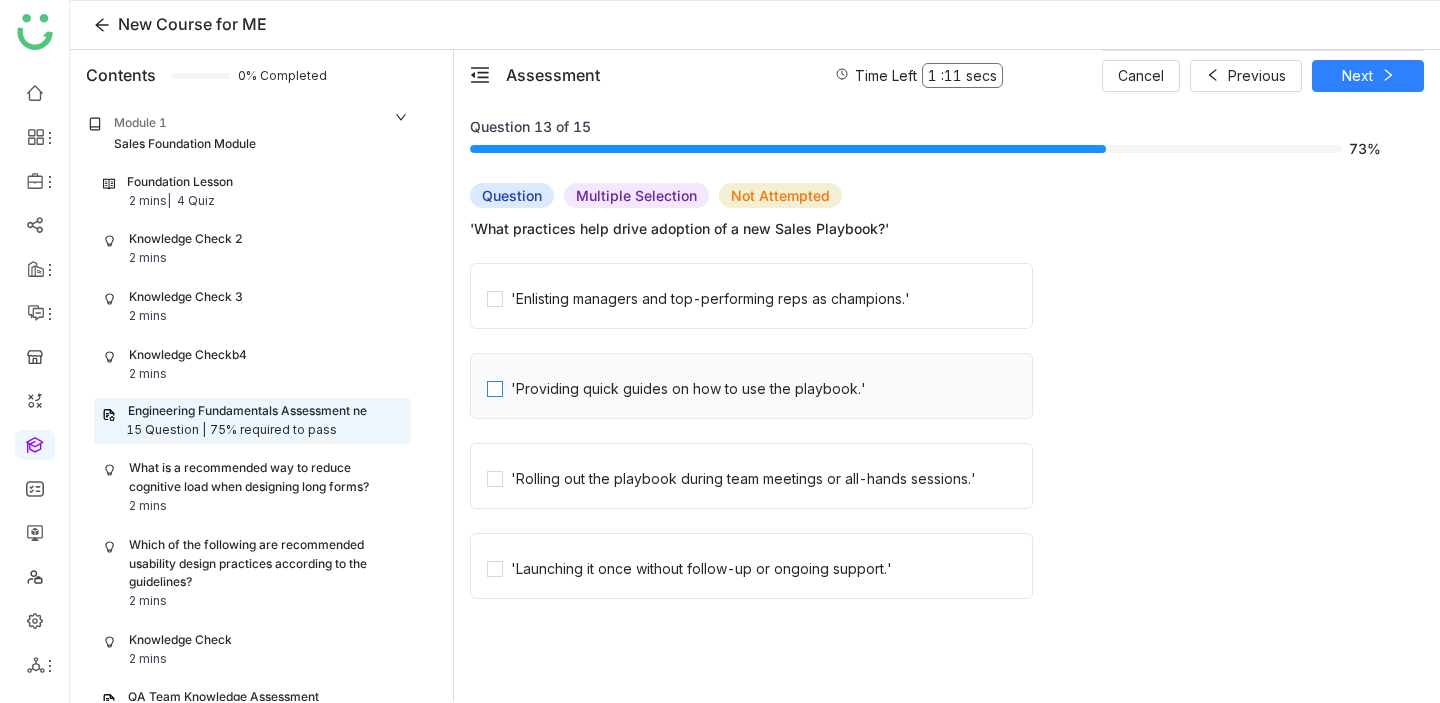 click on "'Providing quick guides on how to use the playbook.'" 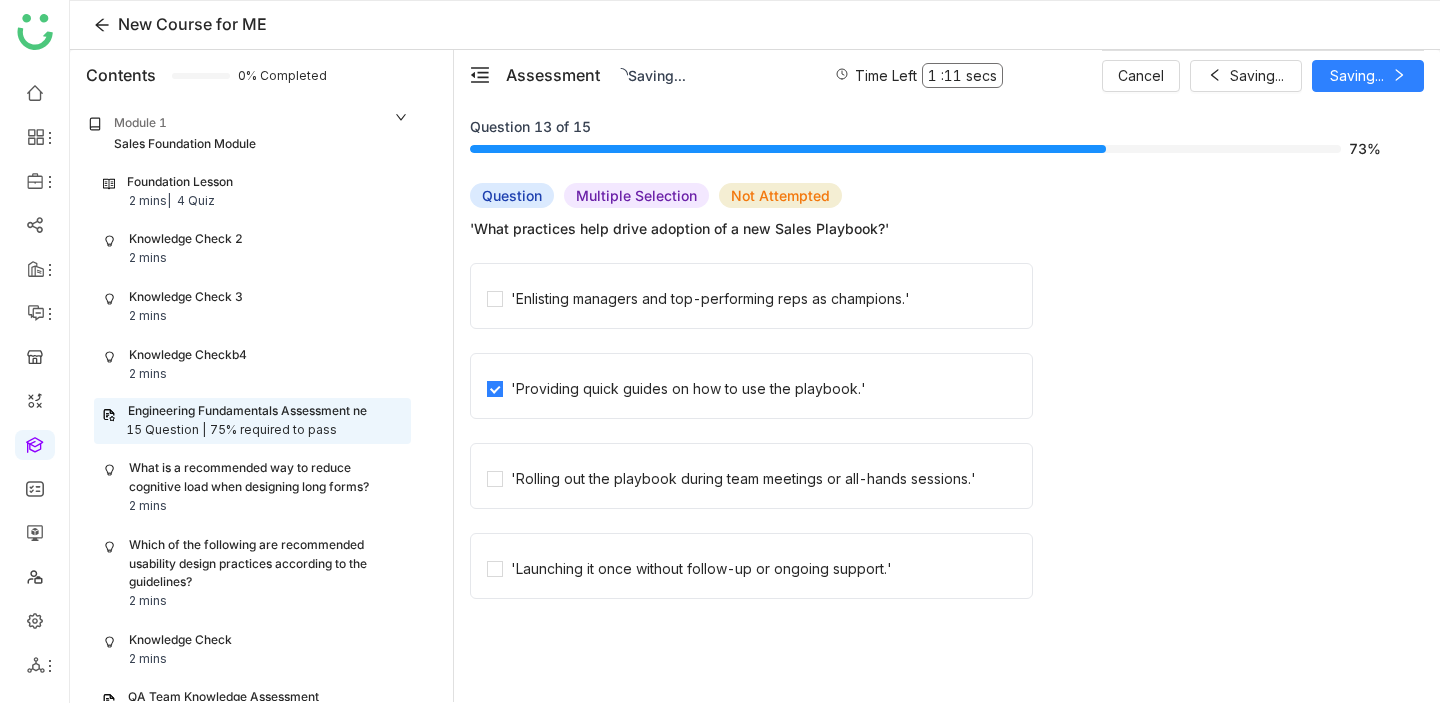 click on "Cancel   Saving...   Saving..." at bounding box center (1263, 75) 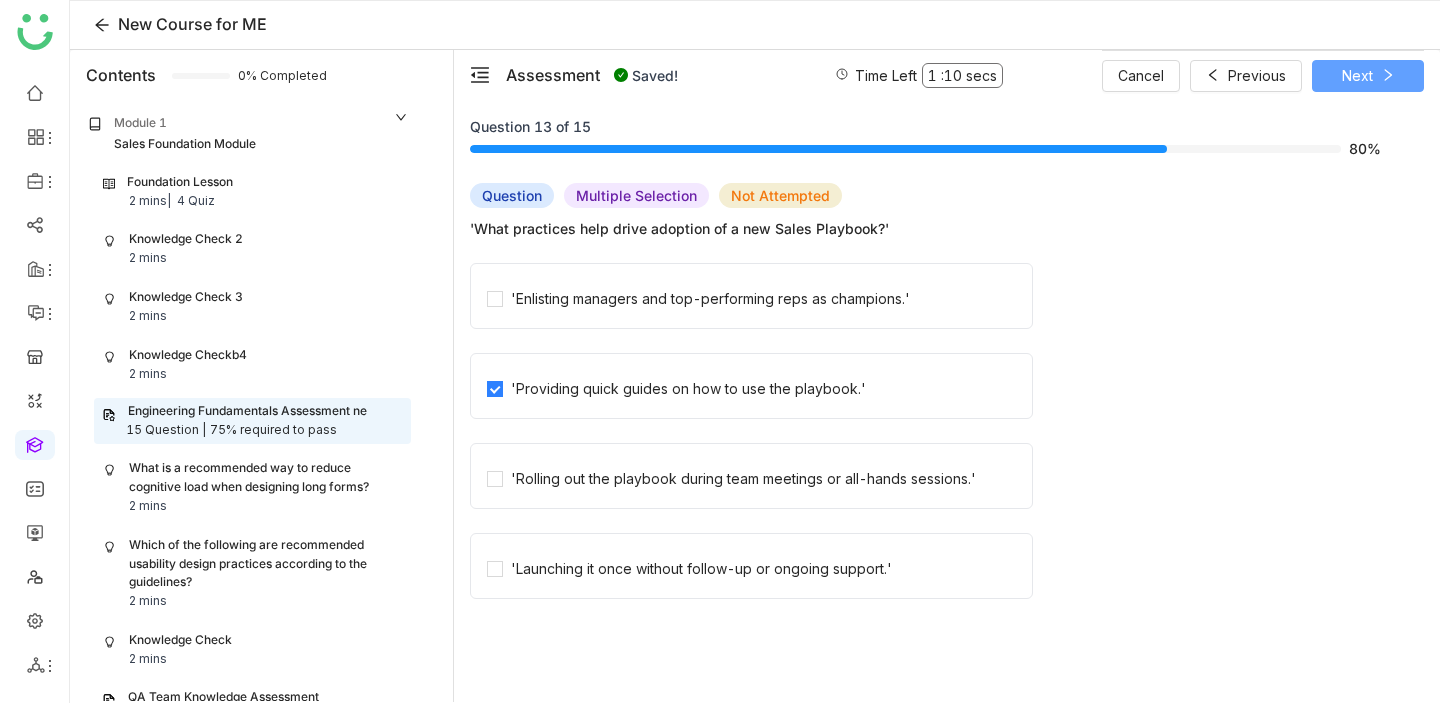 click on "Next" at bounding box center (1357, 76) 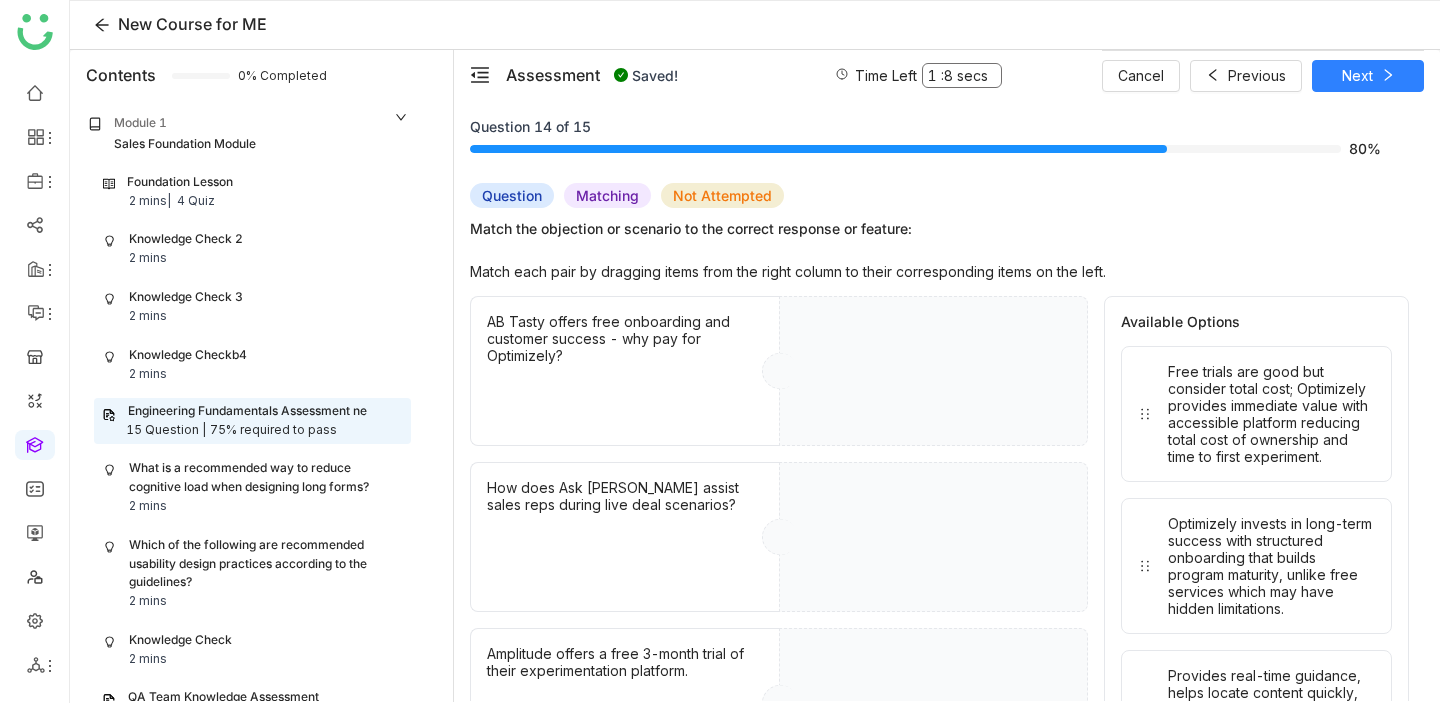 click on "AB Tasty offers free onboarding and customer success - why pay for Optimizely?" 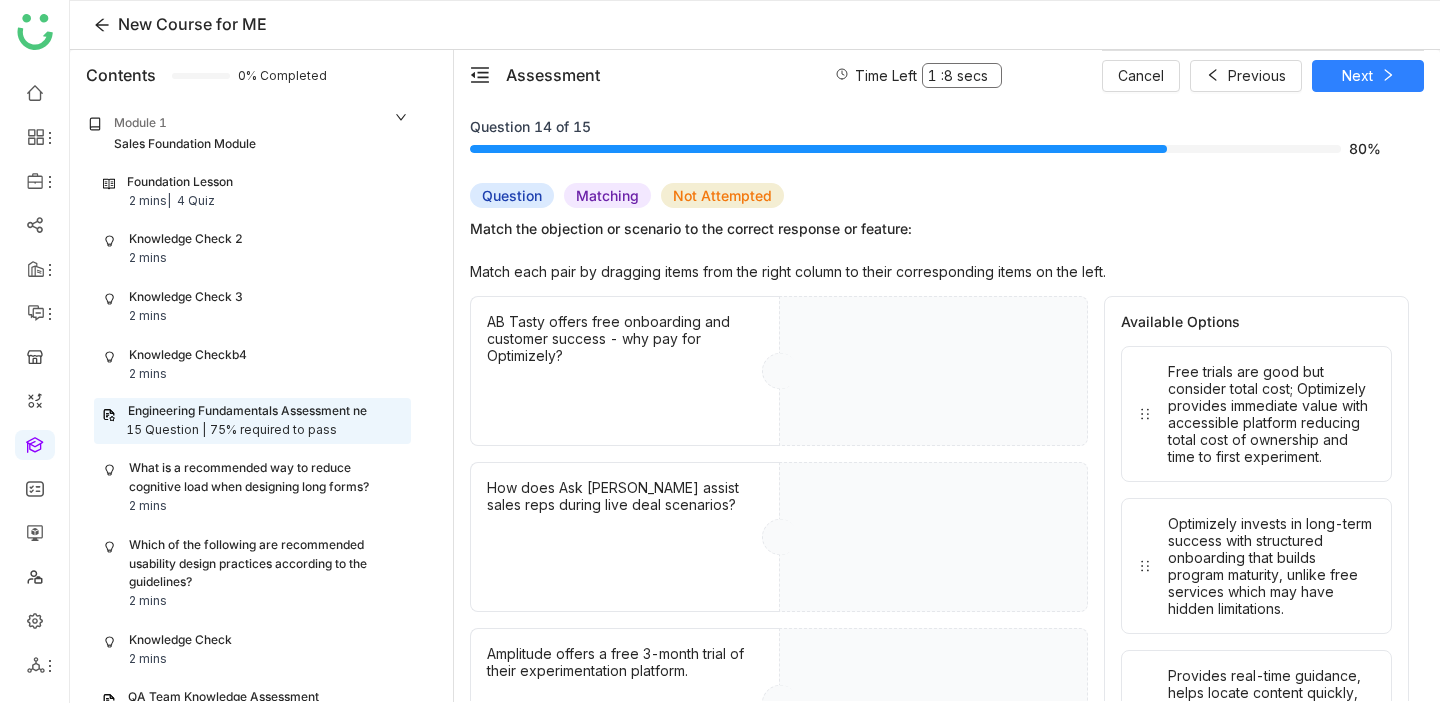 scroll, scrollTop: 118, scrollLeft: 0, axis: vertical 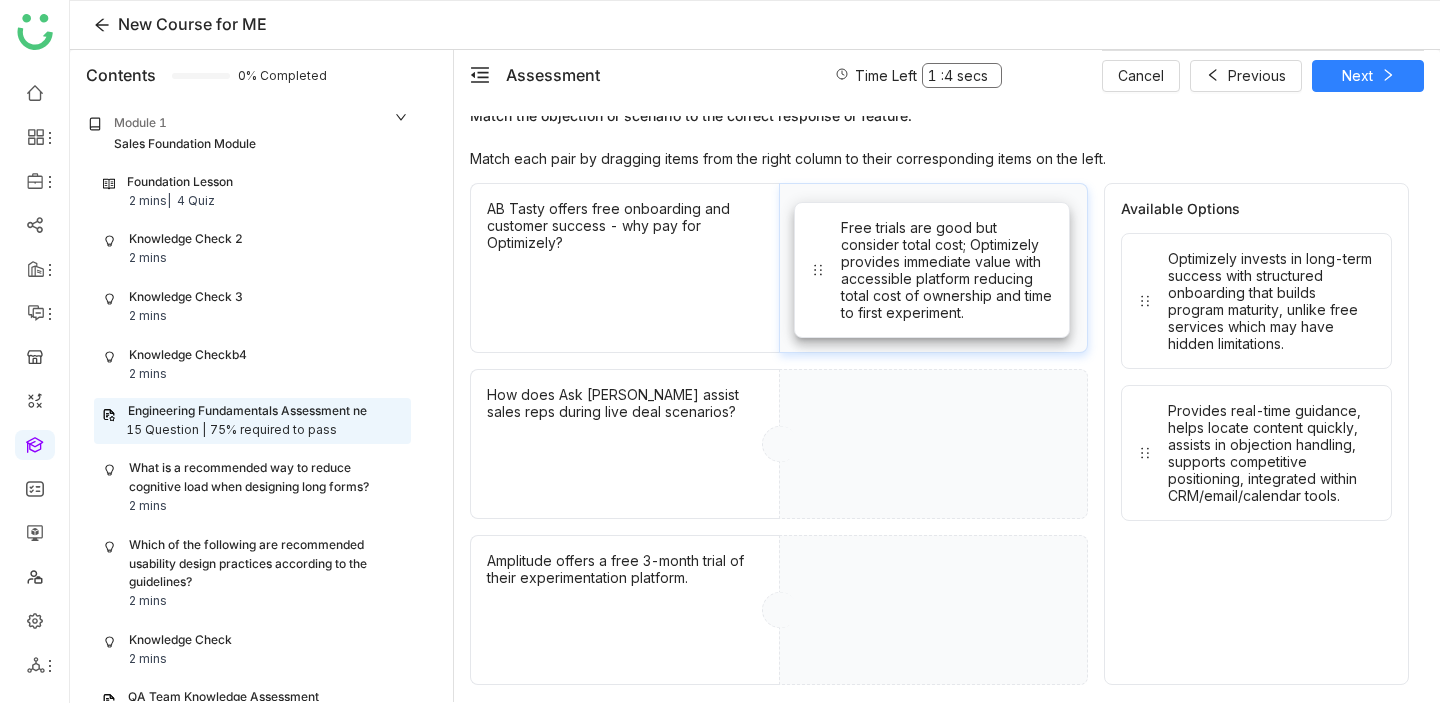 drag, startPoint x: 1057, startPoint y: 432, endPoint x: 963, endPoint y: 212, distance: 239.24046 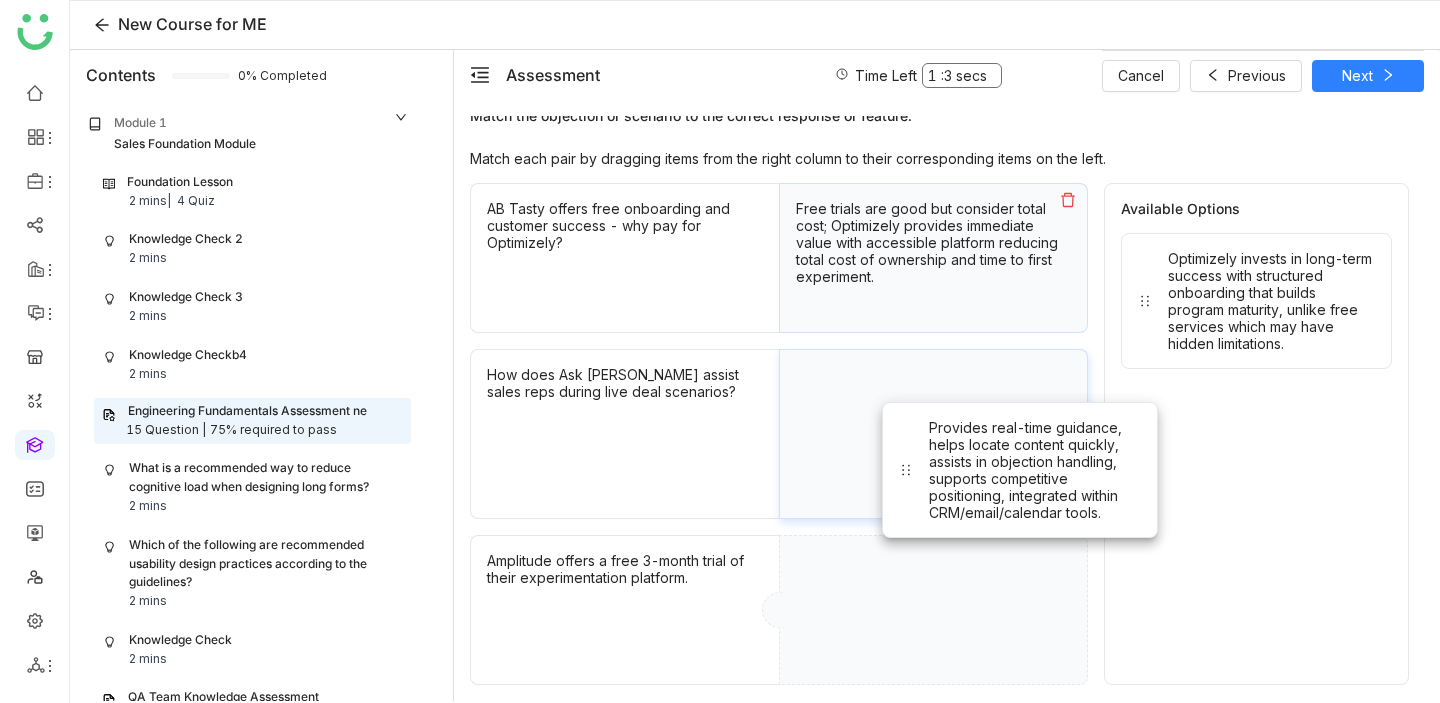 drag, startPoint x: 963, startPoint y: 212, endPoint x: 975, endPoint y: 422, distance: 210.34258 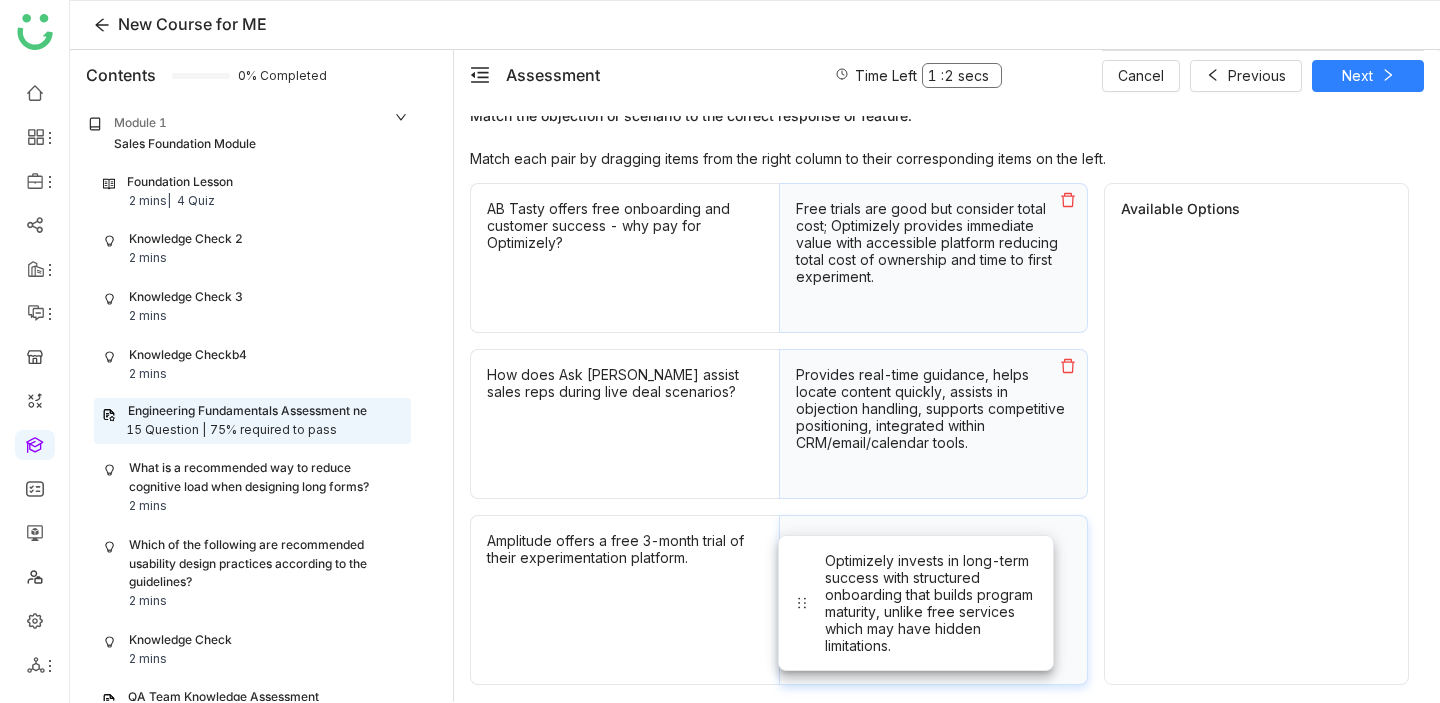 drag, startPoint x: 975, startPoint y: 422, endPoint x: 983, endPoint y: 570, distance: 148.21606 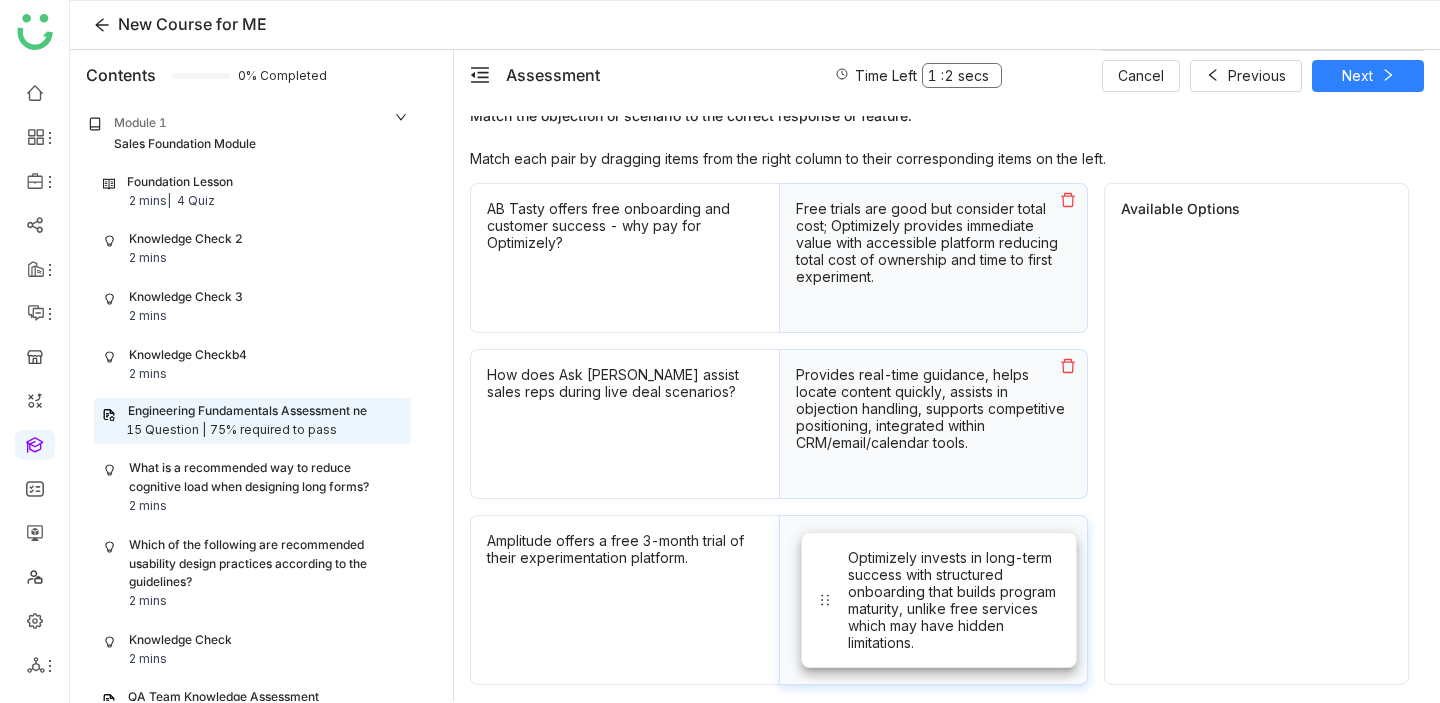 scroll, scrollTop: 93, scrollLeft: 0, axis: vertical 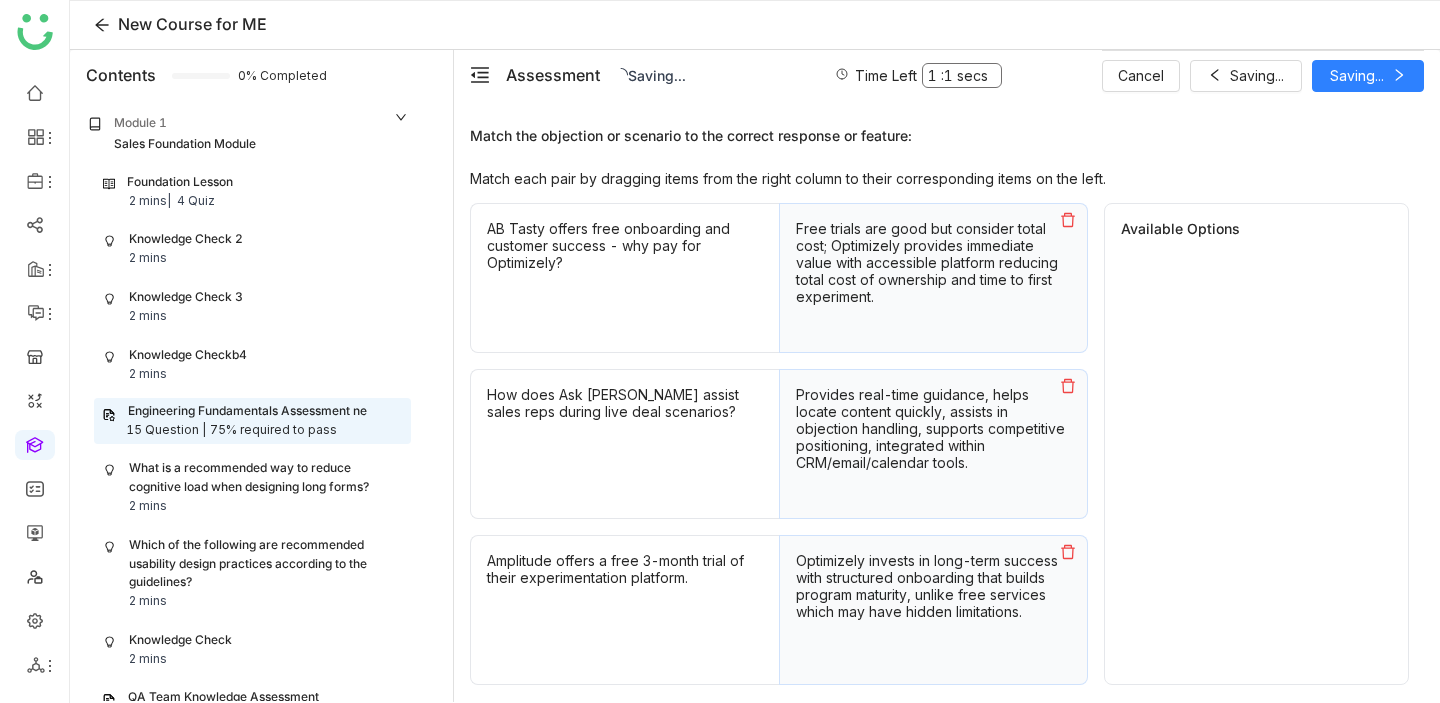 click on "Cancel   Saving...   Saving..." at bounding box center (1263, 75) 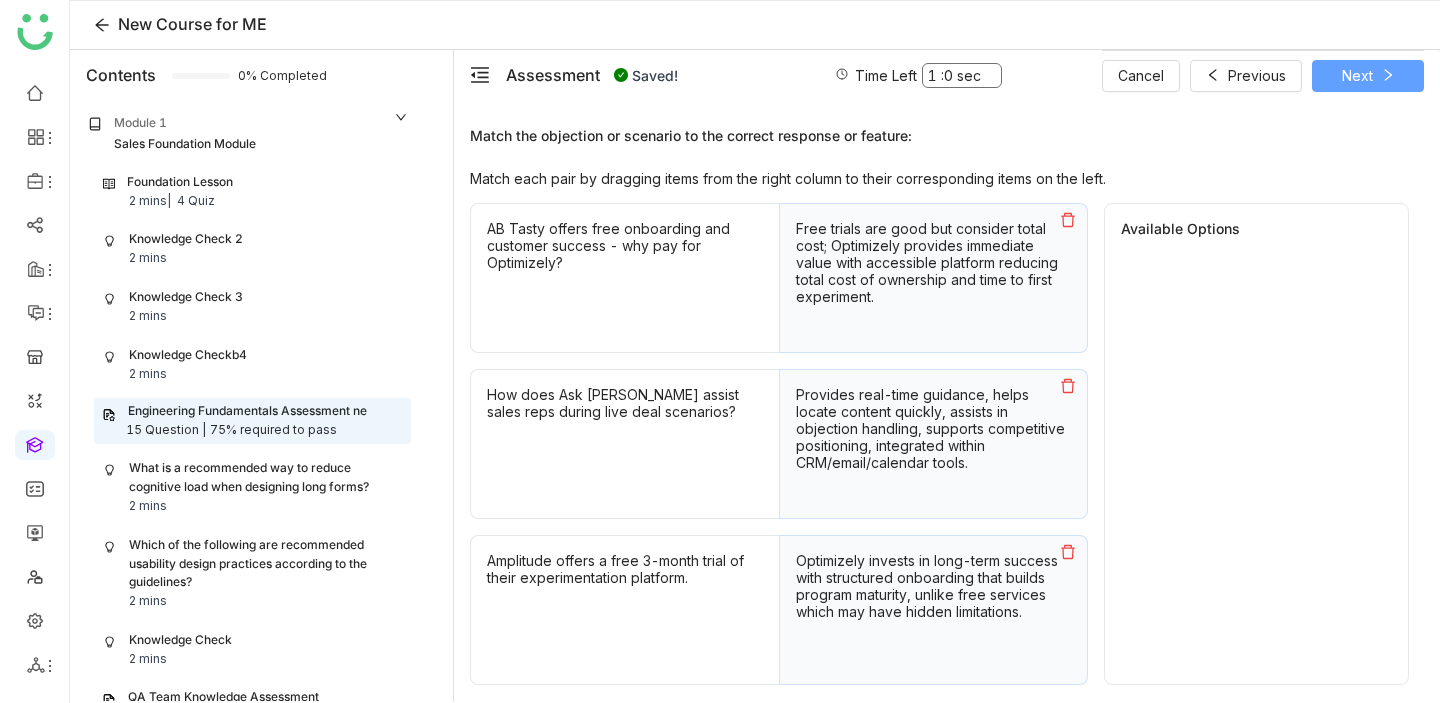 click on "Next" at bounding box center [1357, 76] 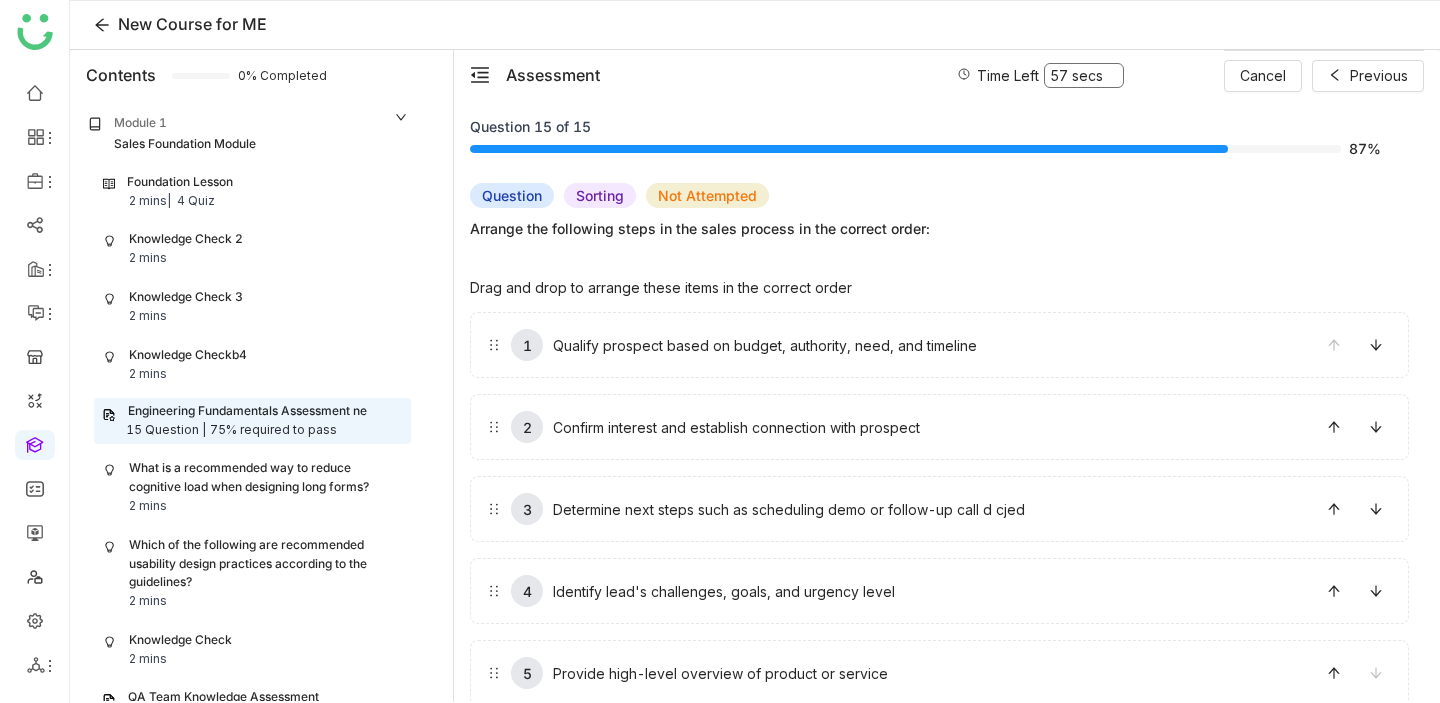 scroll, scrollTop: 21, scrollLeft: 0, axis: vertical 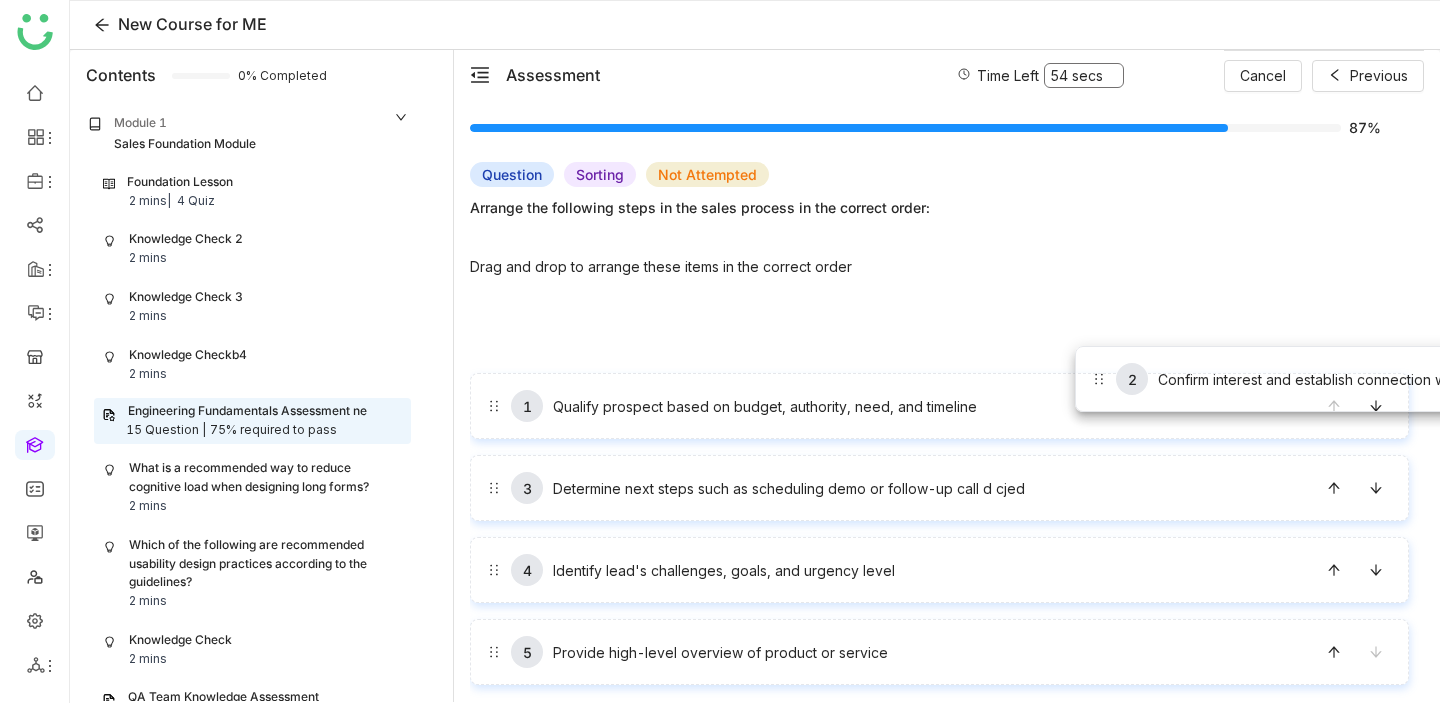 drag, startPoint x: 1075, startPoint y: 427, endPoint x: 1075, endPoint y: 336, distance: 91 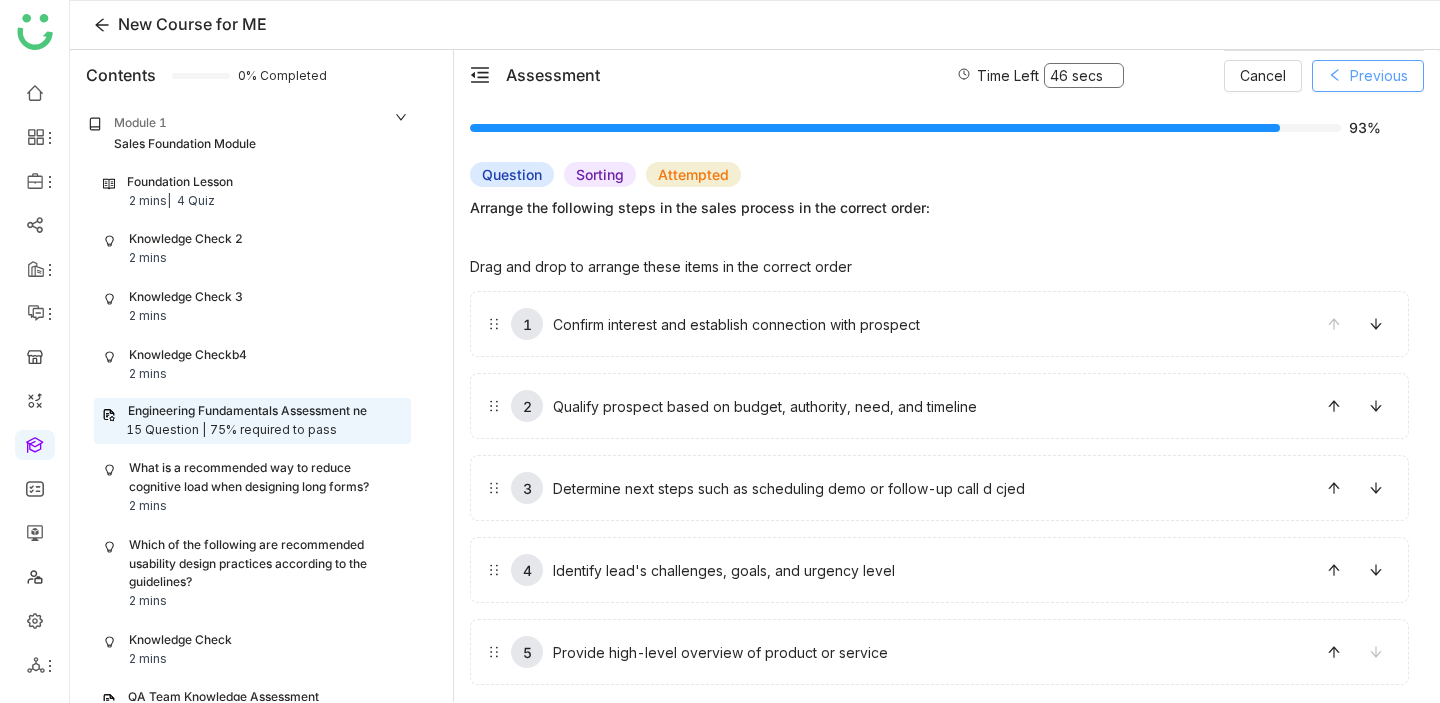 click on "Previous" at bounding box center [1379, 76] 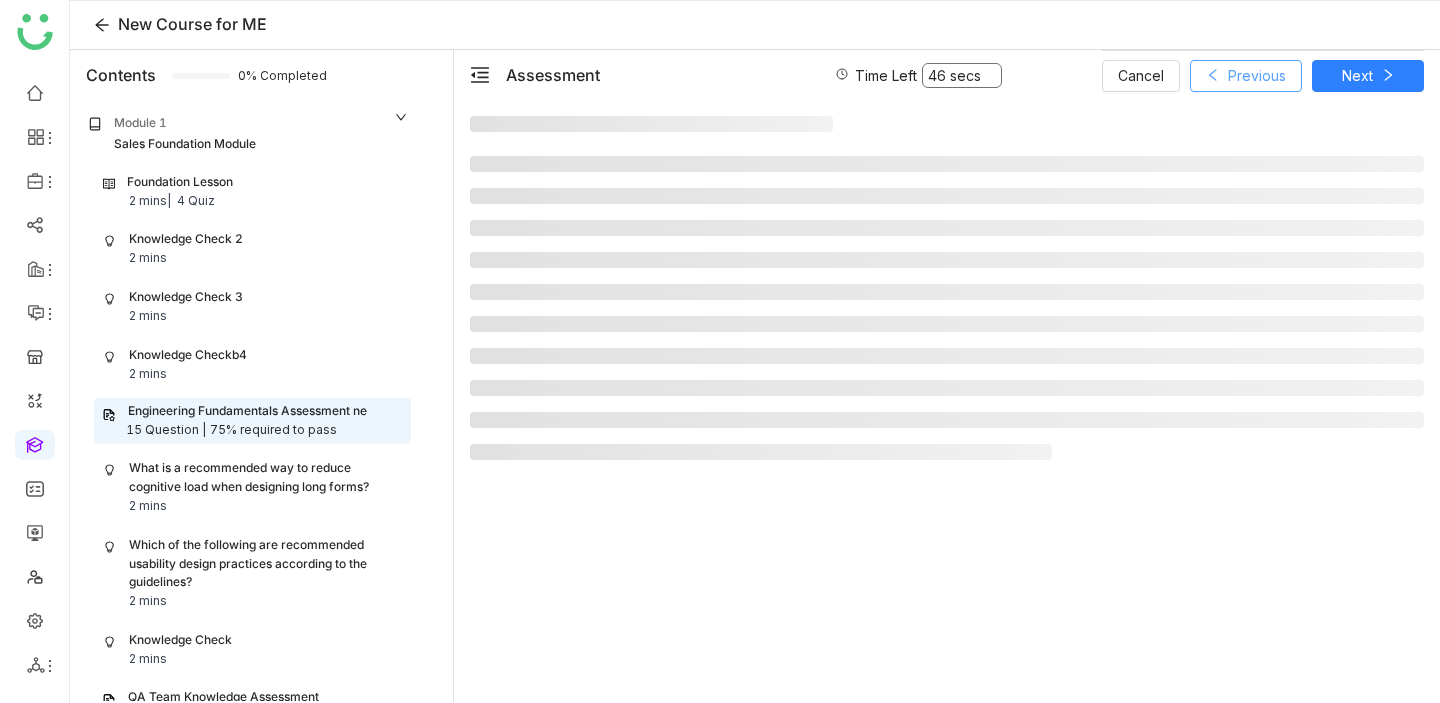 click on "Next" at bounding box center [1357, 76] 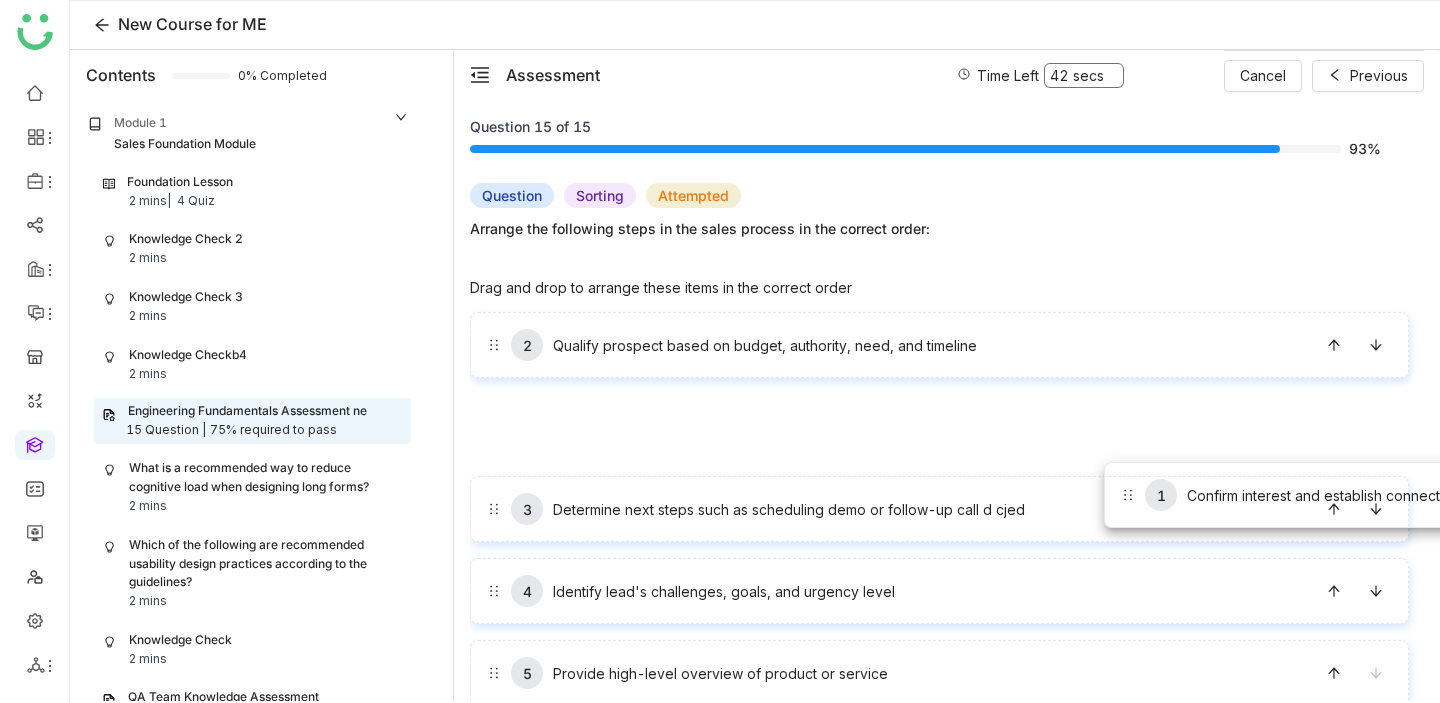 drag, startPoint x: 1104, startPoint y: 341, endPoint x: 1104, endPoint y: 509, distance: 168 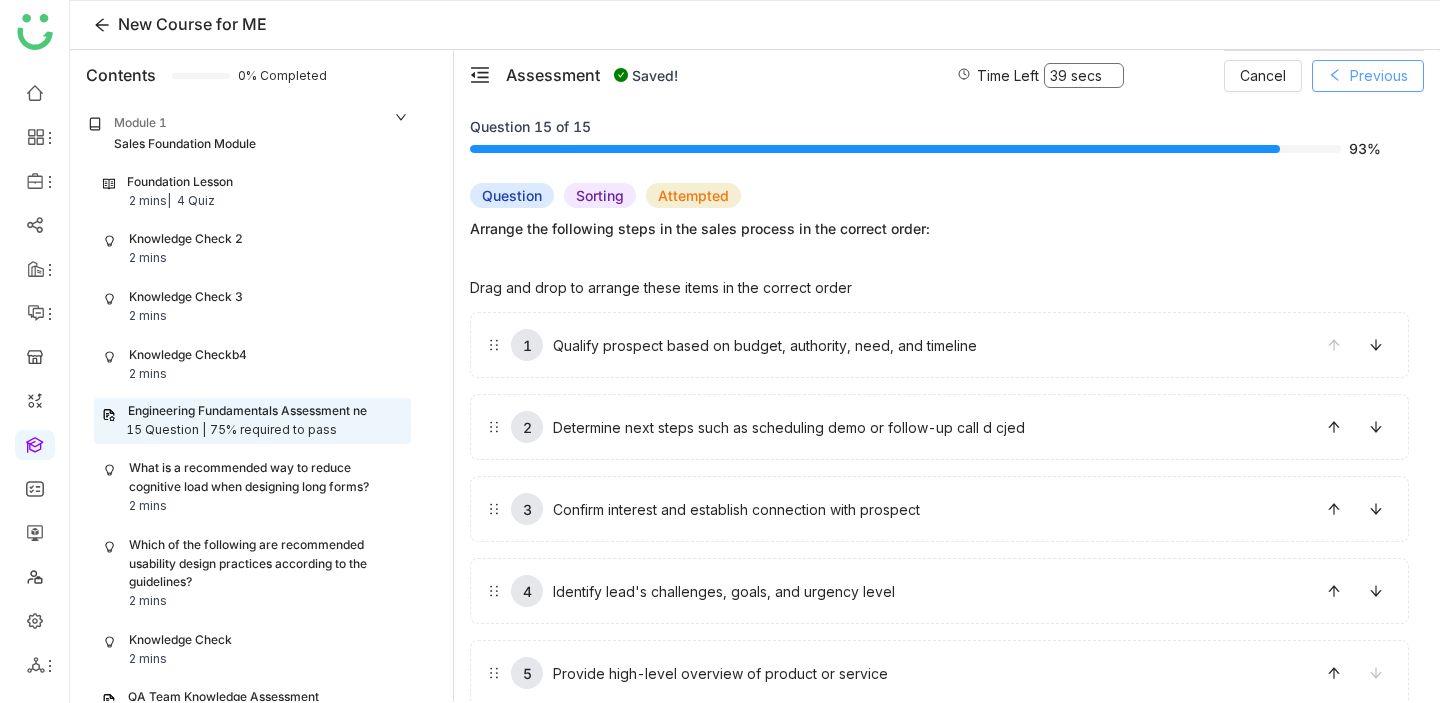 click on "Previous" at bounding box center [1379, 76] 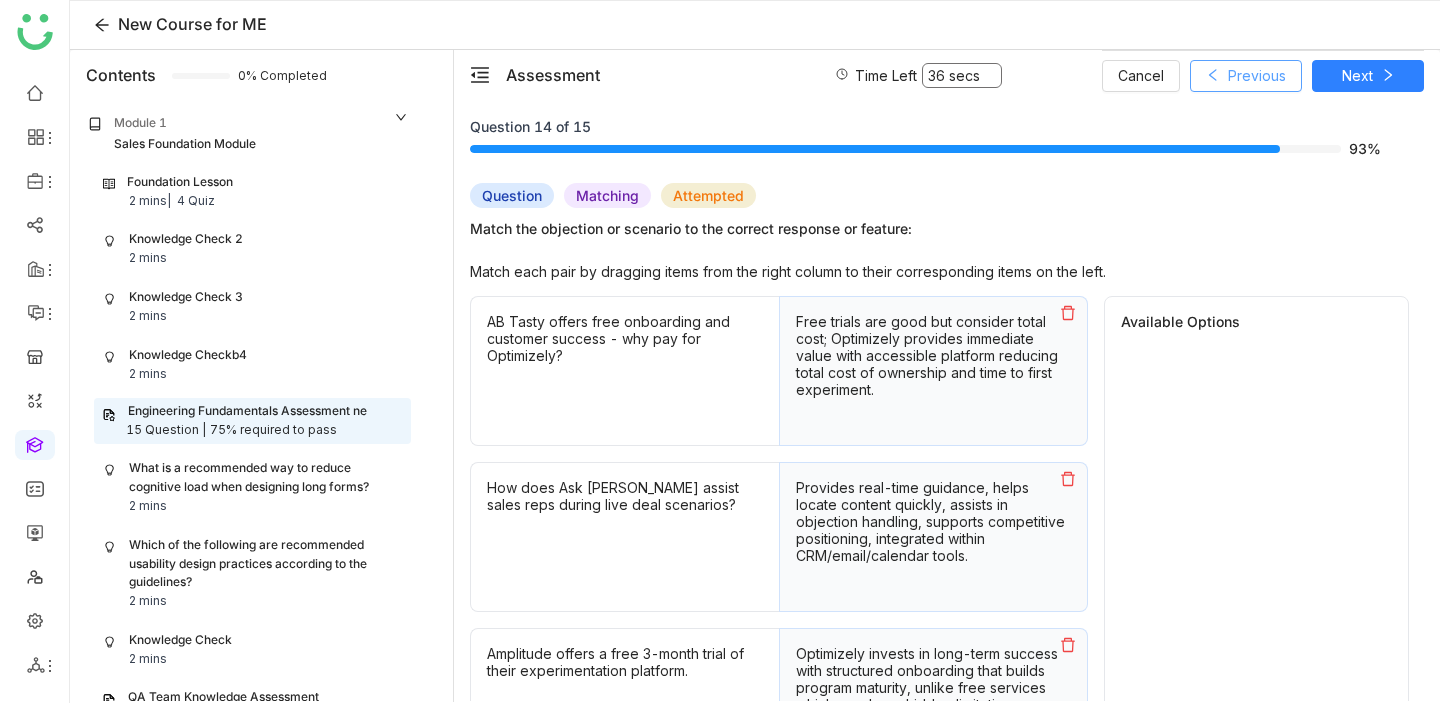 scroll, scrollTop: 93, scrollLeft: 0, axis: vertical 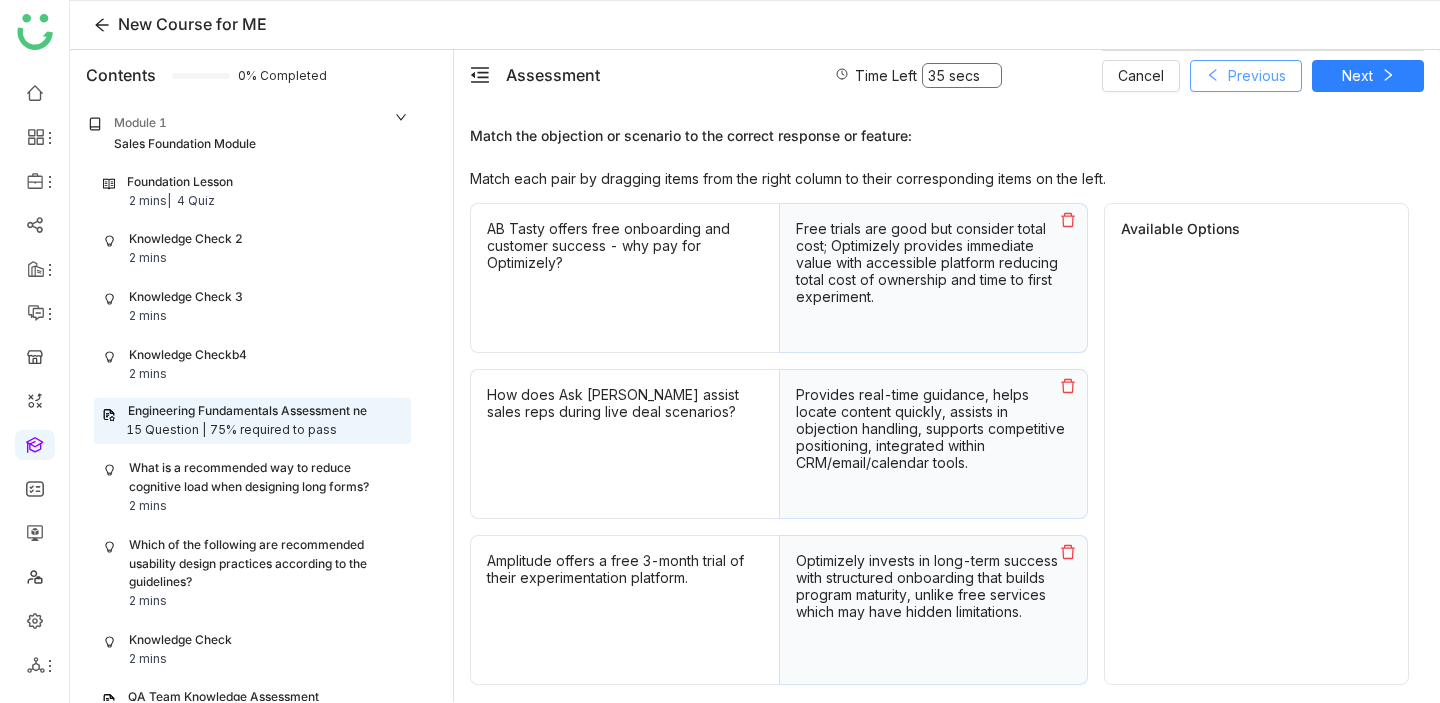 click on "Previous" at bounding box center [1257, 76] 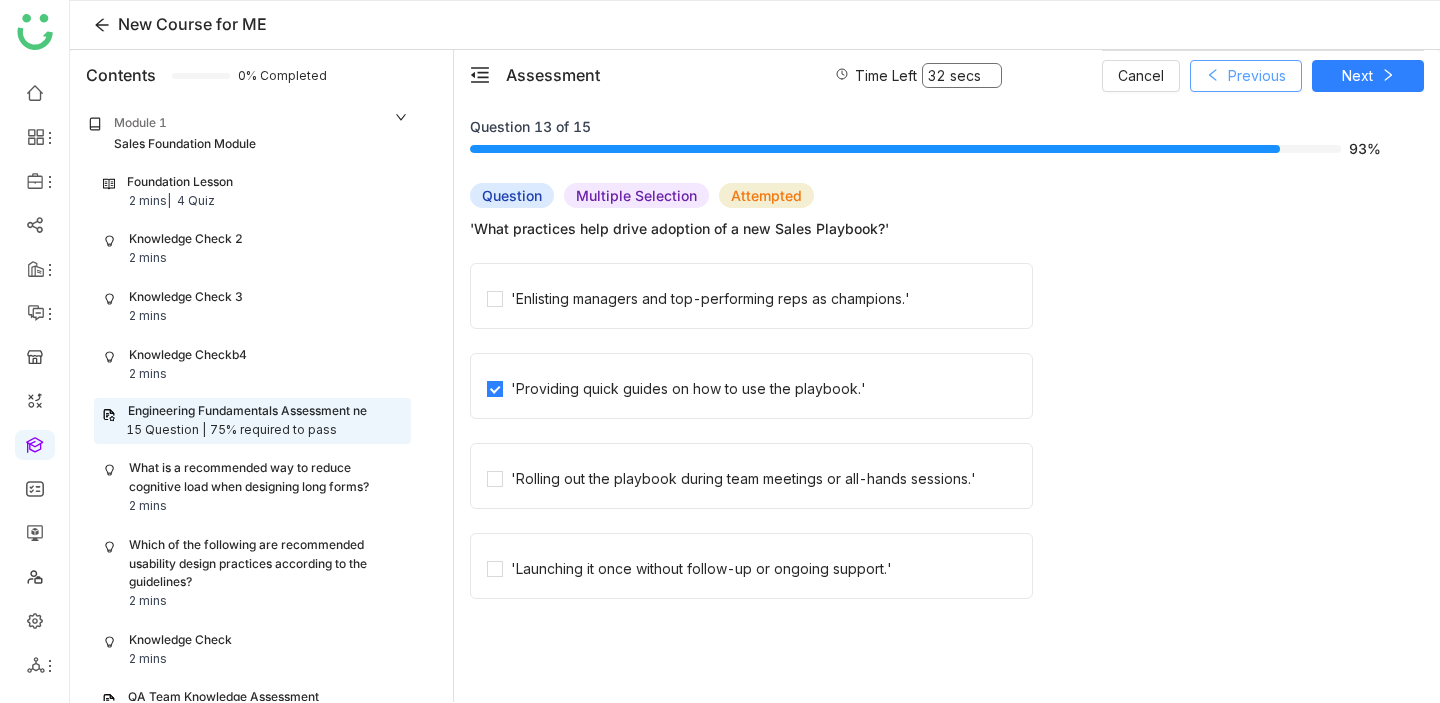 click on "Previous" at bounding box center [1257, 76] 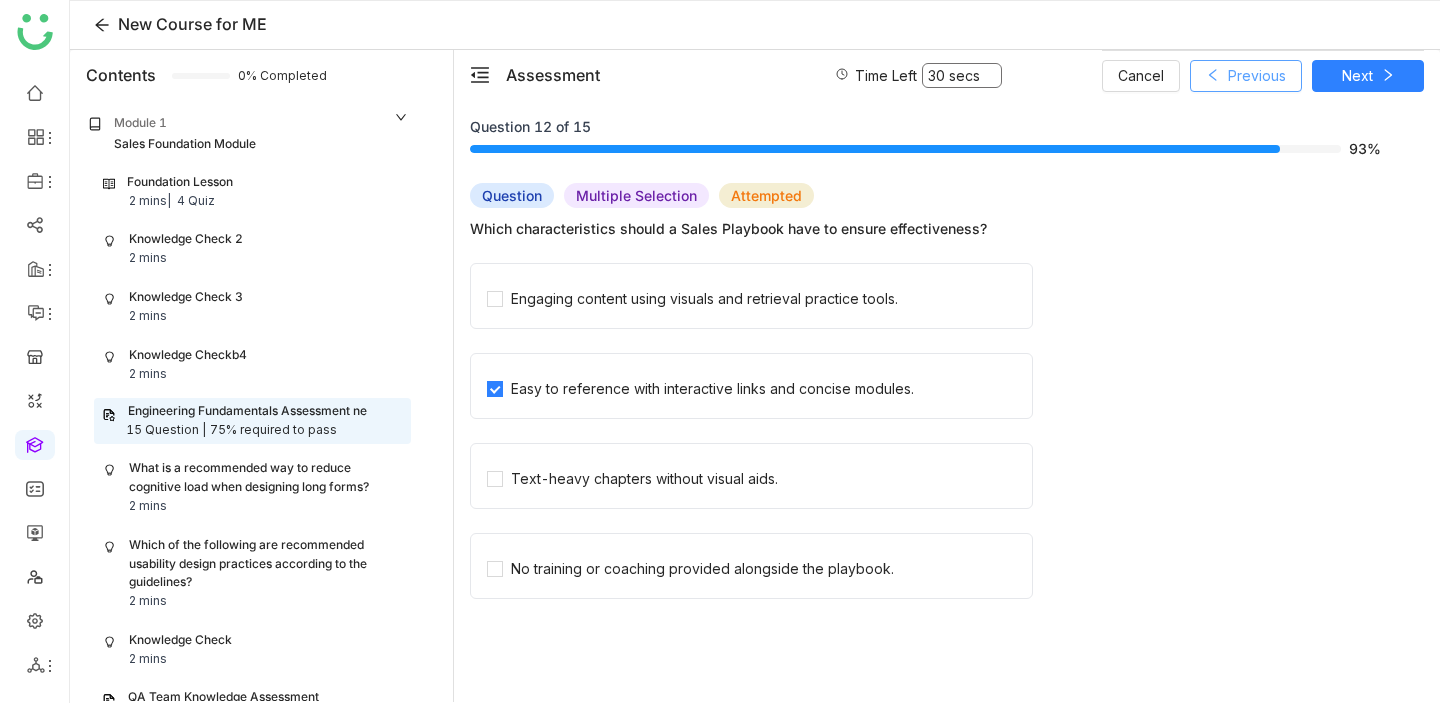 click on "Previous" at bounding box center (1257, 76) 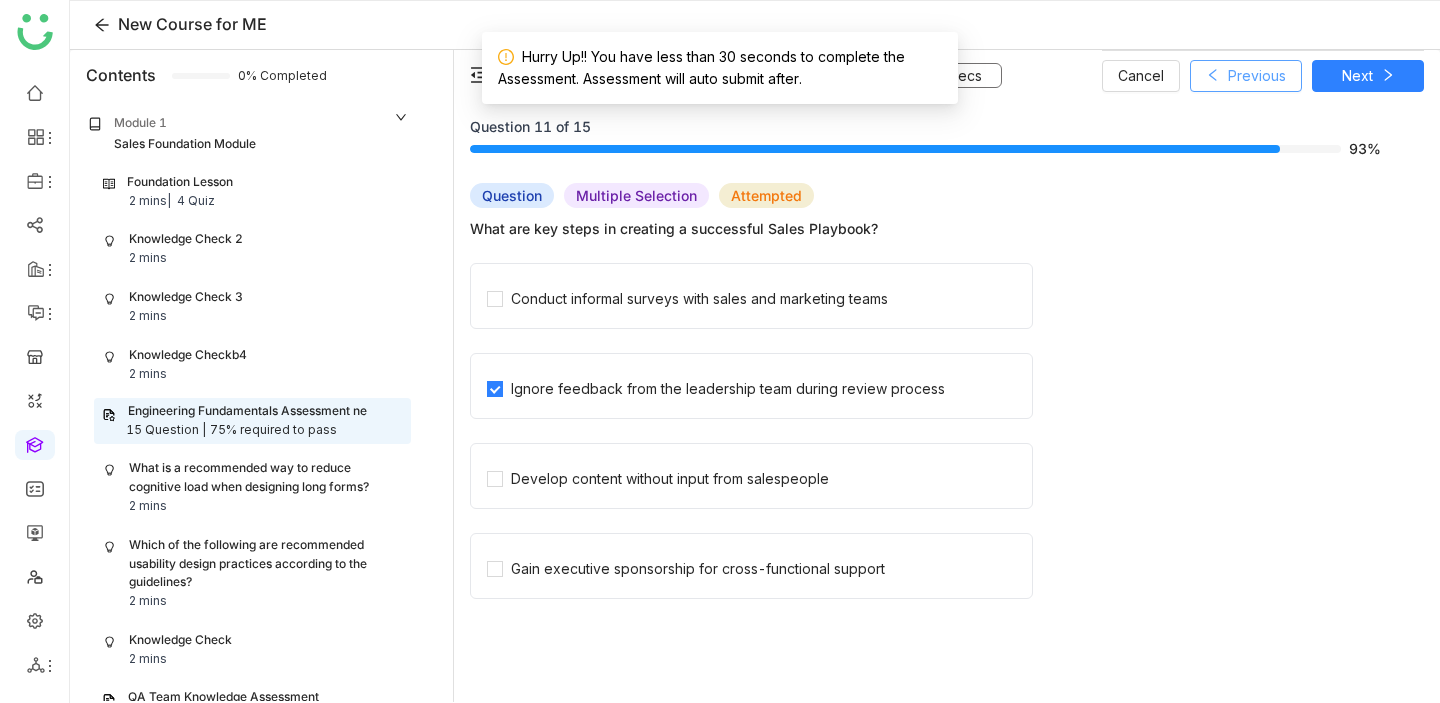 click on "Previous" at bounding box center [1257, 76] 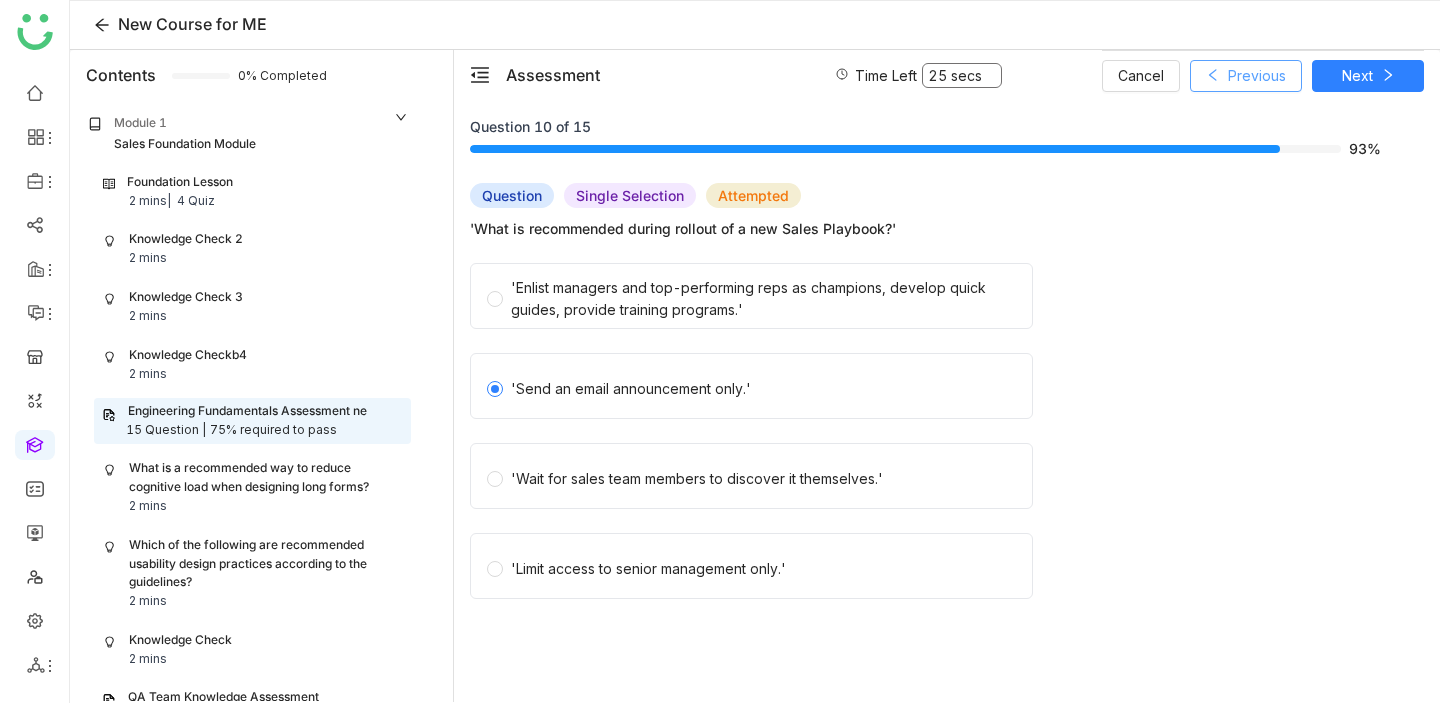 click on "Previous" at bounding box center [1257, 76] 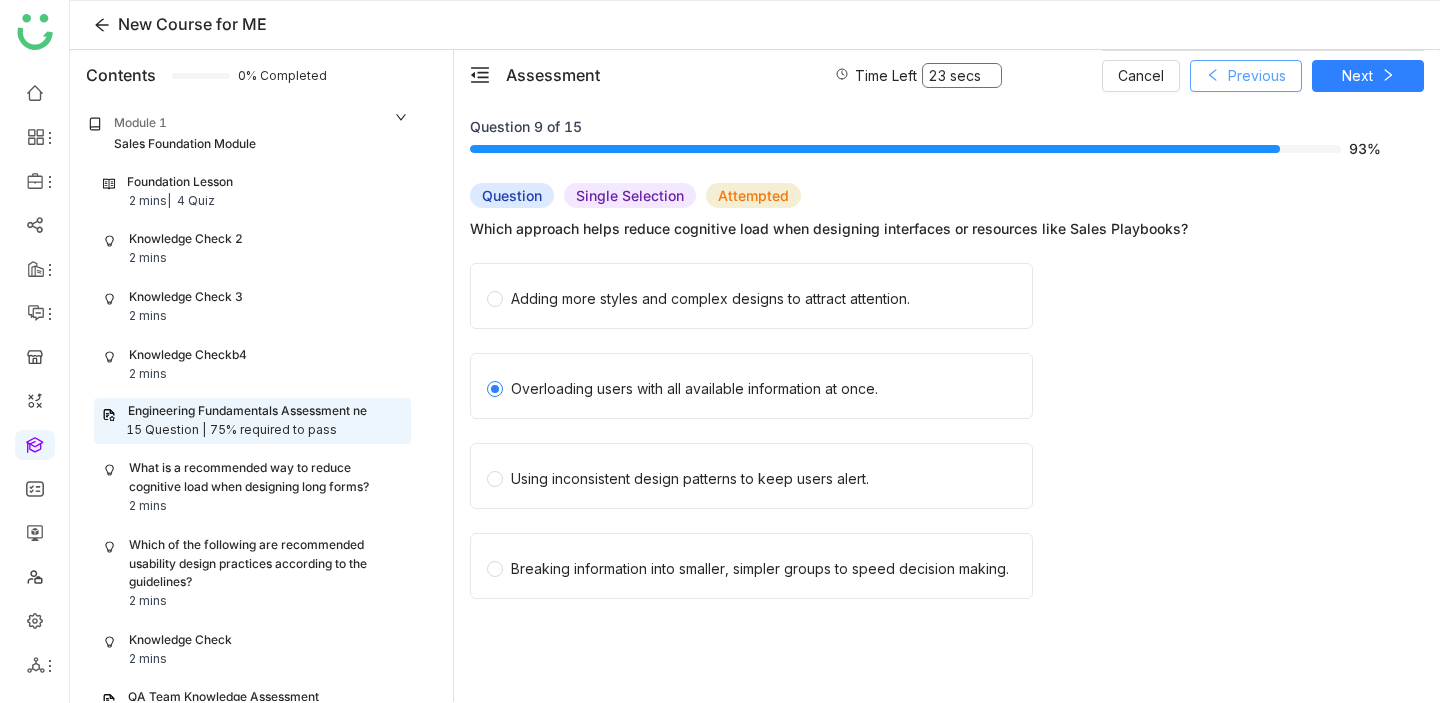 click on "Previous" at bounding box center (1257, 76) 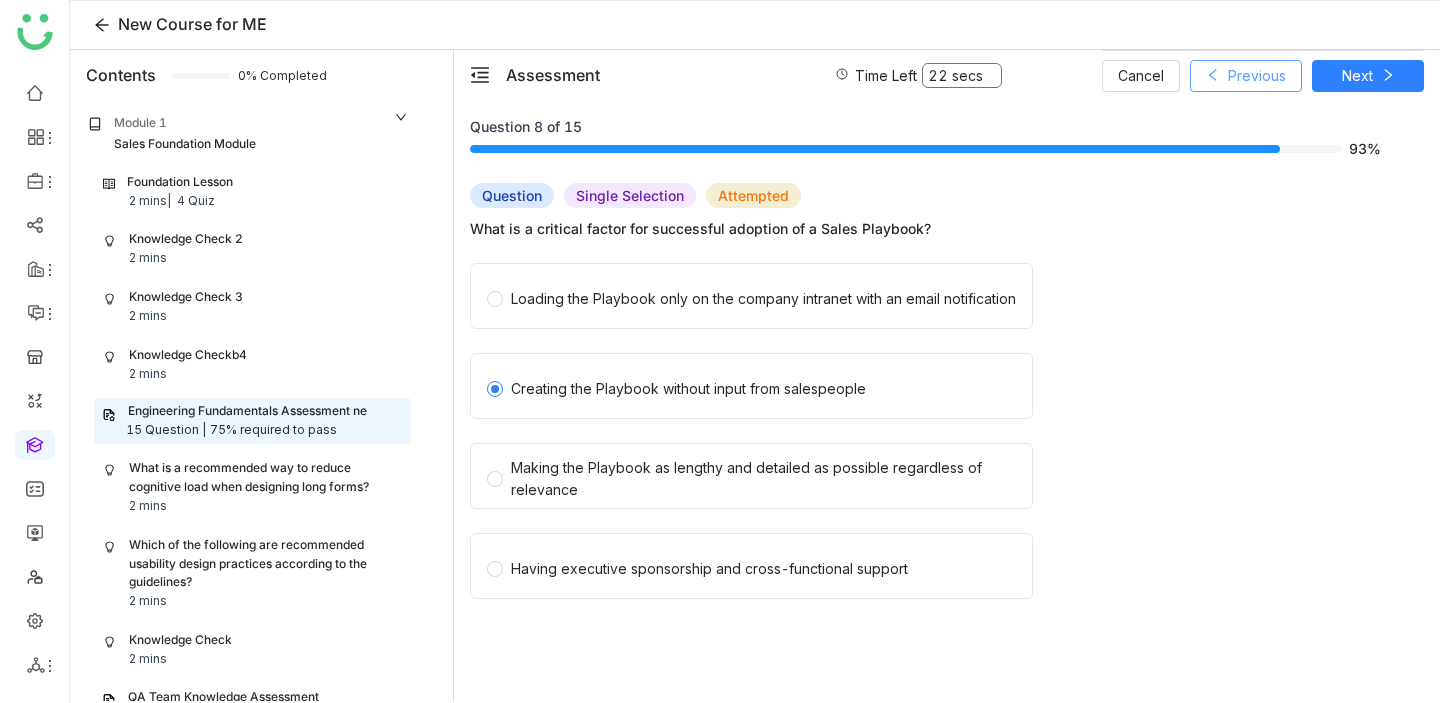 click on "Previous" at bounding box center [1257, 76] 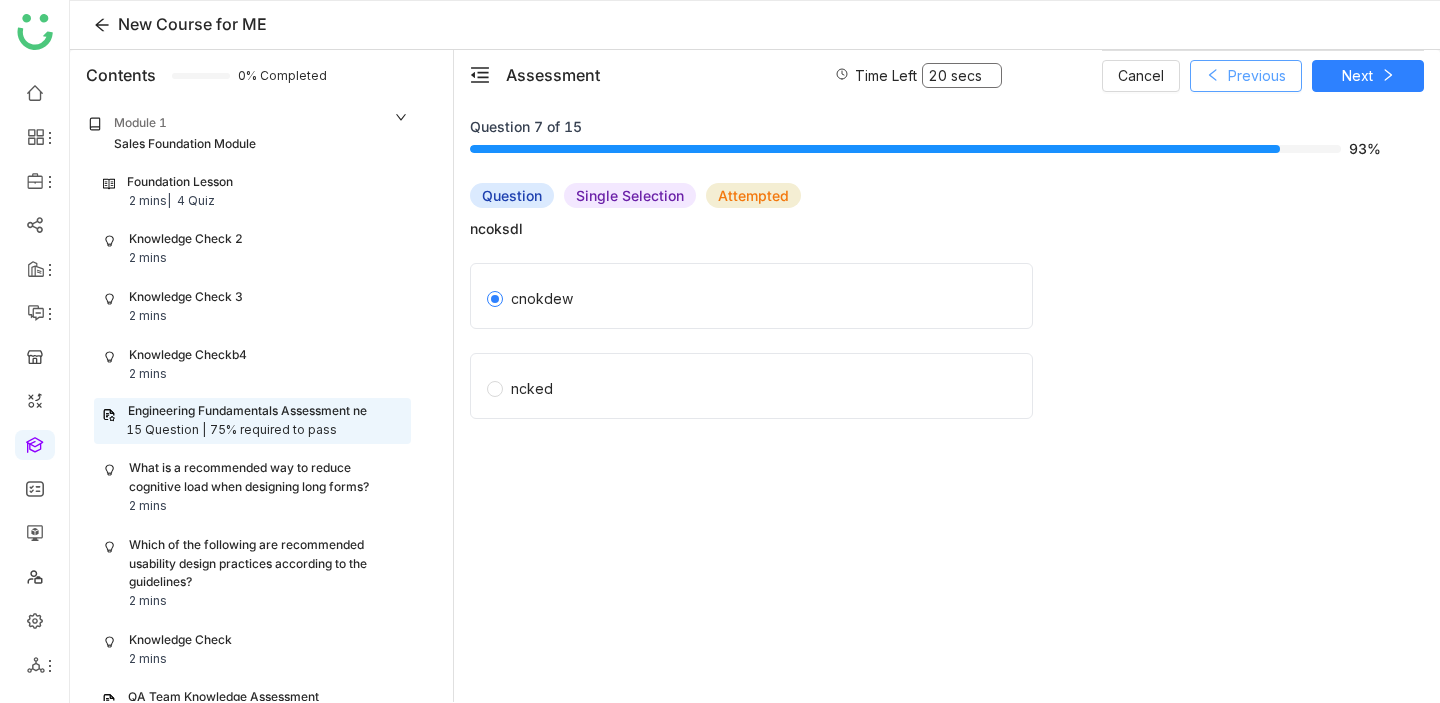 click on "Previous" at bounding box center (1257, 76) 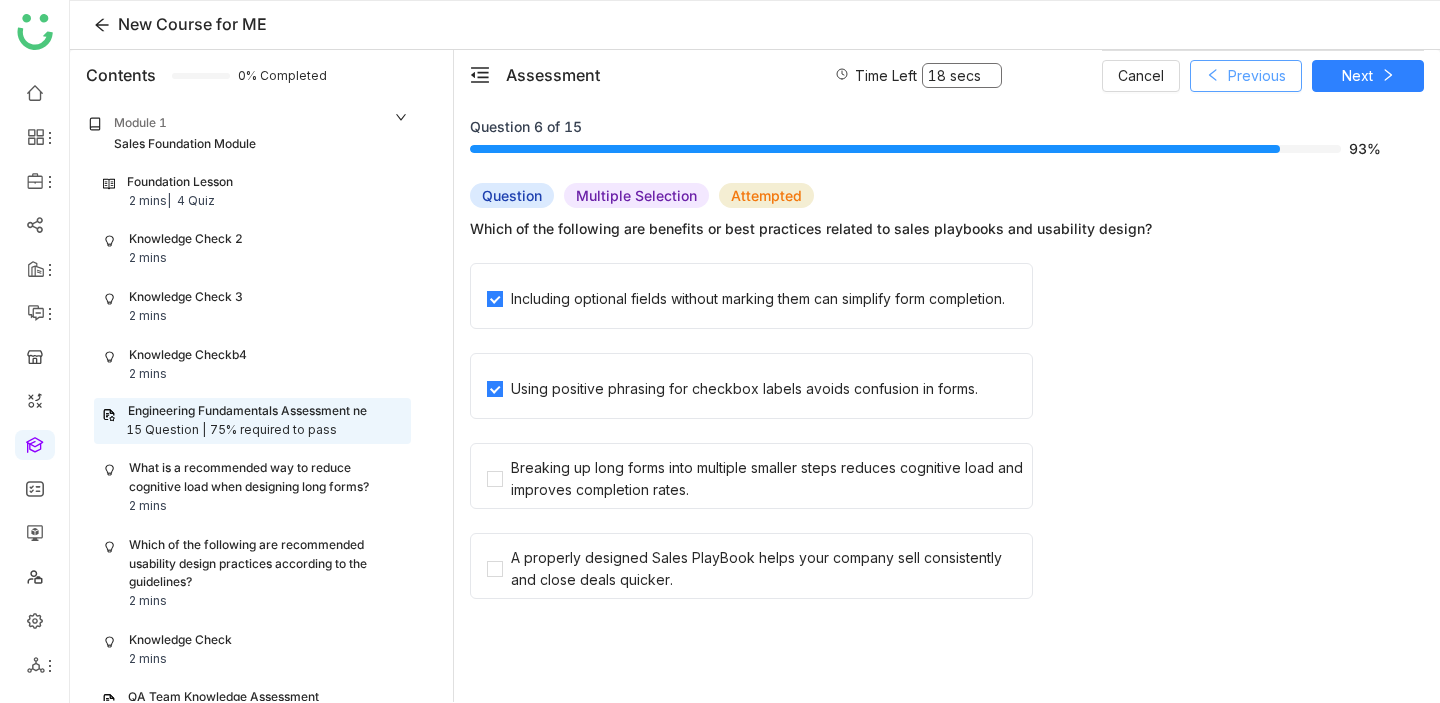 click on "Previous" at bounding box center [1257, 76] 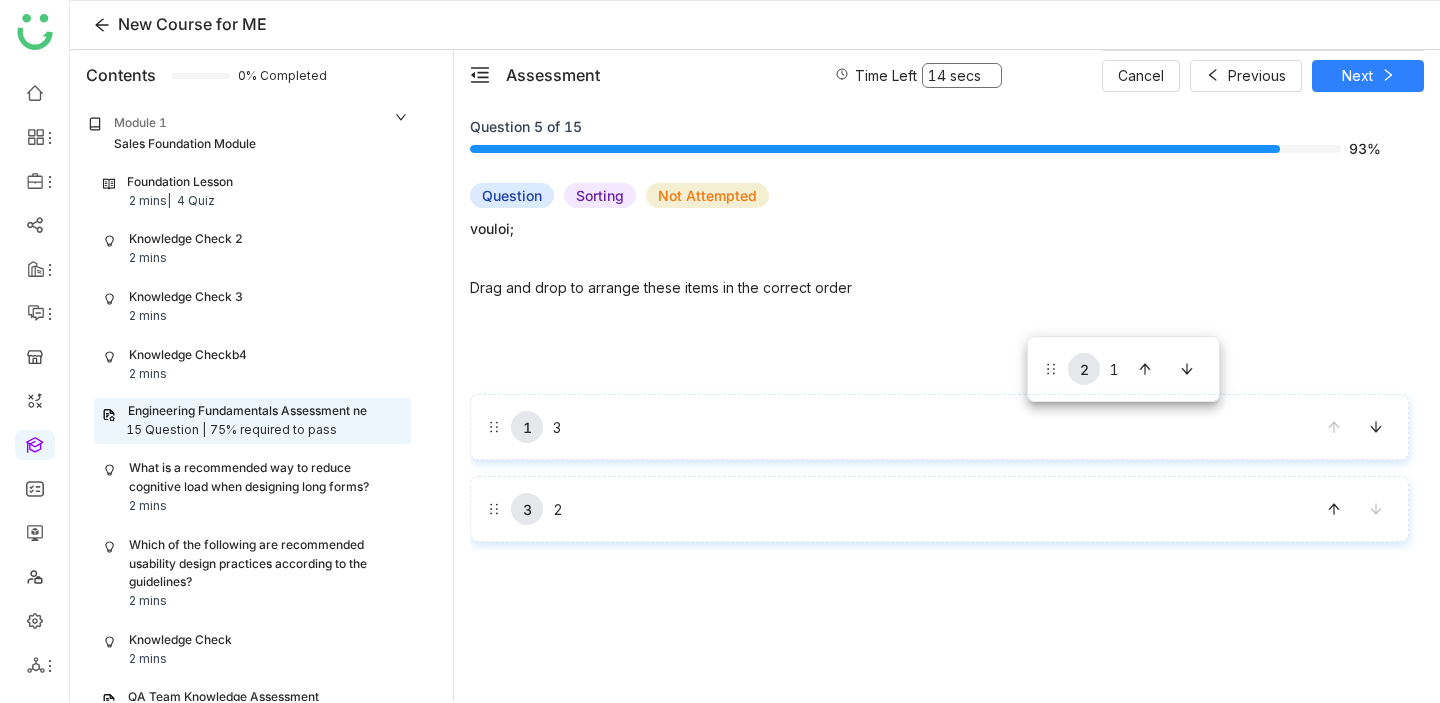 drag, startPoint x: 1017, startPoint y: 455, endPoint x: 1027, endPoint y: 336, distance: 119.419426 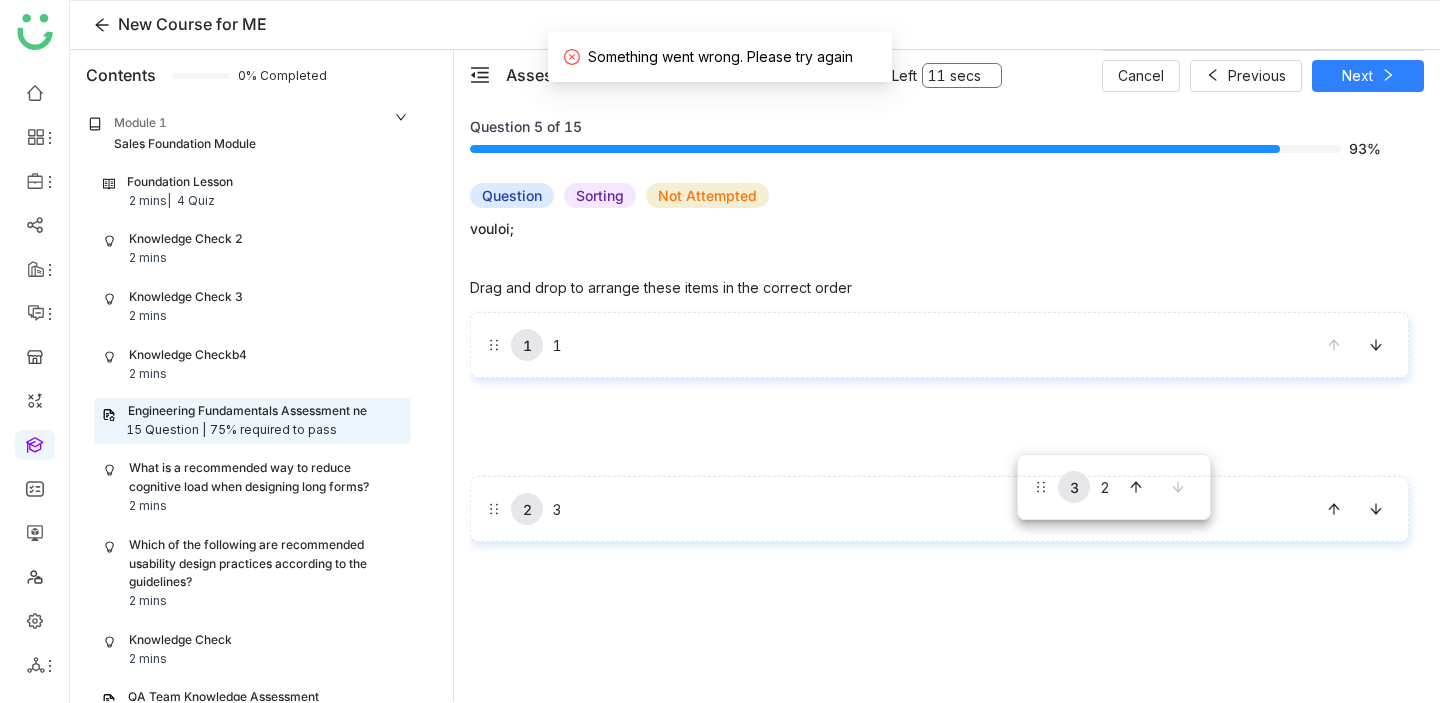drag, startPoint x: 1017, startPoint y: 525, endPoint x: 1015, endPoint y: 449, distance: 76.02631 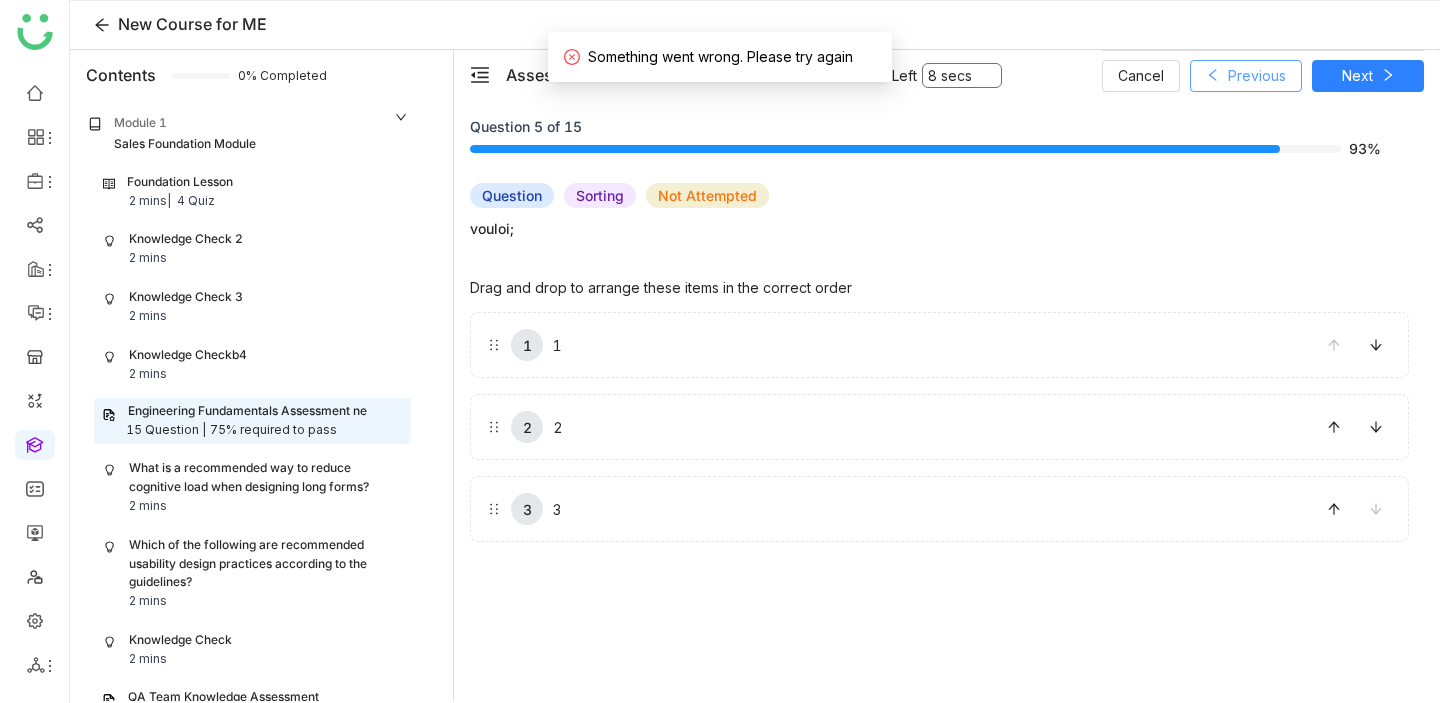 click on "Previous" at bounding box center [1257, 76] 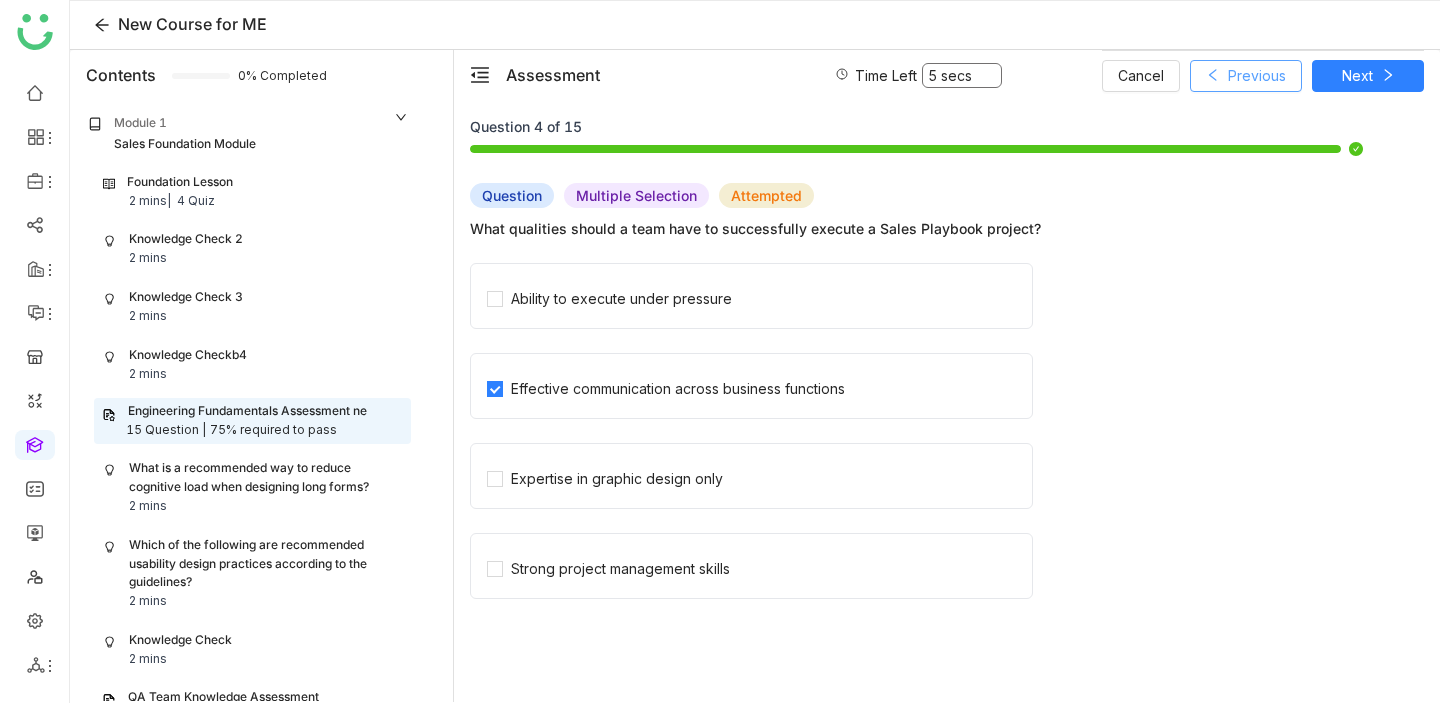 click on "Previous" at bounding box center [1246, 76] 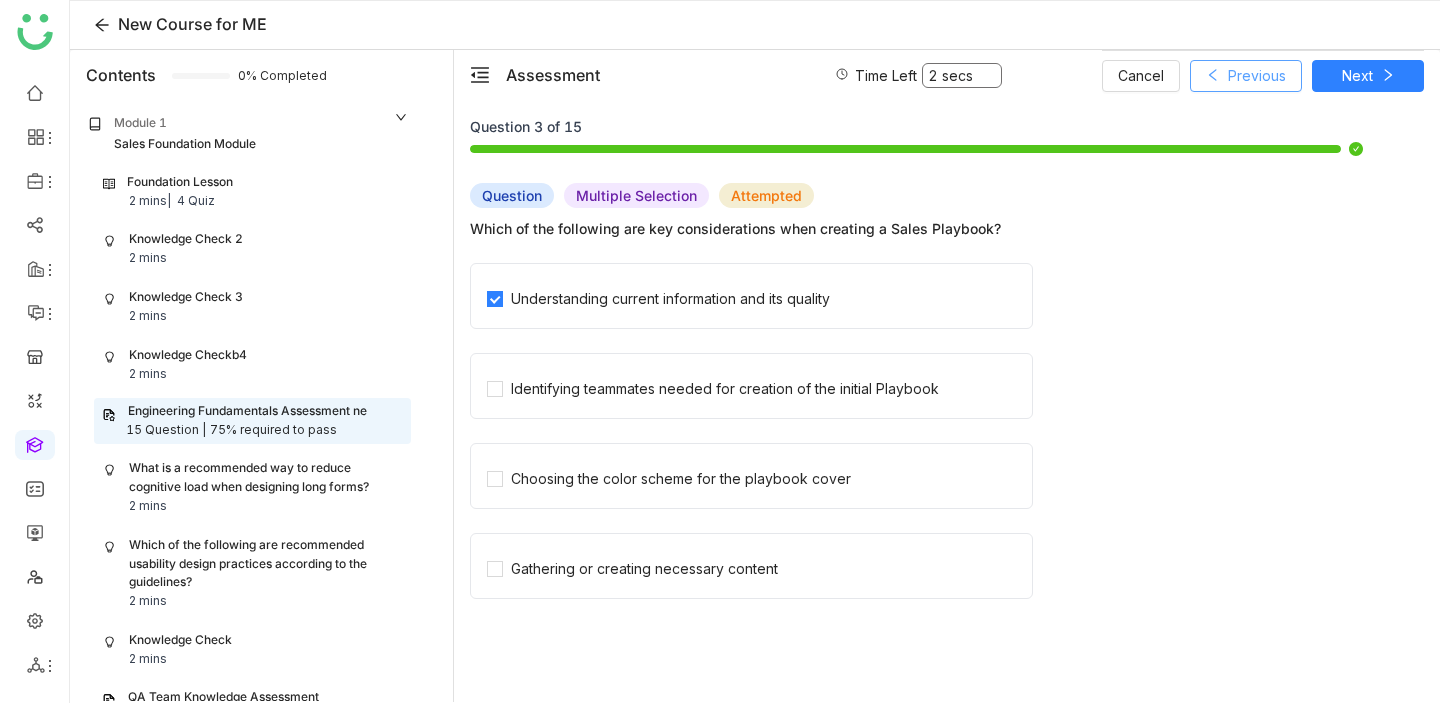 click on "Previous" at bounding box center (1257, 76) 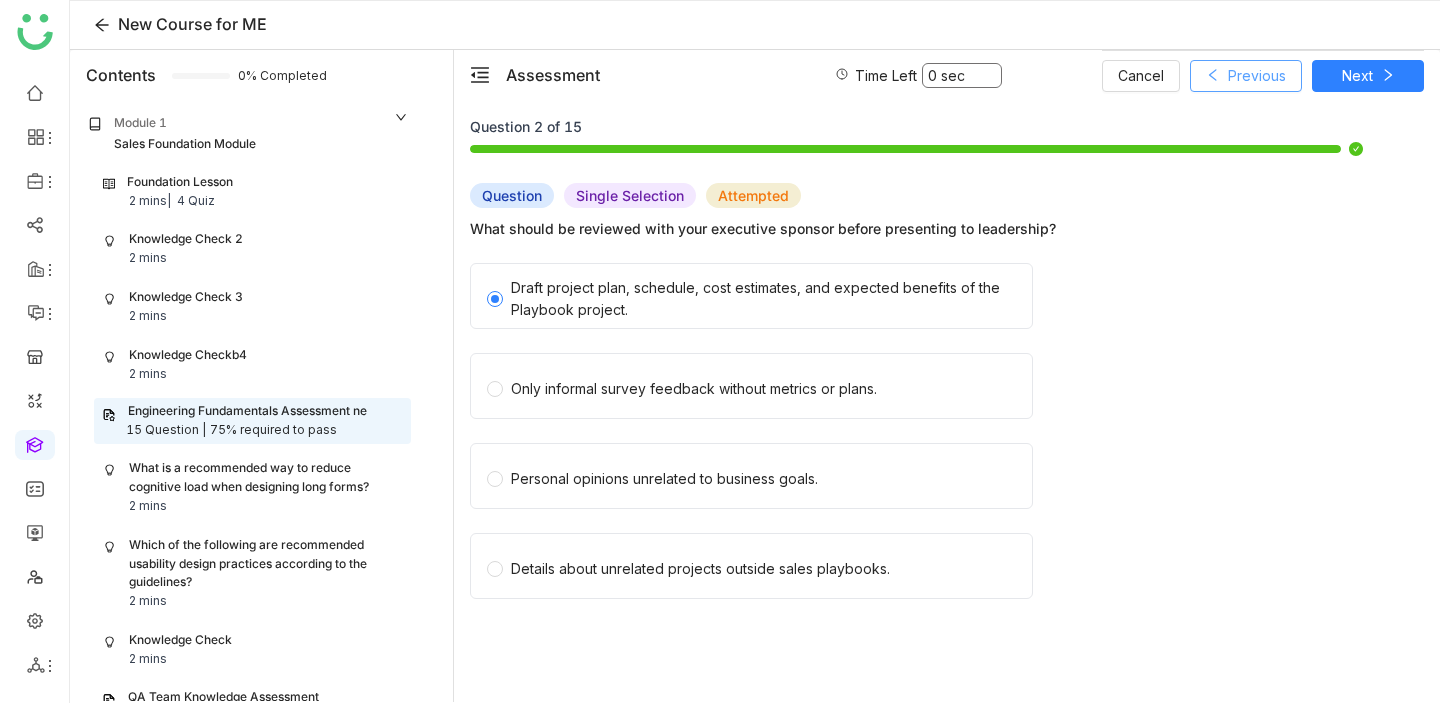 click on "Previous" at bounding box center (1257, 76) 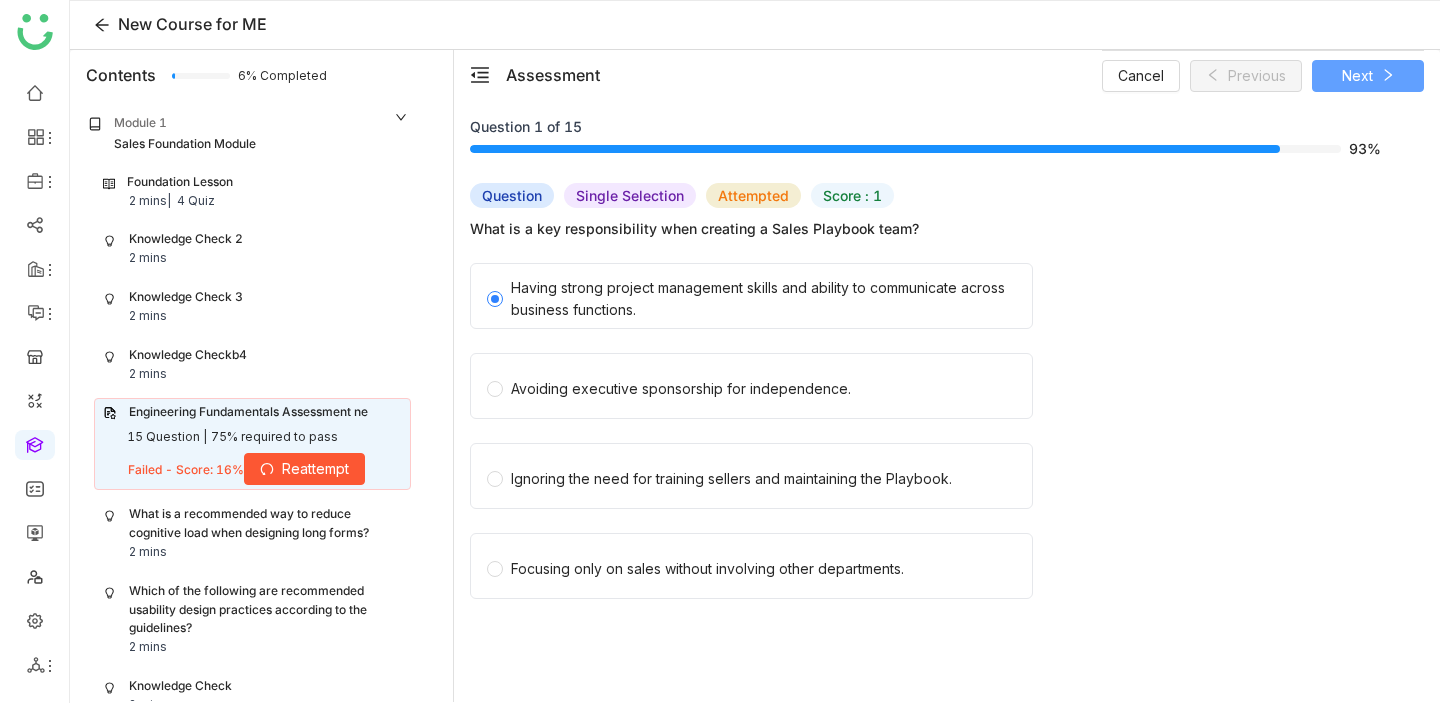 click on "Next" at bounding box center [1368, 76] 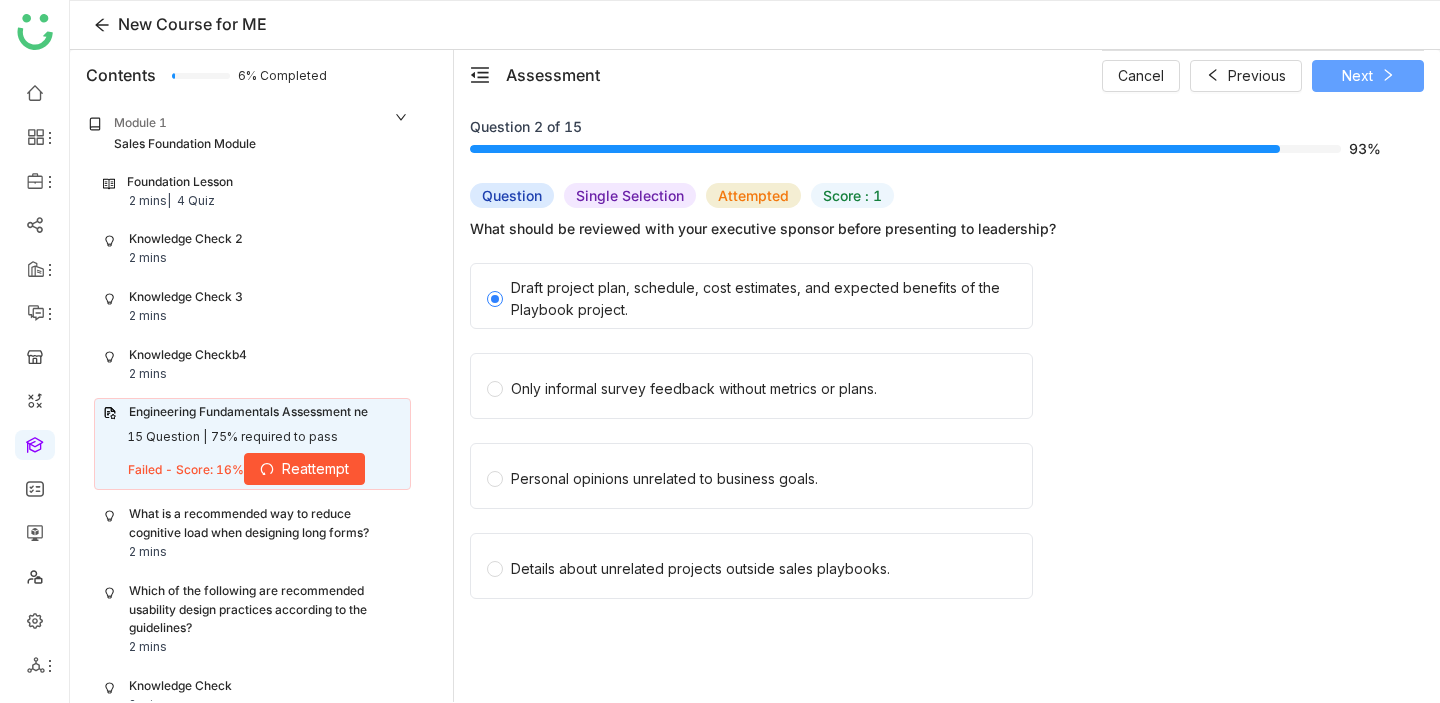 click on "Next" at bounding box center (1368, 76) 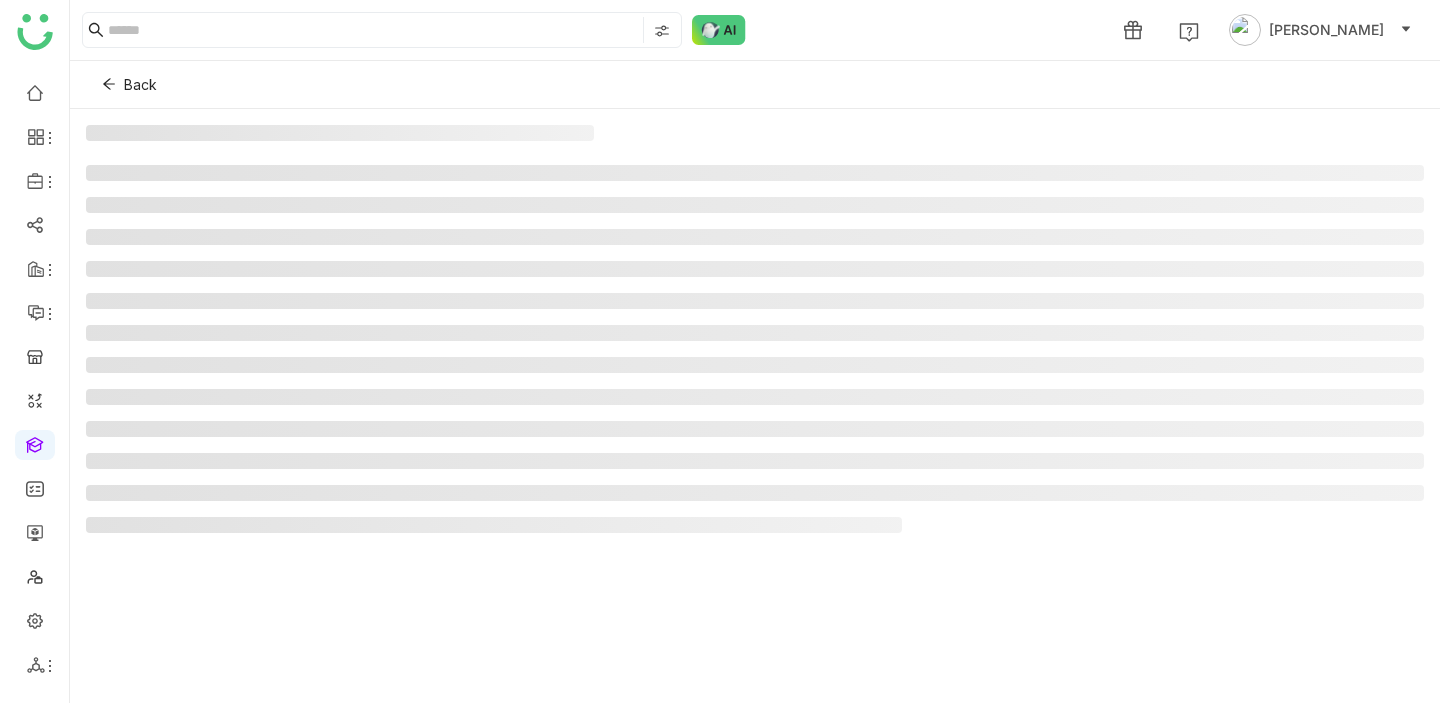scroll, scrollTop: 0, scrollLeft: 0, axis: both 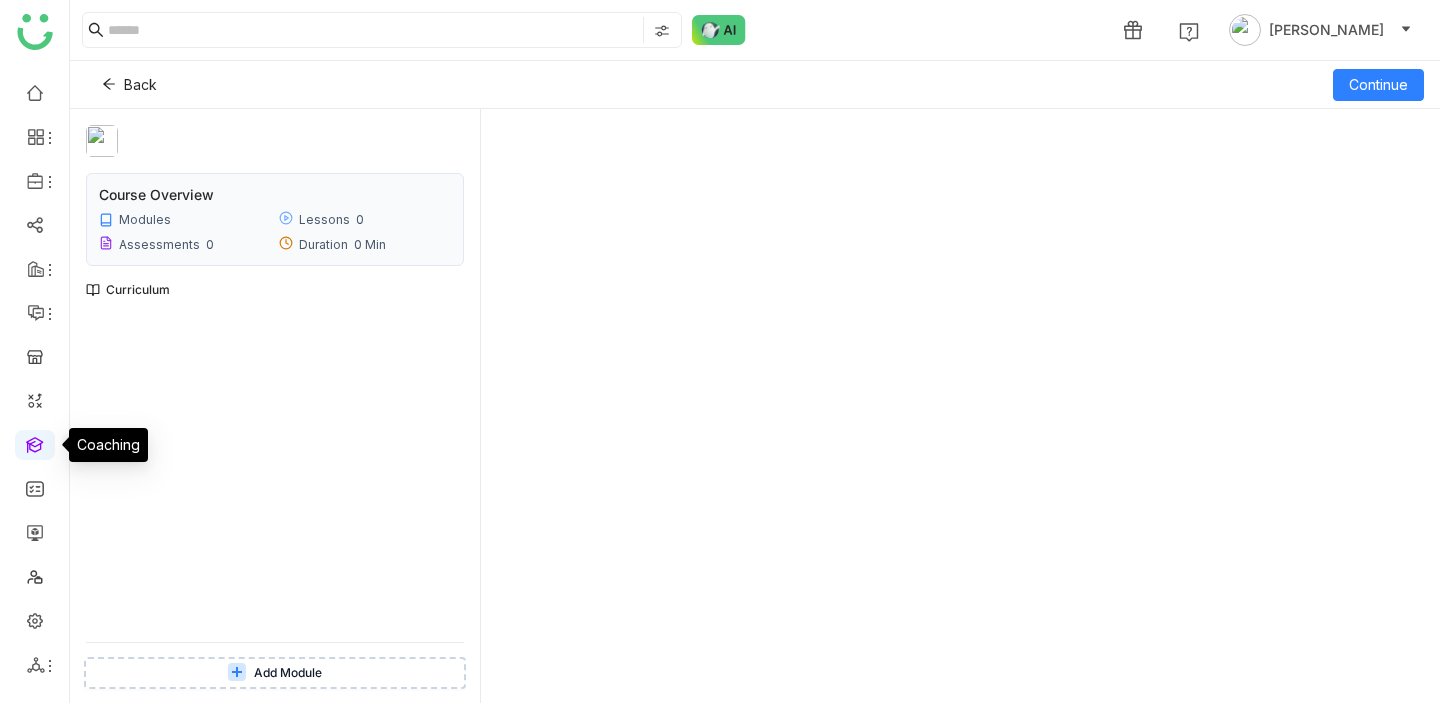 click at bounding box center (35, 443) 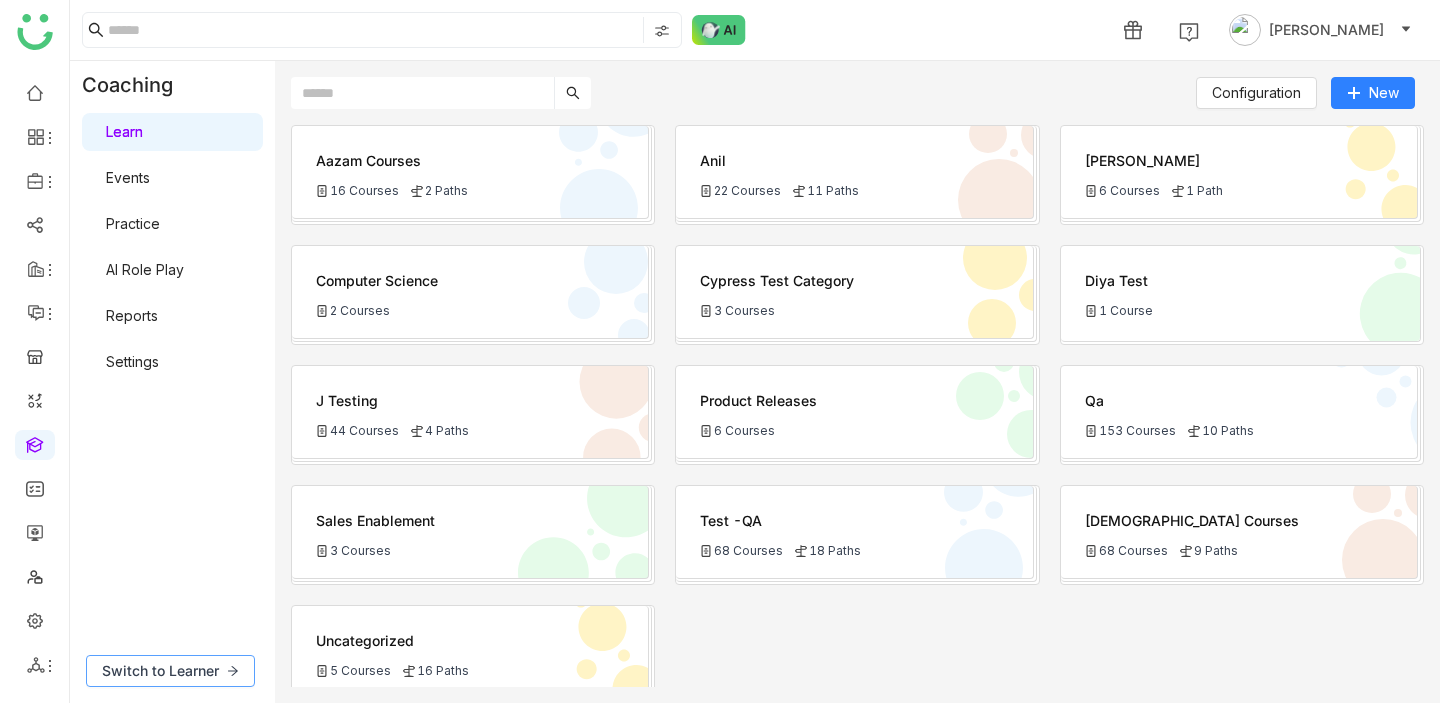 click on "Switch to Learner" 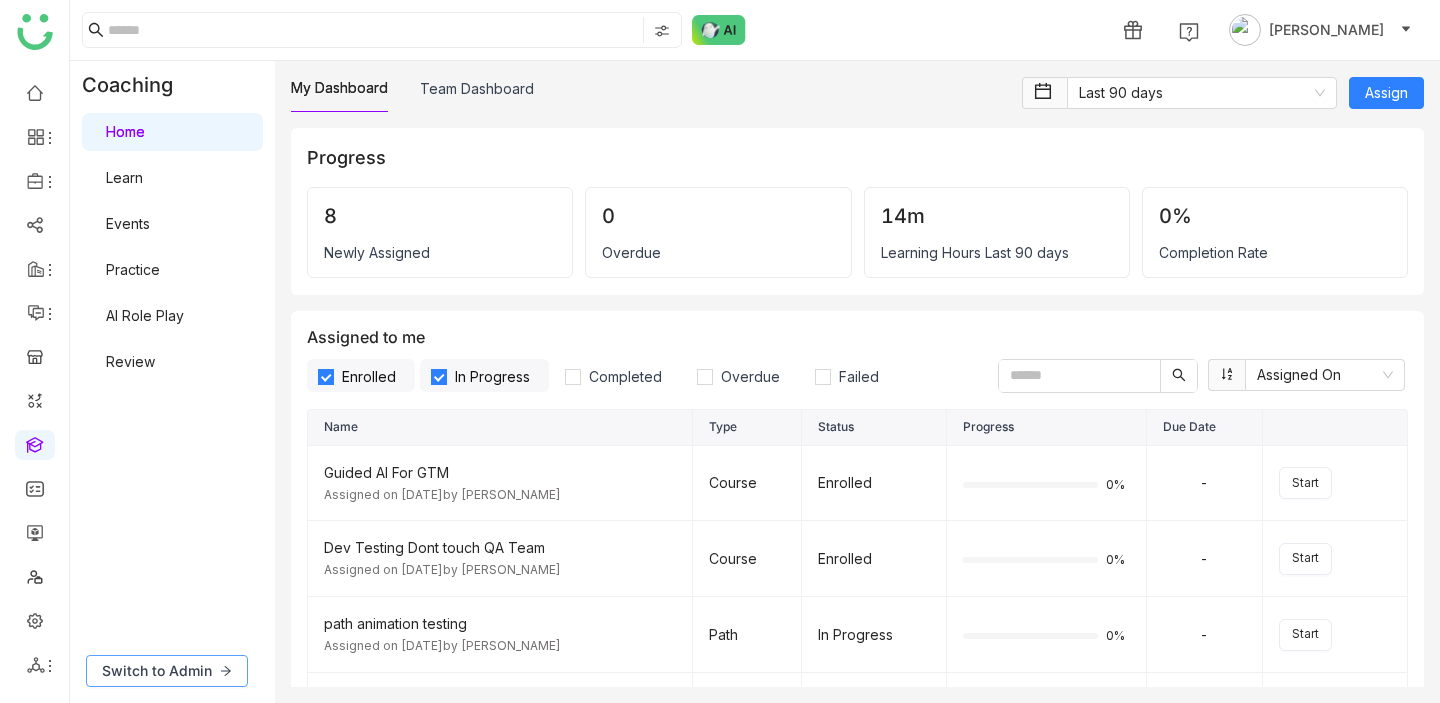 click on "Switch to Admin" 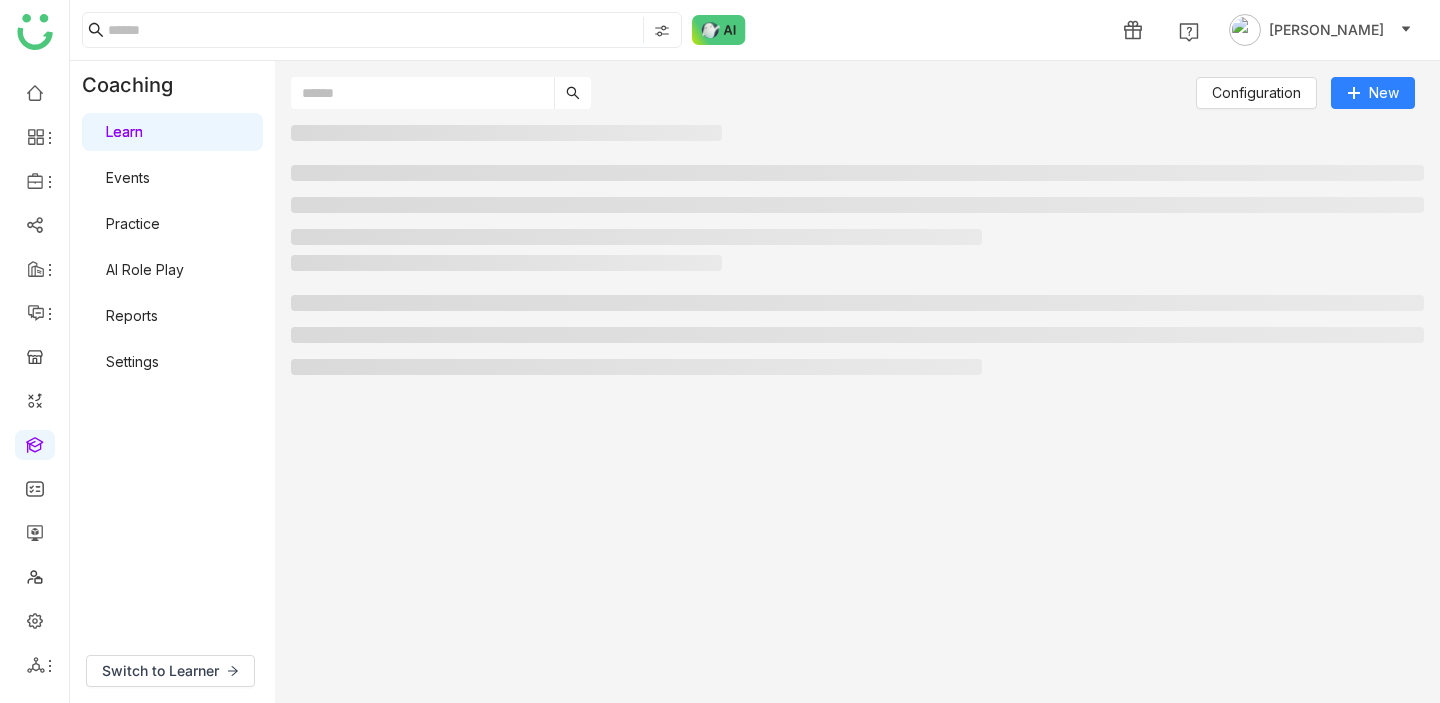 click on "Settings" at bounding box center [132, 361] 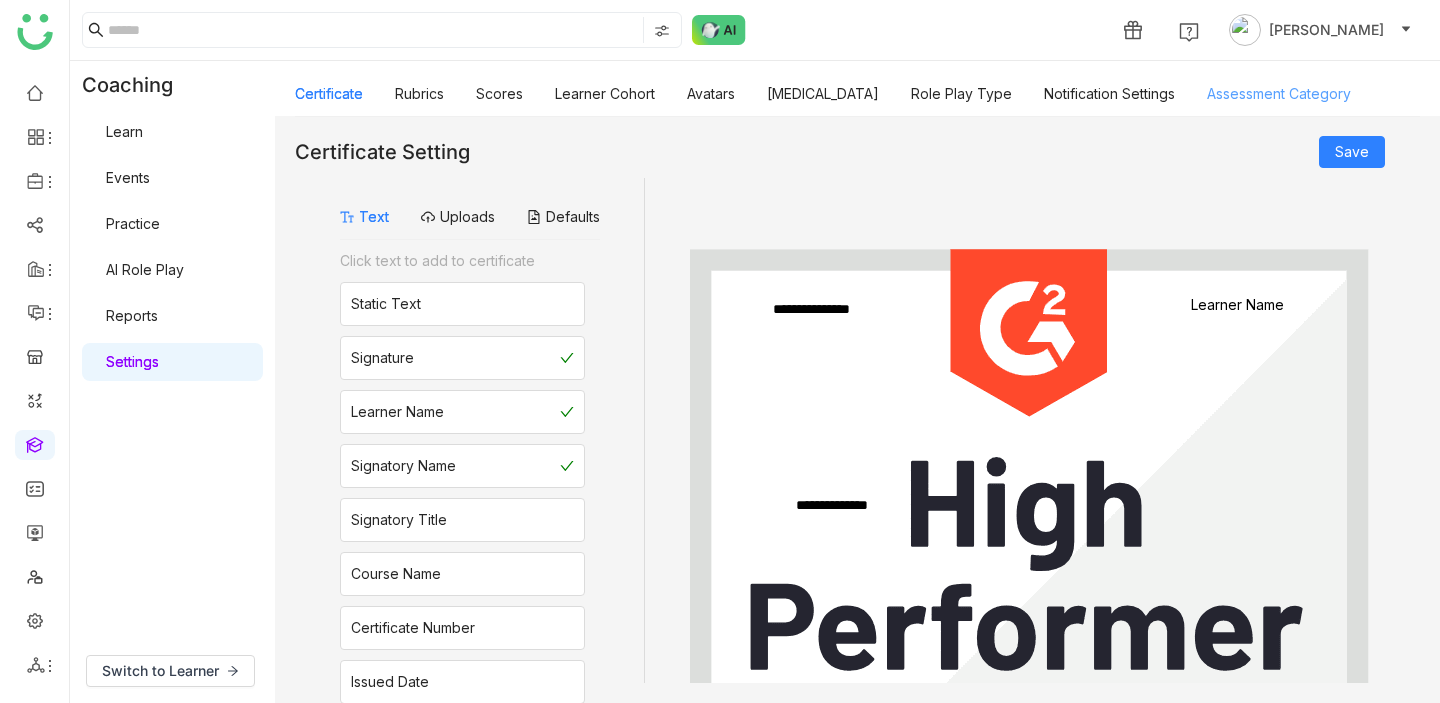 click on "Assessment Category" at bounding box center [1279, 93] 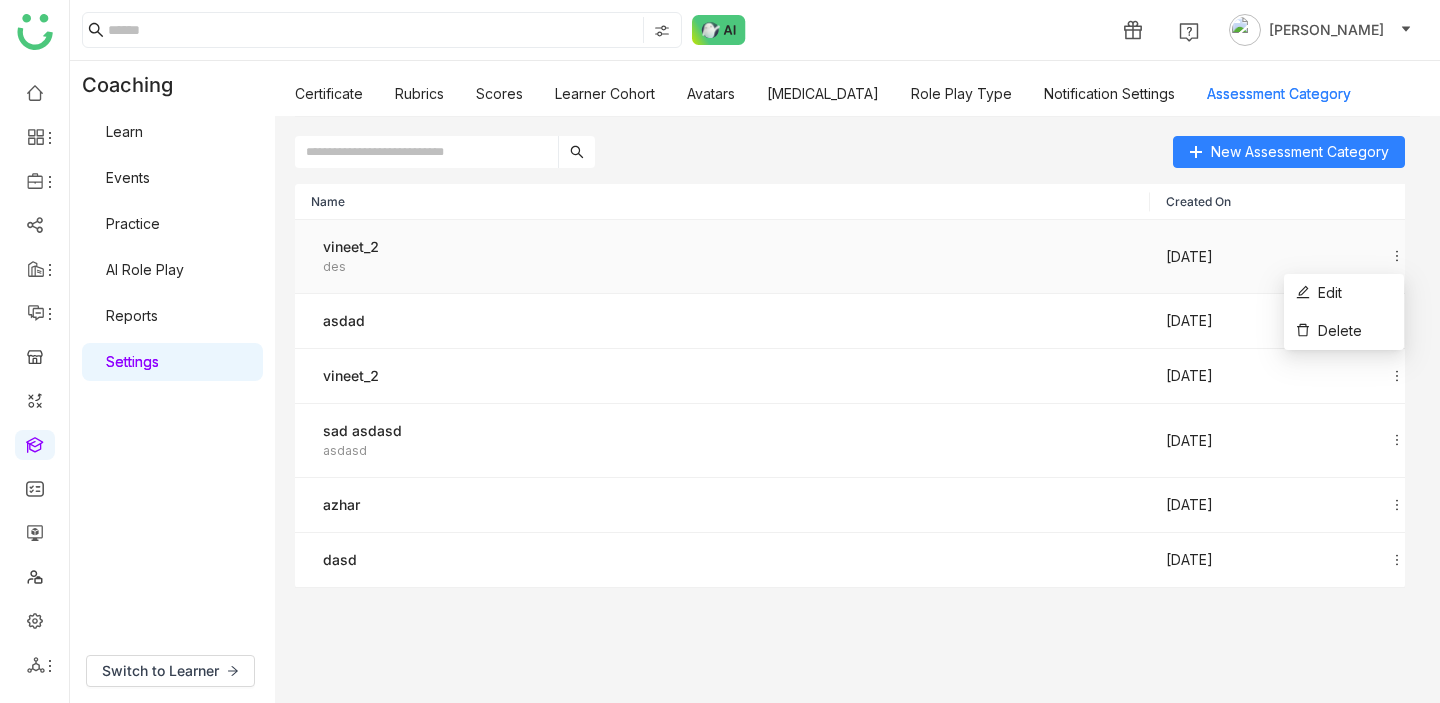 click 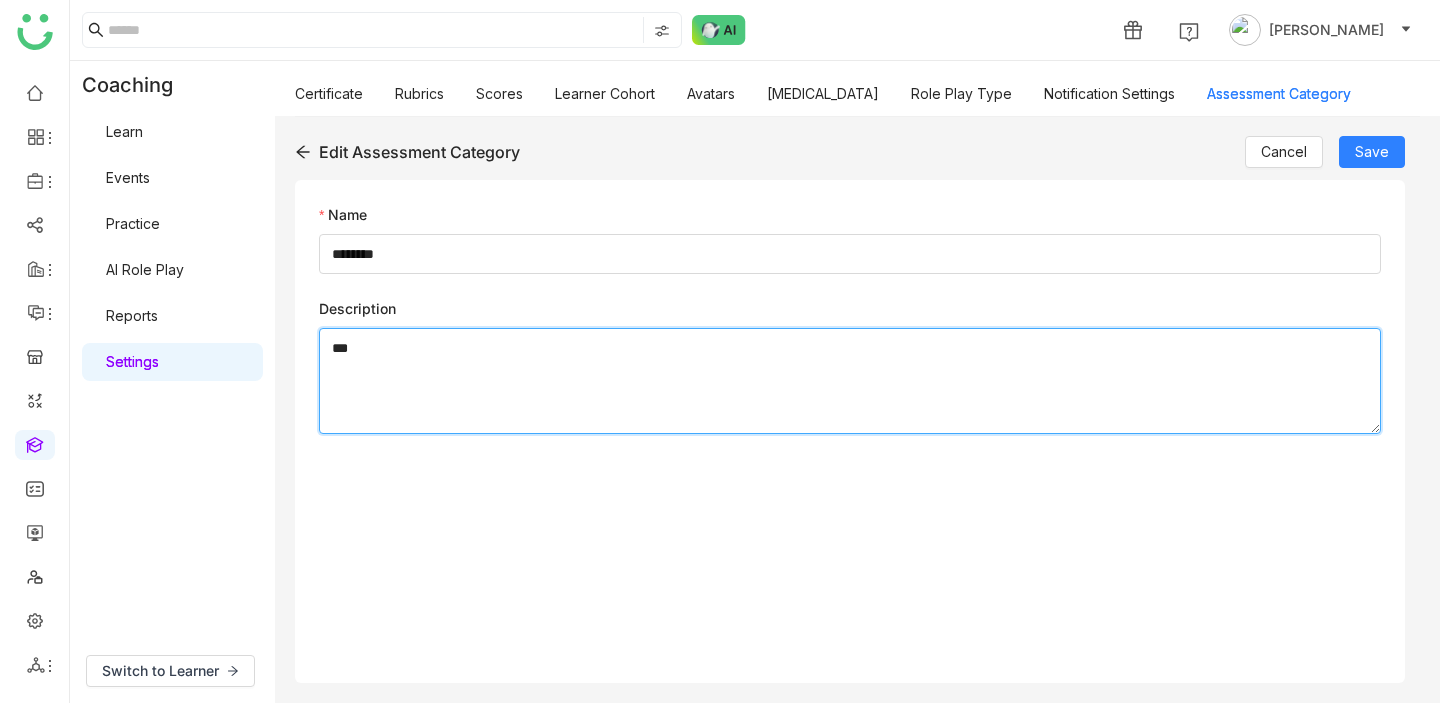 click on "***" 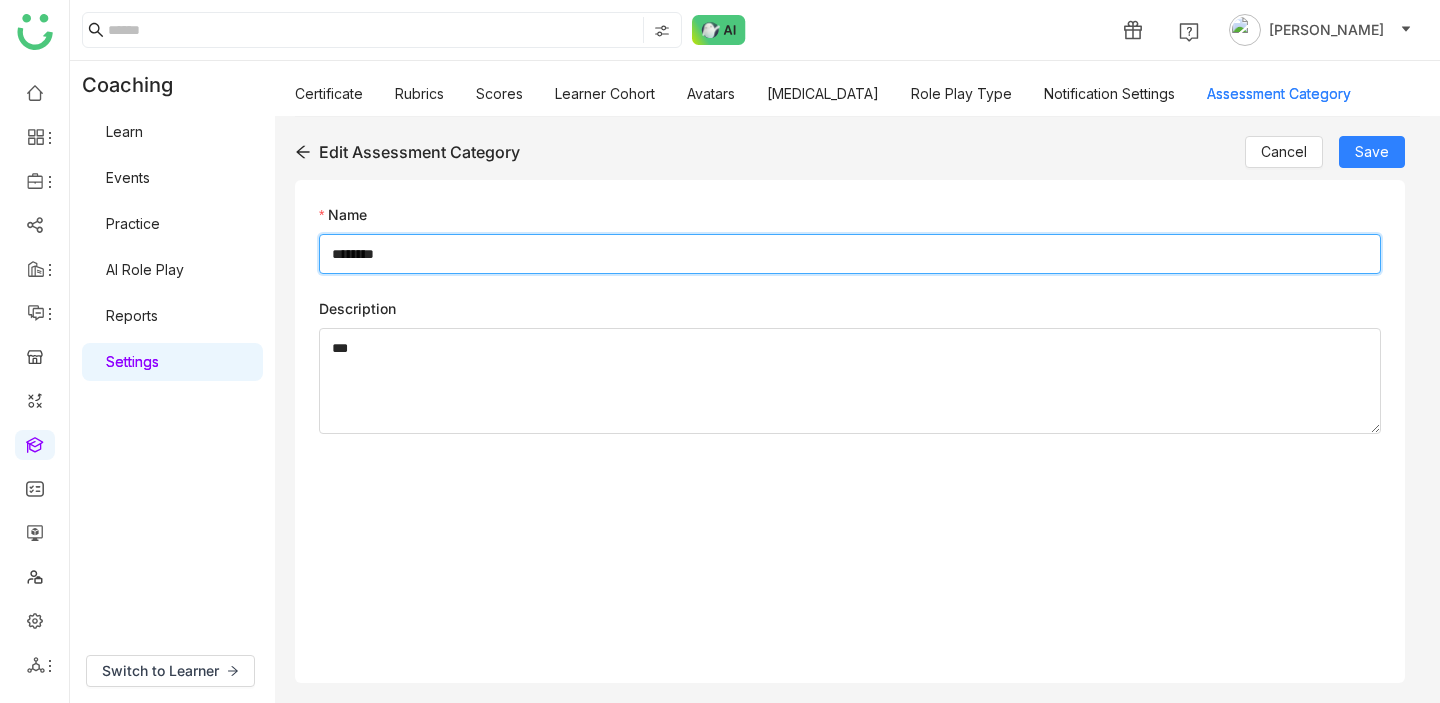 click on "********" 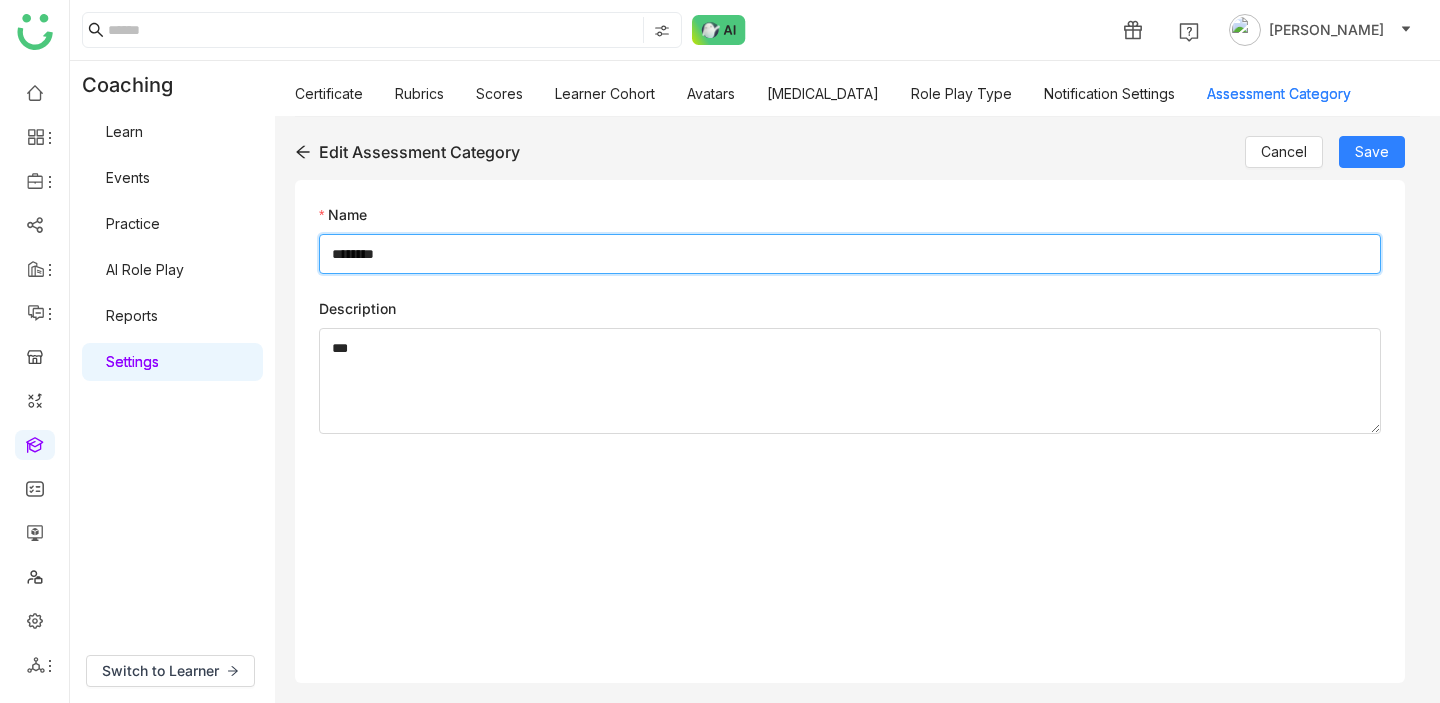type on "*" 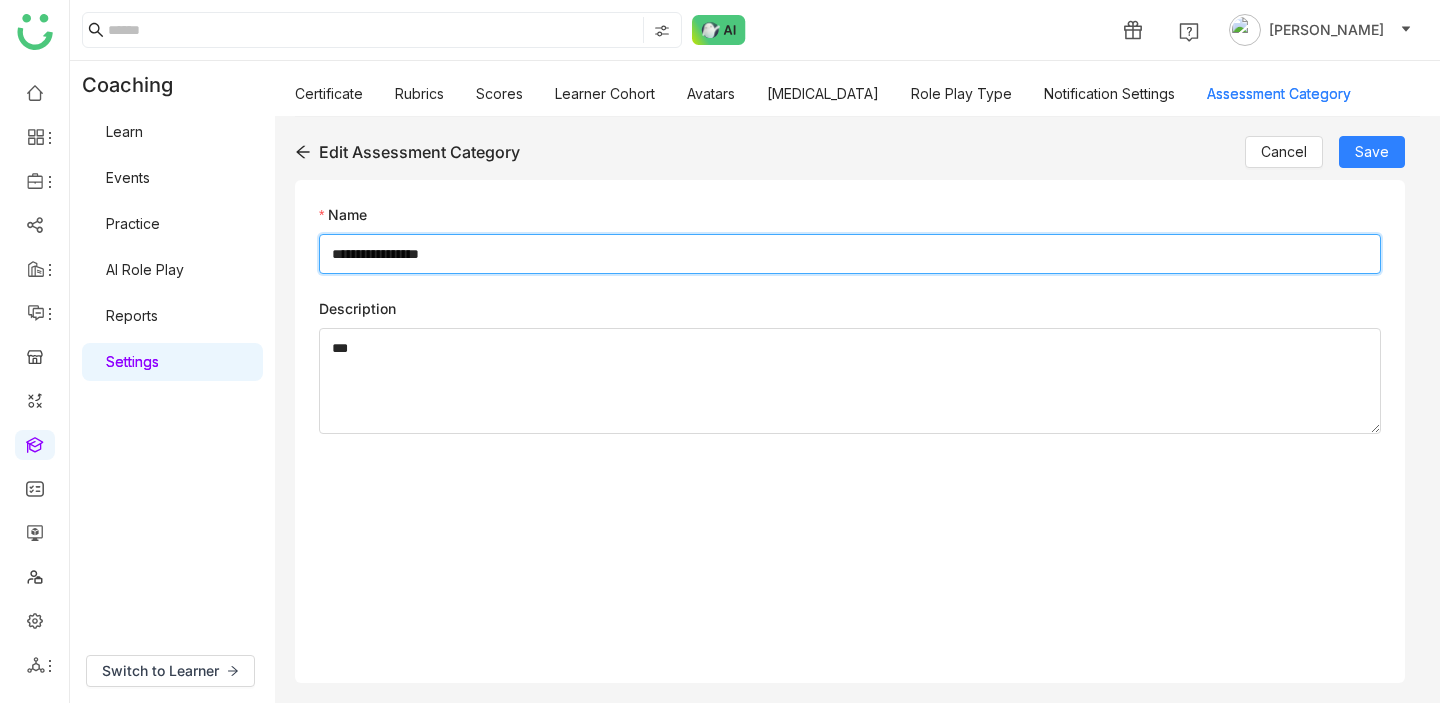 type on "**********" 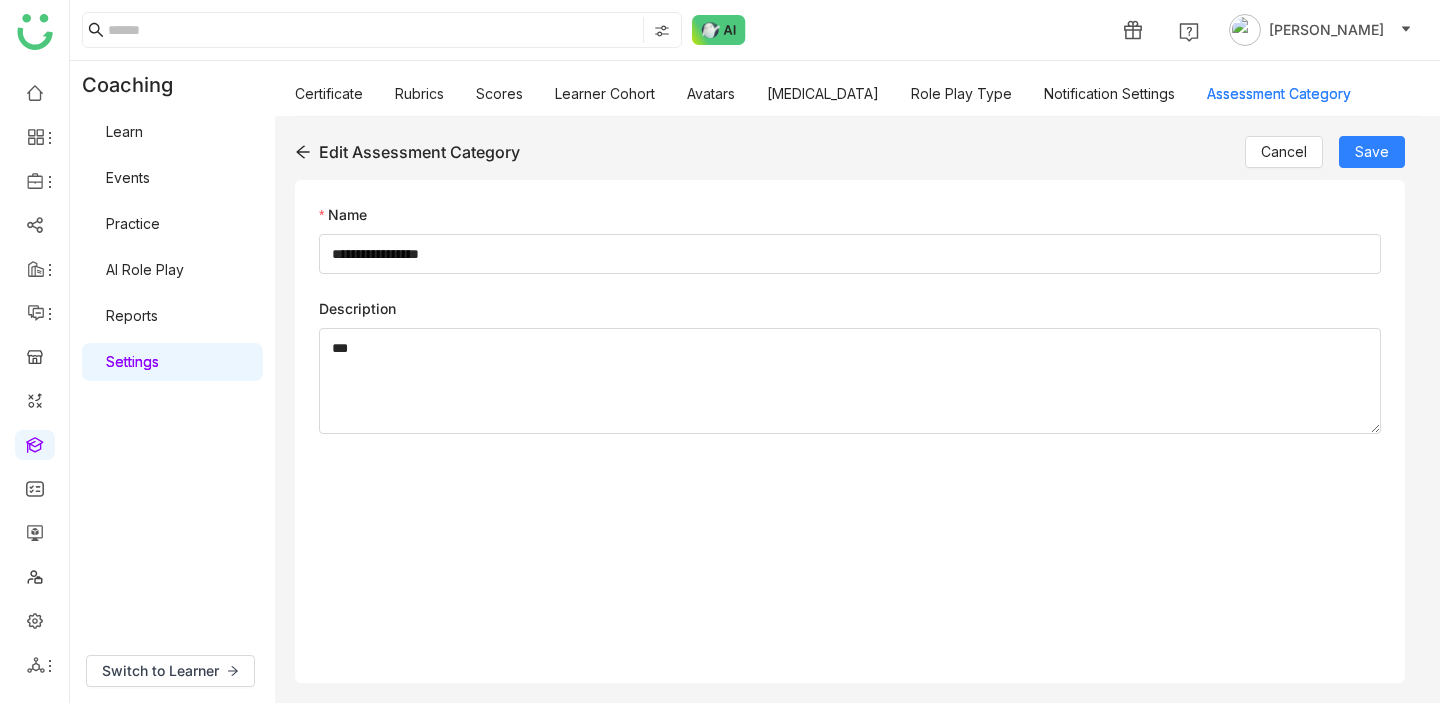 drag, startPoint x: 997, startPoint y: 580, endPoint x: 984, endPoint y: 601, distance: 24.698177 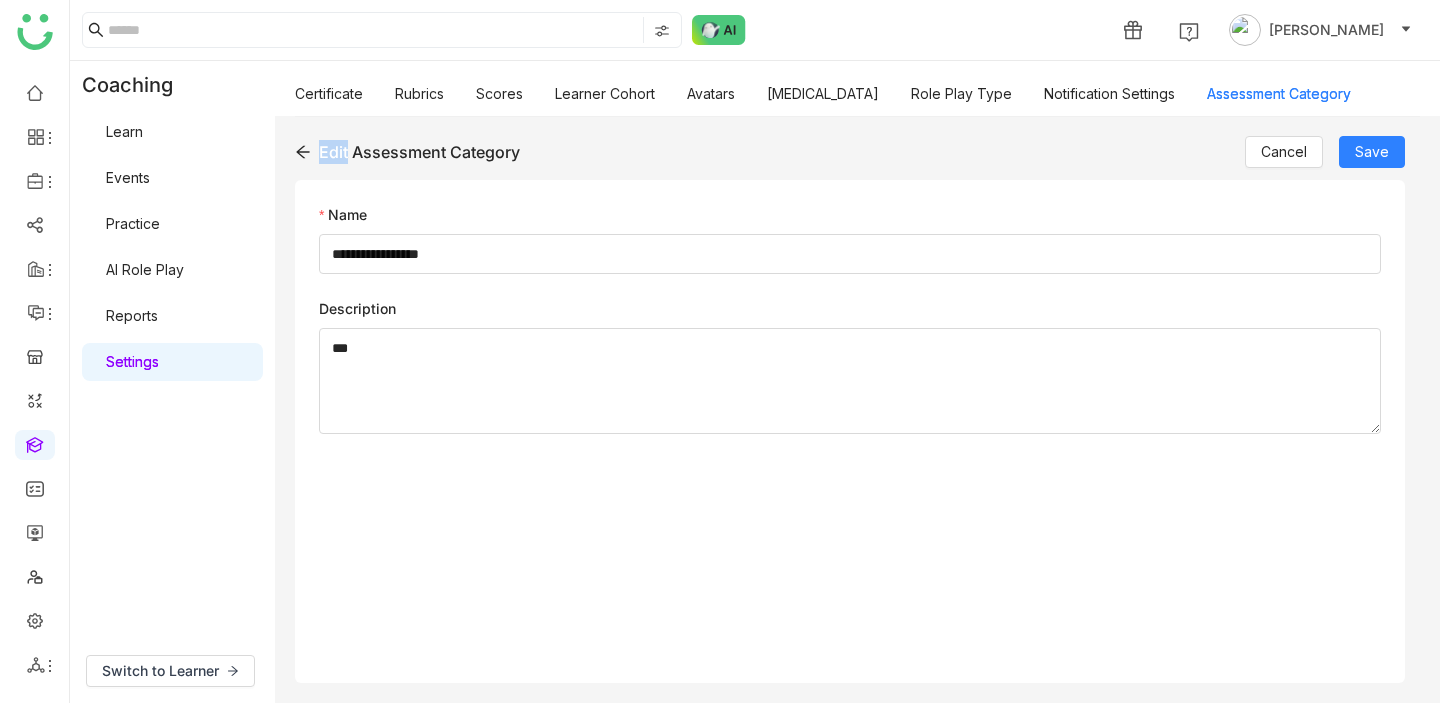 click on "**********" 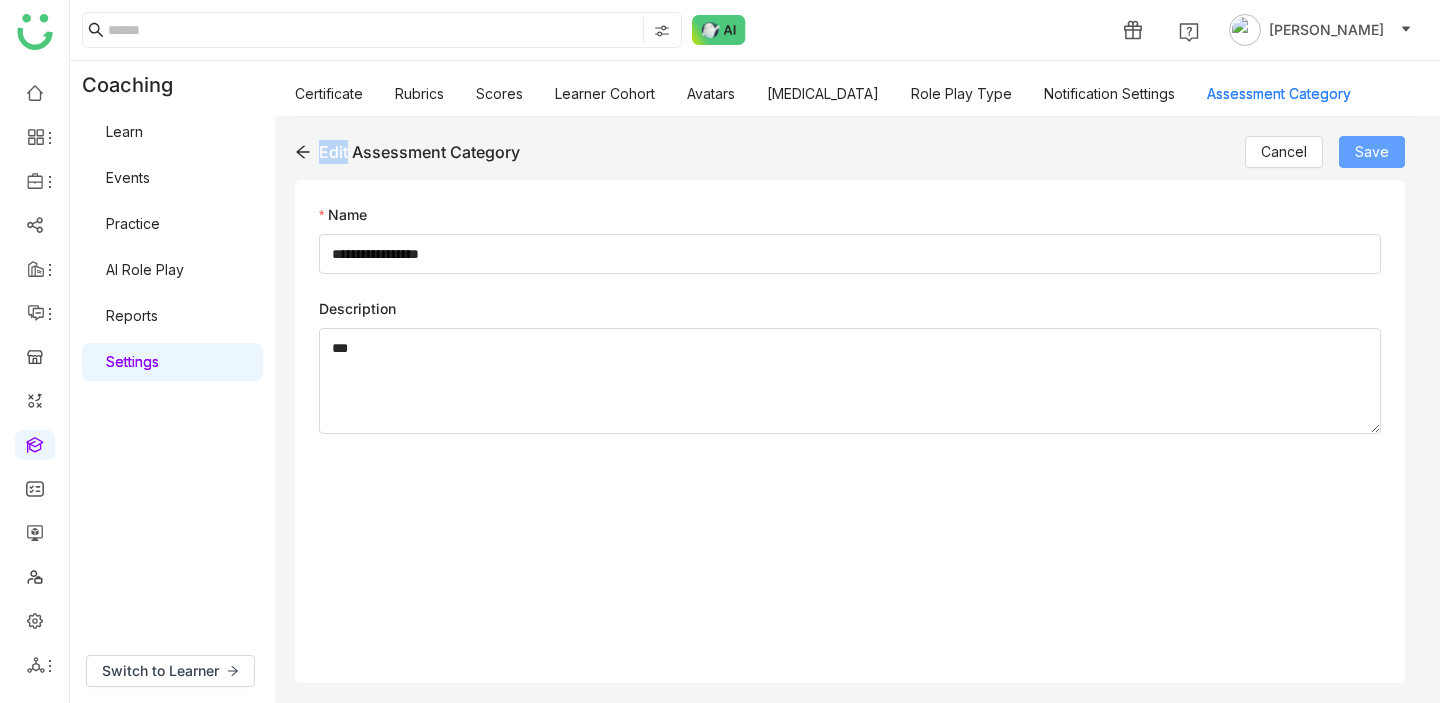 click on "Save" 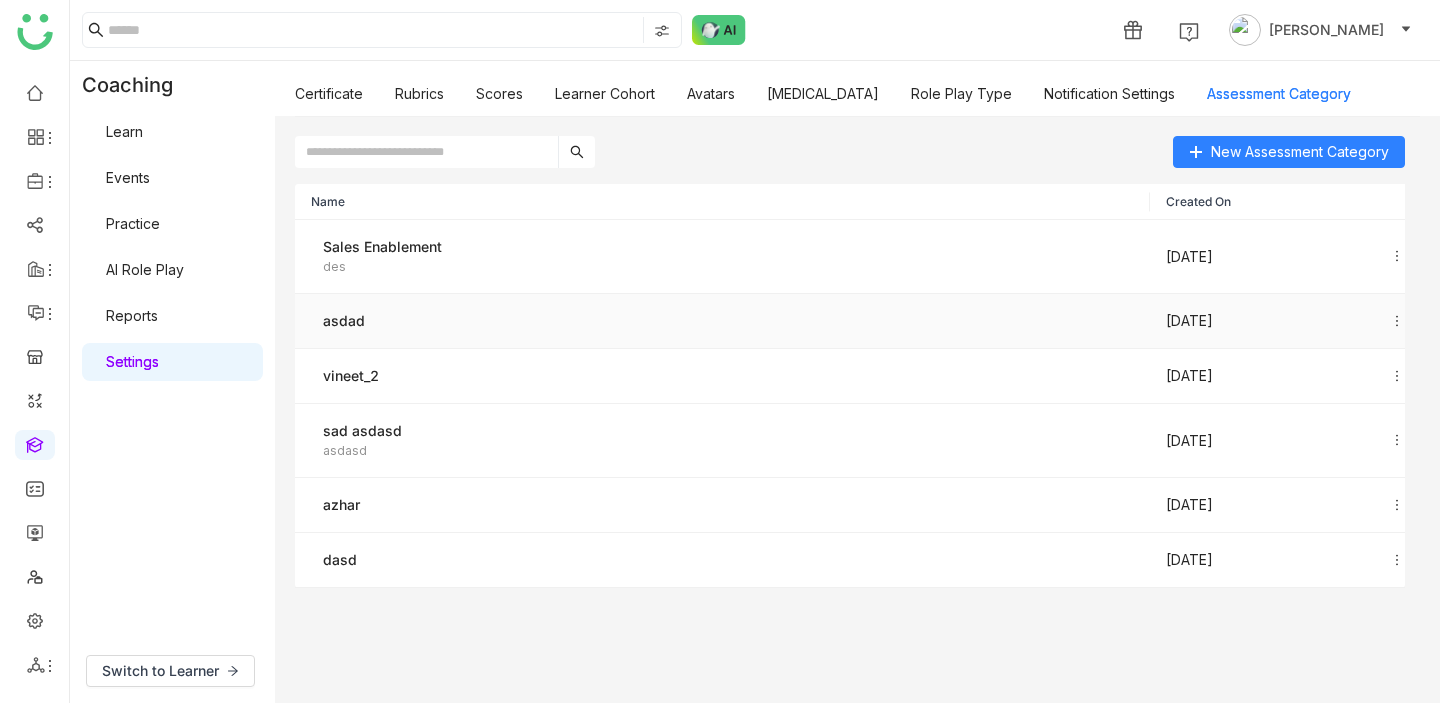 click on "Jul 15, 2025" 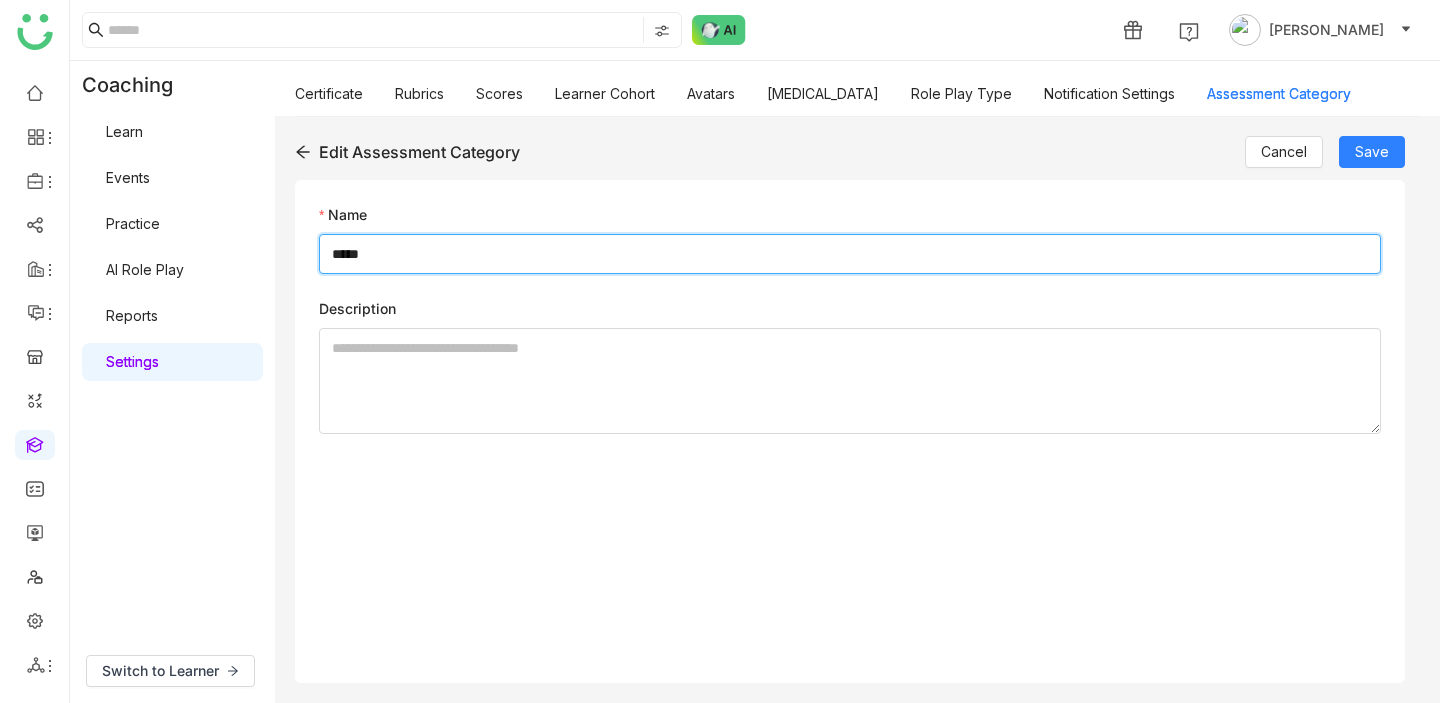 click on "*****" 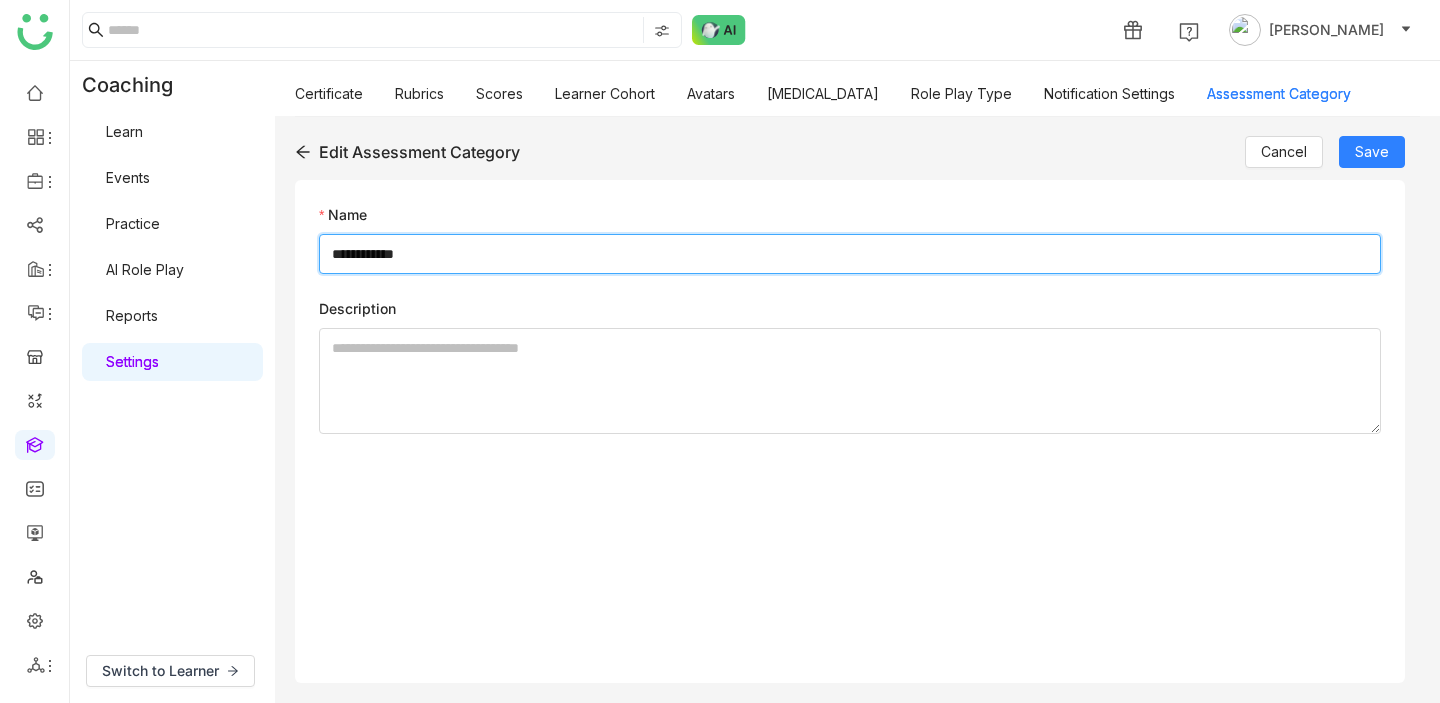type on "**********" 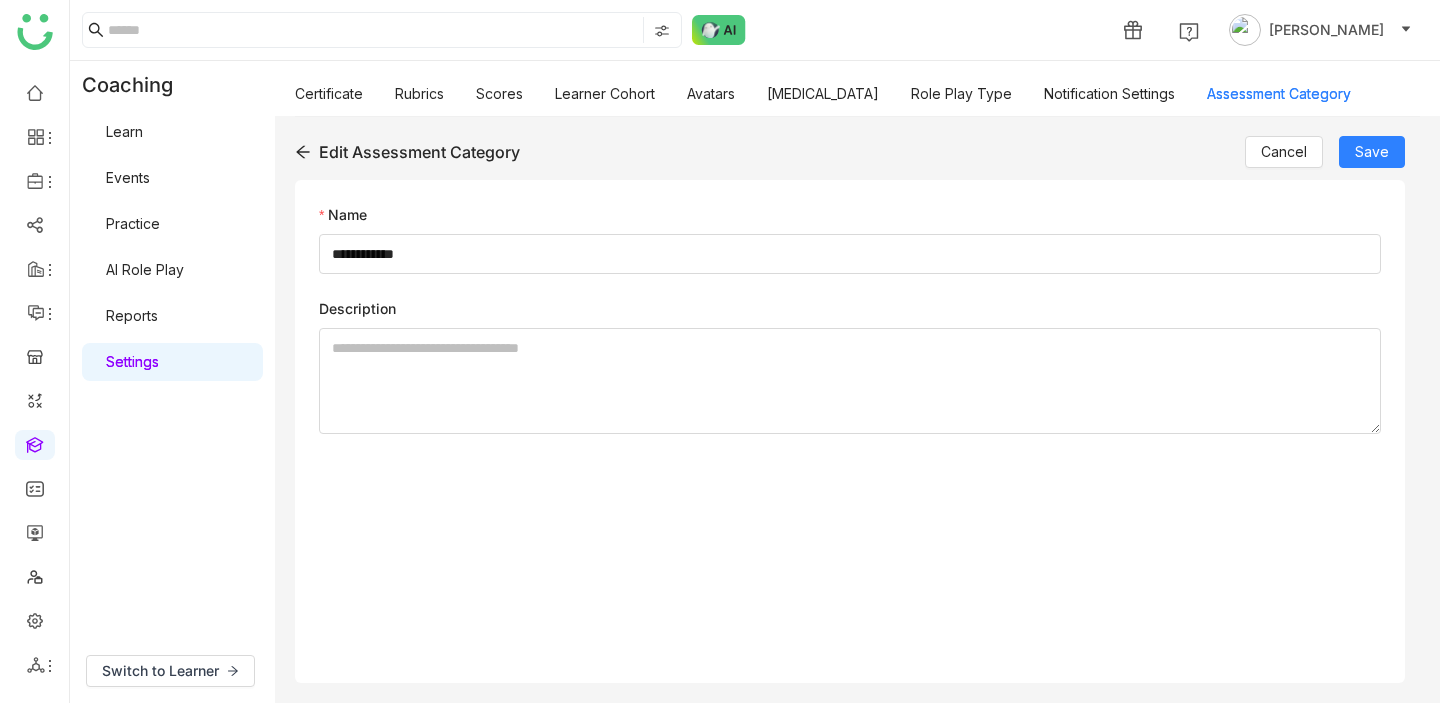 click on "Name" 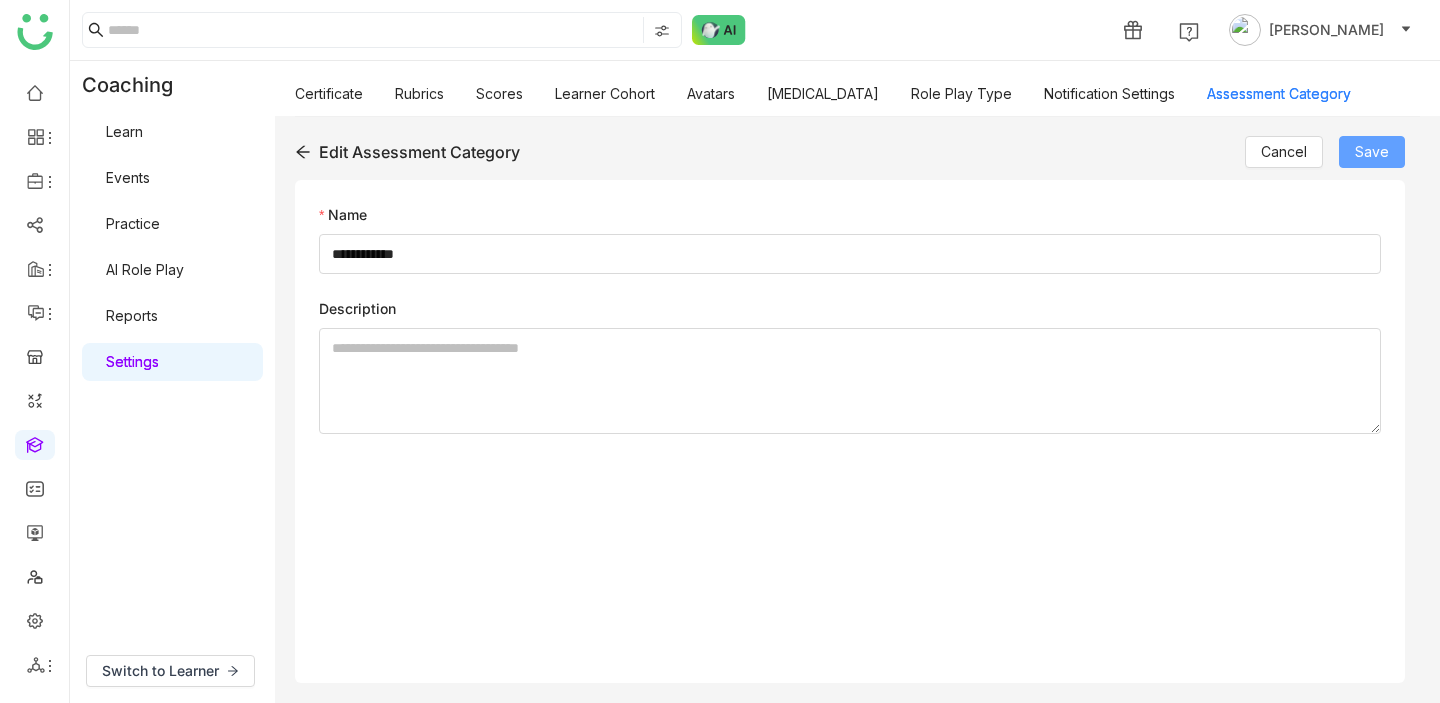 click on "Save" 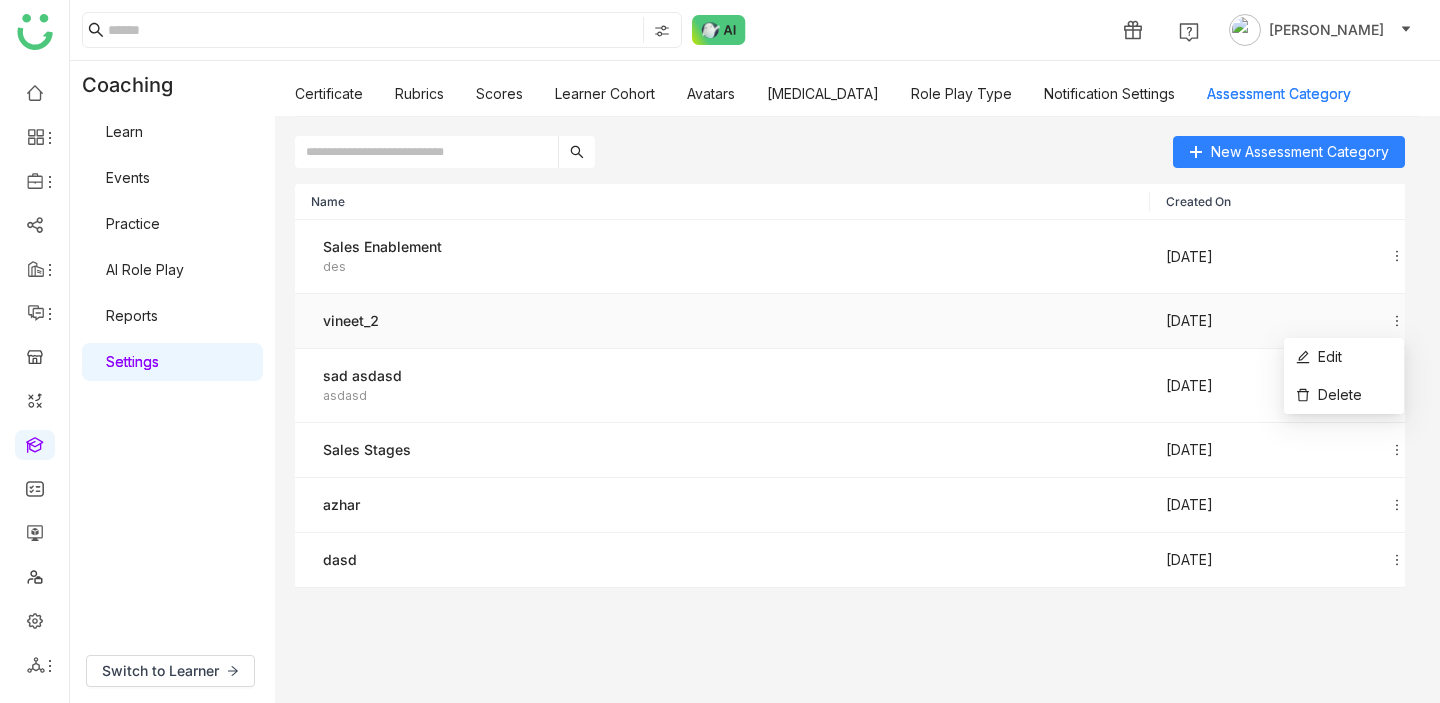 click 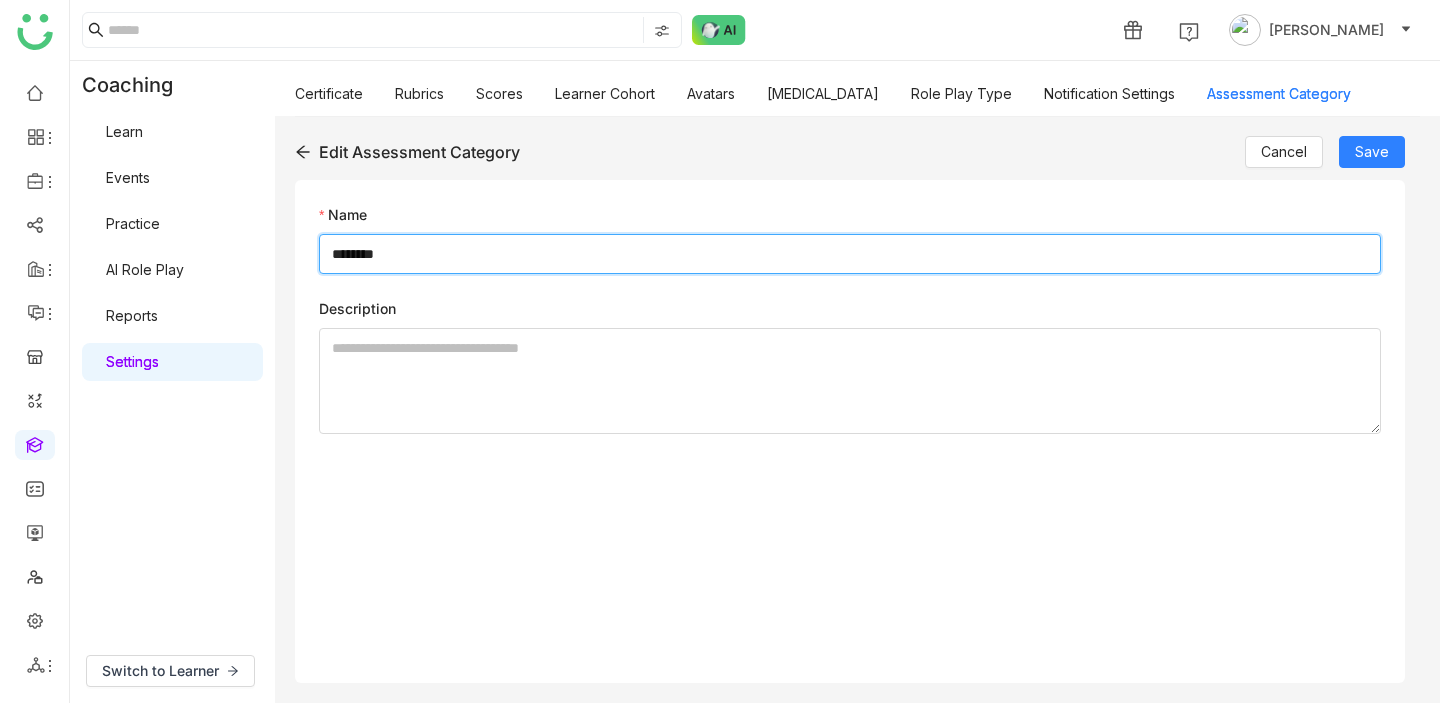 click on "********" 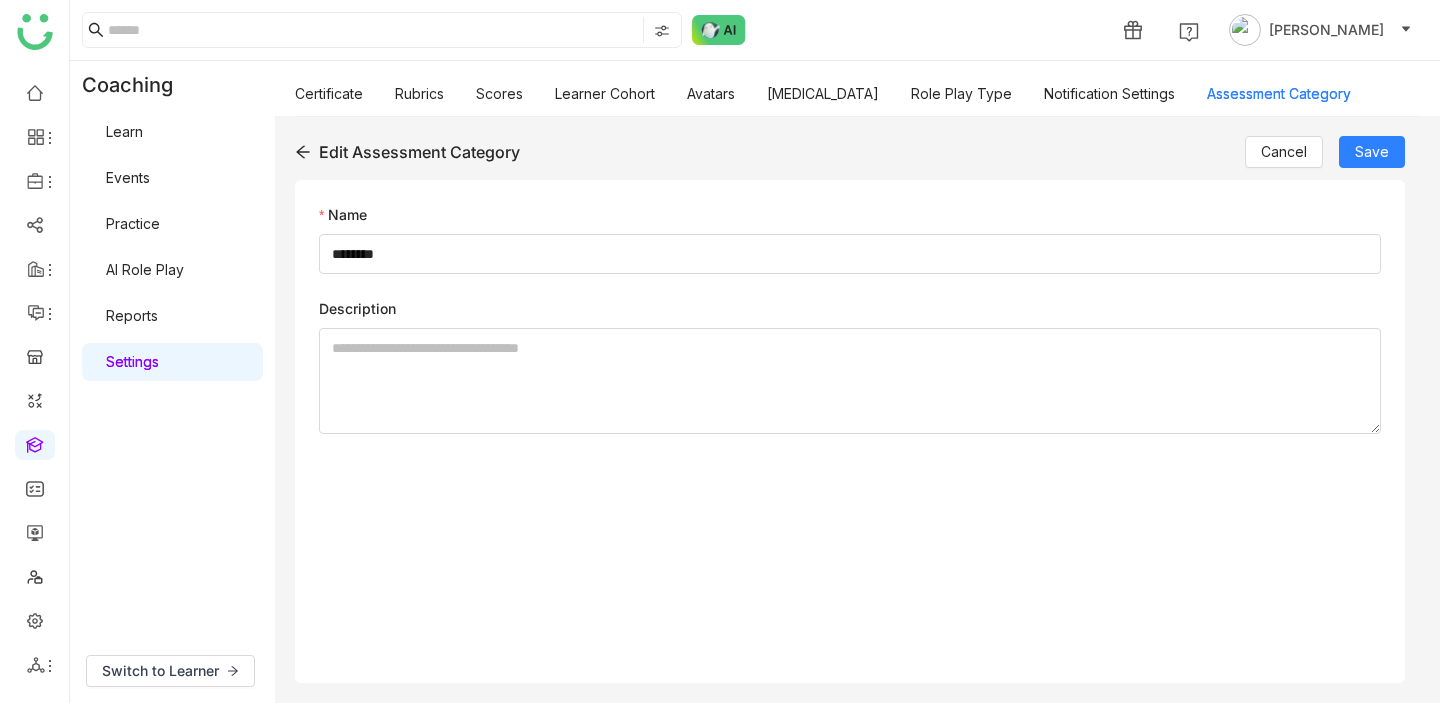 click 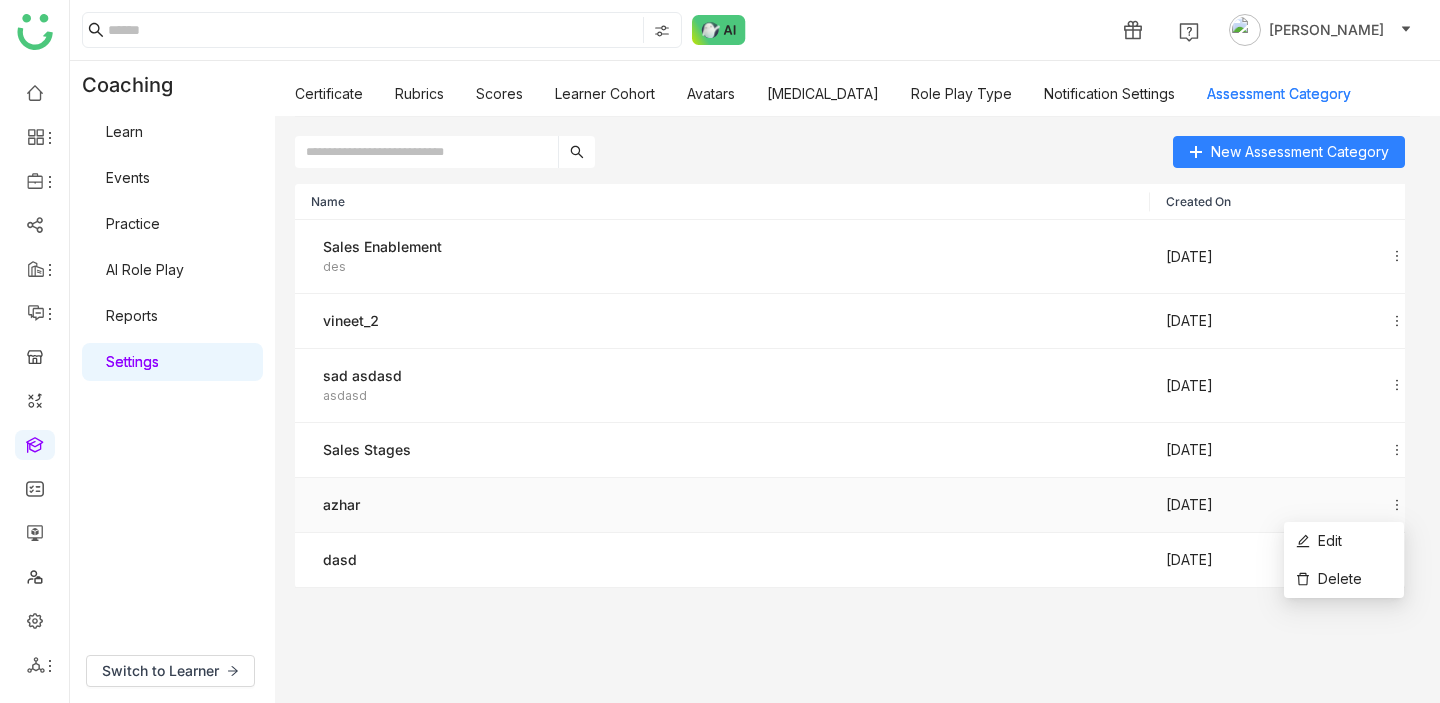 click 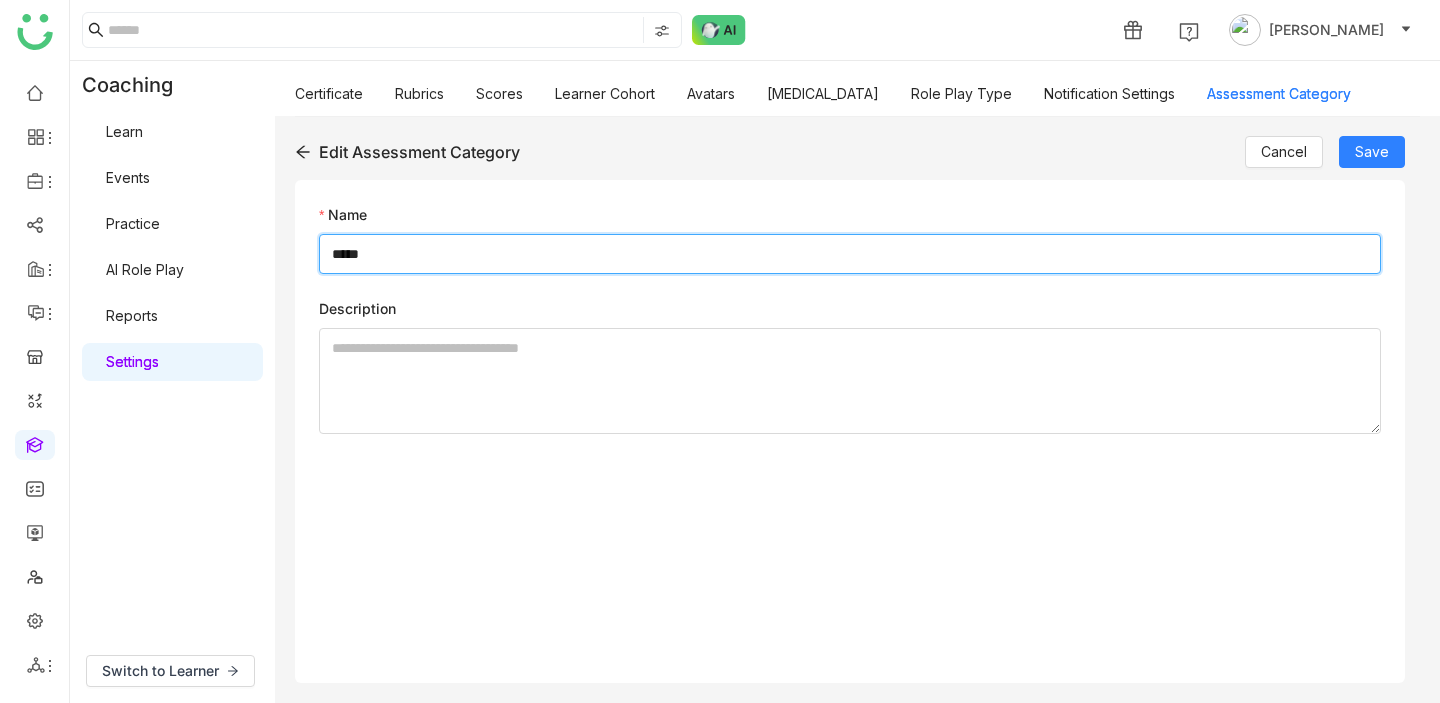 click on "*****" 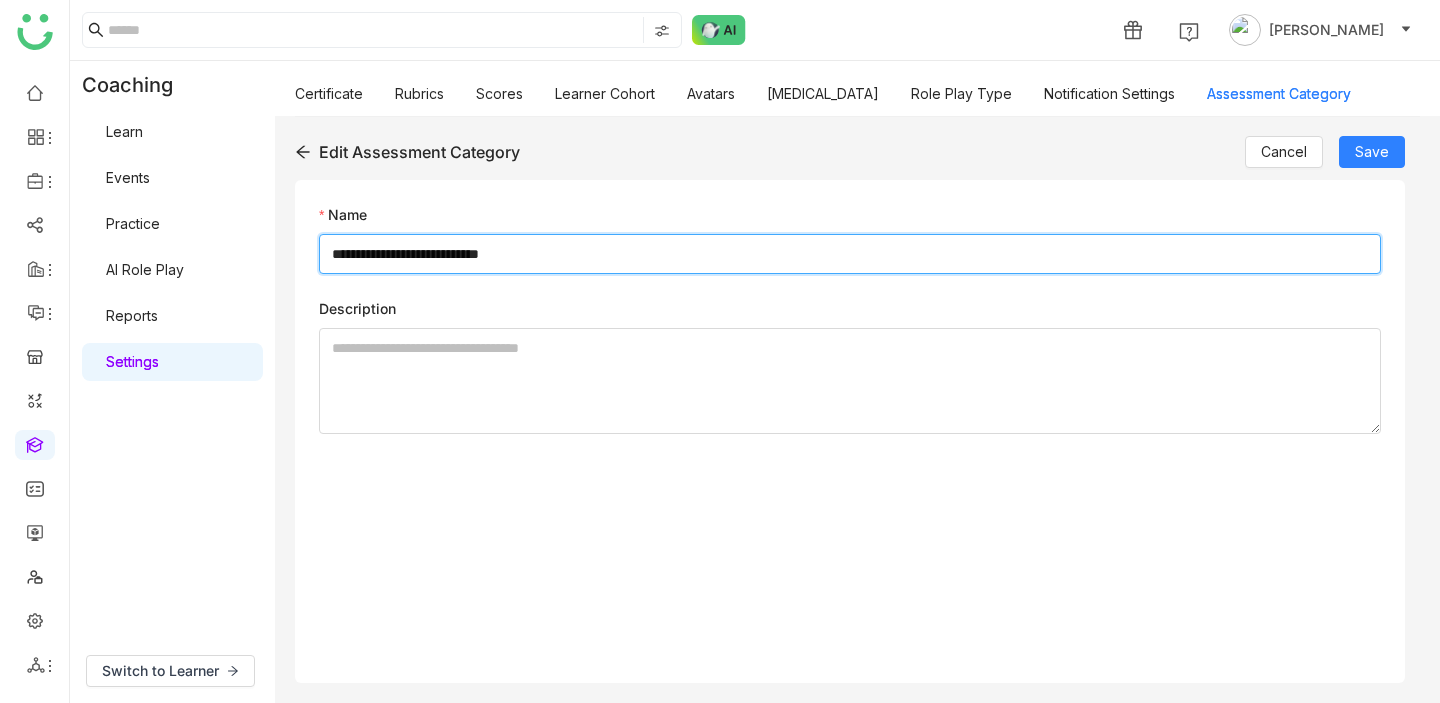 type on "**********" 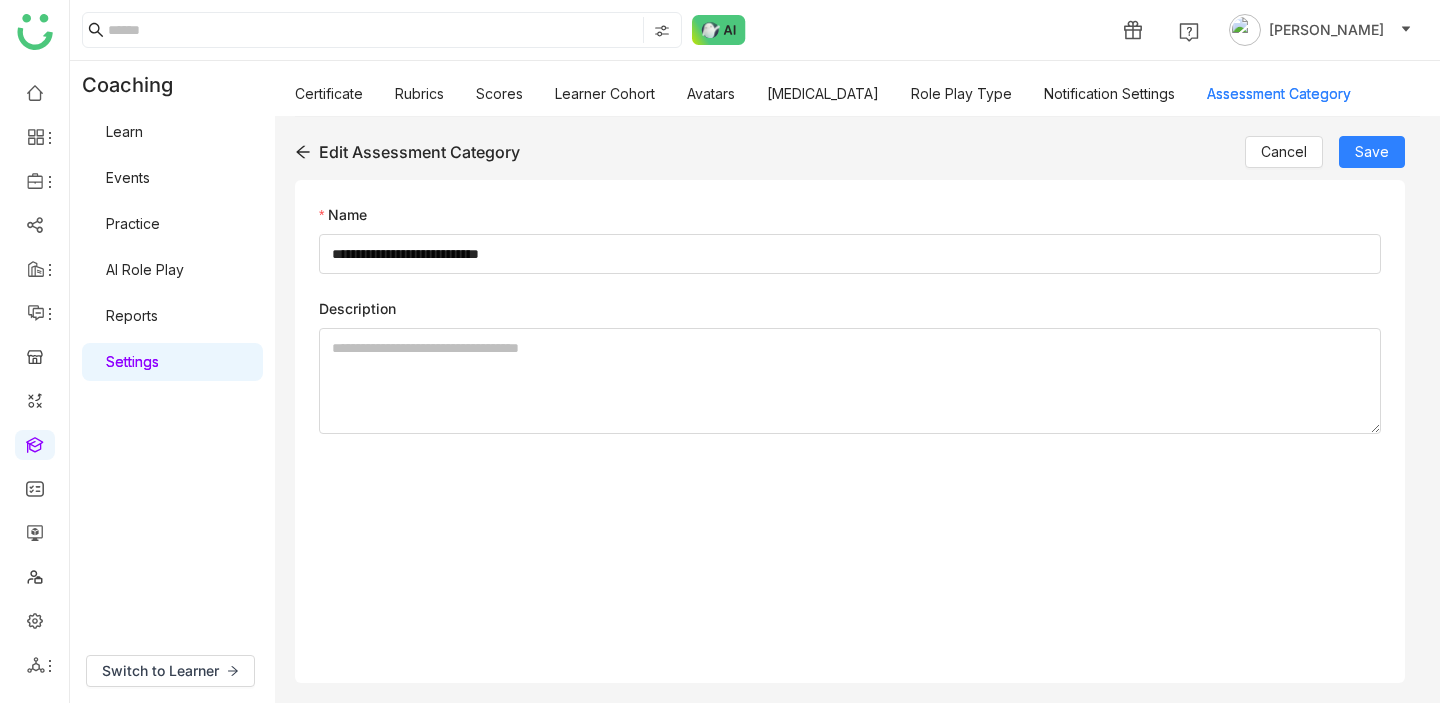 click on "Edit Assessment Category Cancel Save" 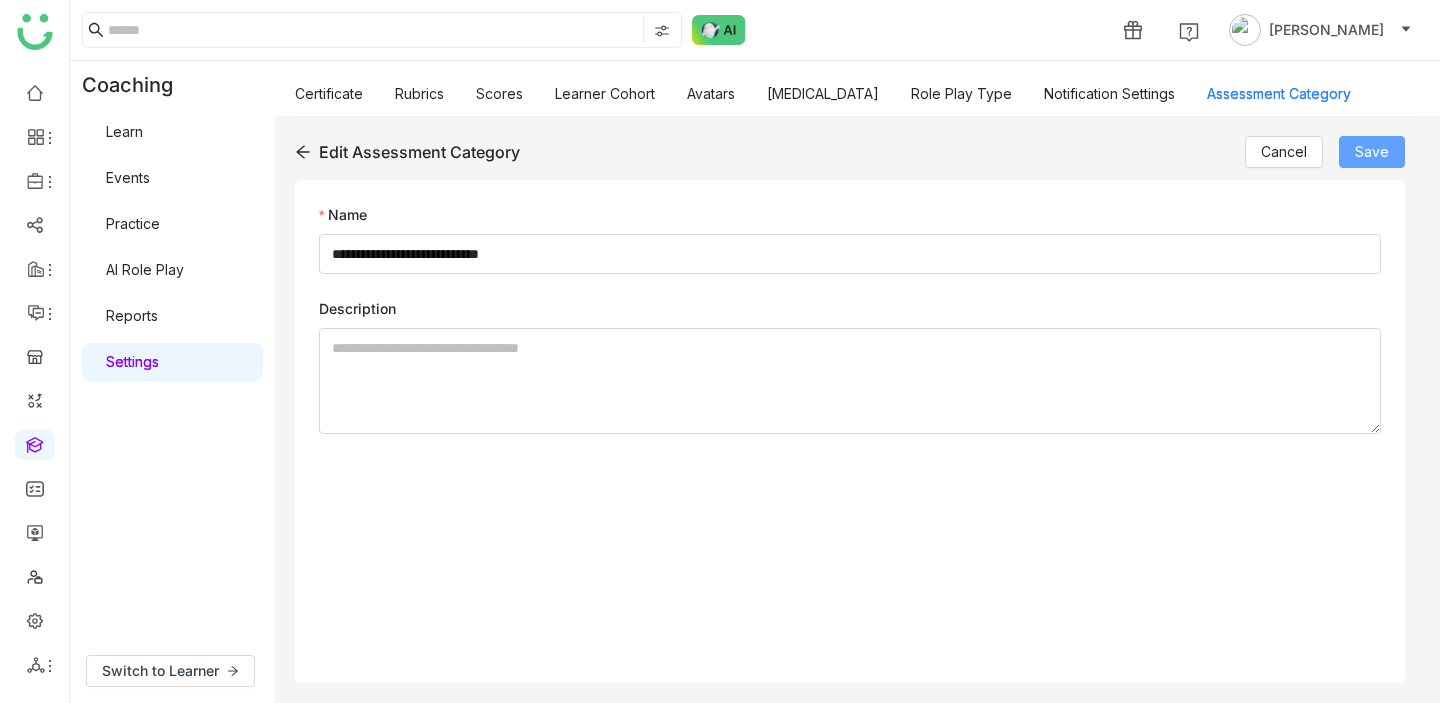 click on "Save" 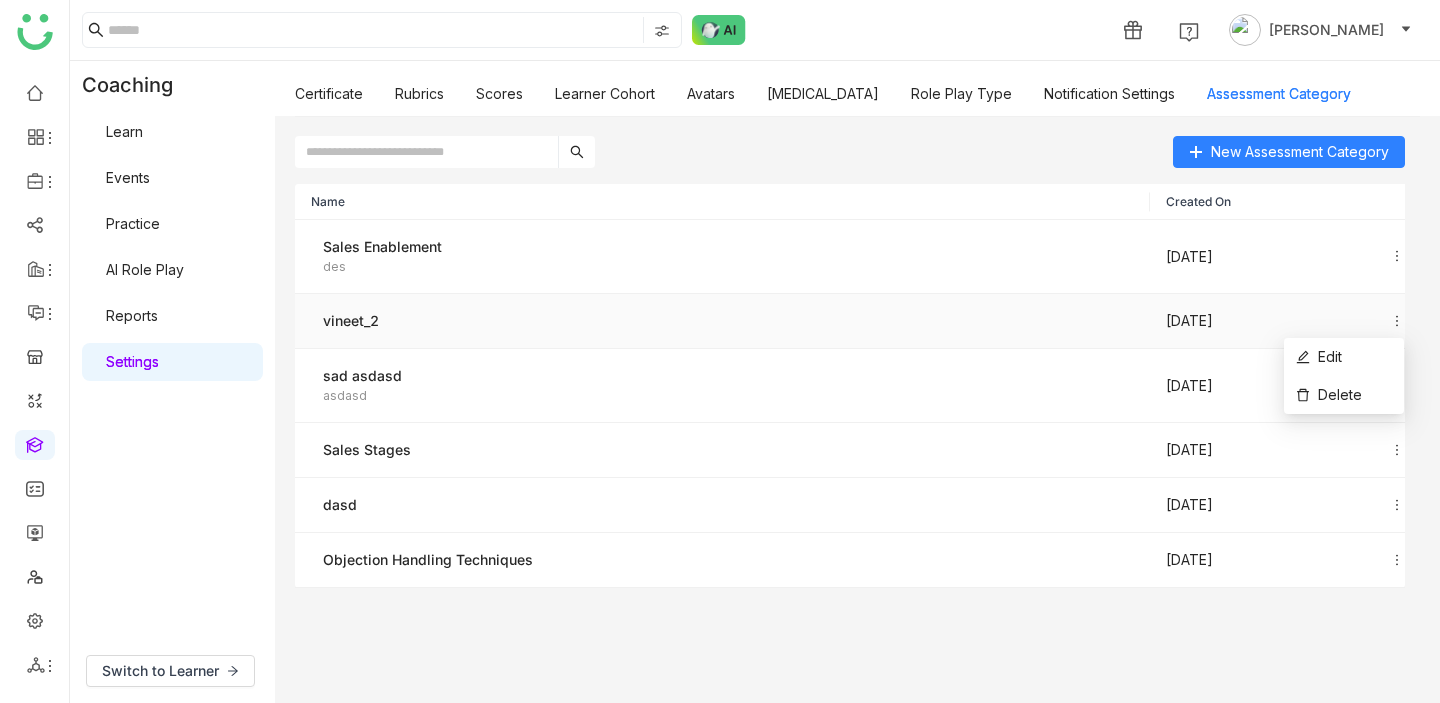click 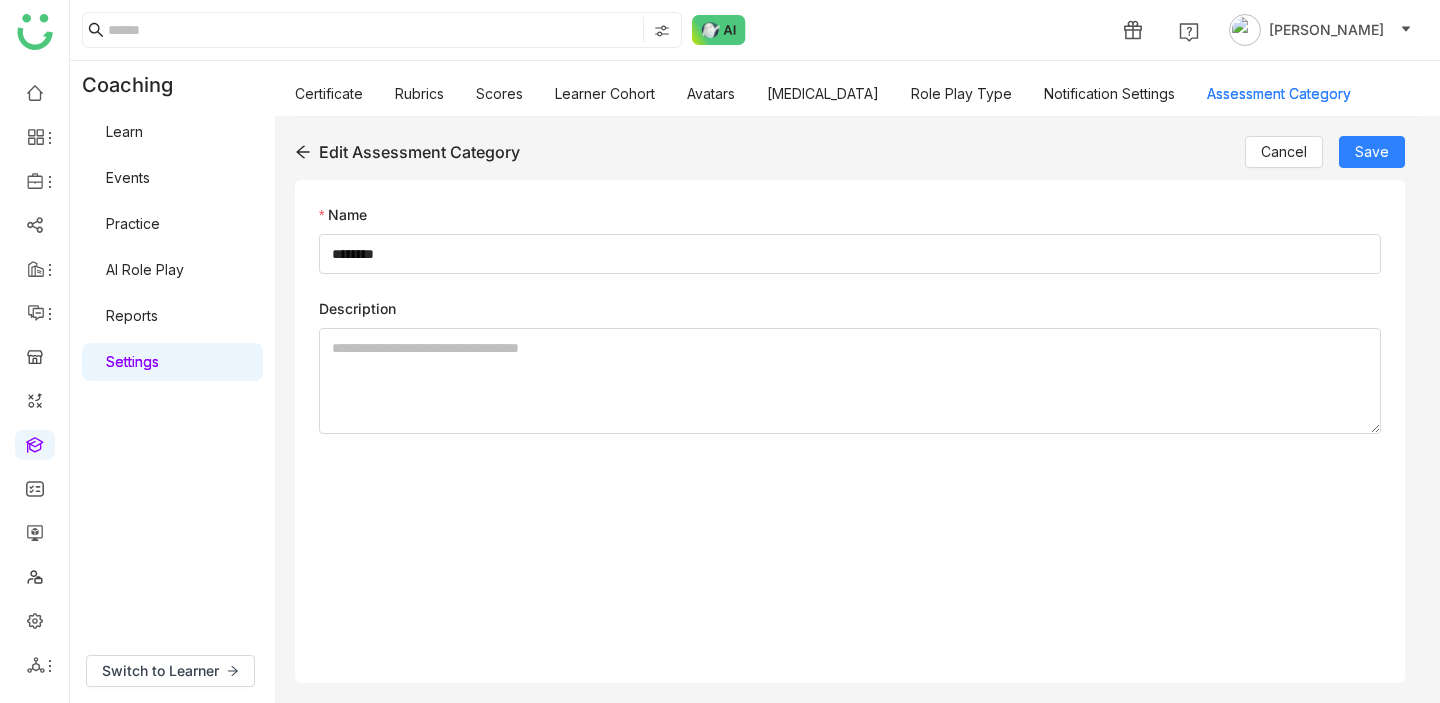 click on "Edit Assessment Category" 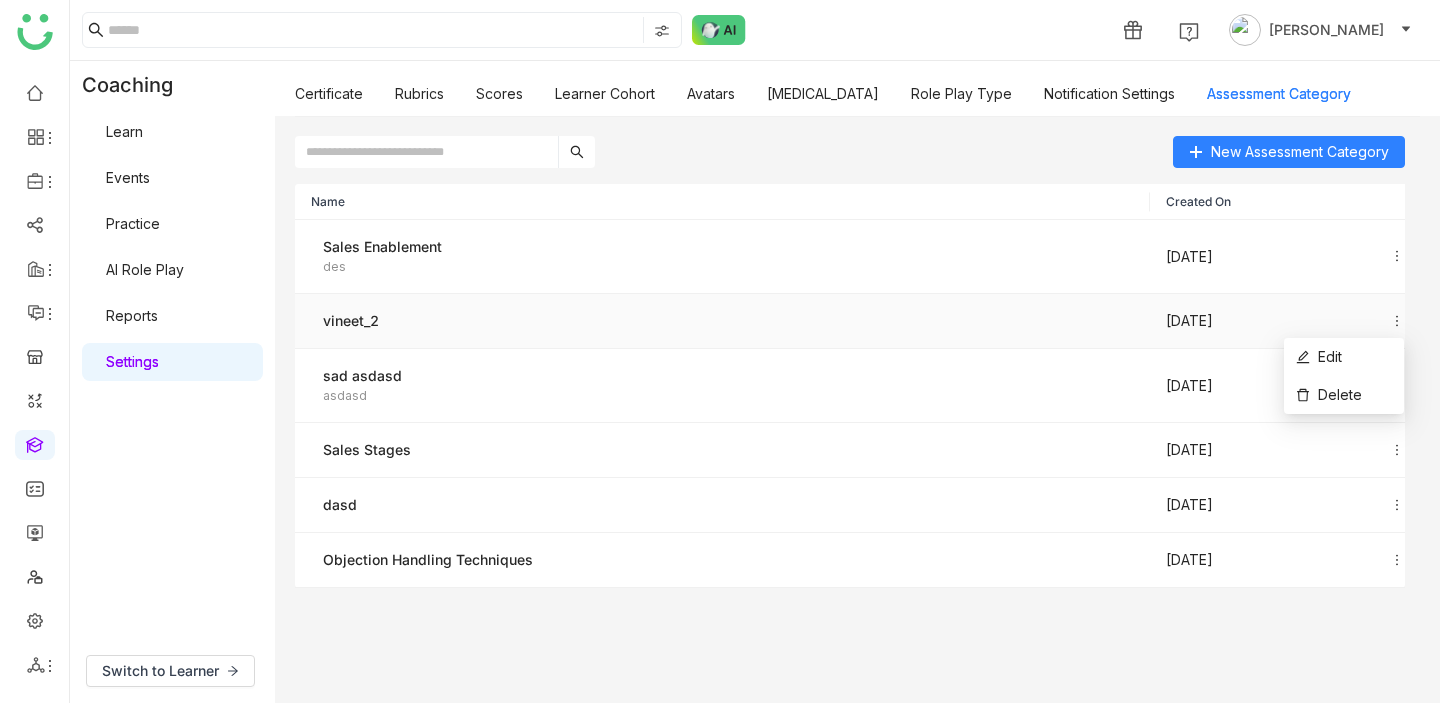 click 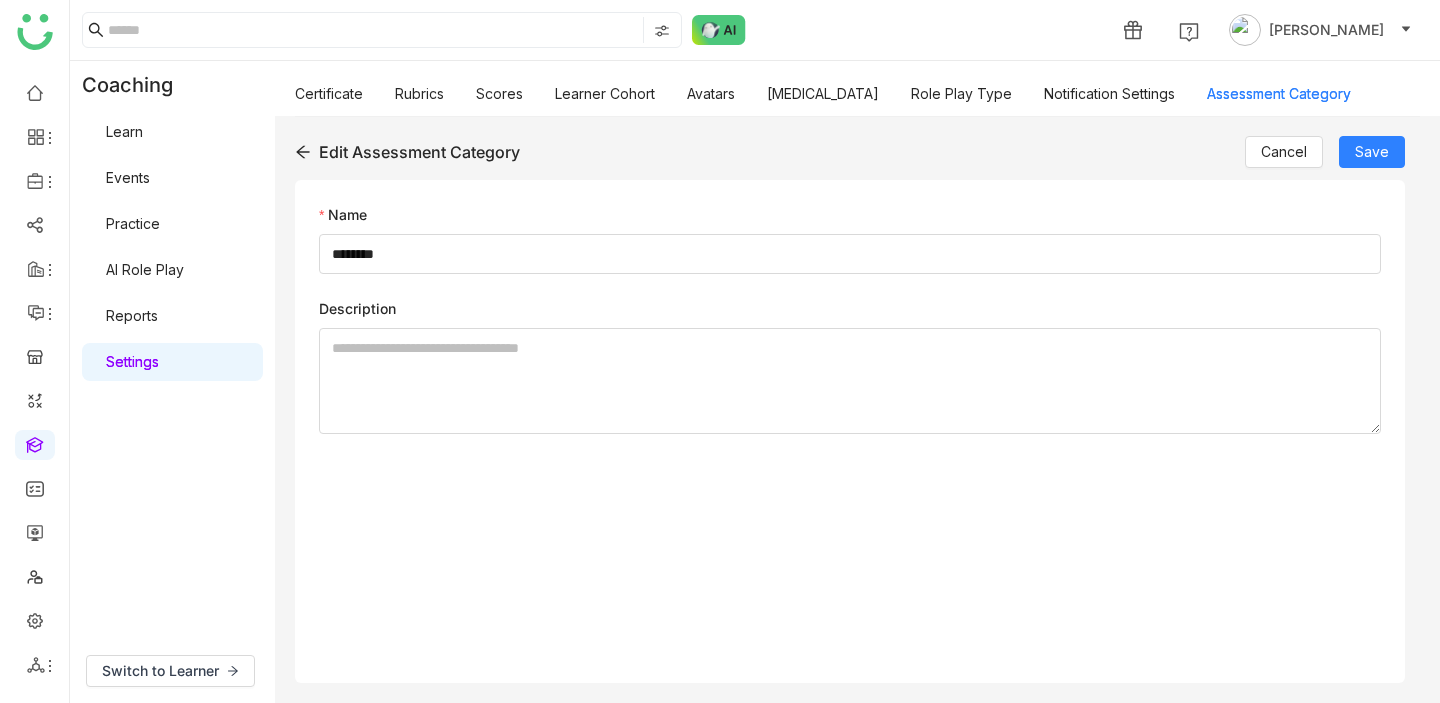 click on "Edit Assessment Category" 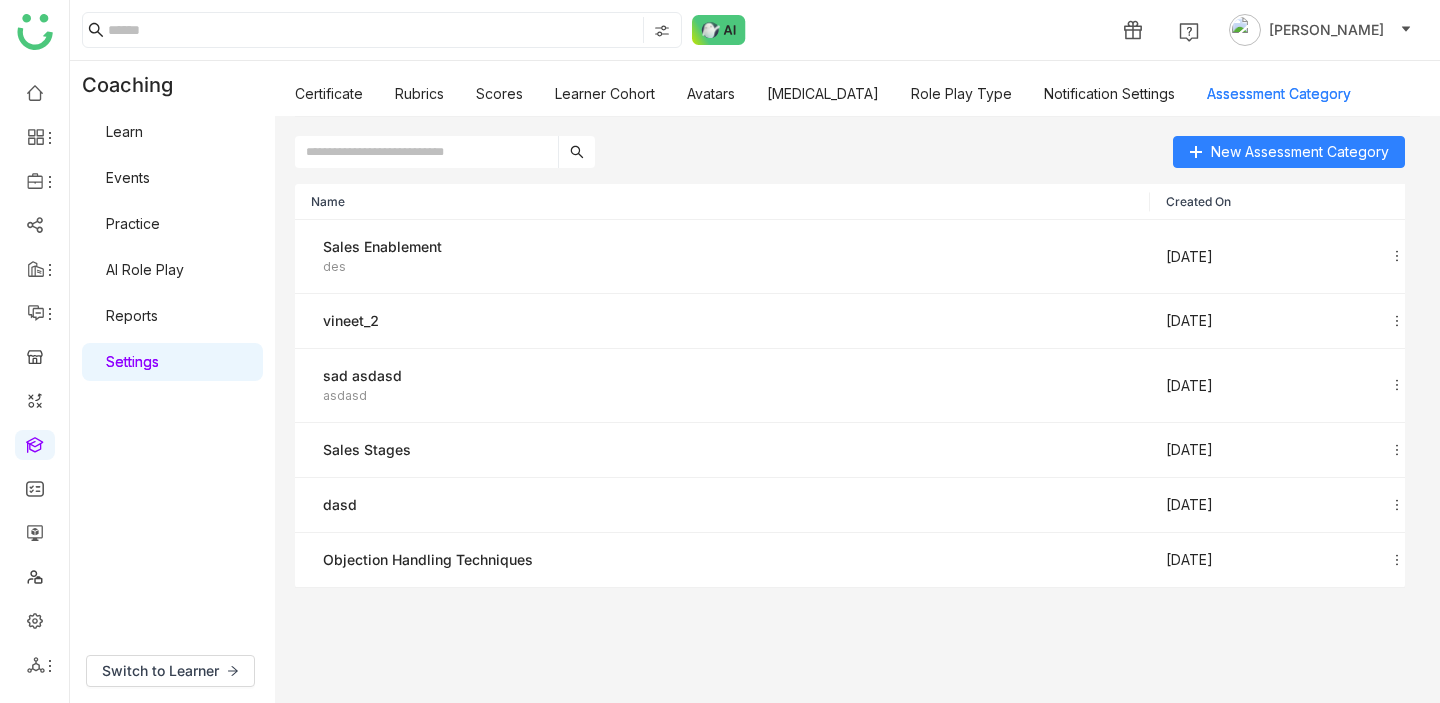 click on "Learn" at bounding box center (124, 131) 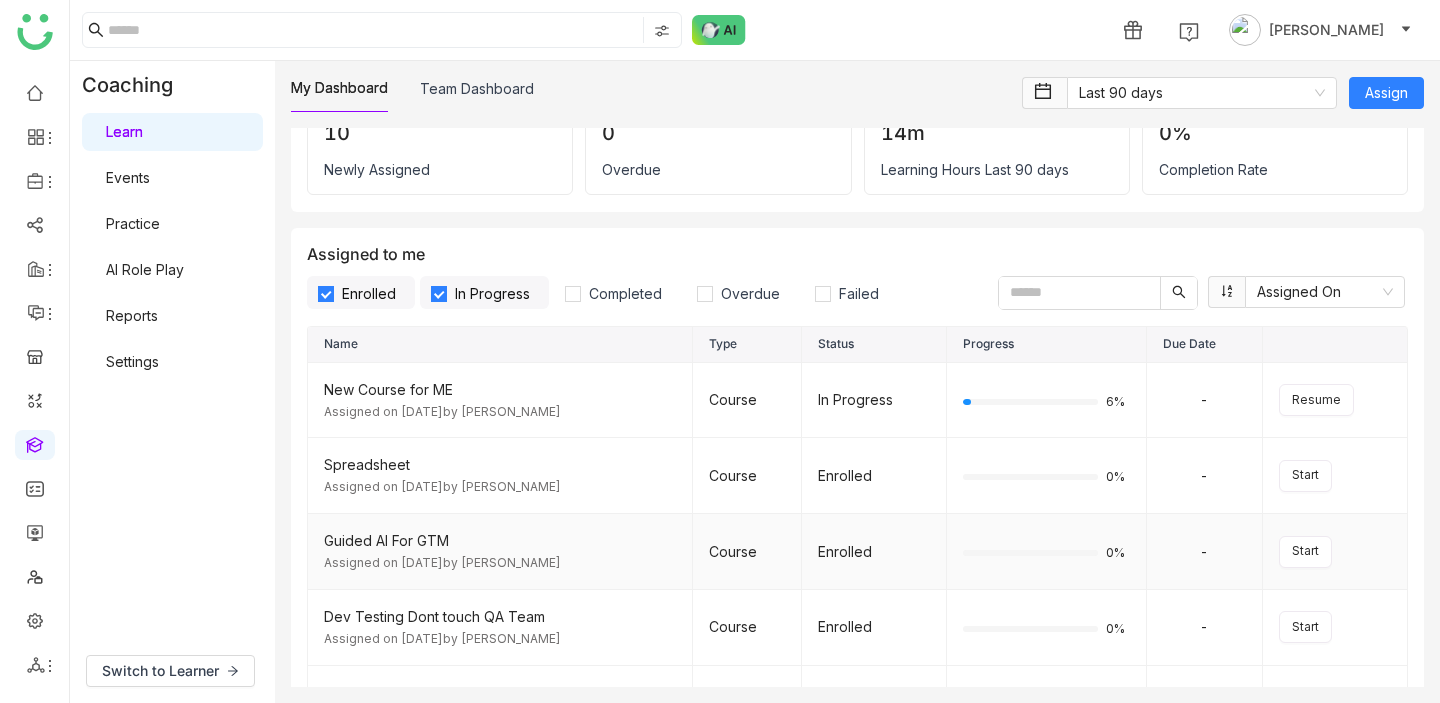 scroll, scrollTop: 445, scrollLeft: 0, axis: vertical 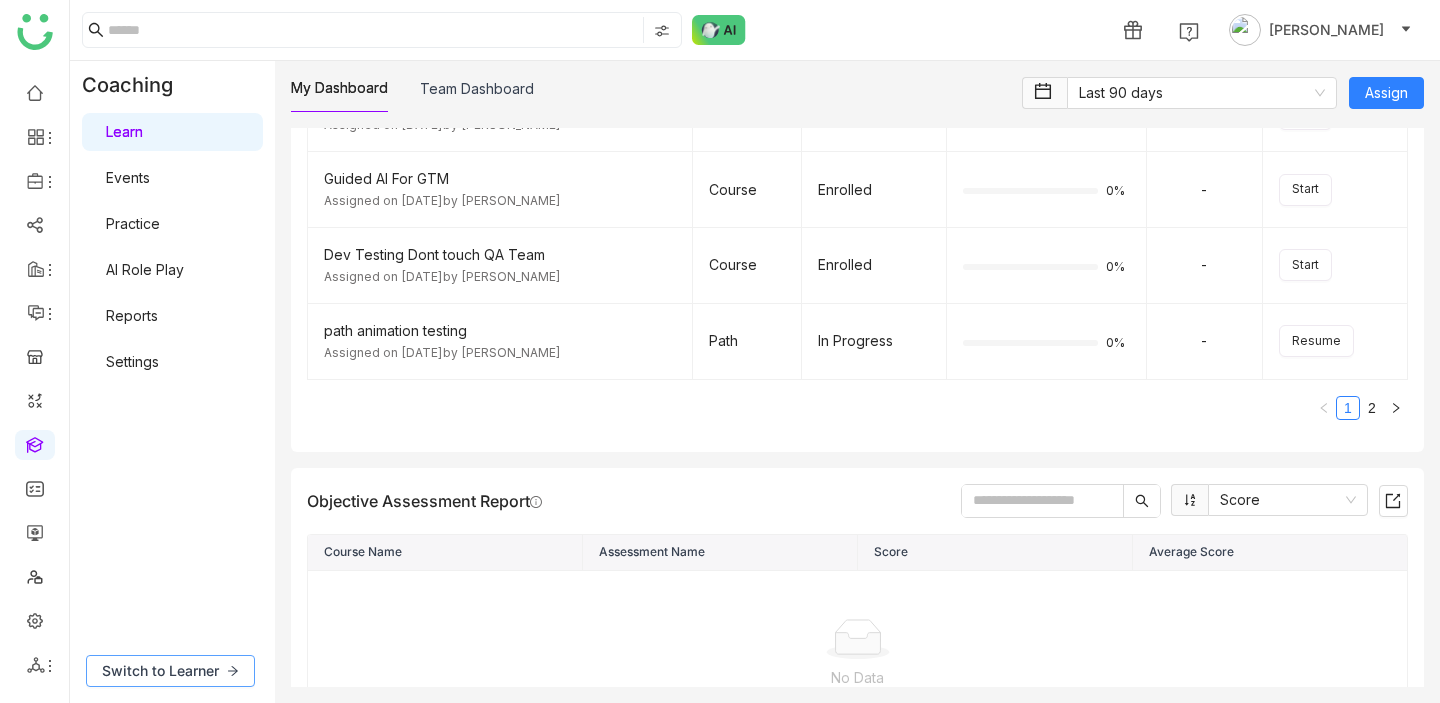 click on "Switch to Learner" 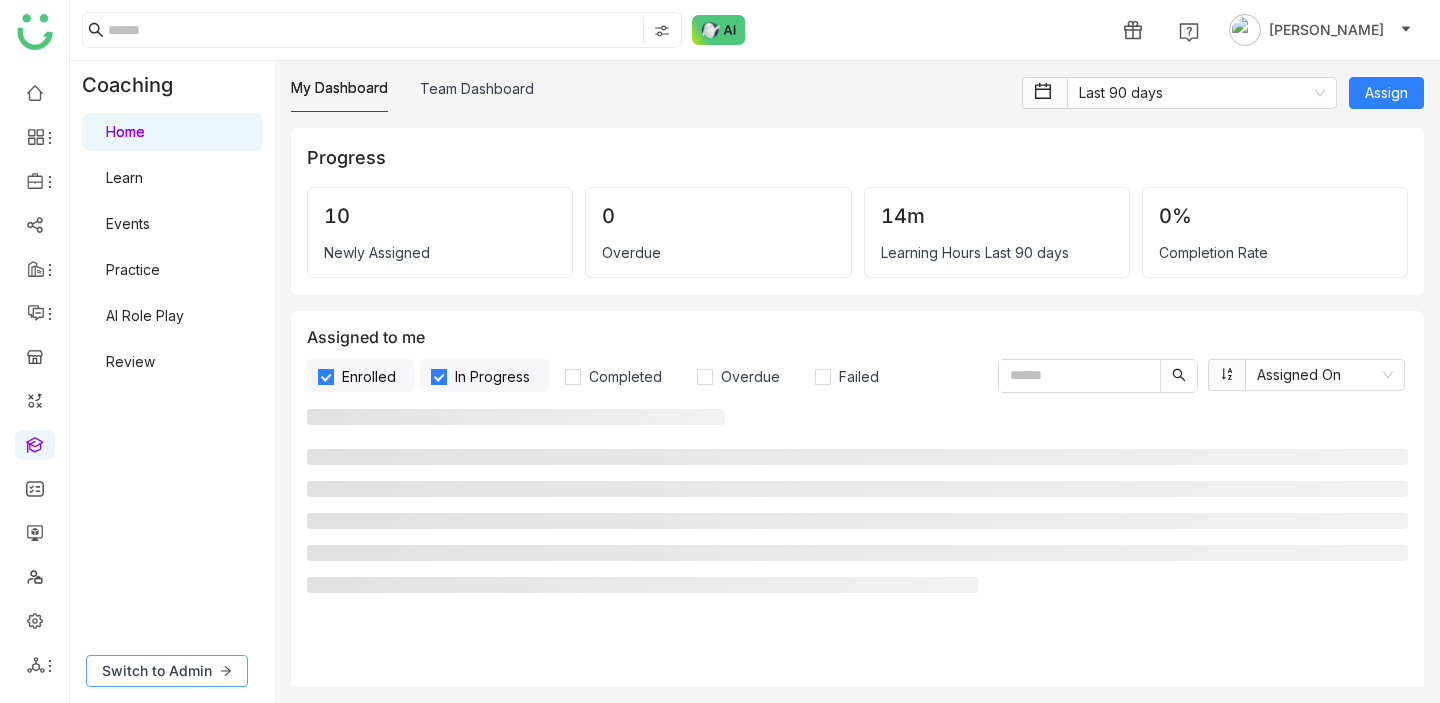 click on "Switch to Admin" 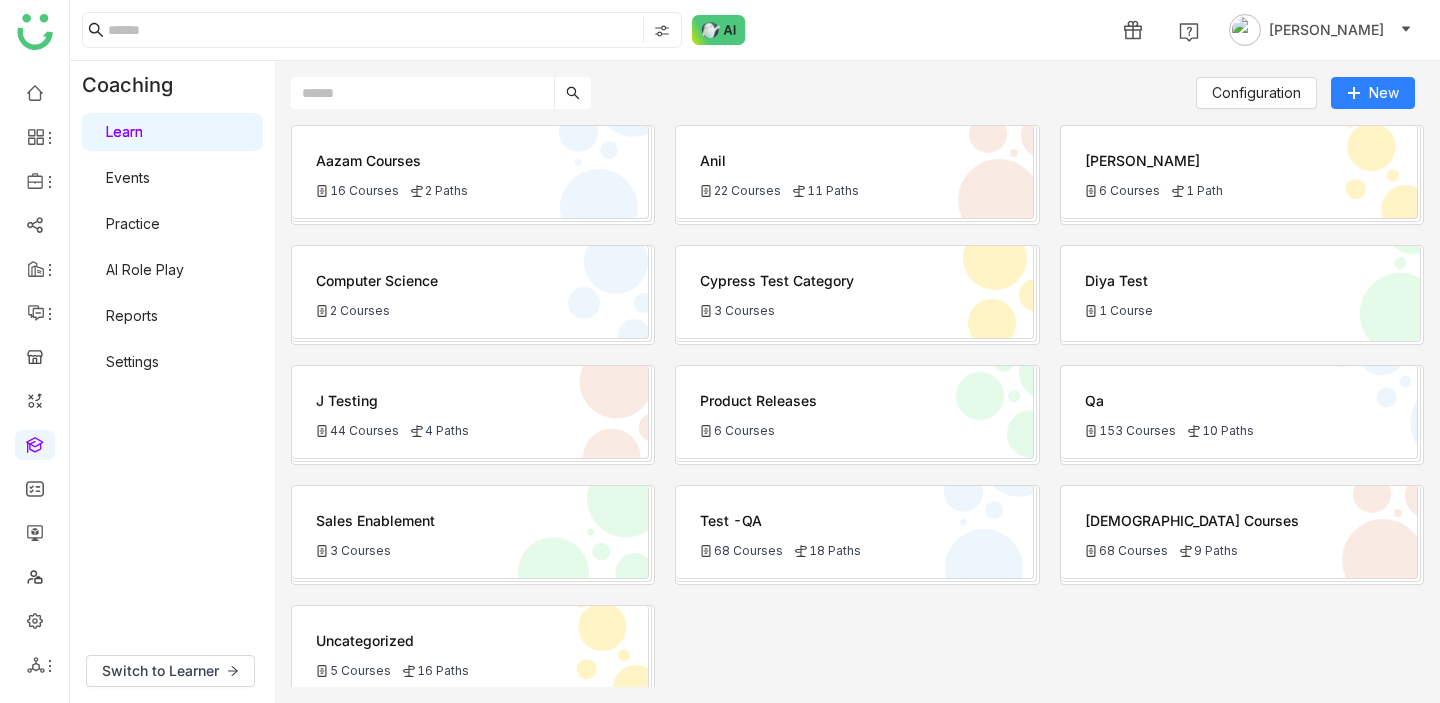 click on "Aazam Courses" 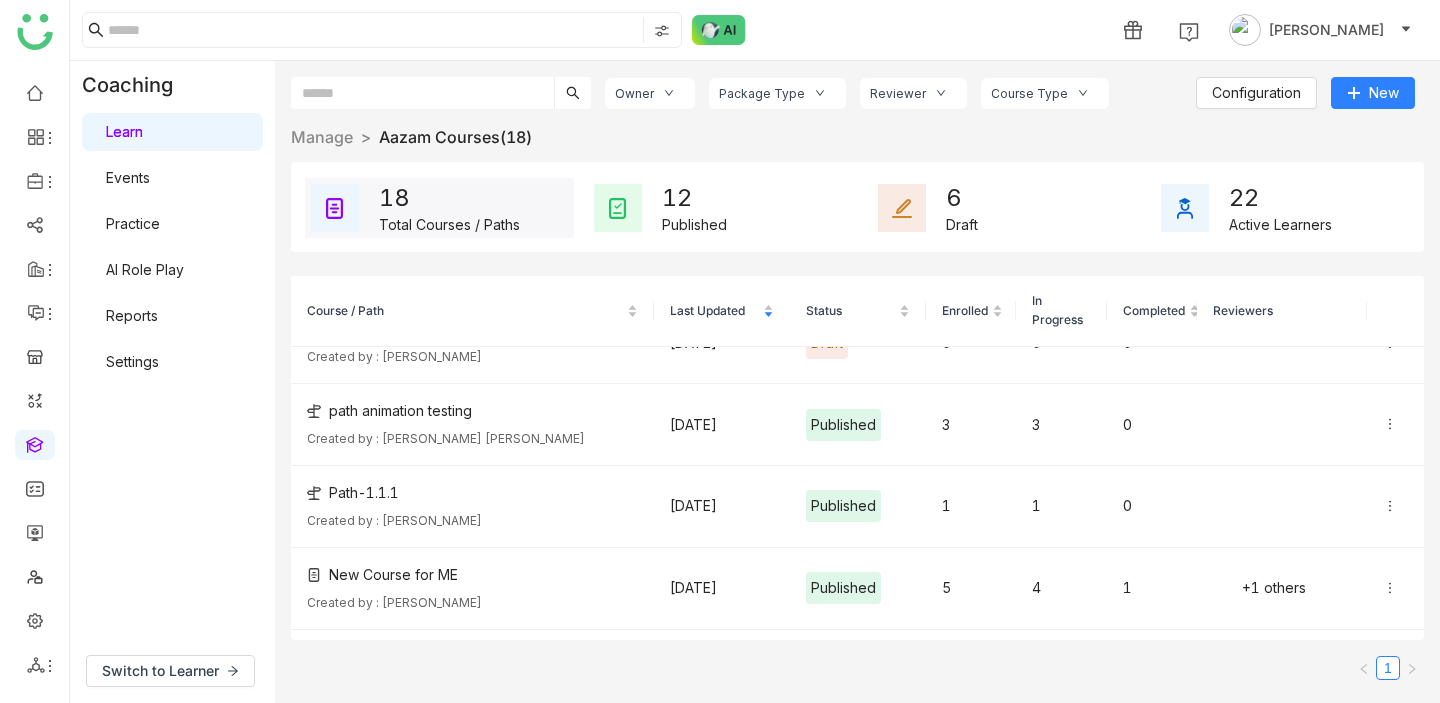 scroll, scrollTop: 457, scrollLeft: 0, axis: vertical 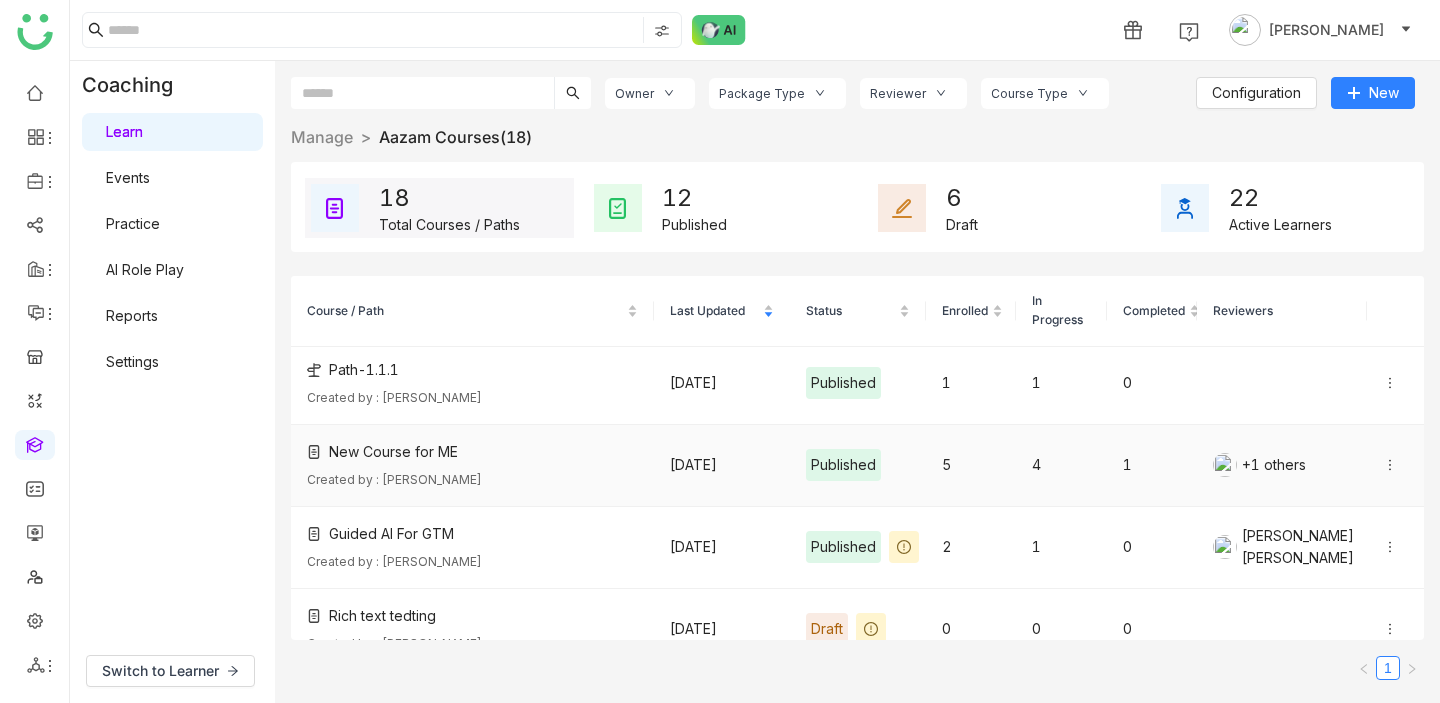 click on "New Course for ME  Created by : Azam Hussain" 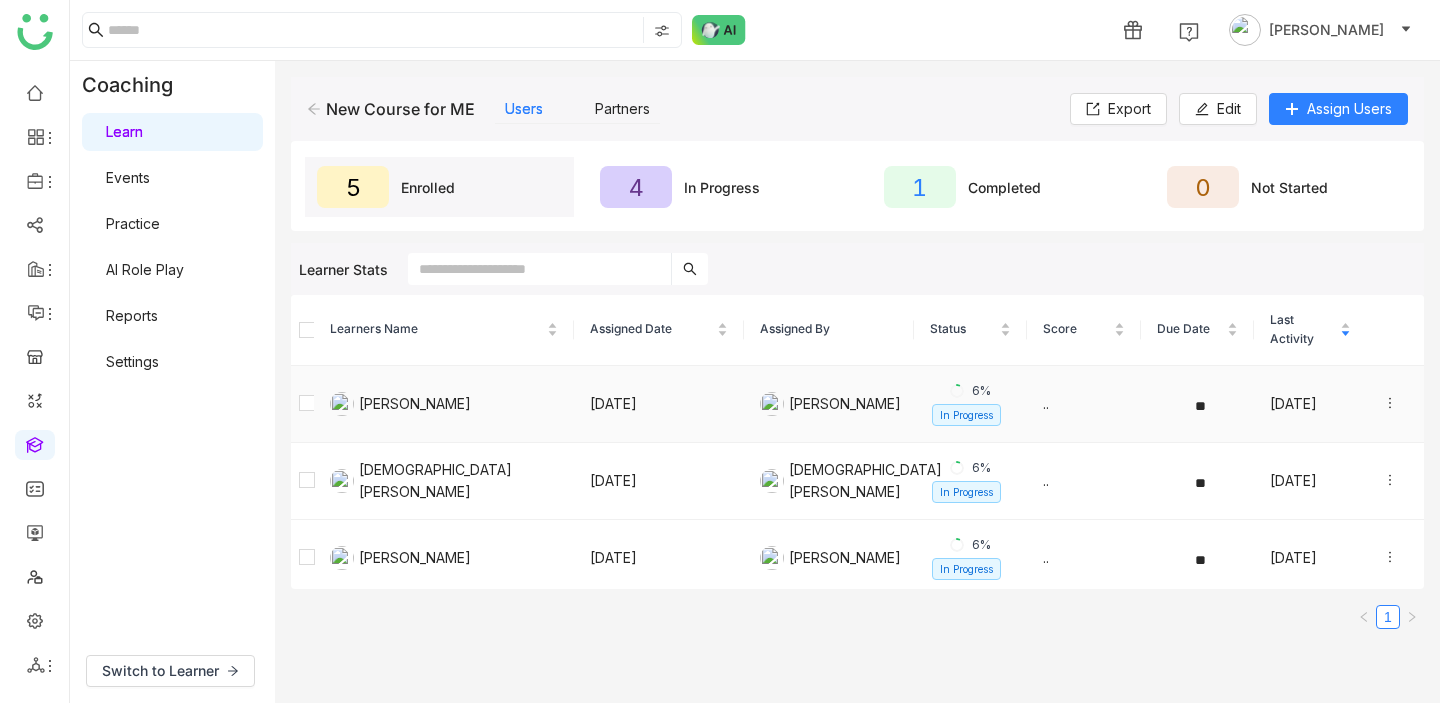click 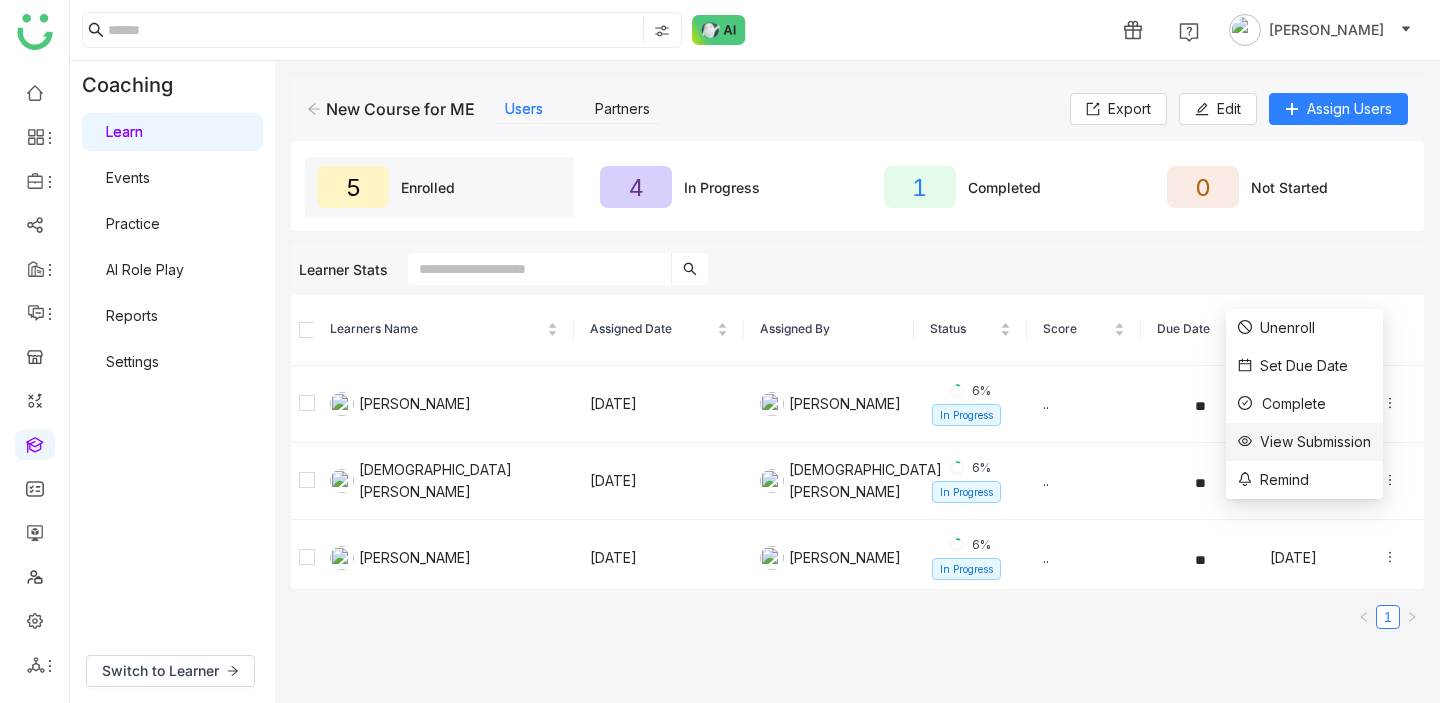 click on "View Submission" at bounding box center (1304, 442) 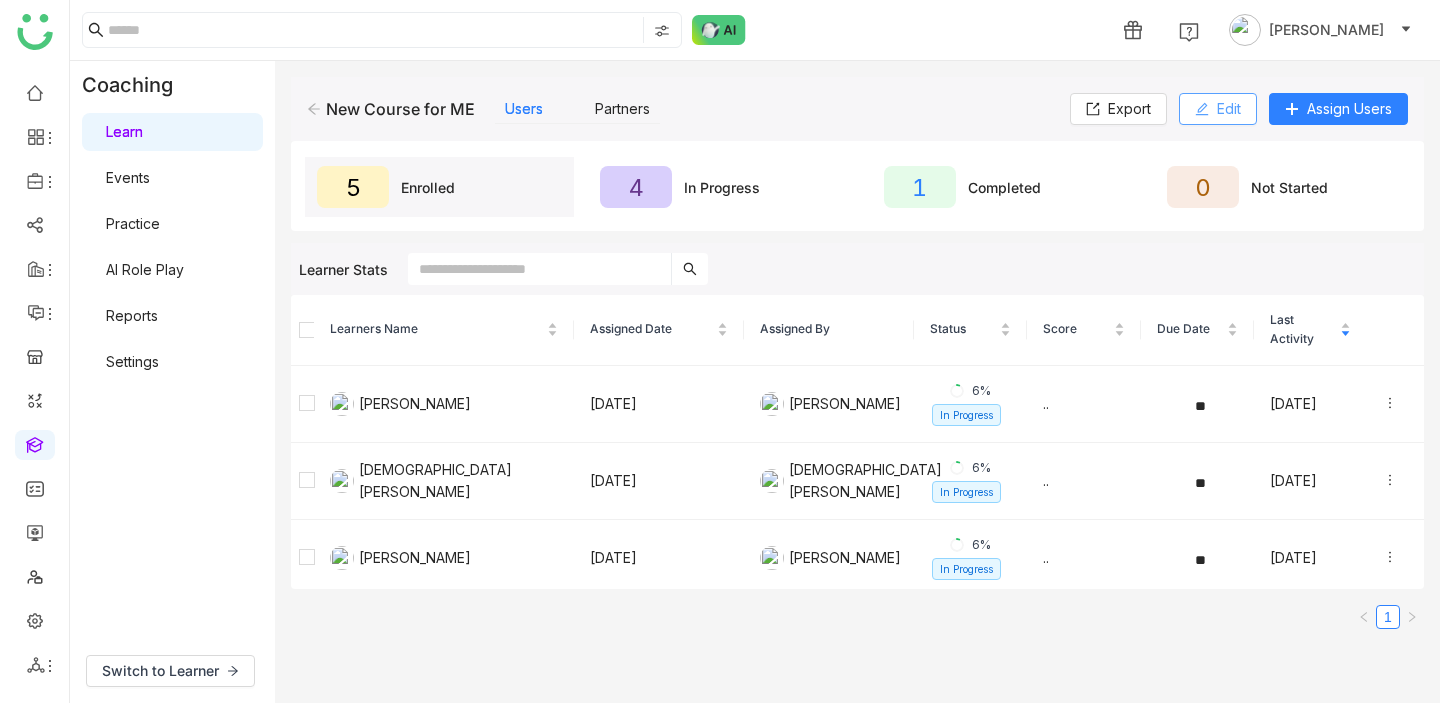 click on "Edit" 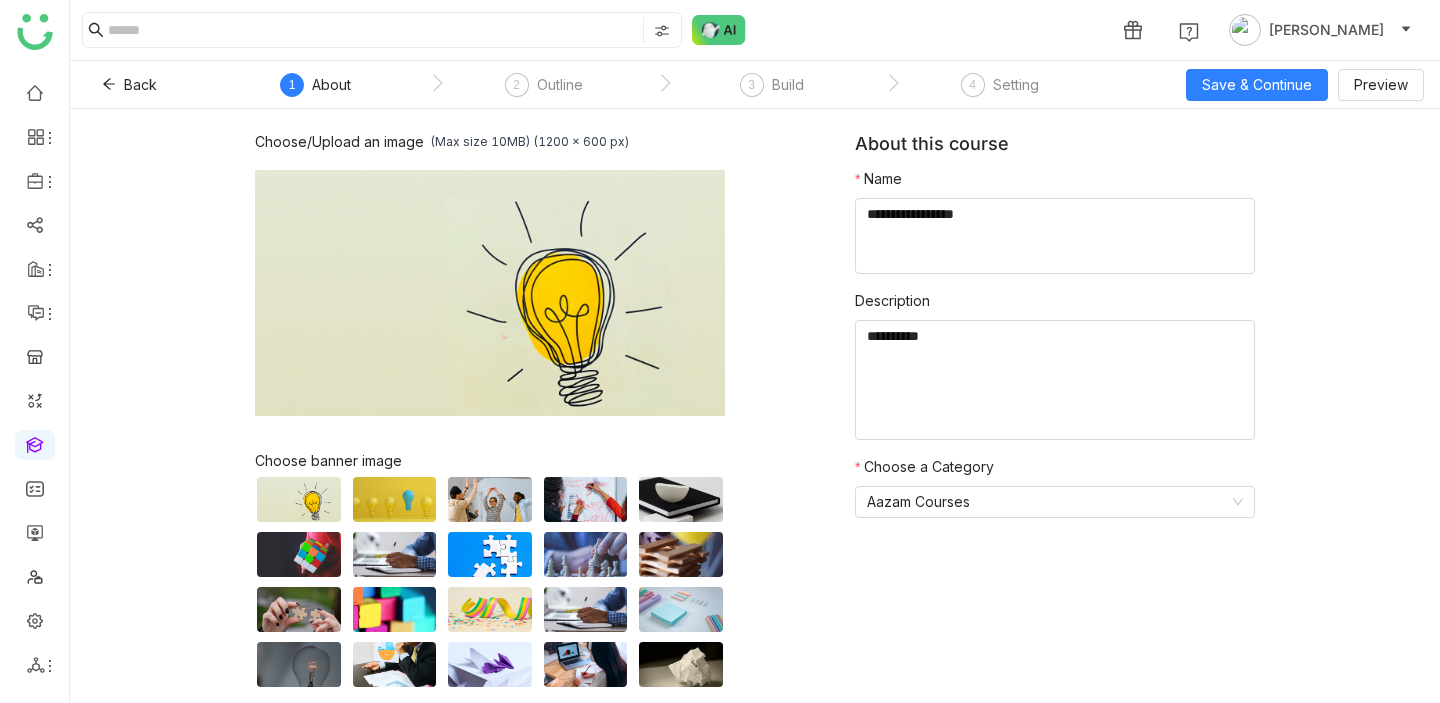 click on "3  Build" 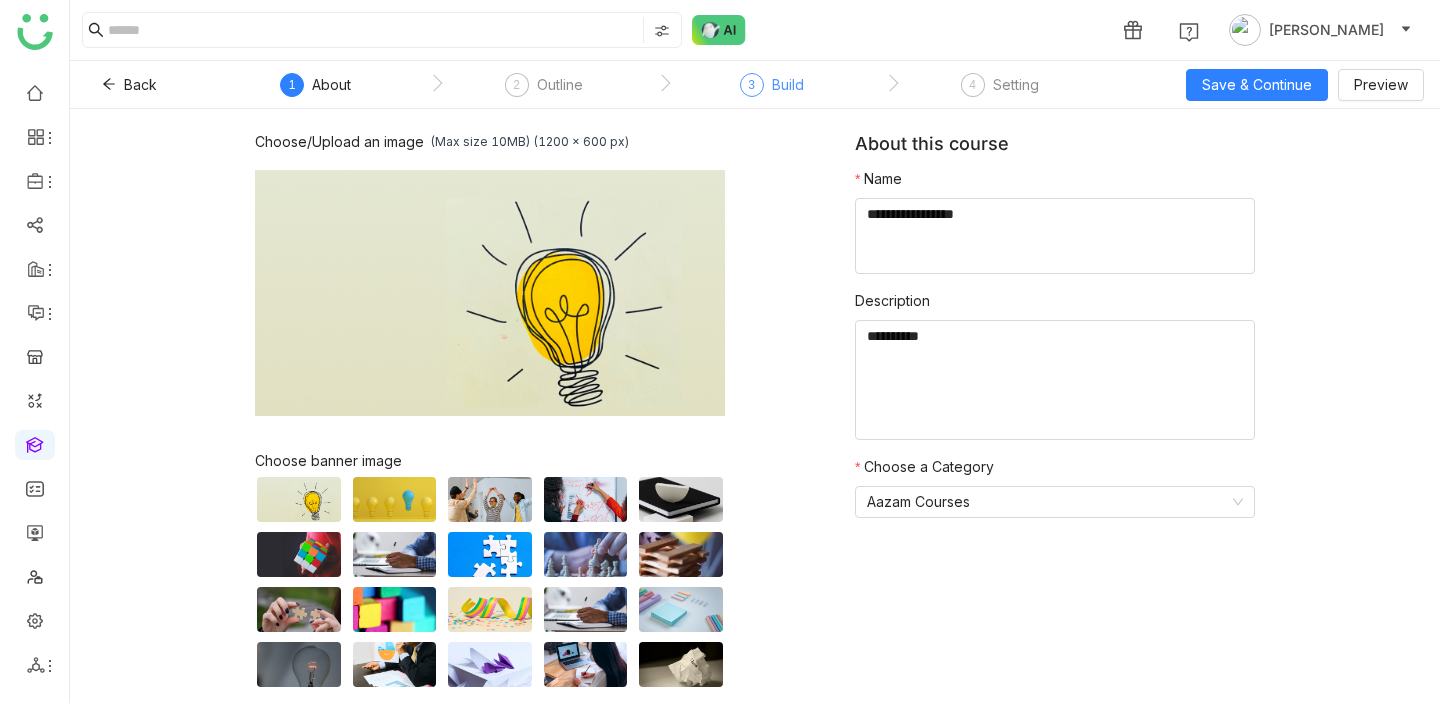 click on "Build" 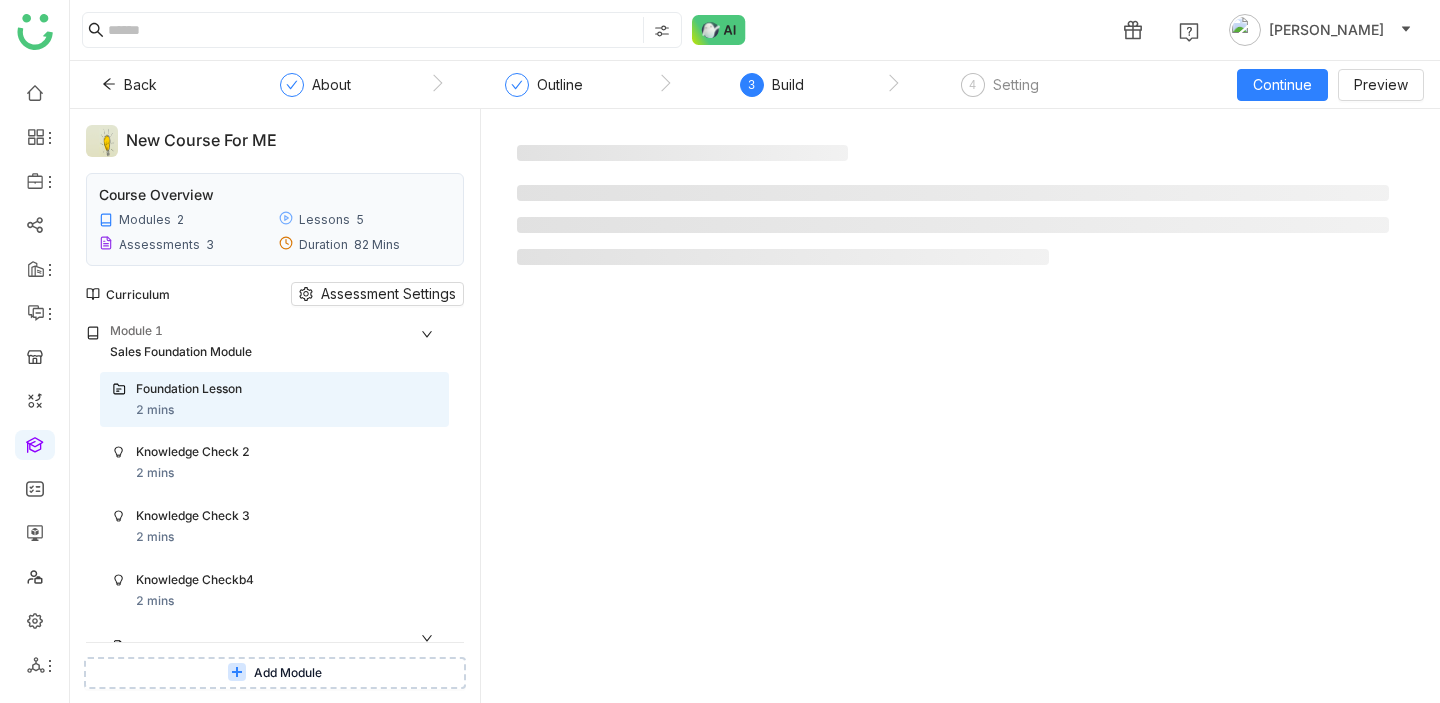 click on "New Course for ME" 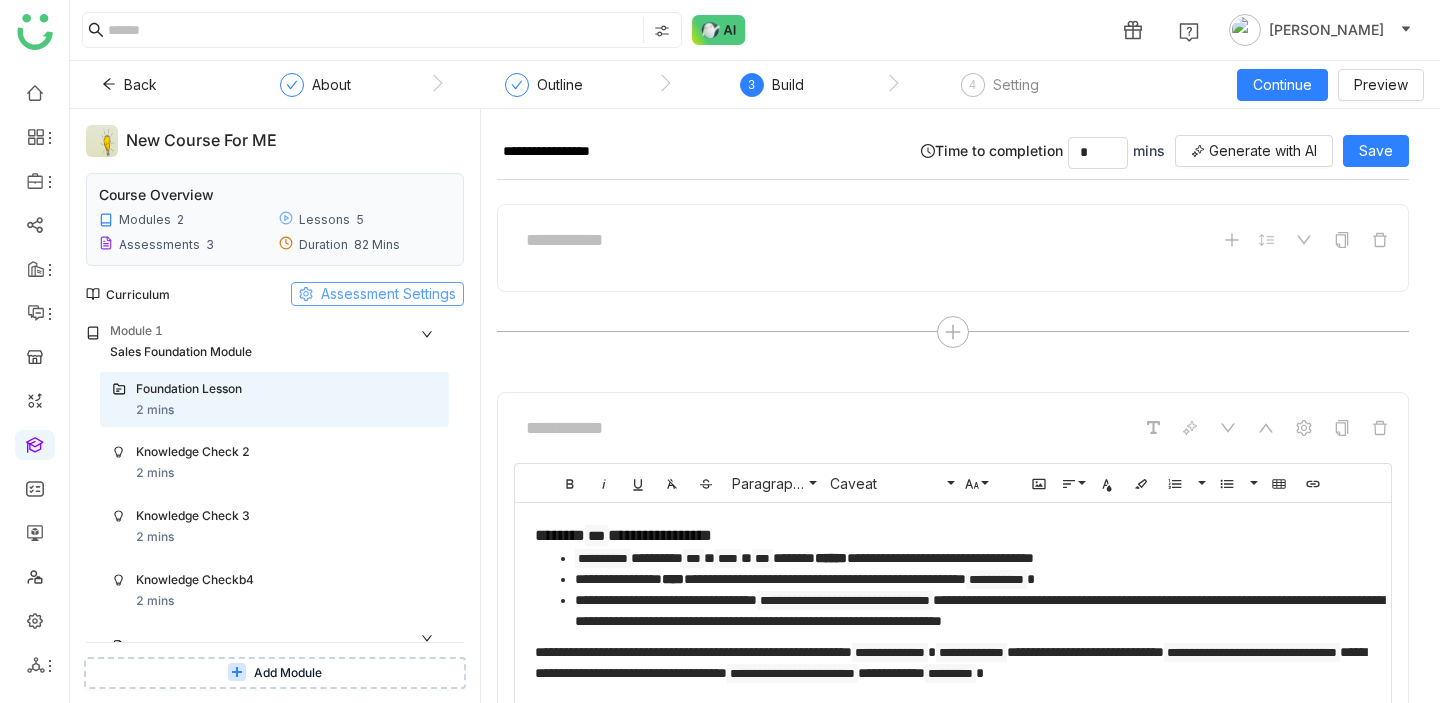 click on "Assessment Settings" 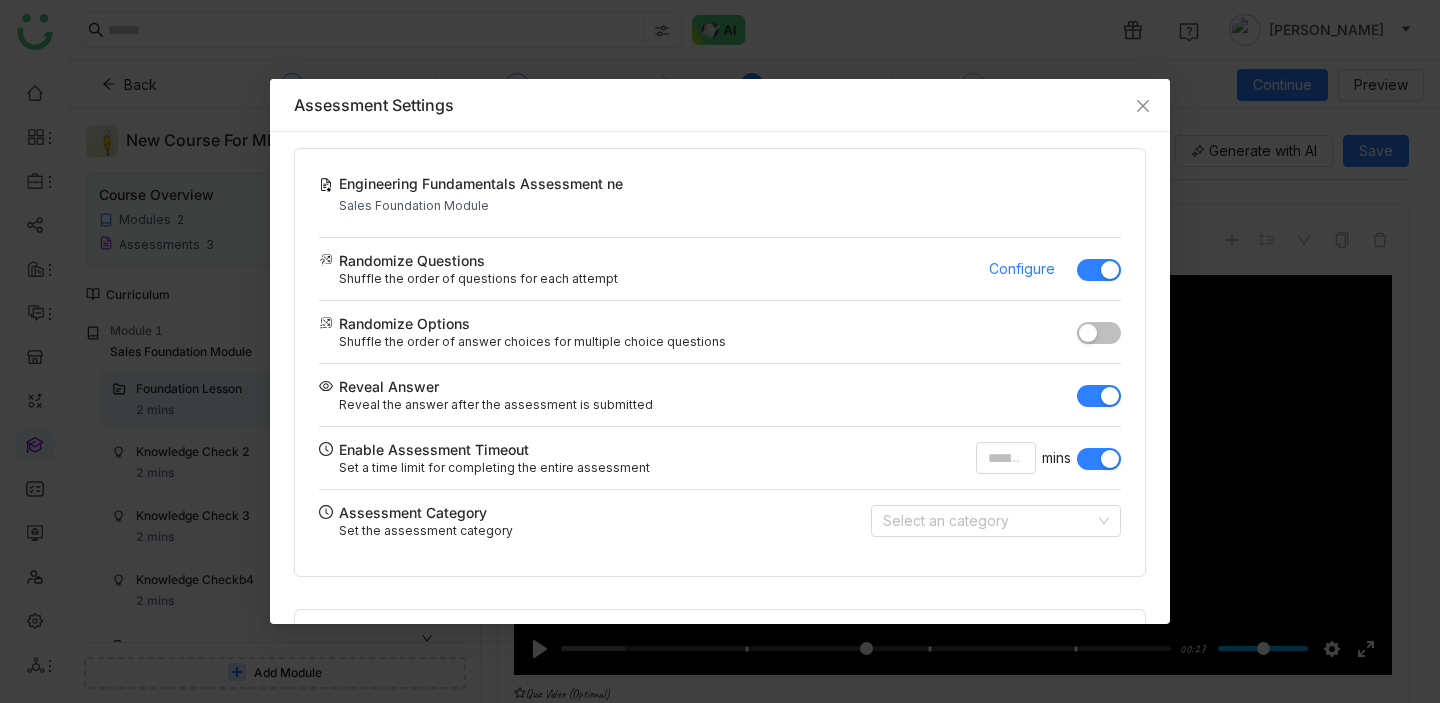 click on "Assessment Settings" at bounding box center (720, 105) 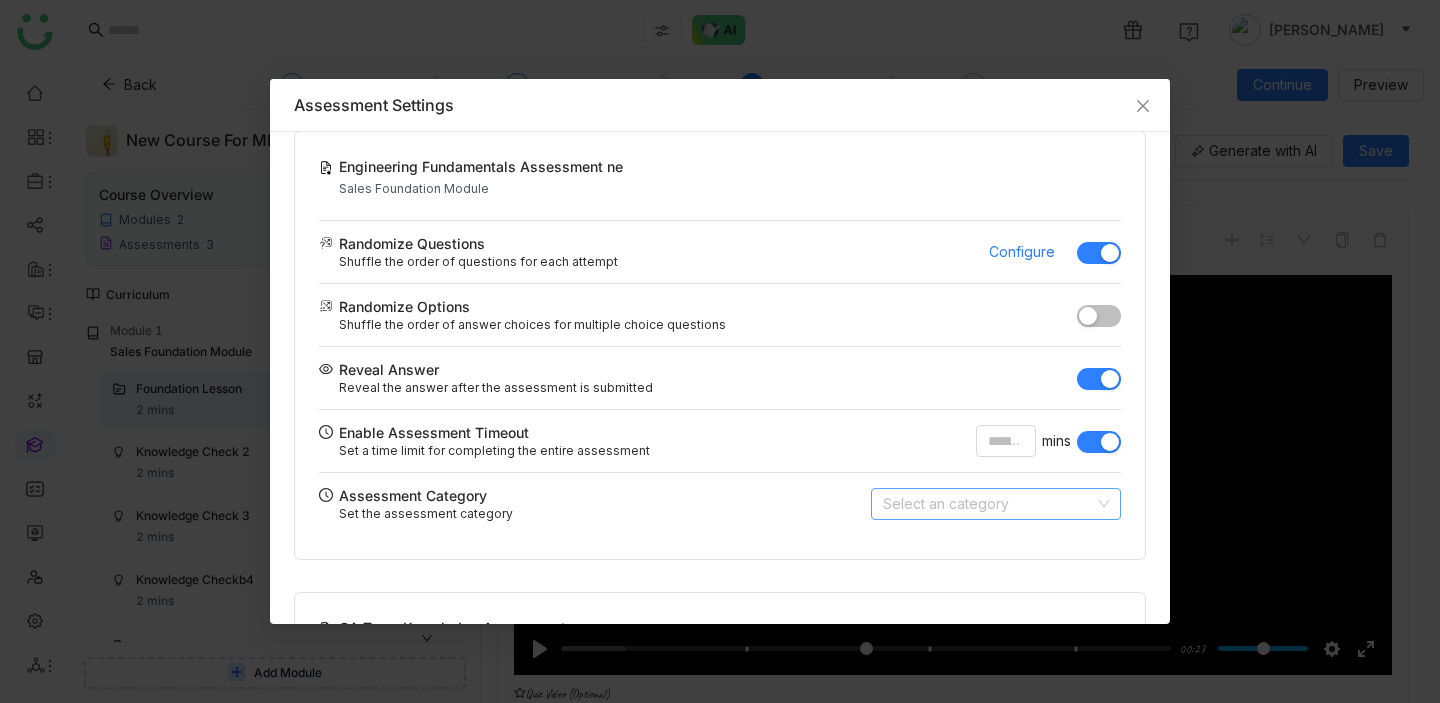 click at bounding box center (989, 504) 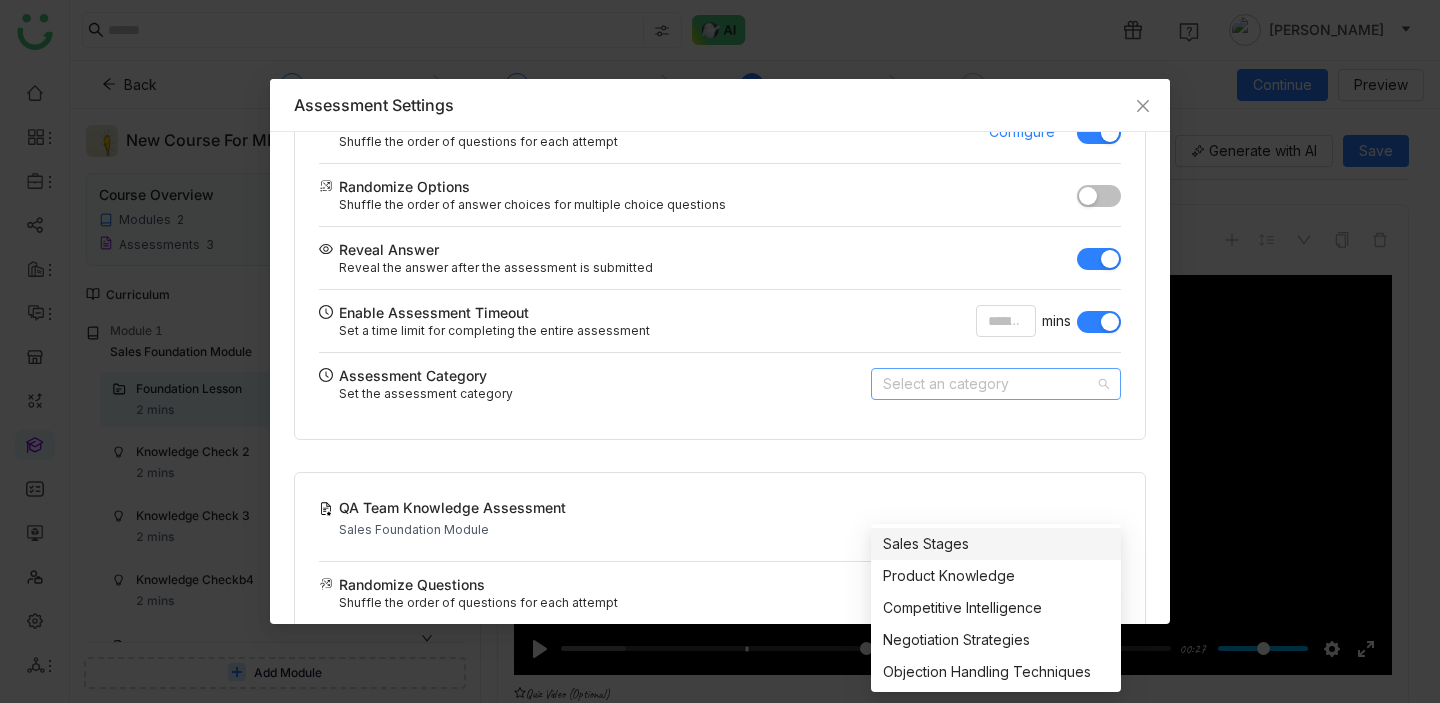 scroll, scrollTop: 836, scrollLeft: 0, axis: vertical 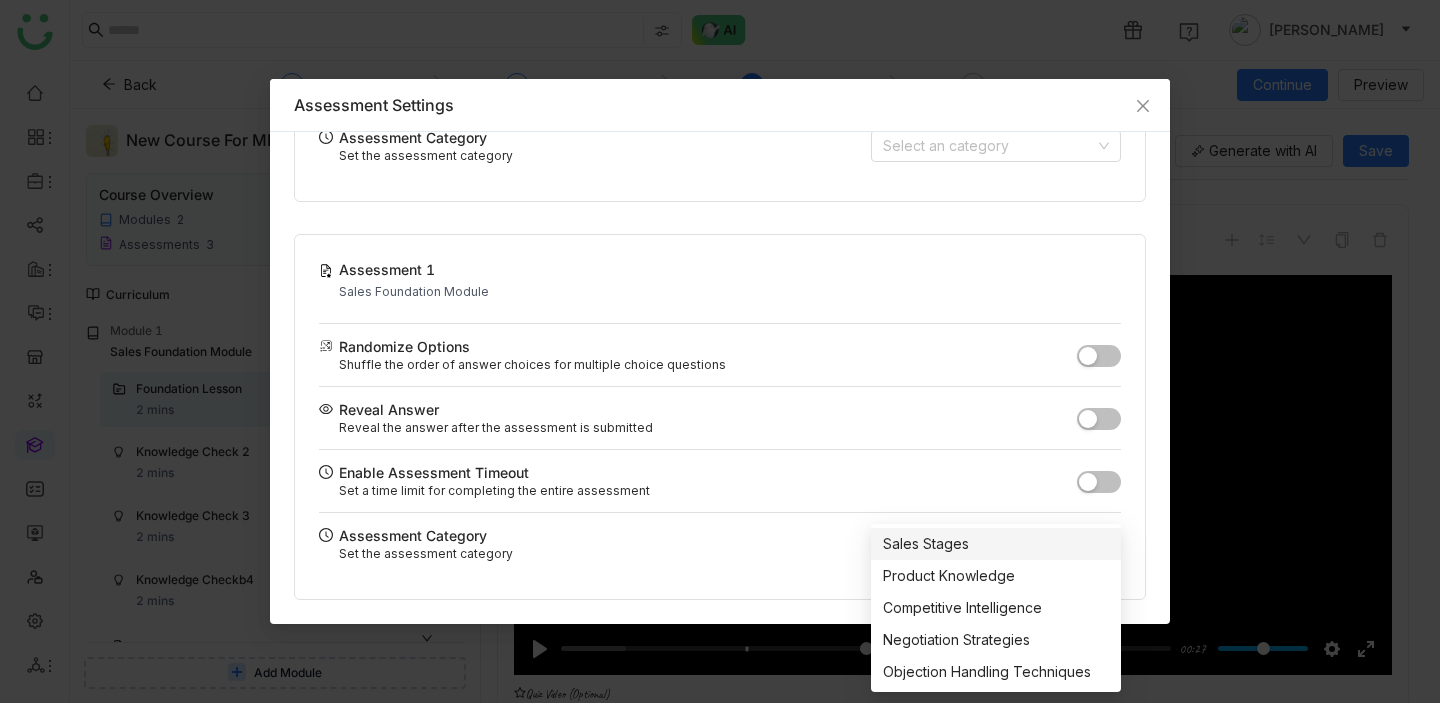 click on "Assessment 1   Sales Foundation Module" at bounding box center (720, 279) 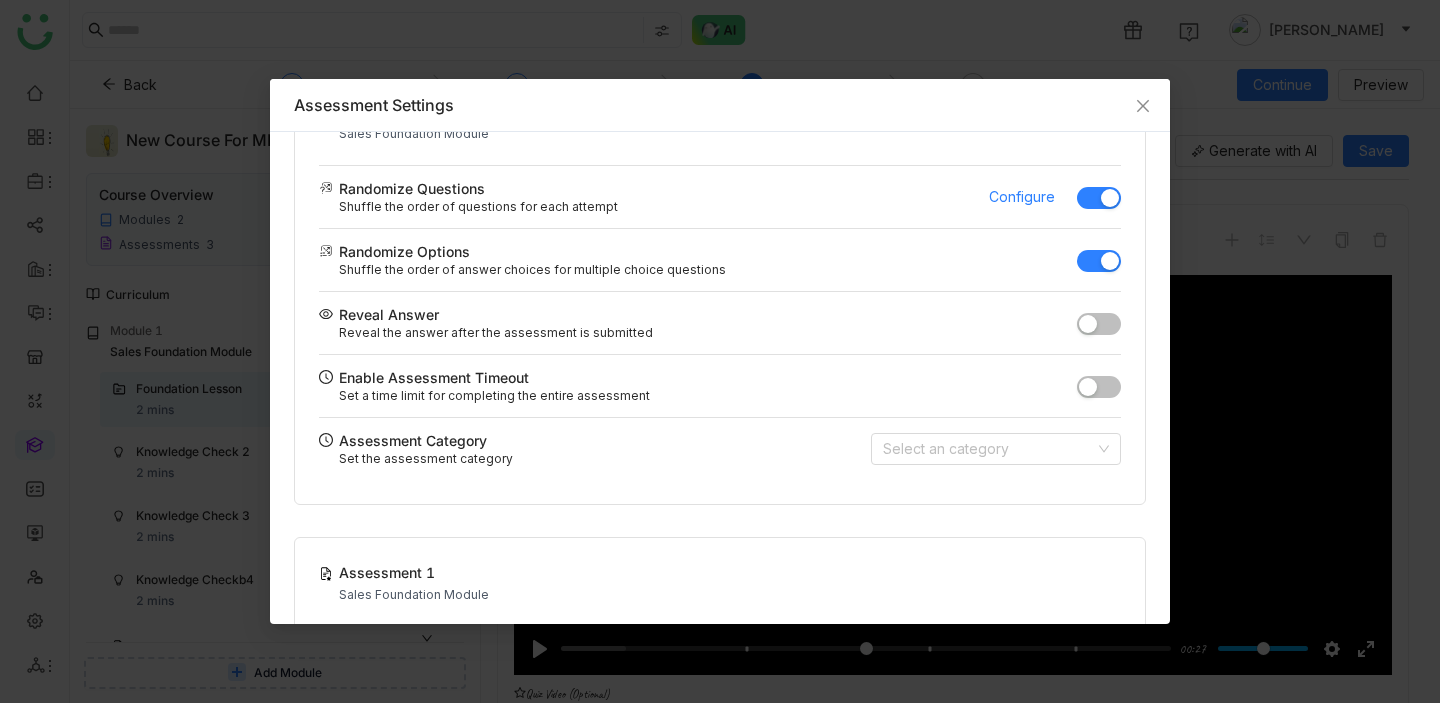 scroll, scrollTop: 836, scrollLeft: 0, axis: vertical 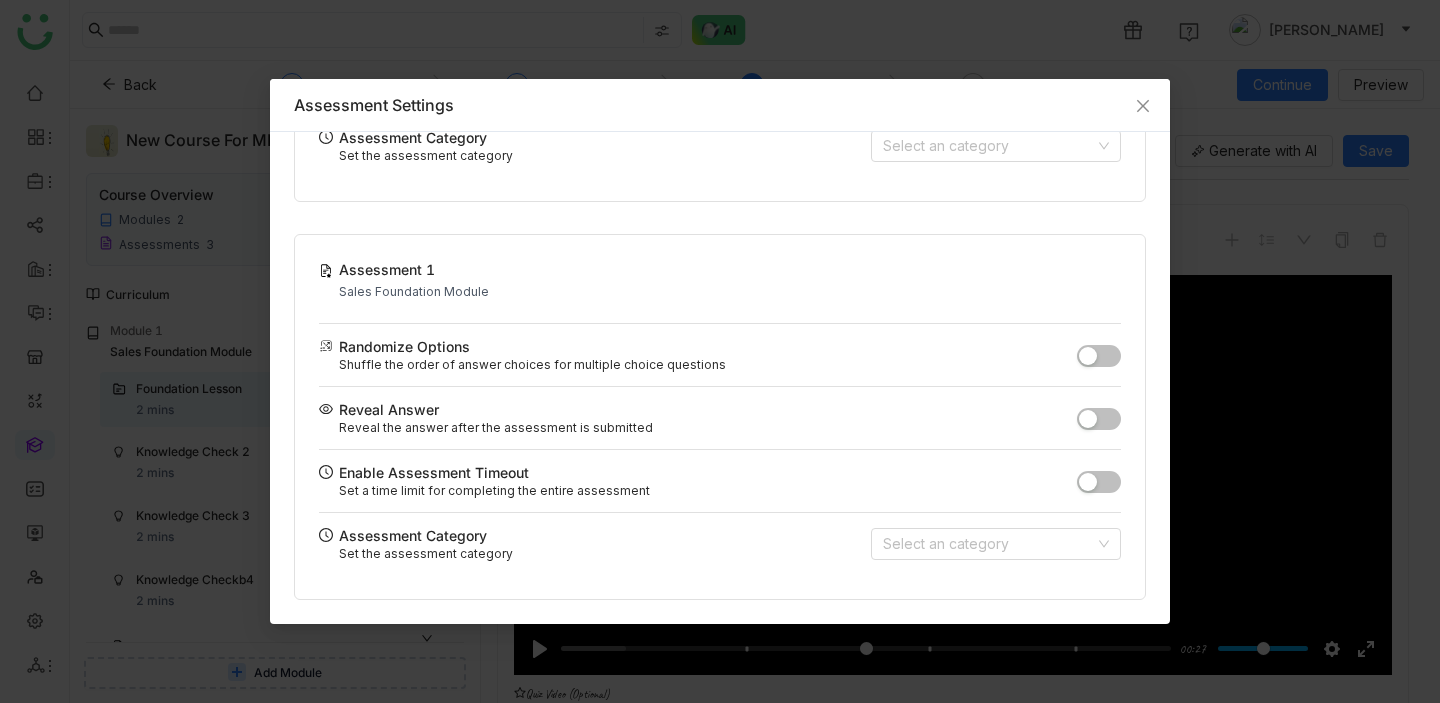 click on "Assessment Settings   Engineering Fundamentals Assessment ne   Sales Foundation Module
Randomize Questions   Shuffle the order of questions for each attempt  Configure
Randomize Options   Shuffle the order of answer choices for multiple choice questions   Reveal Answer   Reveal the answer after the assessment is submitted   Enable Assessment Timeout   Set a time limit for completing the entire assessment  *  mins   Assessment Category   Set the assessment category   Select an category   QA Team Knowledge Assessment   Sales Foundation Module
Randomize Questions   Shuffle the order of questions for each attempt  Configure
Randomize Options   Shuffle the order of answer choices for multiple choice questions   Reveal Answer   Reveal the answer after the assessment is submitted   Enable Assessment Timeout   Set a time limit for completing the entire assessment   Assessment Category   Set the assessment category   Assessment 1" at bounding box center (720, 351) 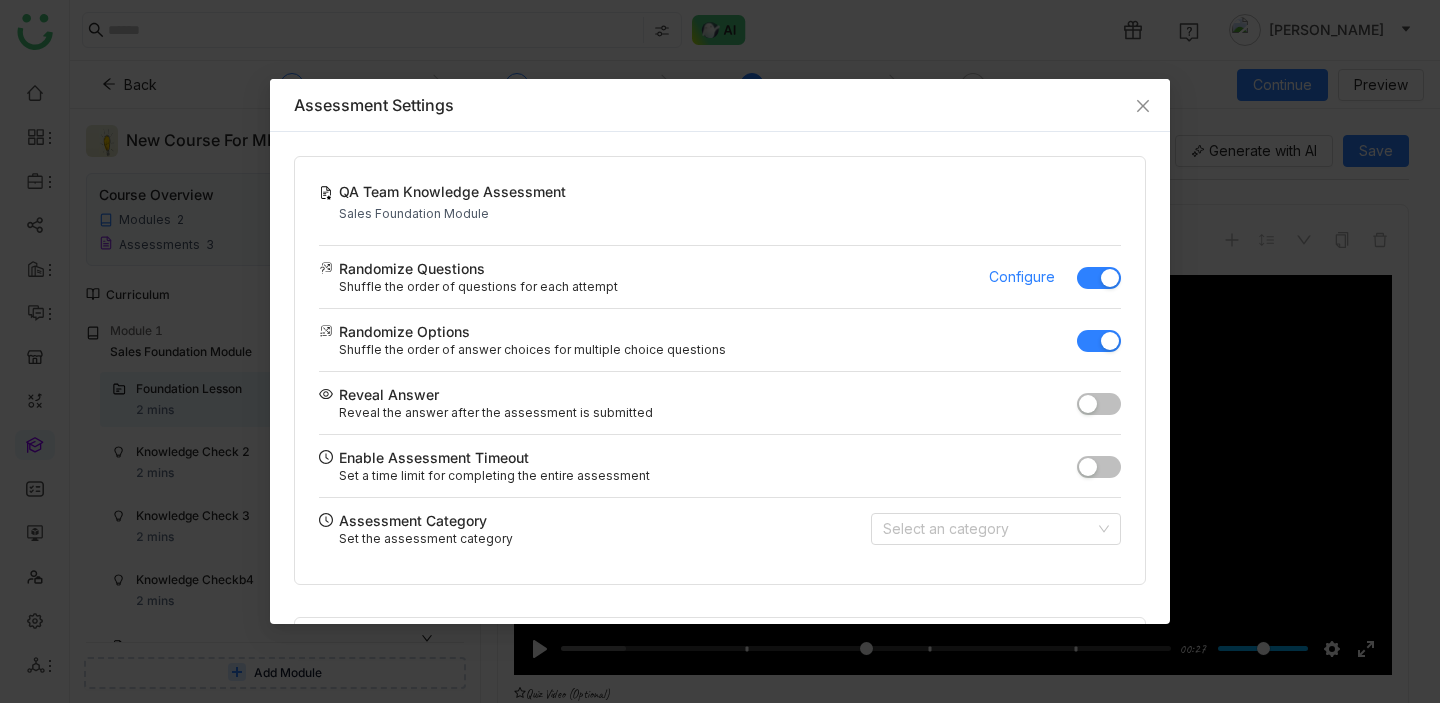 scroll, scrollTop: 0, scrollLeft: 0, axis: both 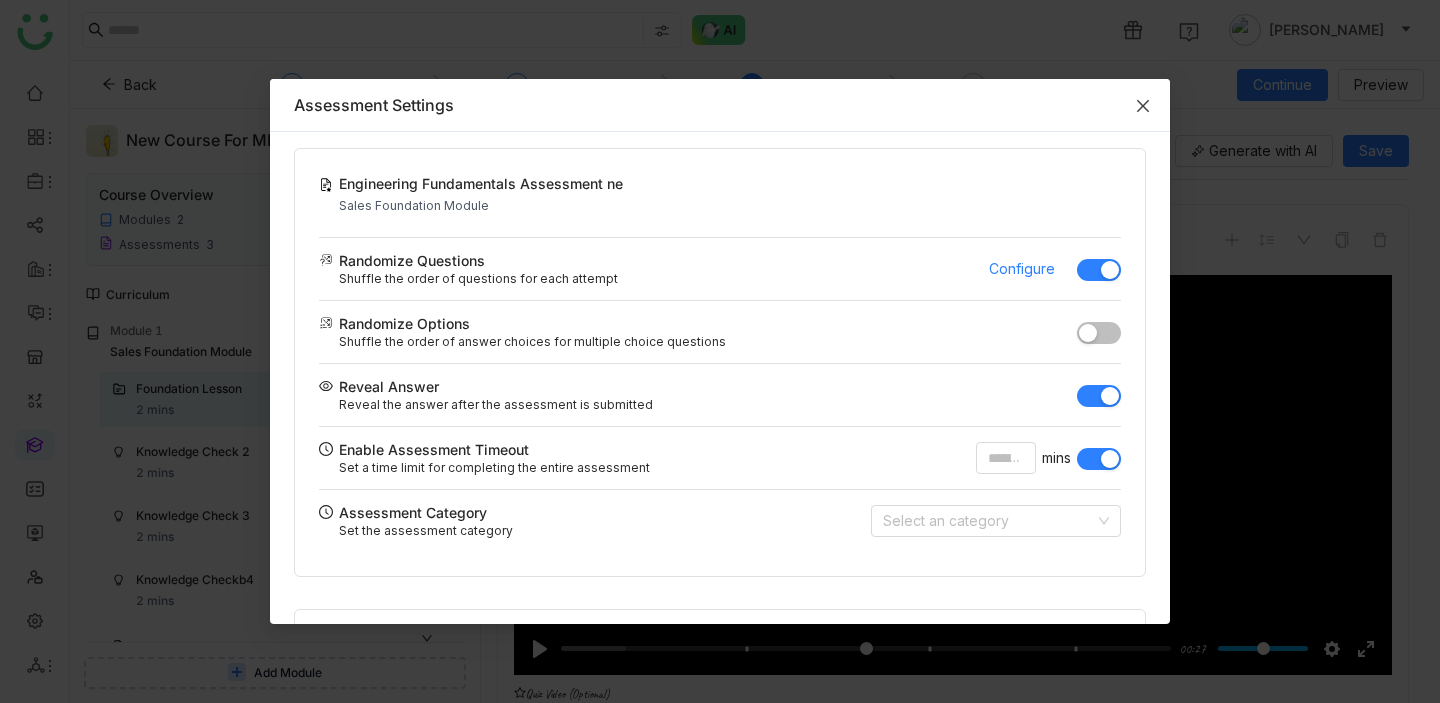 click 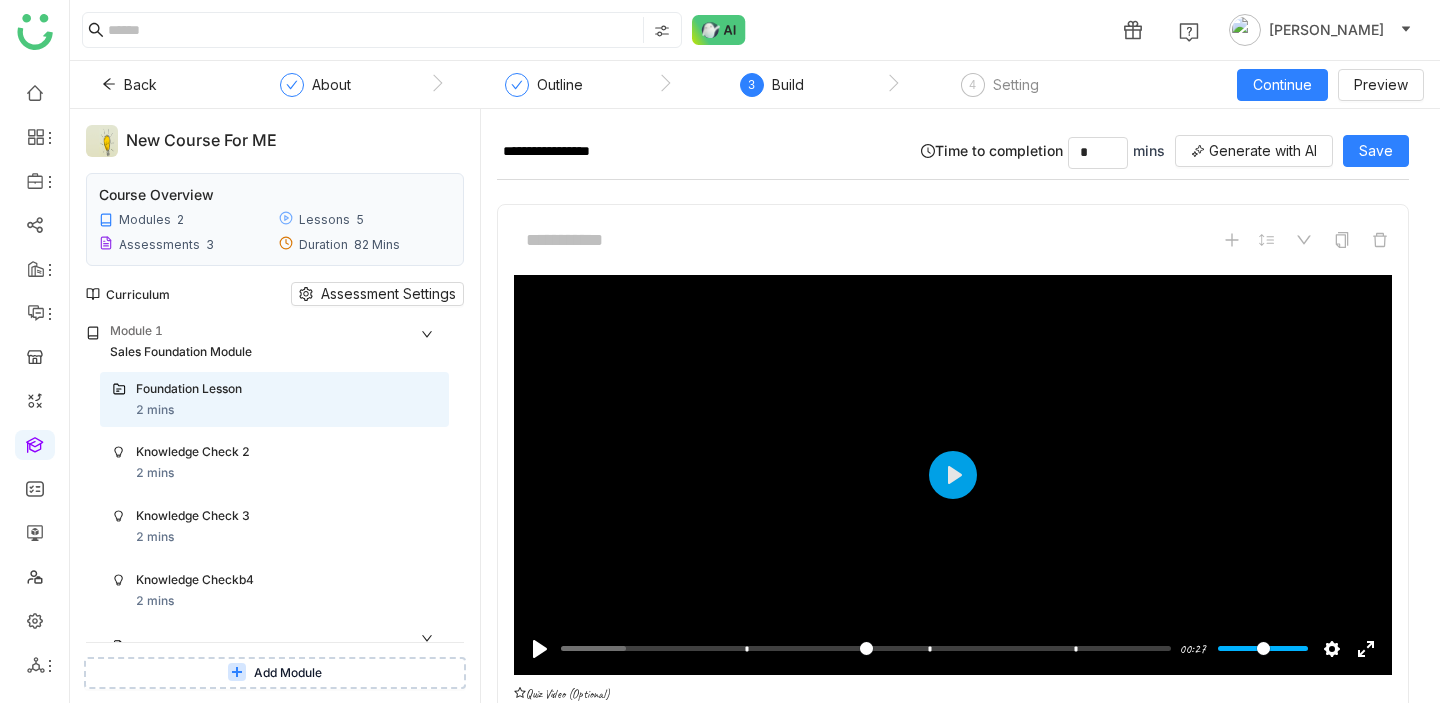 click on "New Course for ME" 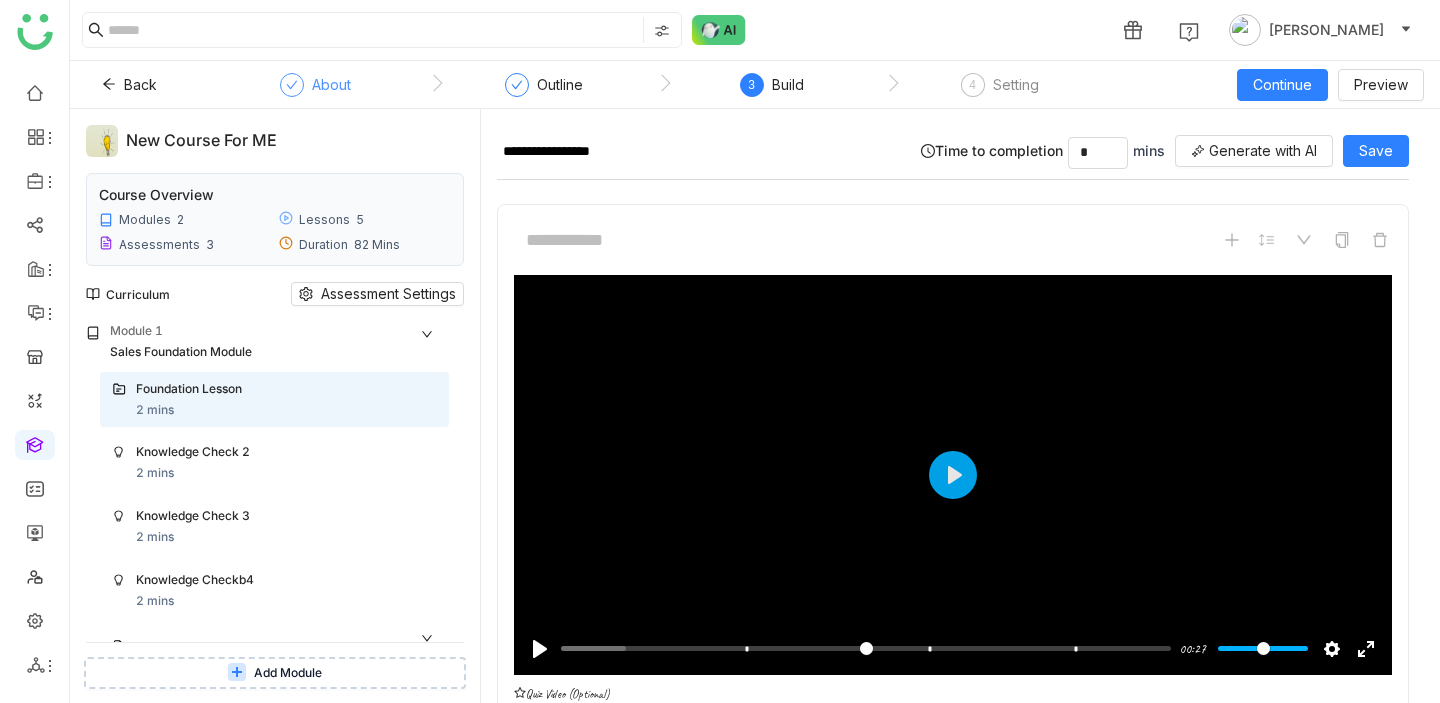 click on "About" 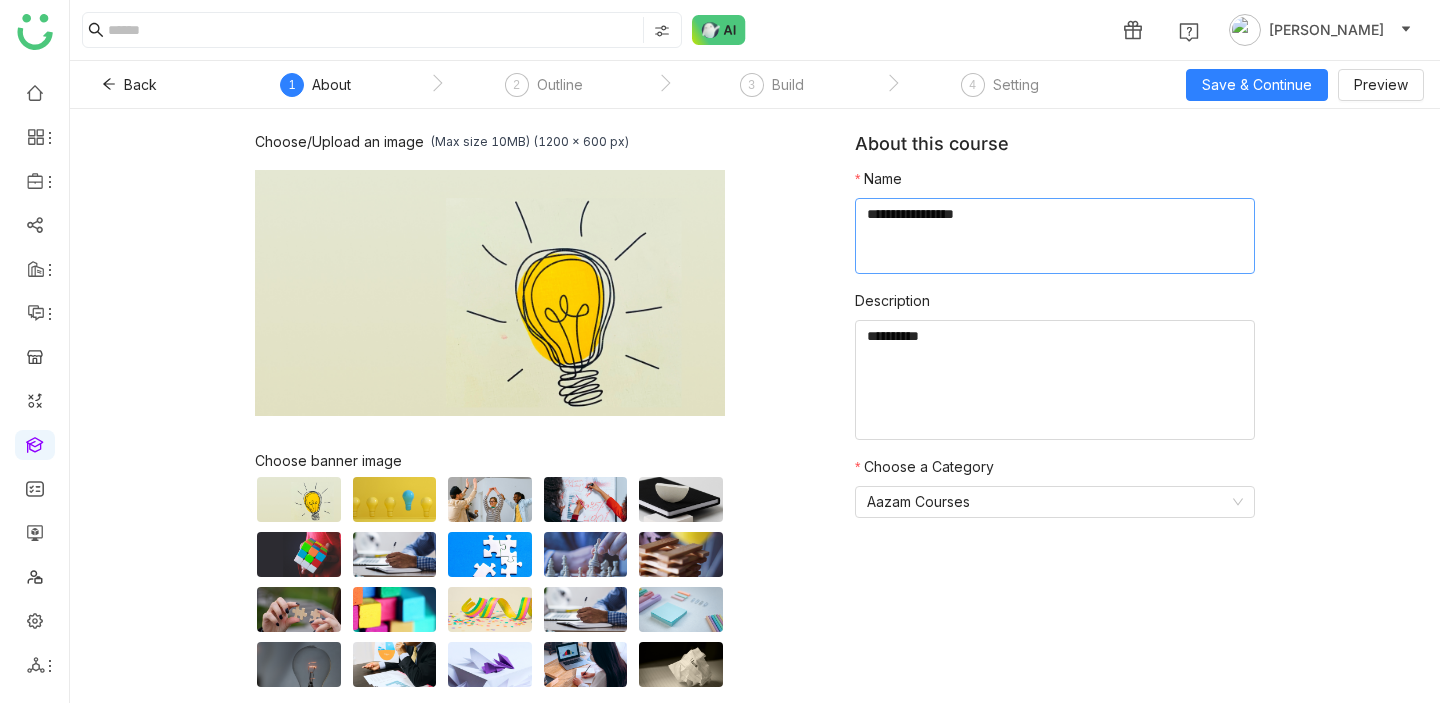 click 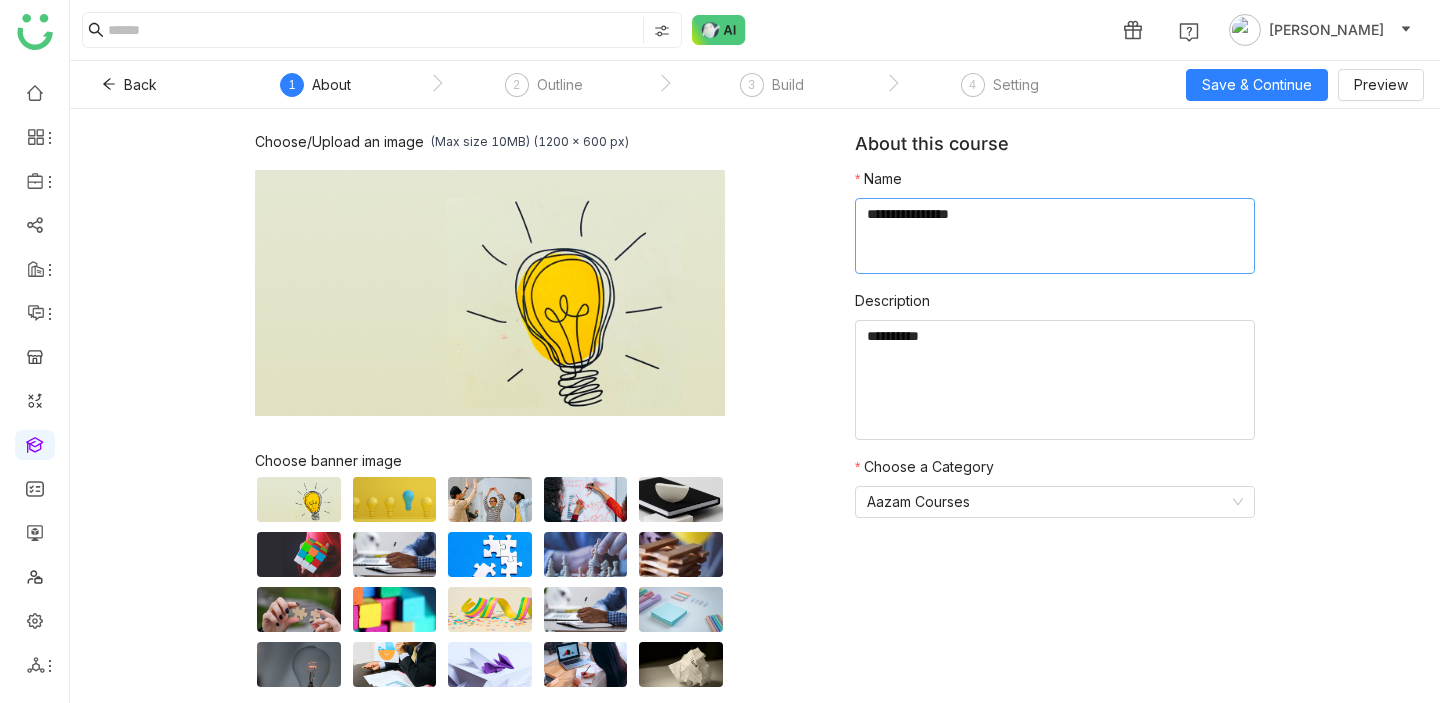 type on "**********" 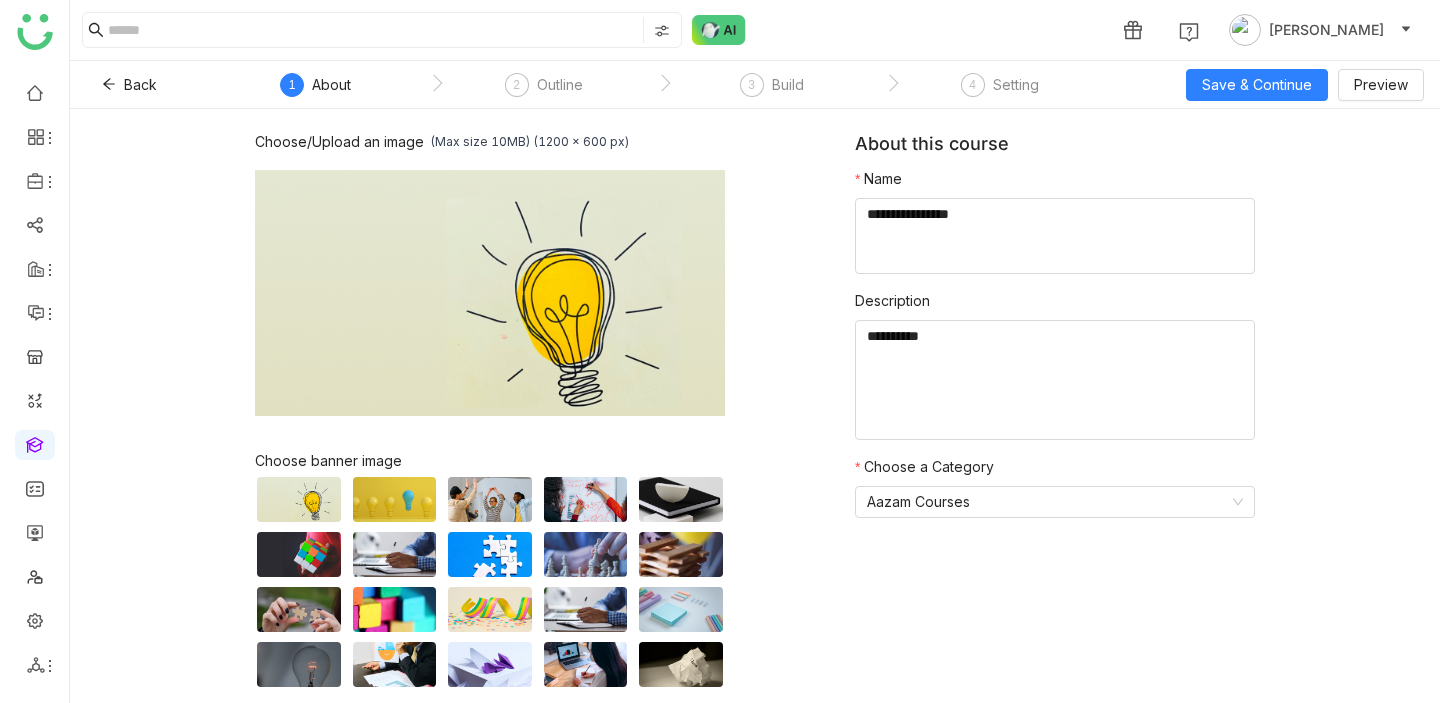 click on "About this course" 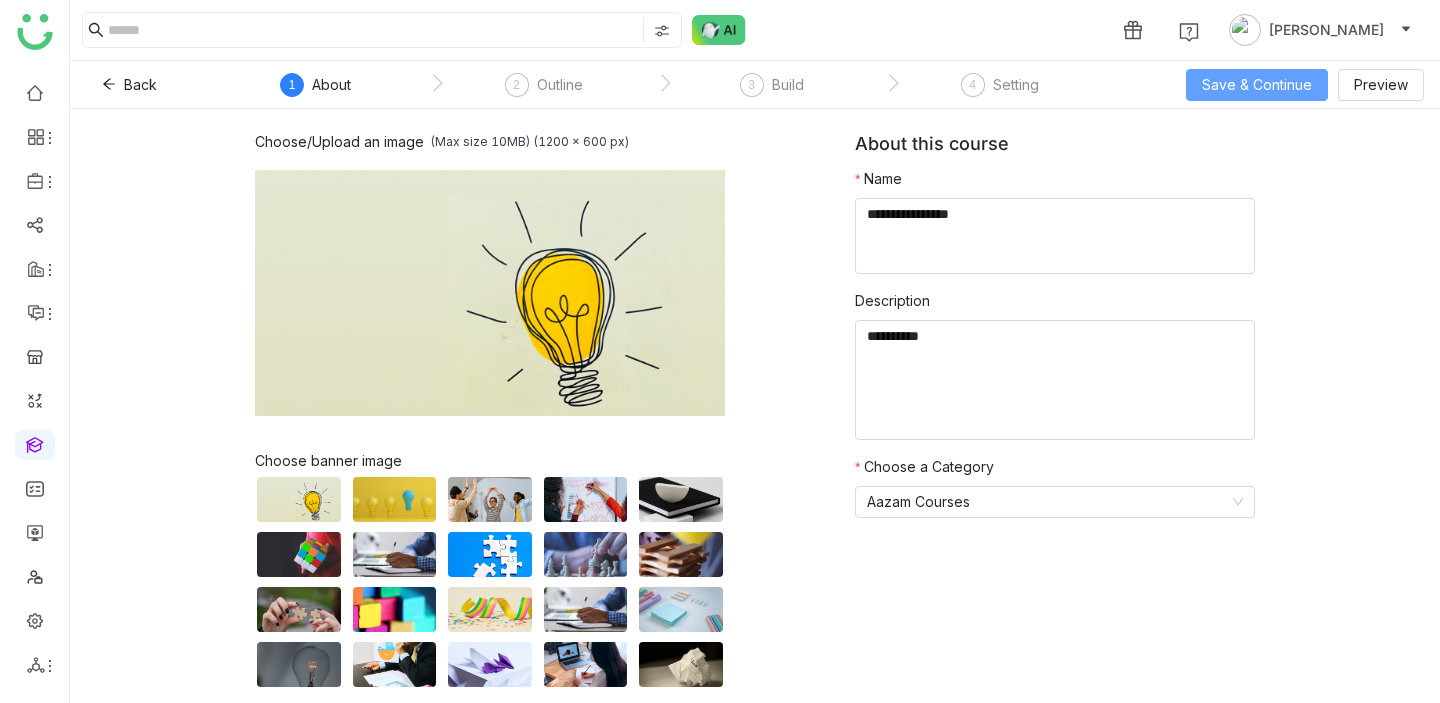 click on "Save & Continue" at bounding box center (1257, 85) 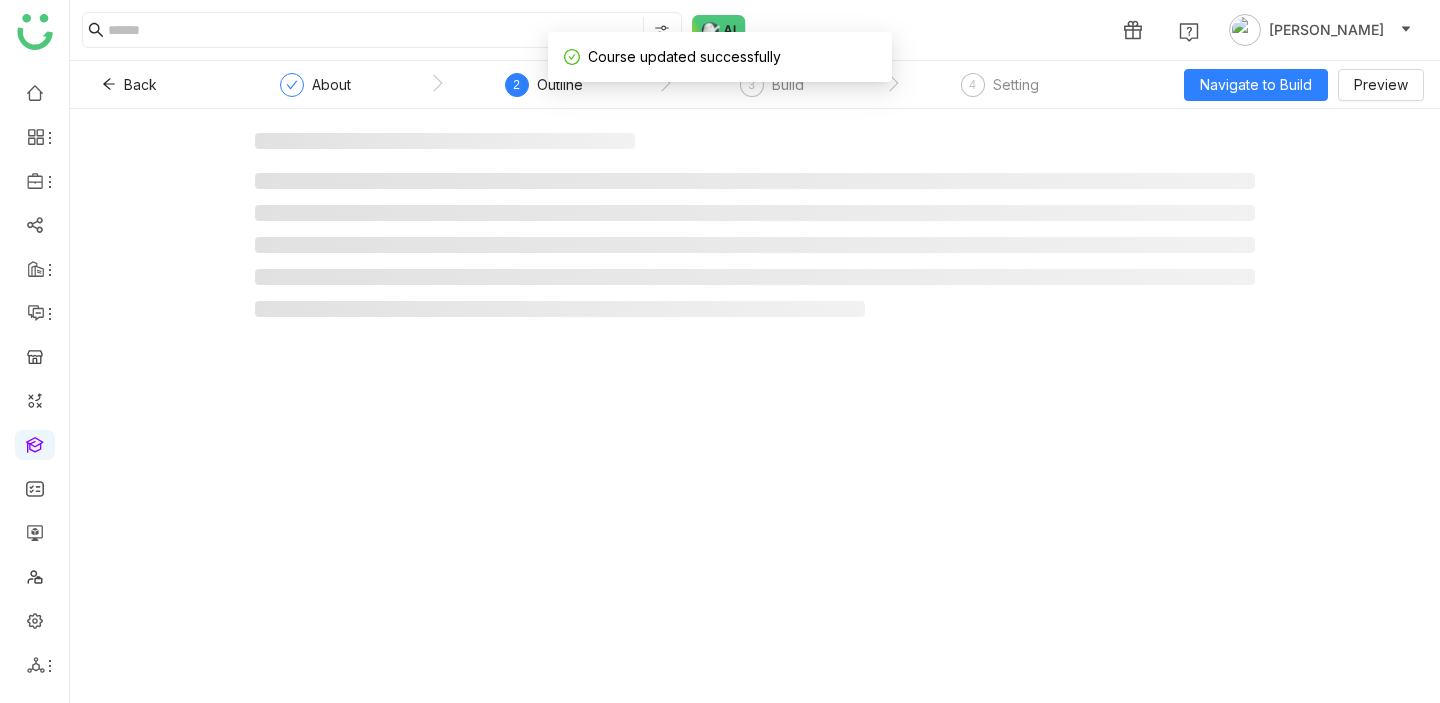 click on "3  Build" 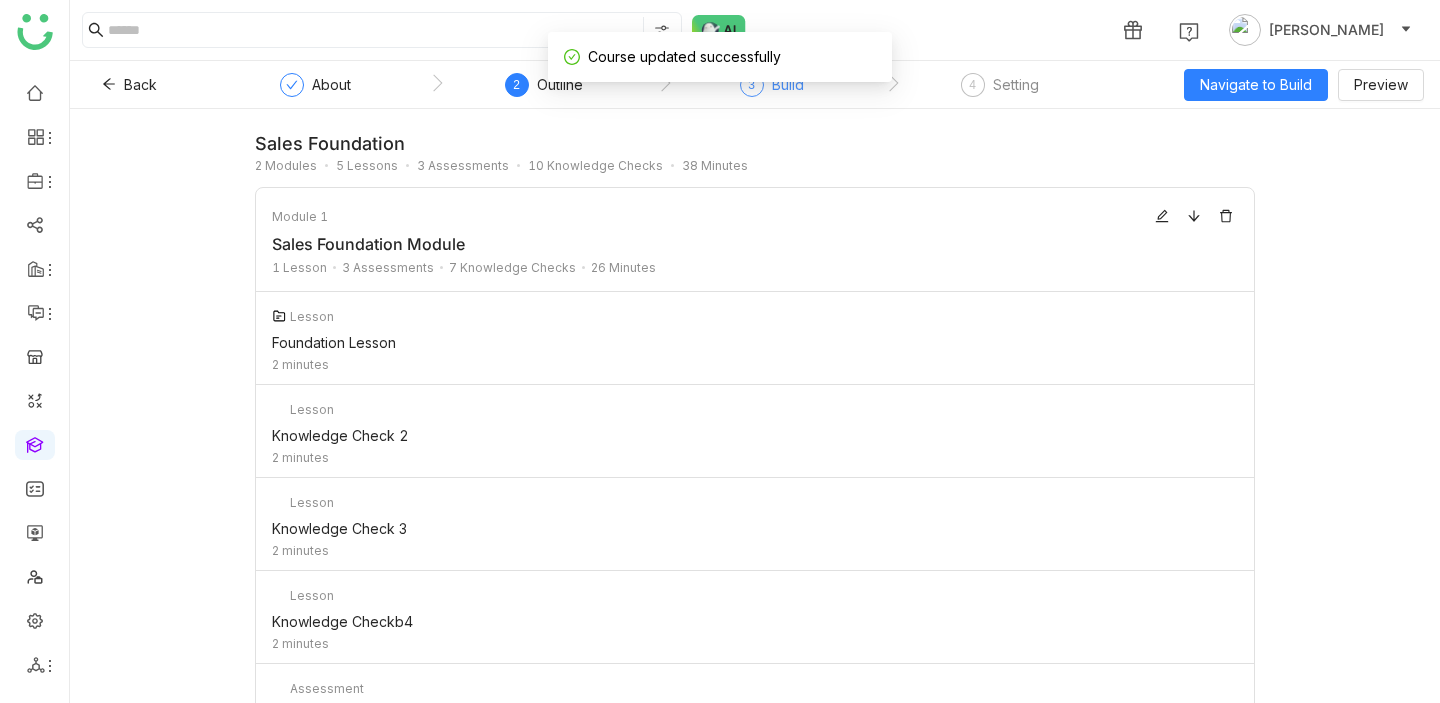 click on "Build" 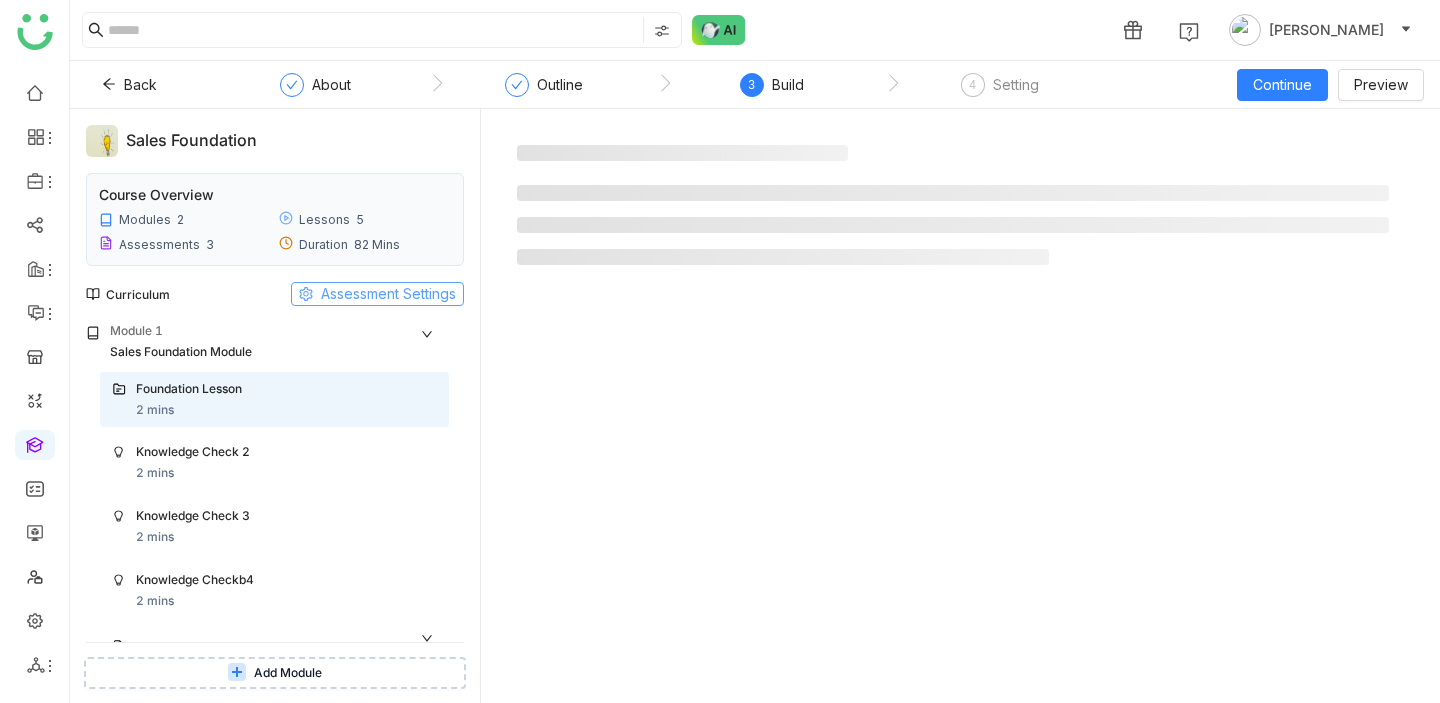 click on "Assessment Settings" 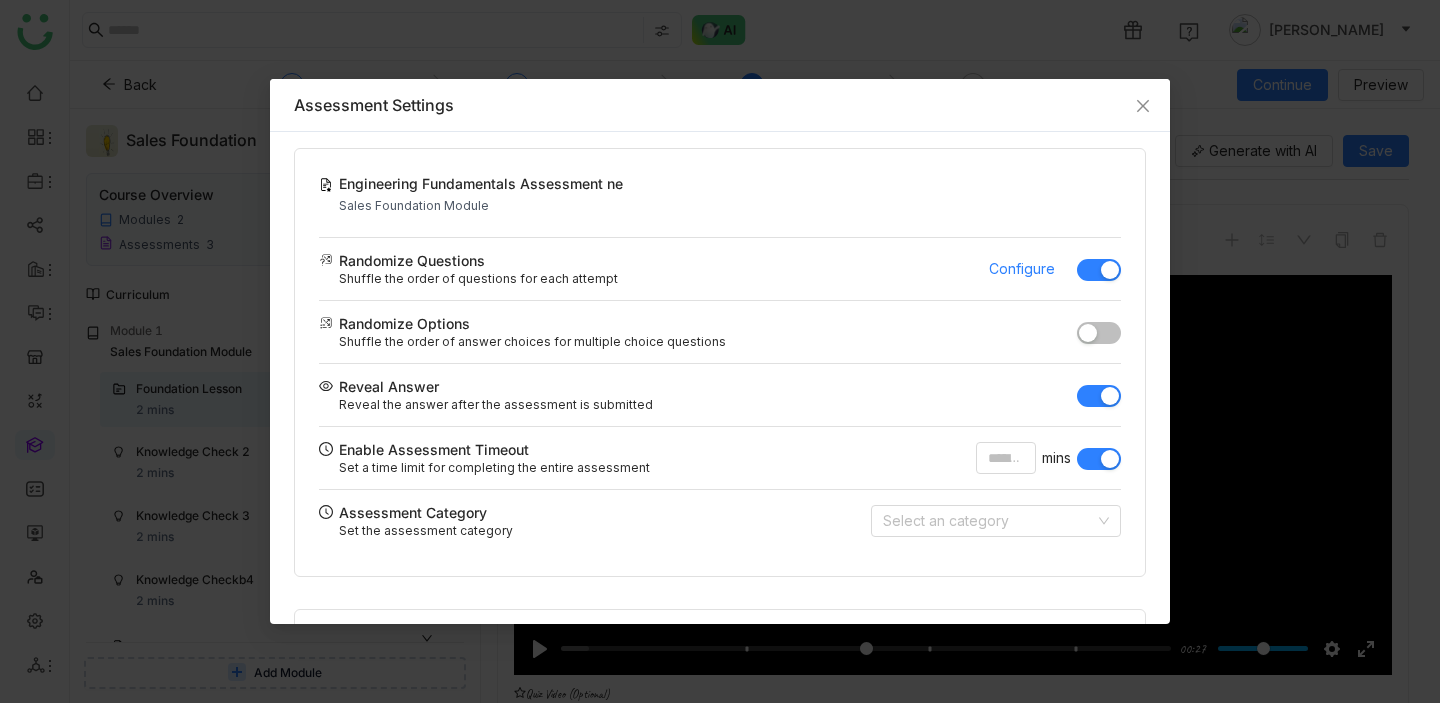 click on "Assessment Settings   Engineering Fundamentals Assessment ne   Sales Foundation Module
Randomize Questions   Shuffle the order of questions for each attempt  Configure
Randomize Options   Shuffle the order of answer choices for multiple choice questions   Reveal Answer   Reveal the answer after the assessment is submitted   Enable Assessment Timeout   Set a time limit for completing the entire assessment  *  mins   Assessment Category   Set the assessment category   Select an category   QA Team Knowledge Assessment   Sales Foundation Module
Randomize Questions   Shuffle the order of questions for each attempt  Configure
Randomize Options   Shuffle the order of answer choices for multiple choice questions   Reveal Answer   Reveal the answer after the assessment is submitted   Enable Assessment Timeout   Set a time limit for completing the entire assessment   Assessment Category   Set the assessment category   Assessment 1" at bounding box center [720, 351] 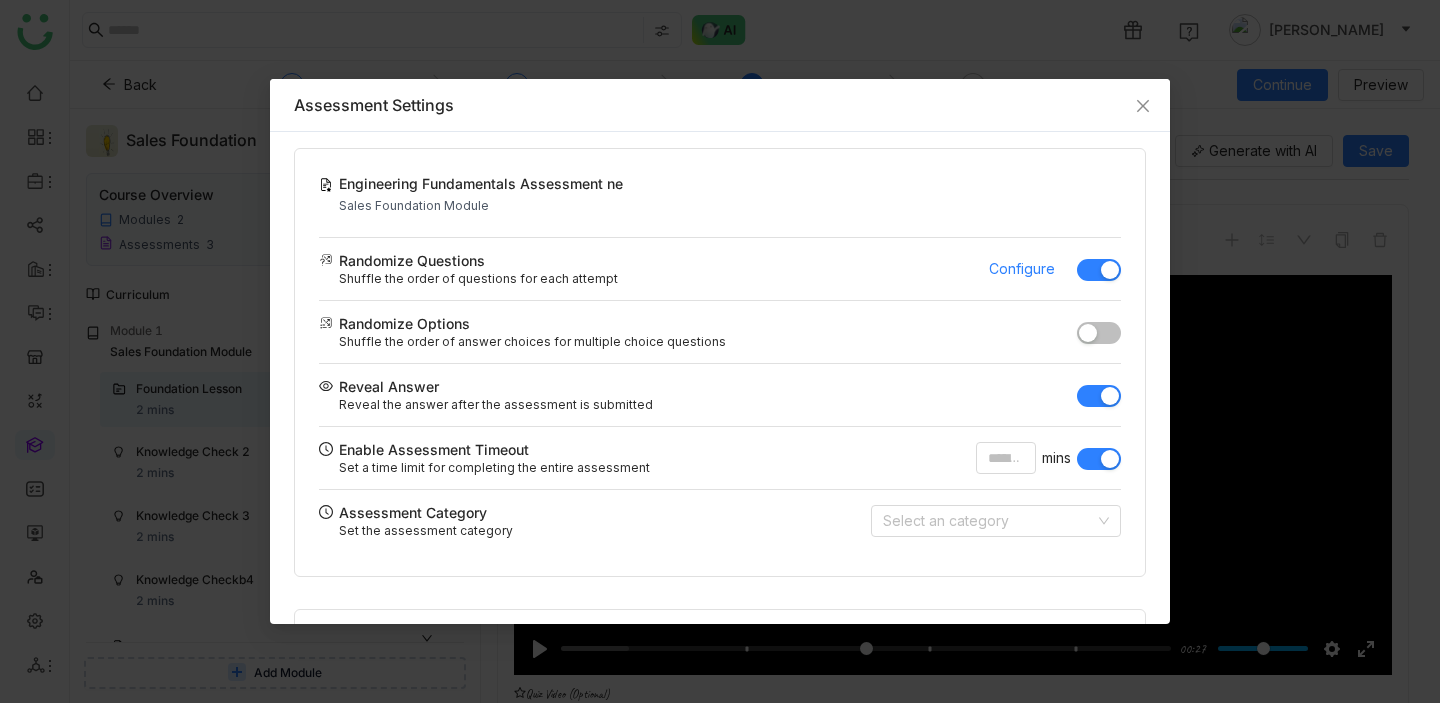 click on "Assessment Settings   Engineering Fundamentals Assessment ne   Sales Foundation Module
Randomize Questions   Shuffle the order of questions for each attempt  Configure
Randomize Options   Shuffle the order of answer choices for multiple choice questions   Reveal Answer   Reveal the answer after the assessment is submitted   Enable Assessment Timeout   Set a time limit for completing the entire assessment  *  mins   Assessment Category   Set the assessment category   Select an category   QA Team Knowledge Assessment   Sales Foundation Module
Randomize Questions   Shuffle the order of questions for each attempt  Configure
Randomize Options   Shuffle the order of answer choices for multiple choice questions   Reveal Answer   Reveal the answer after the assessment is submitted   Enable Assessment Timeout   Set a time limit for completing the entire assessment   Assessment Category   Set the assessment category   Assessment 1" at bounding box center [720, 351] 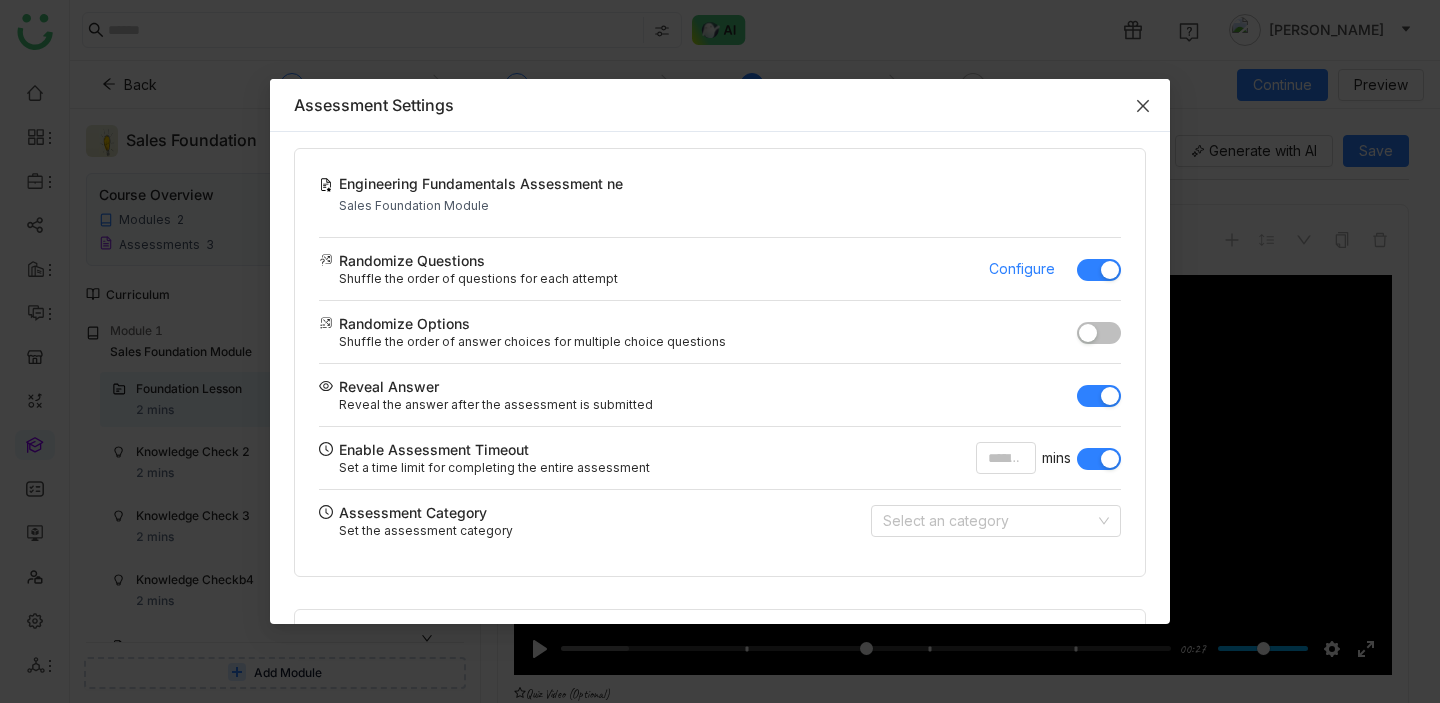 click 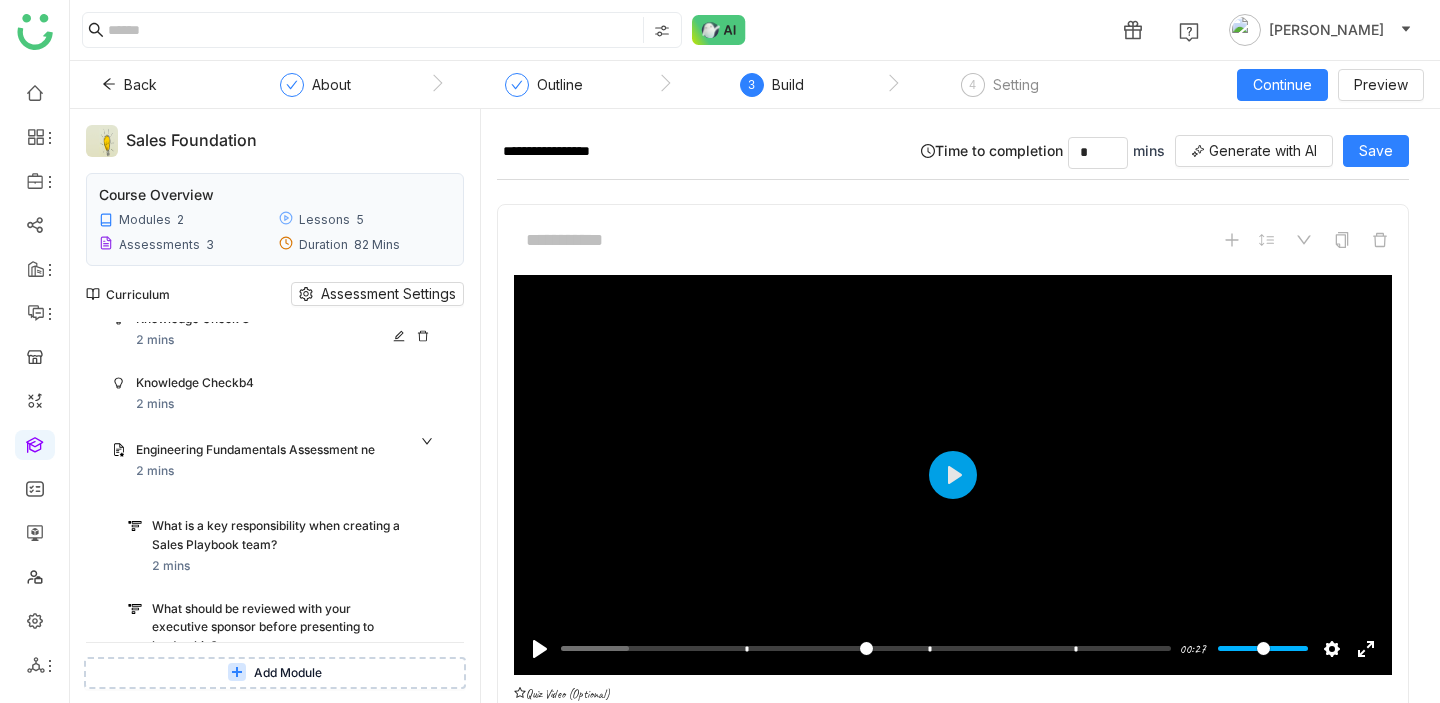 scroll, scrollTop: 208, scrollLeft: 0, axis: vertical 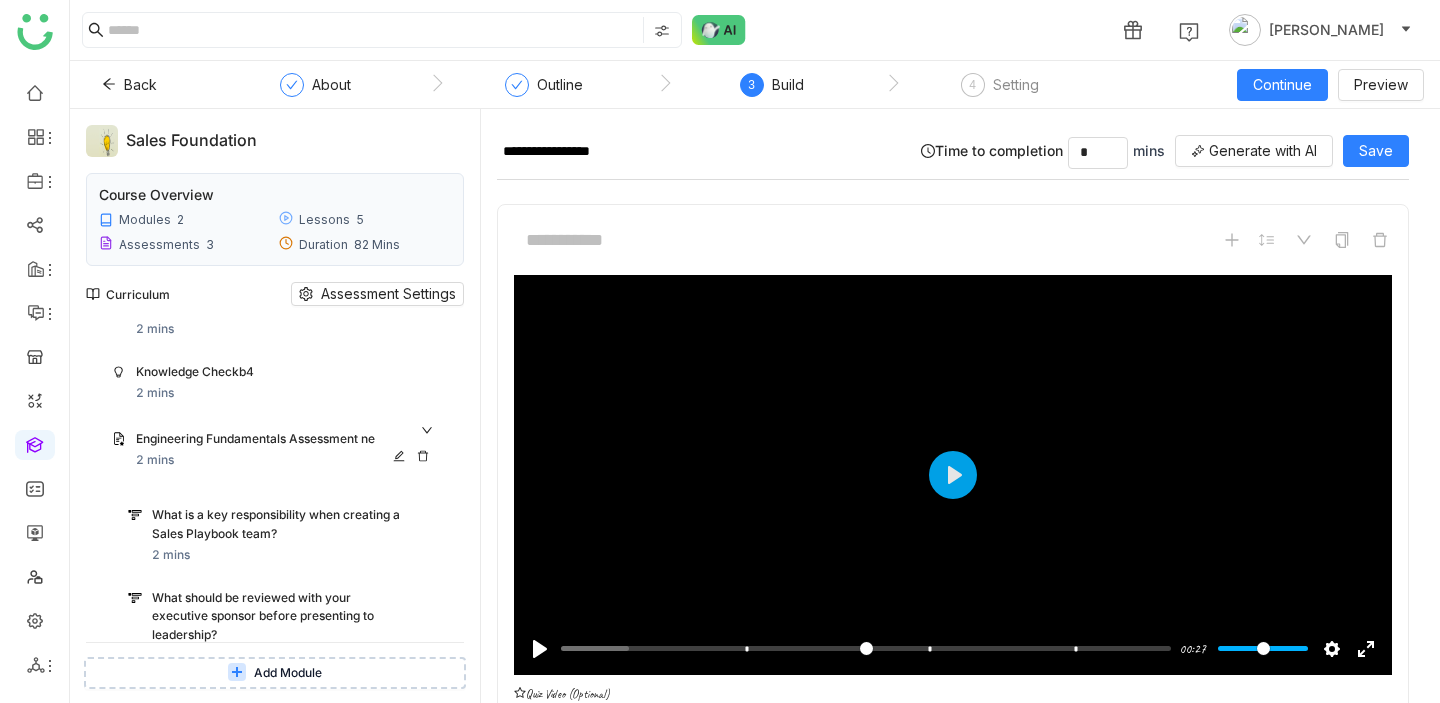 click 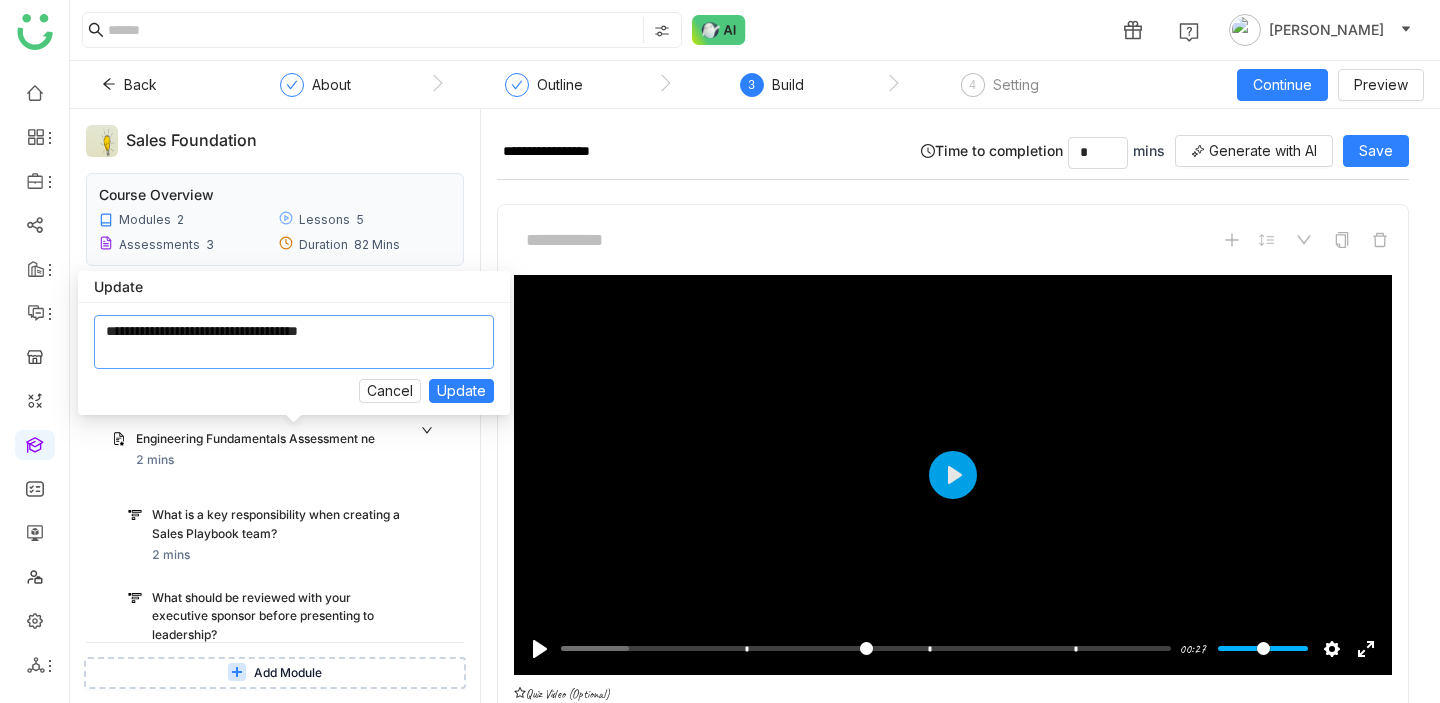 click at bounding box center (294, 342) 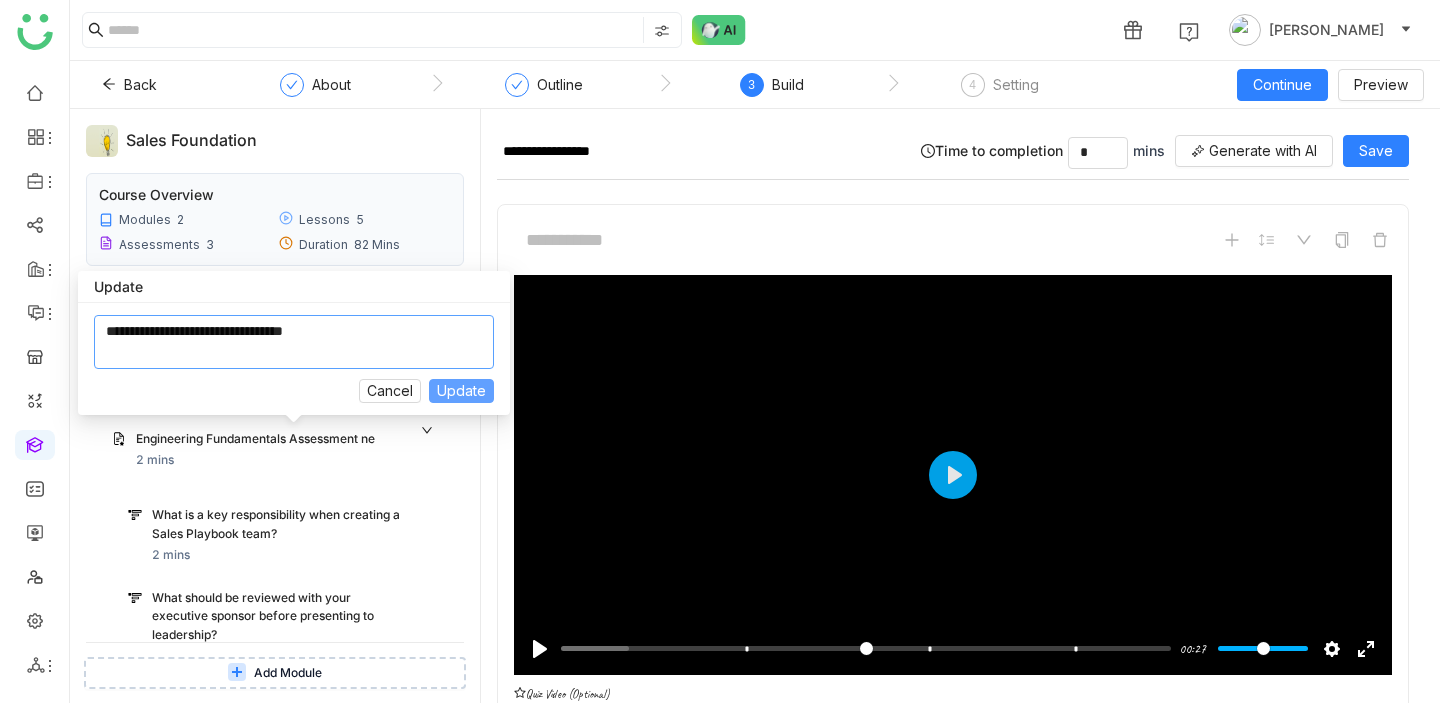 type on "**********" 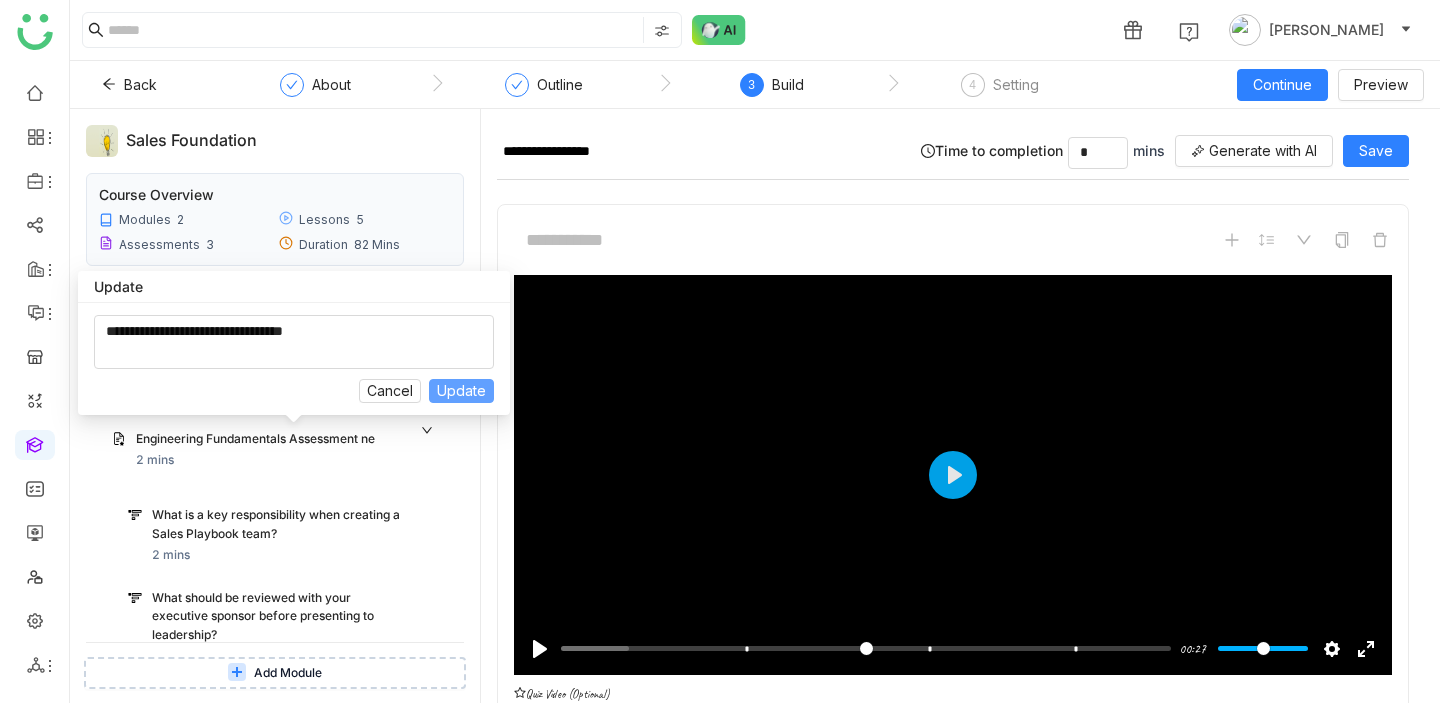 click on "Update" at bounding box center [461, 391] 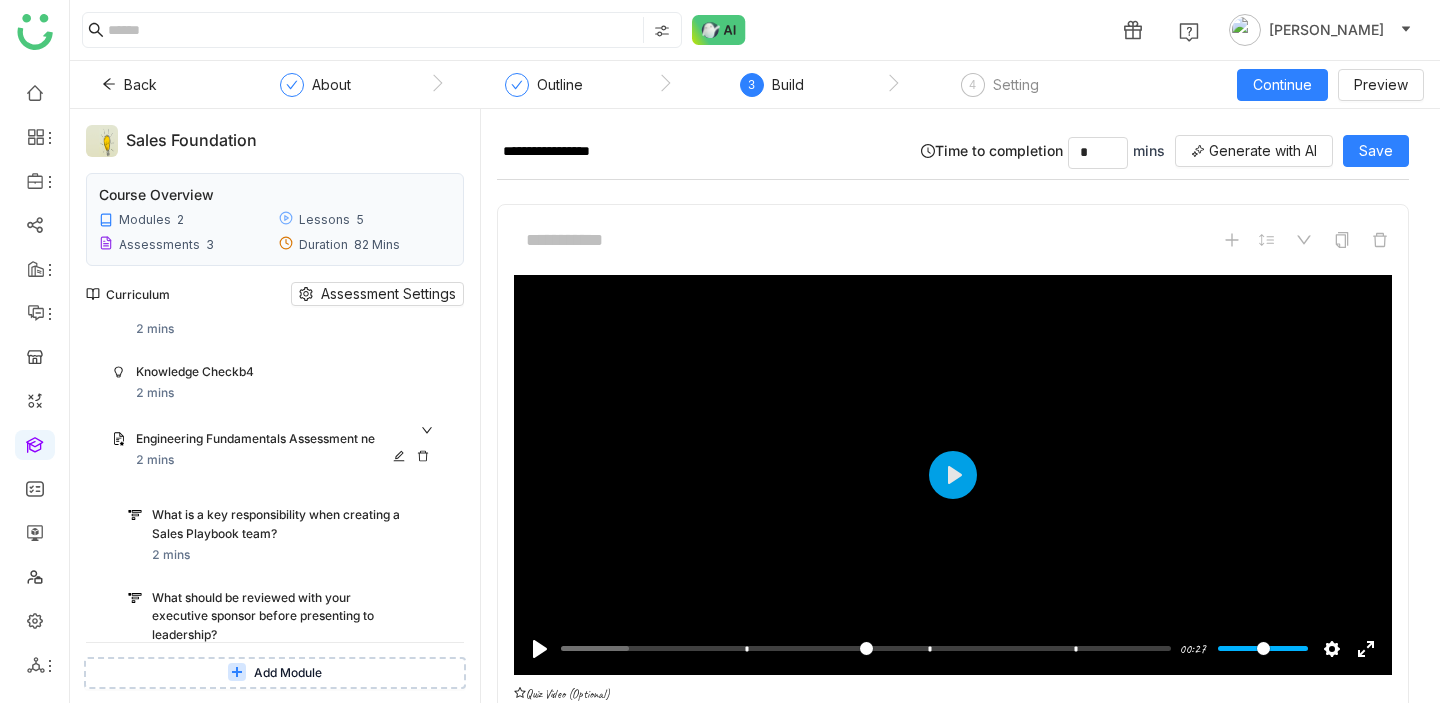 click on "Engineering Fundamentals Assessment ne   2 mins" at bounding box center (286, 450) 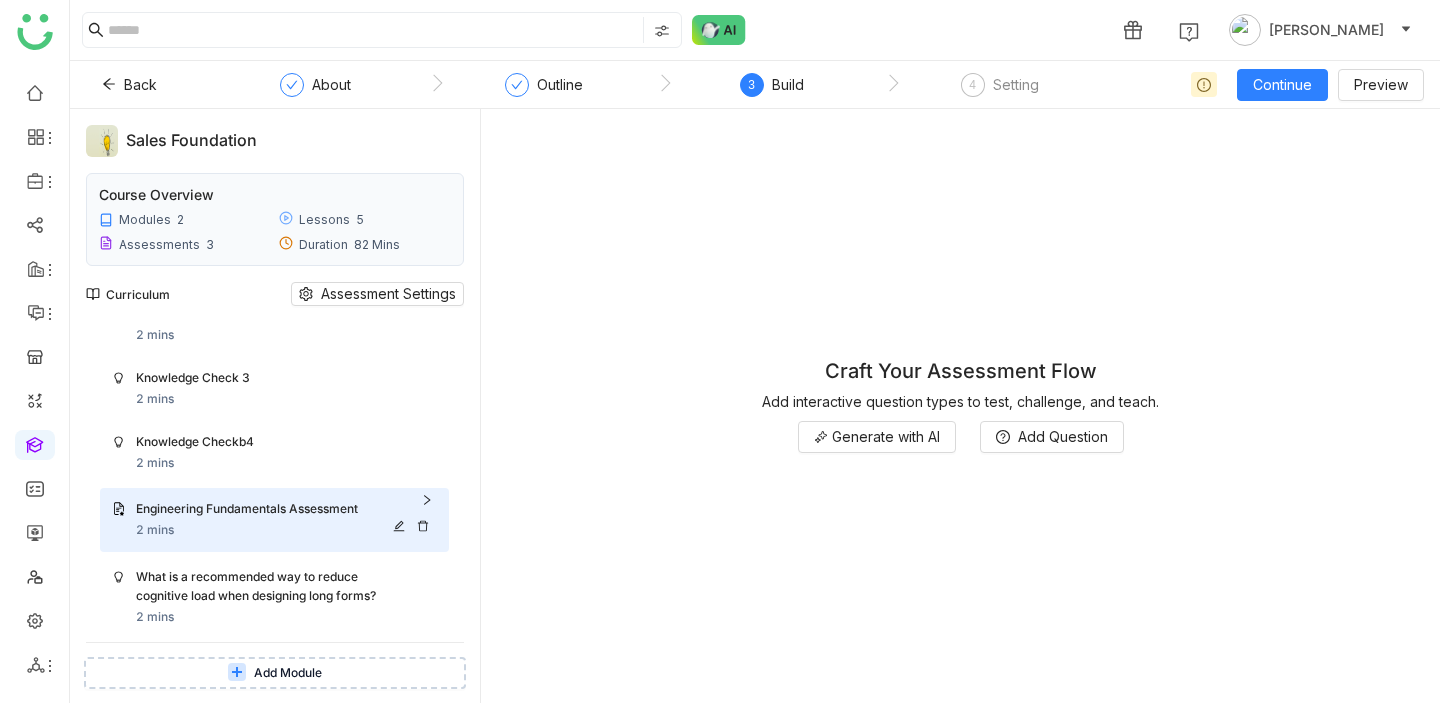 scroll, scrollTop: 0, scrollLeft: 0, axis: both 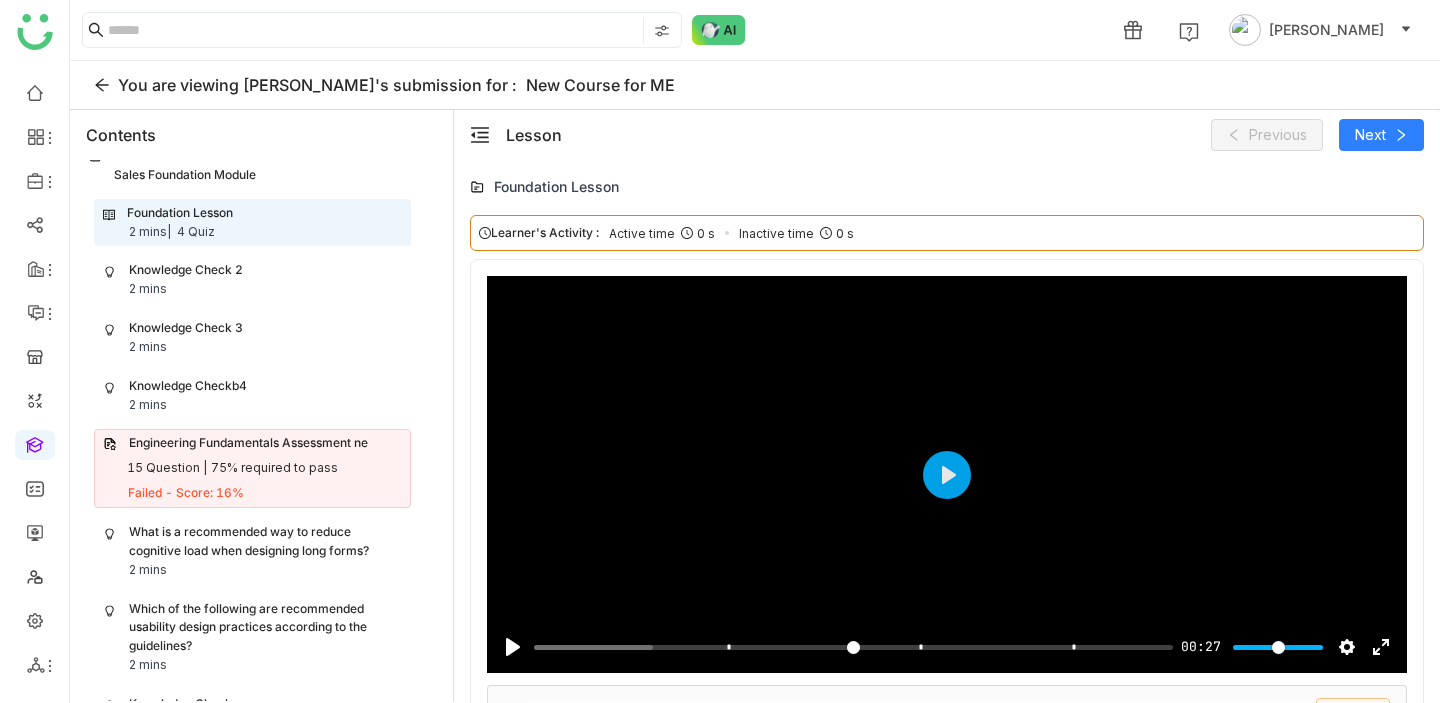 click on "Engineering Fundamentals Assessment ne" 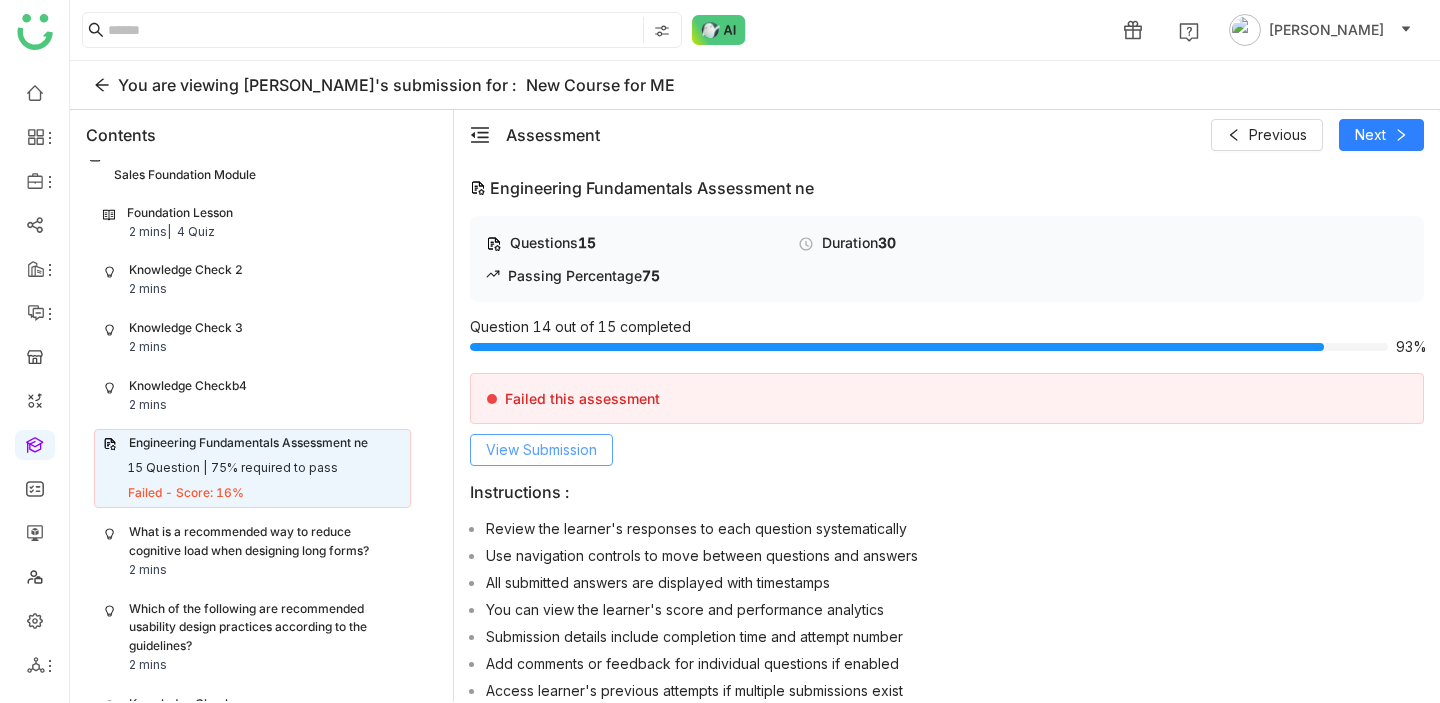 click on "View Submission" 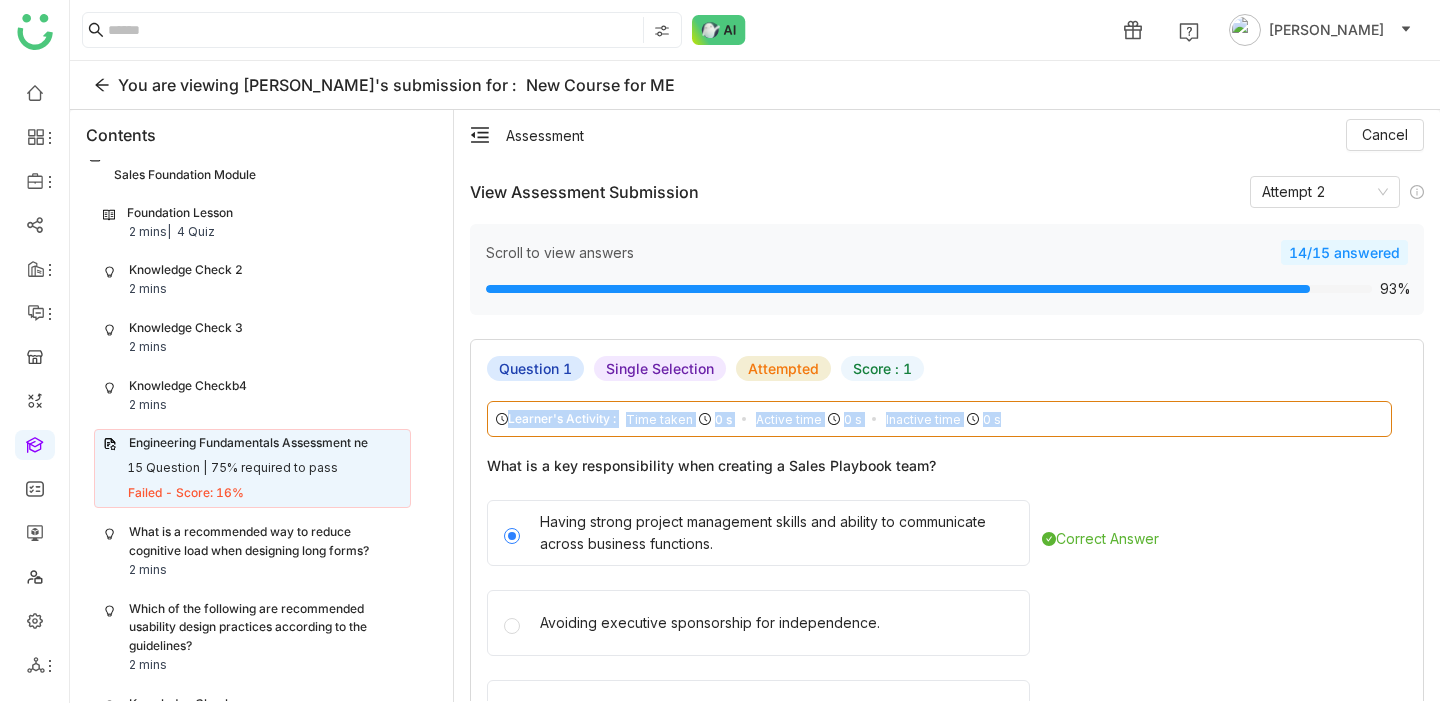 drag, startPoint x: 491, startPoint y: 411, endPoint x: 1158, endPoint y: 442, distance: 667.72 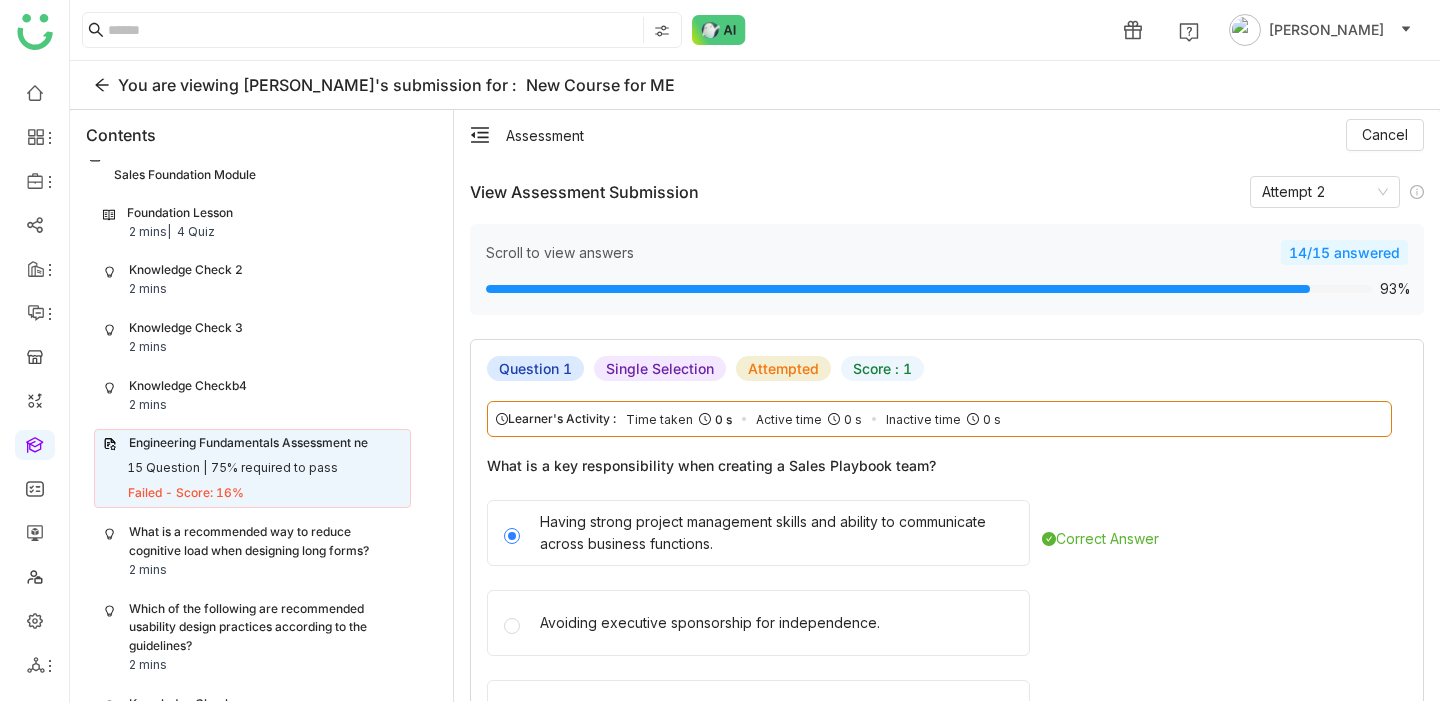 click on "Learner's Activity :  Time taken 0 s Active time  0 s Inactive time 0 s" 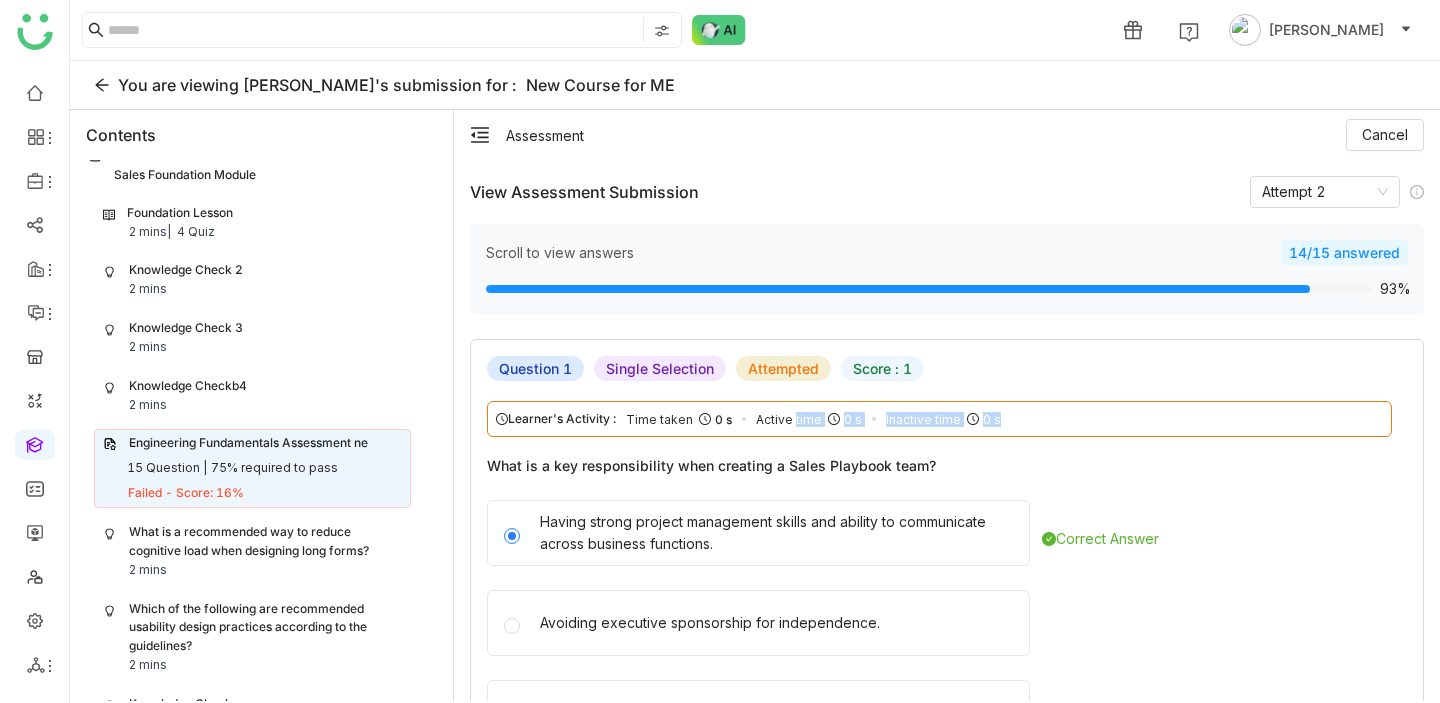 drag, startPoint x: 794, startPoint y: 420, endPoint x: 1078, endPoint y: 422, distance: 284.00705 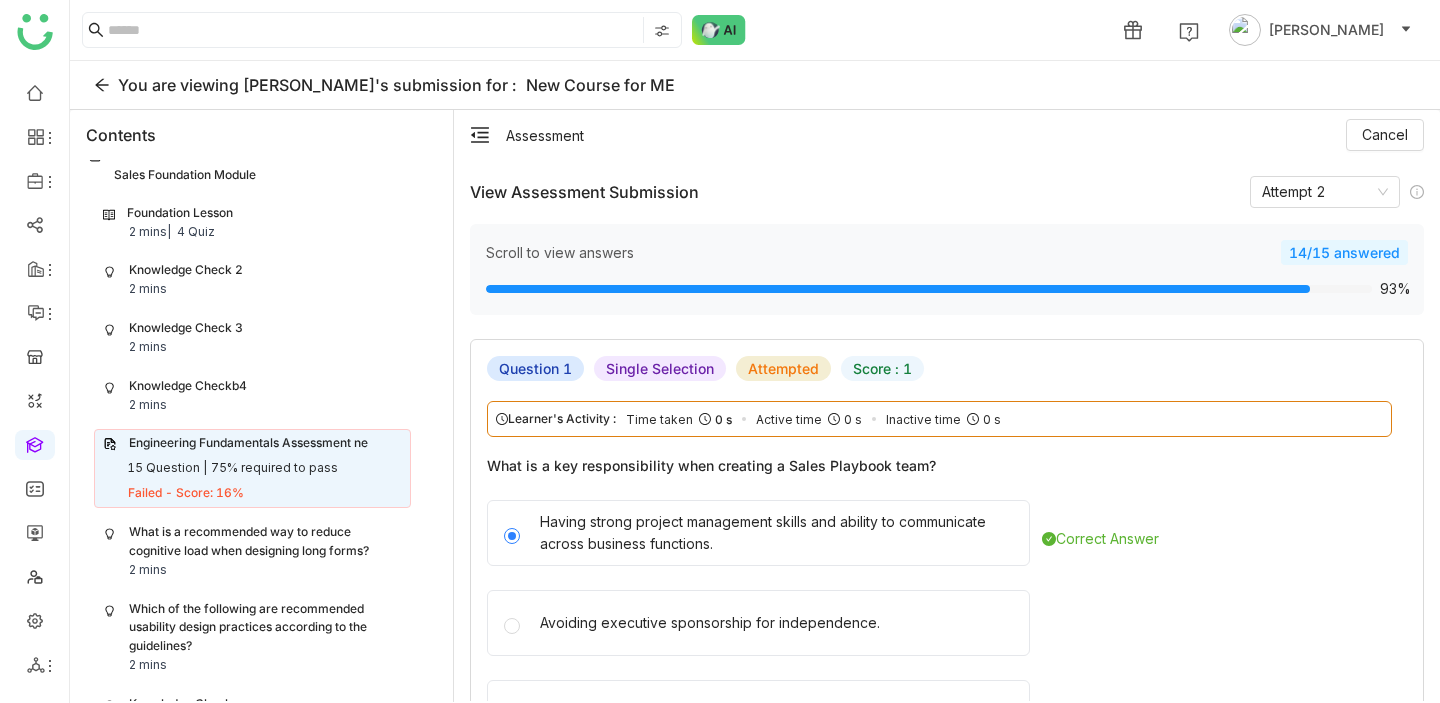 drag, startPoint x: 484, startPoint y: 402, endPoint x: 489, endPoint y: 433, distance: 31.400637 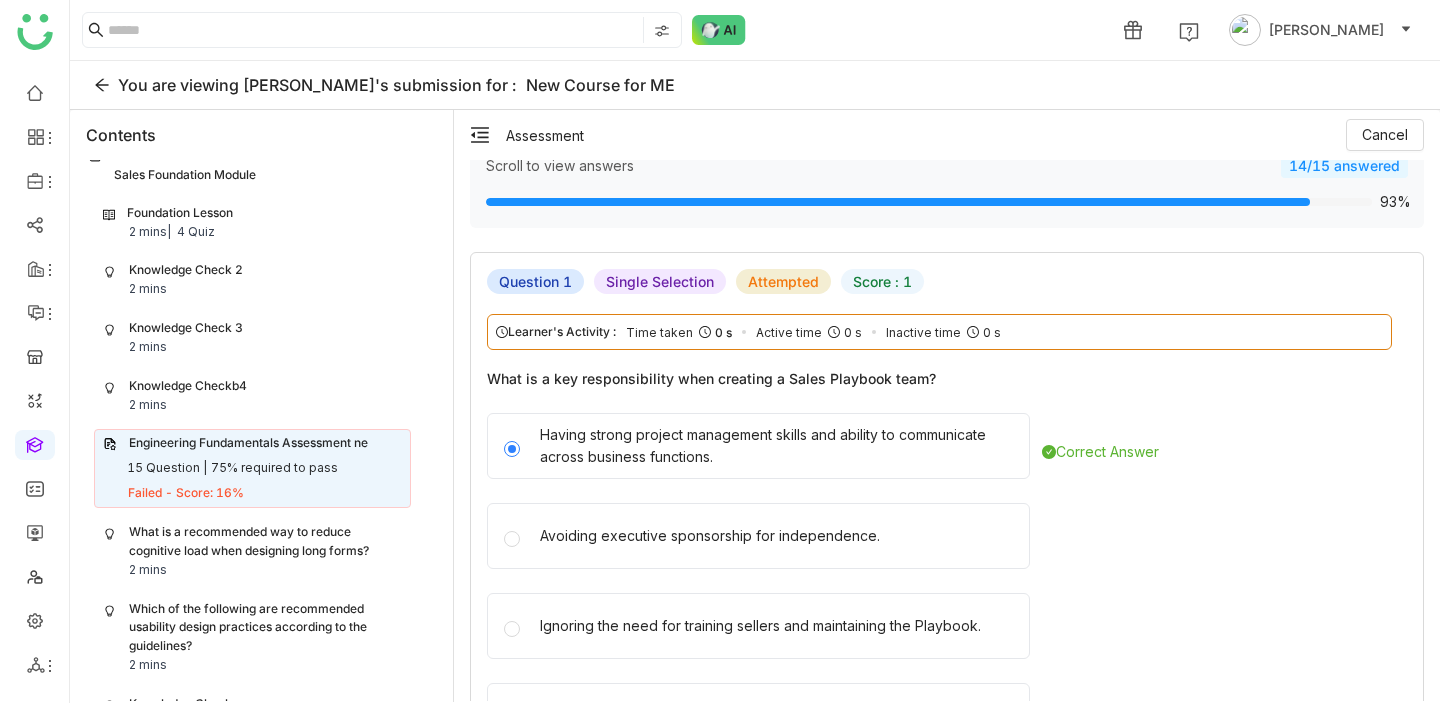 scroll, scrollTop: 117, scrollLeft: 0, axis: vertical 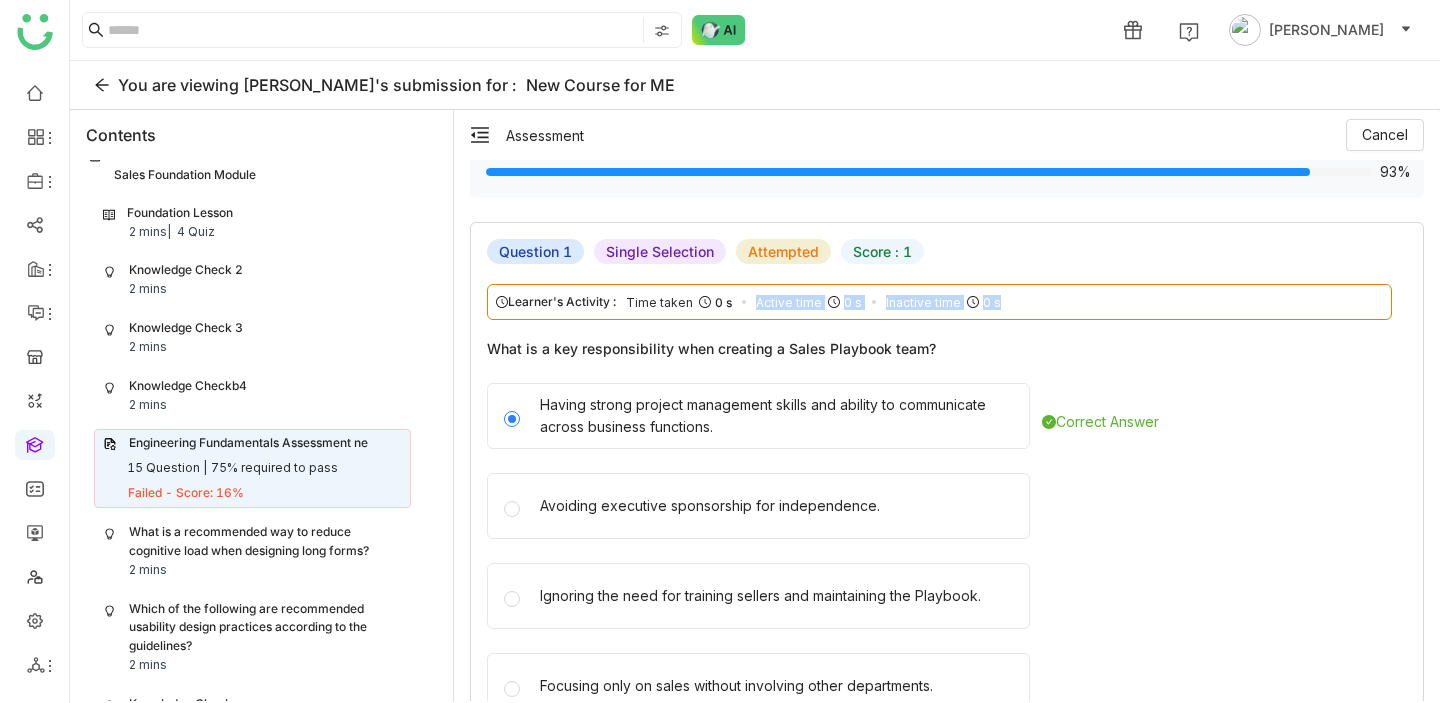 drag, startPoint x: 755, startPoint y: 300, endPoint x: 1013, endPoint y: 305, distance: 258.04843 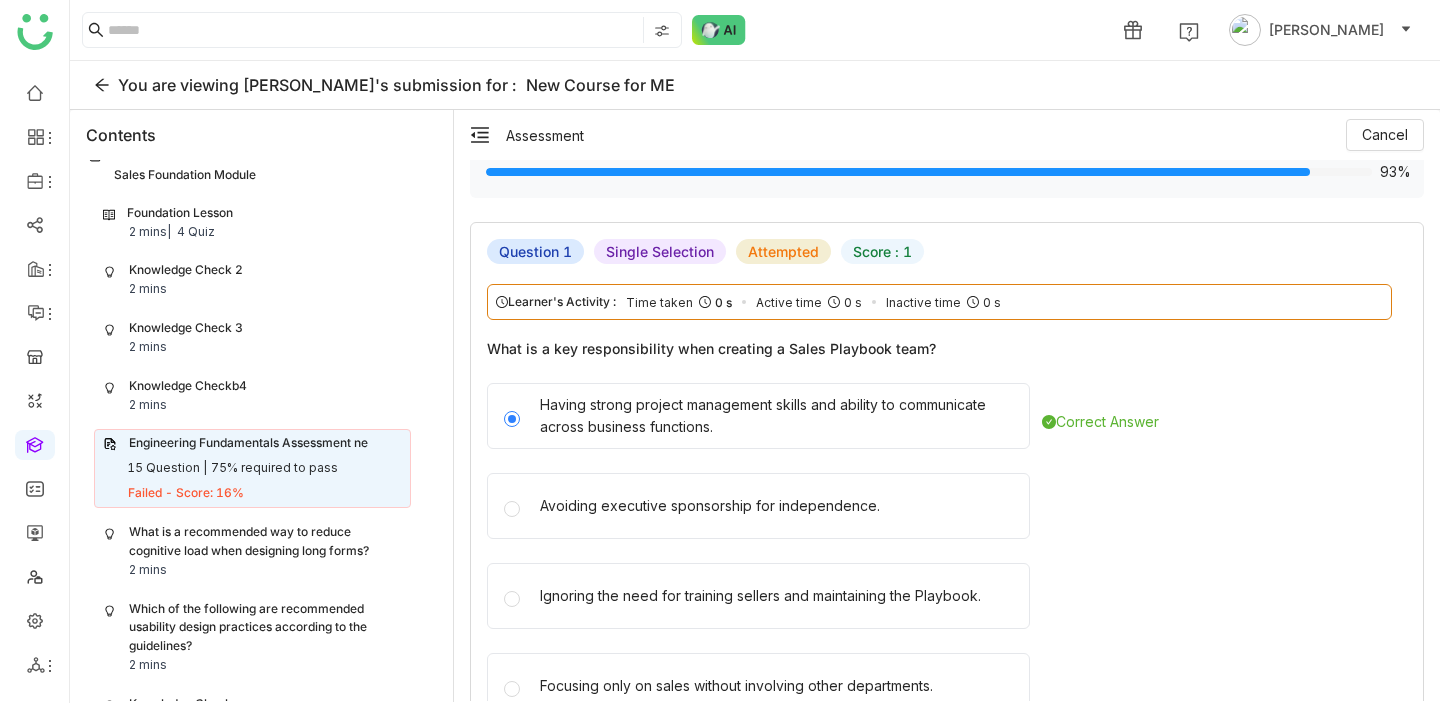 drag, startPoint x: 622, startPoint y: 299, endPoint x: 730, endPoint y: 299, distance: 108 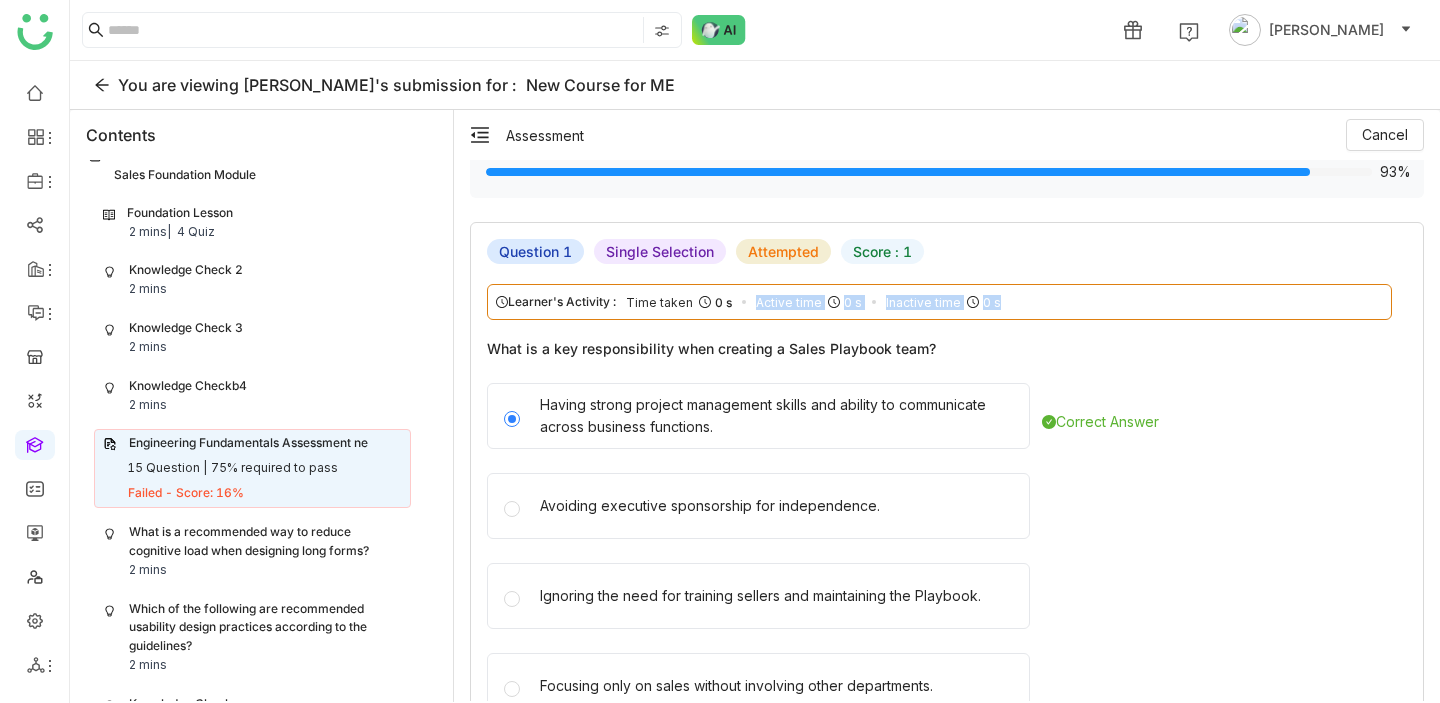 drag, startPoint x: 750, startPoint y: 293, endPoint x: 1018, endPoint y: 315, distance: 268.90146 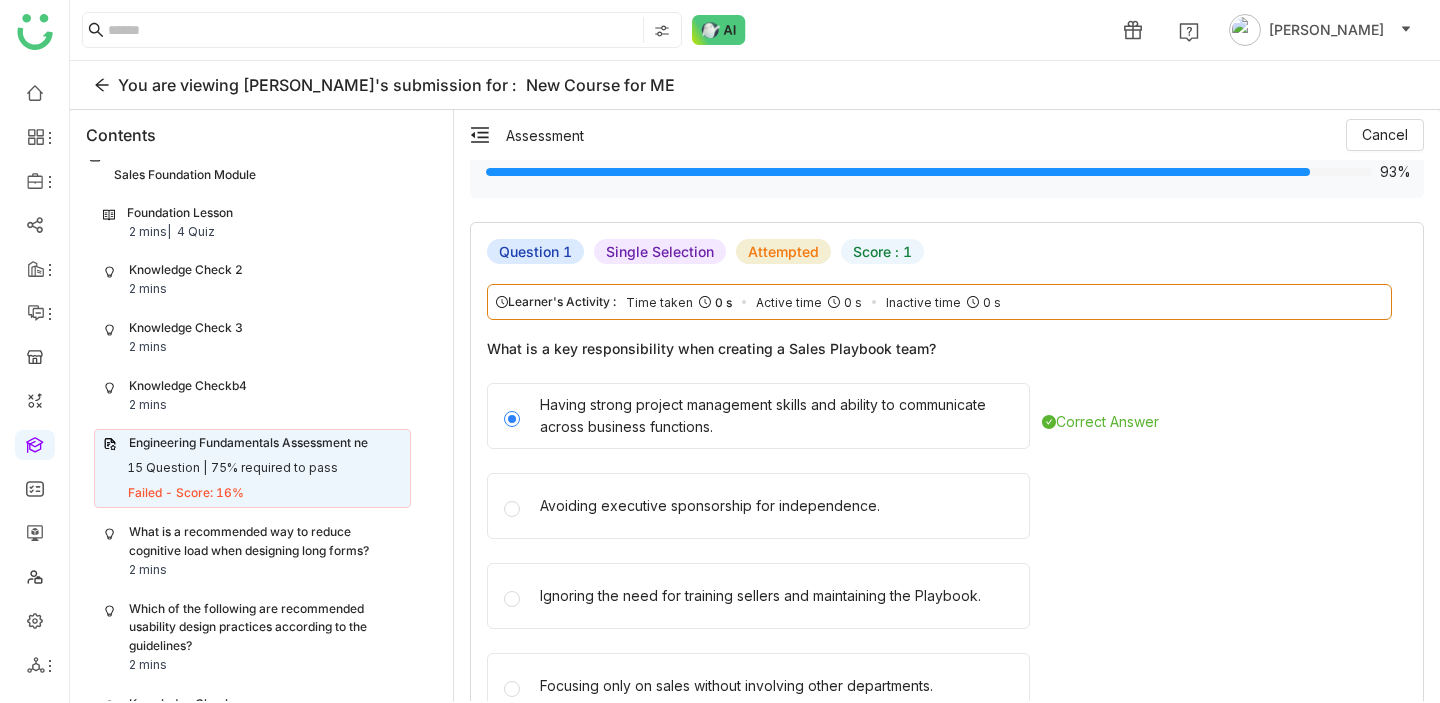 click on "Active time" 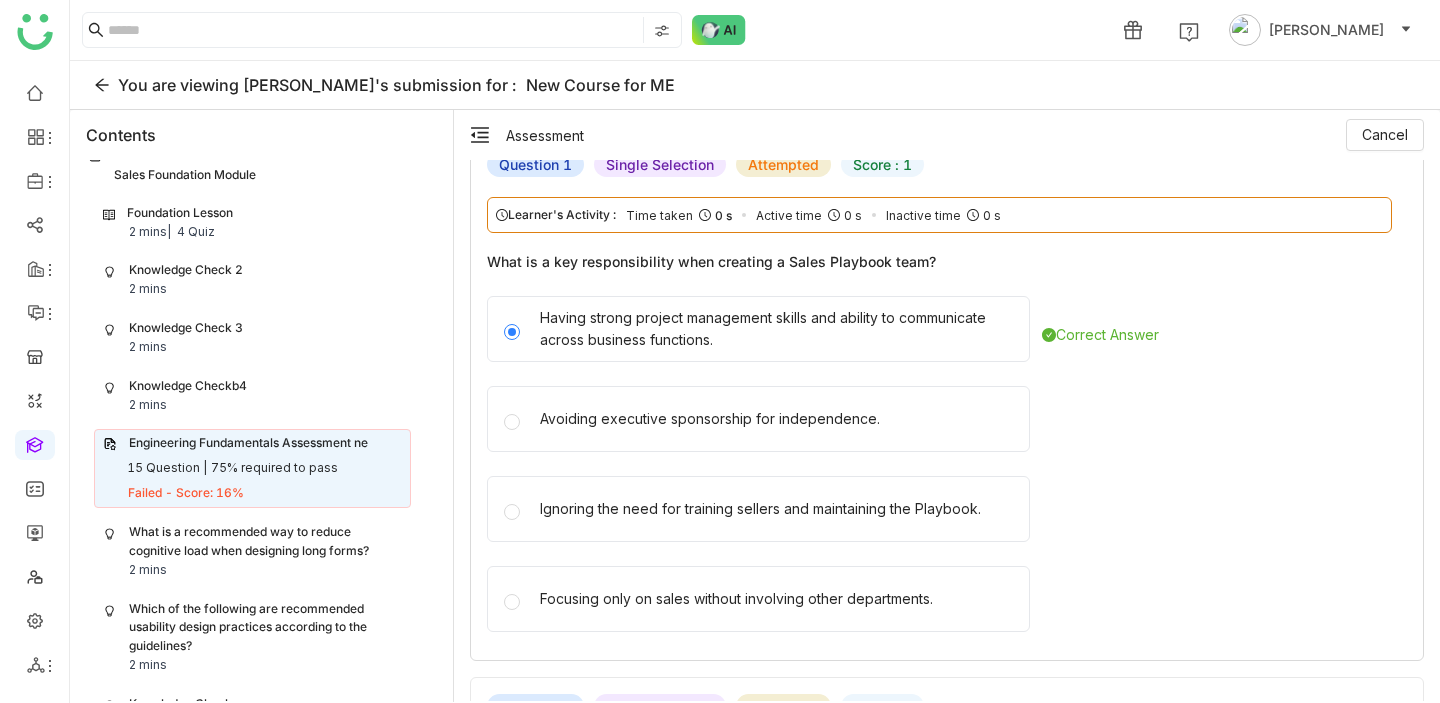 scroll, scrollTop: 206, scrollLeft: 0, axis: vertical 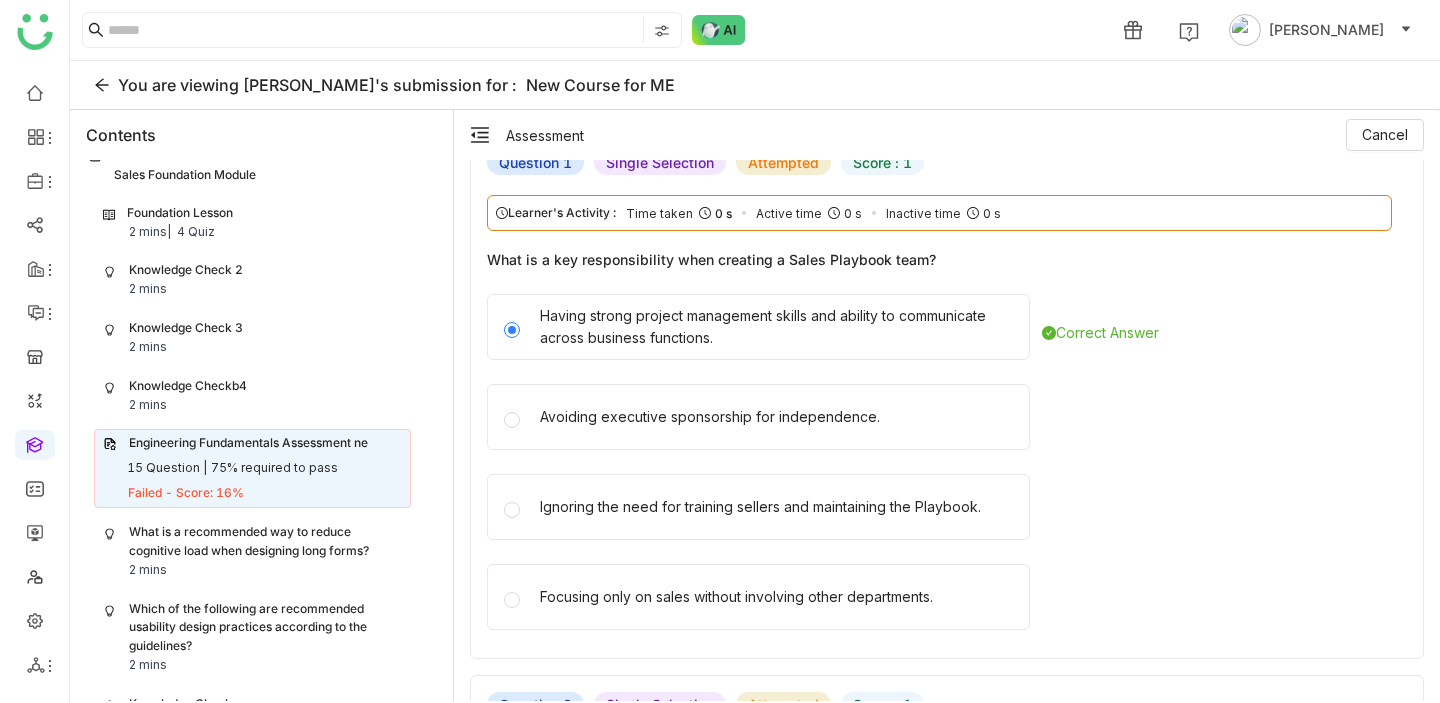 click at bounding box center [35, 443] 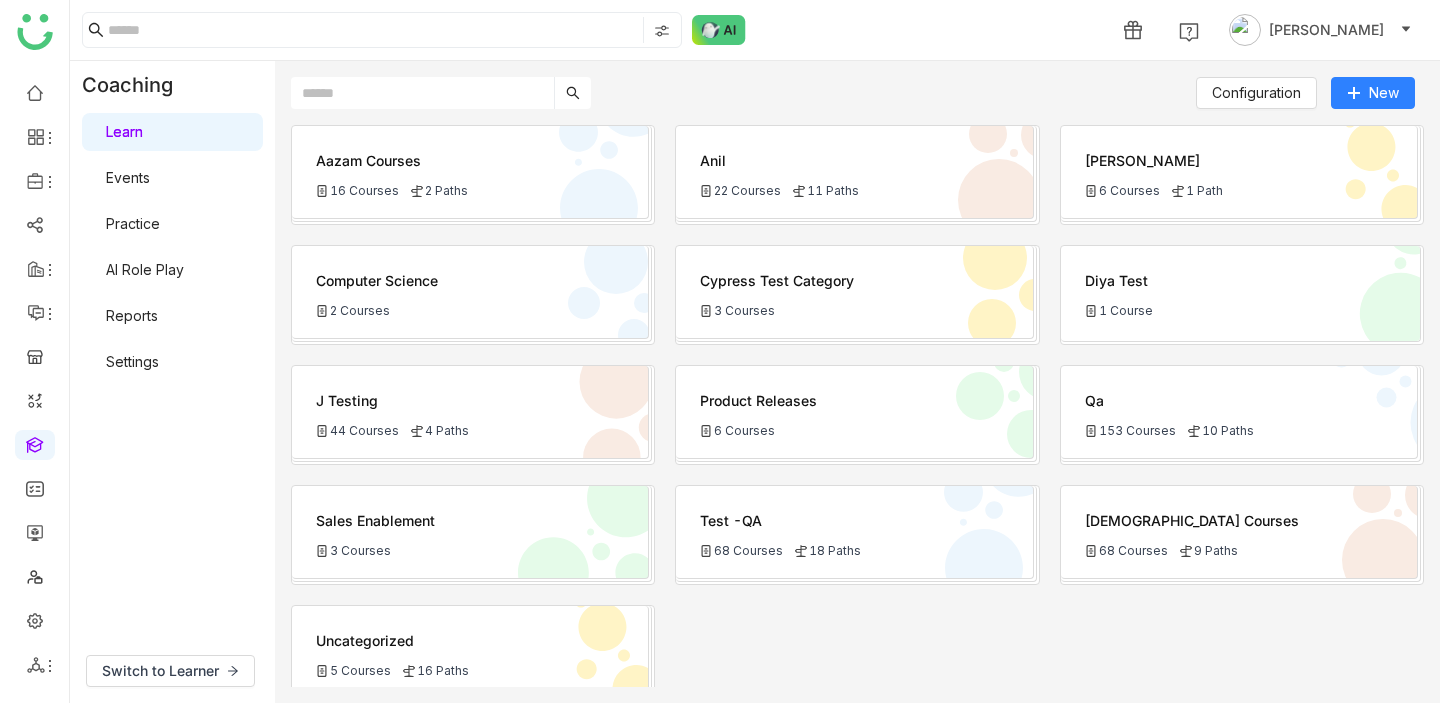 click on "Settings" at bounding box center (132, 361) 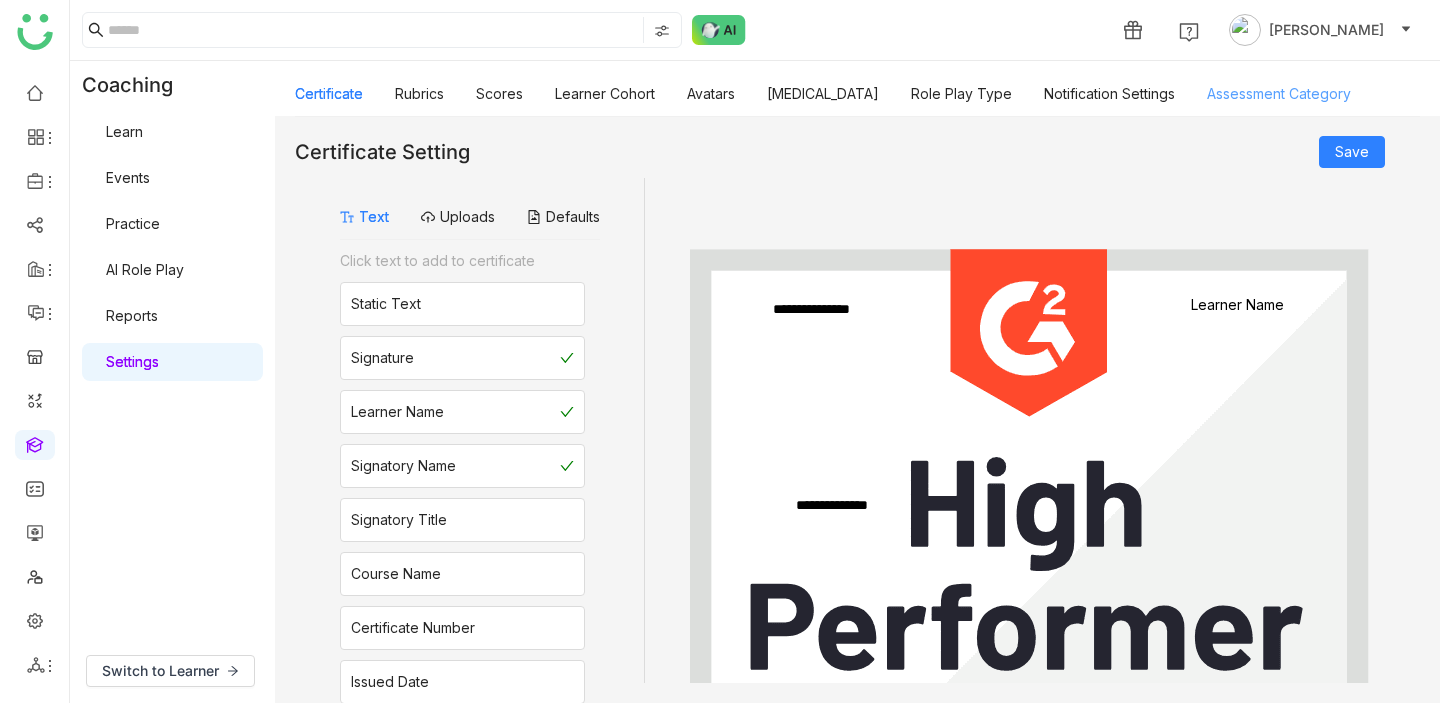 click on "Assessment Category" at bounding box center [1279, 93] 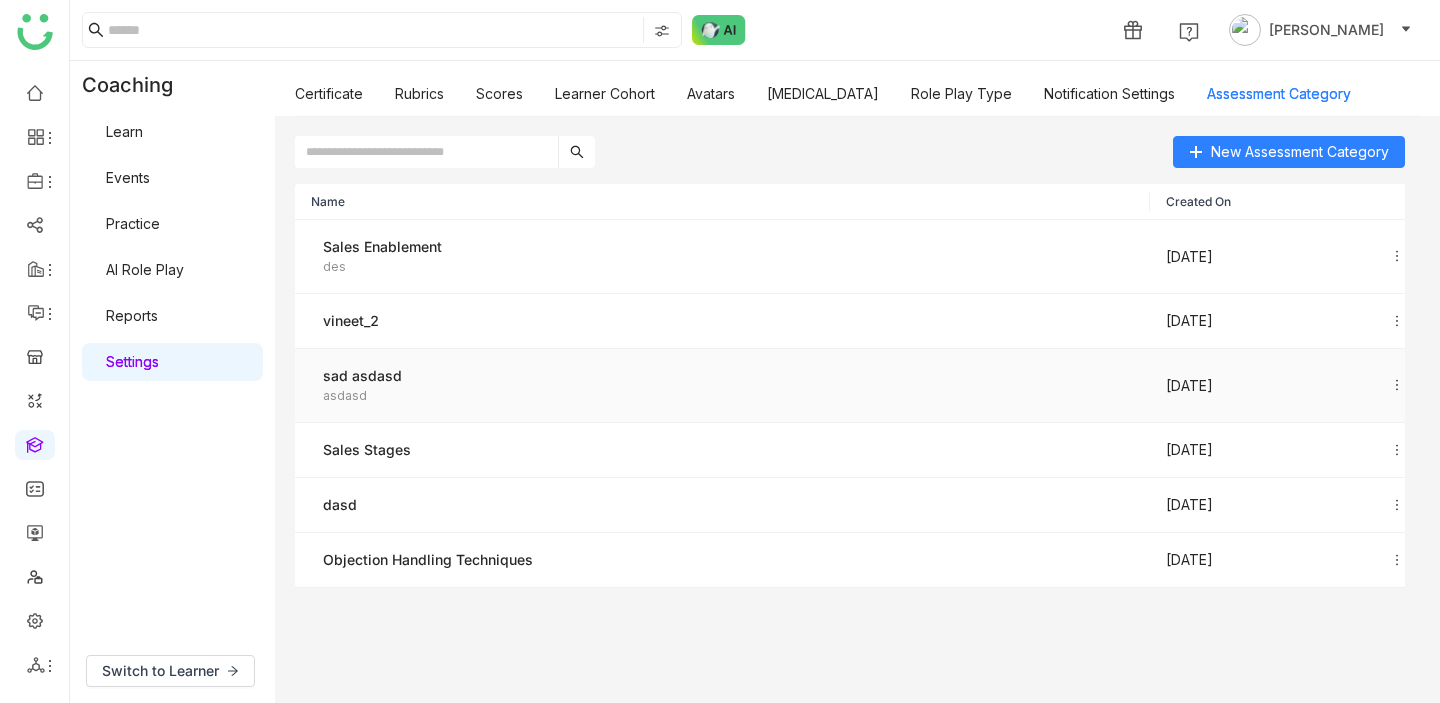 click on "sad asdasd  asdasd" 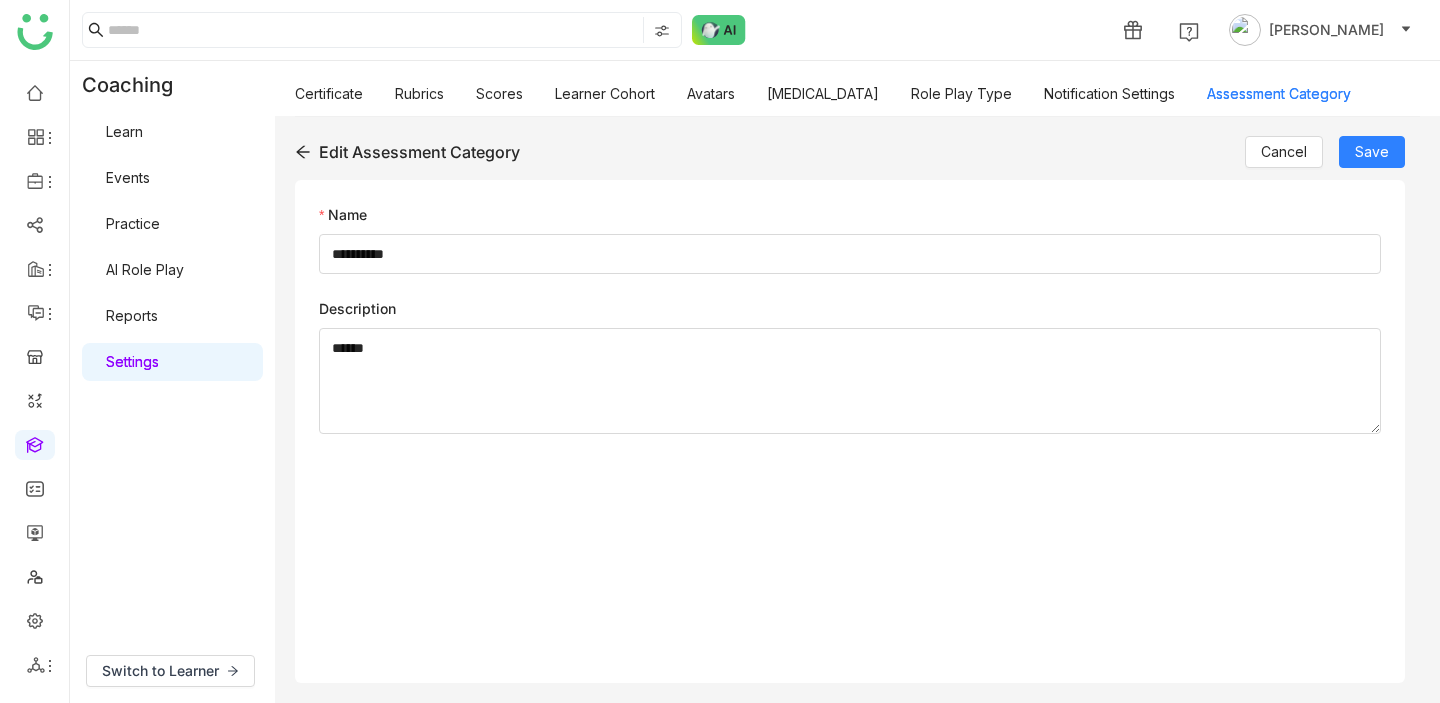 click 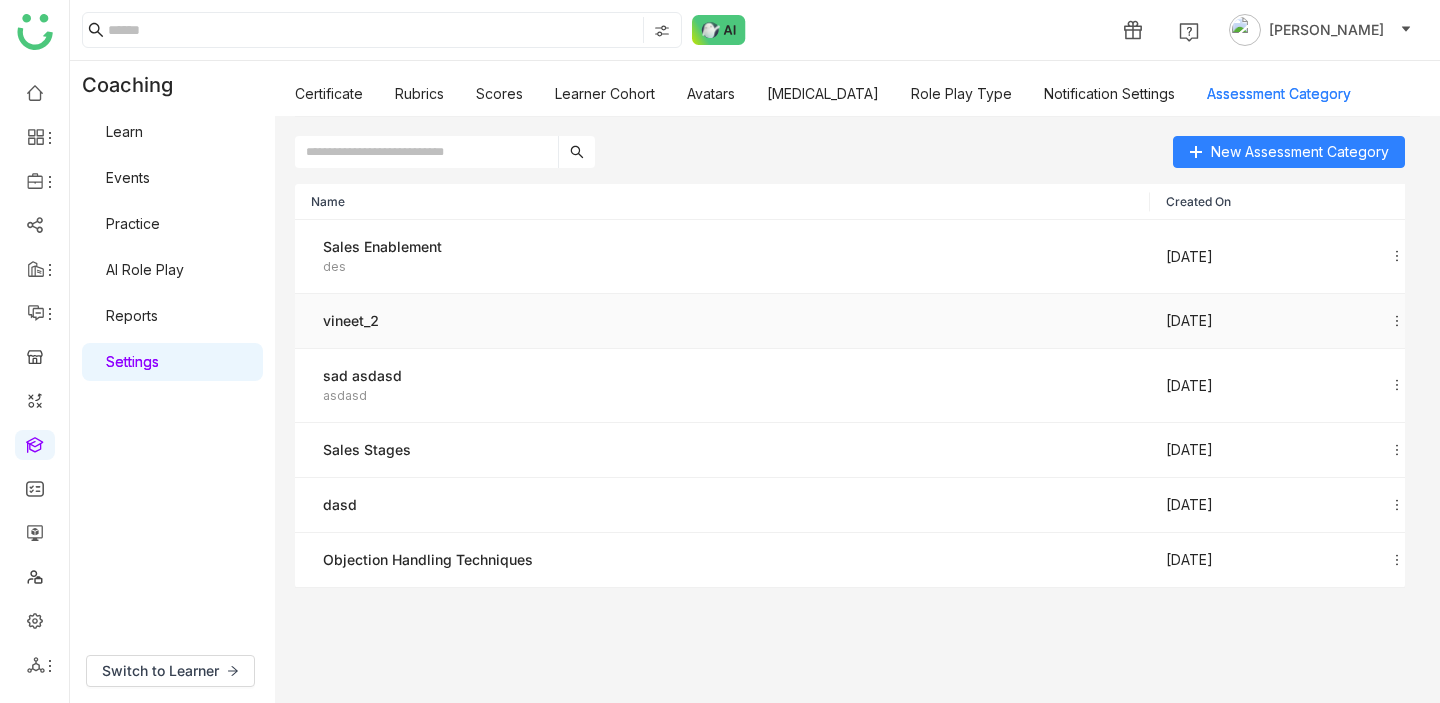 click on "Jul 15, 2025" 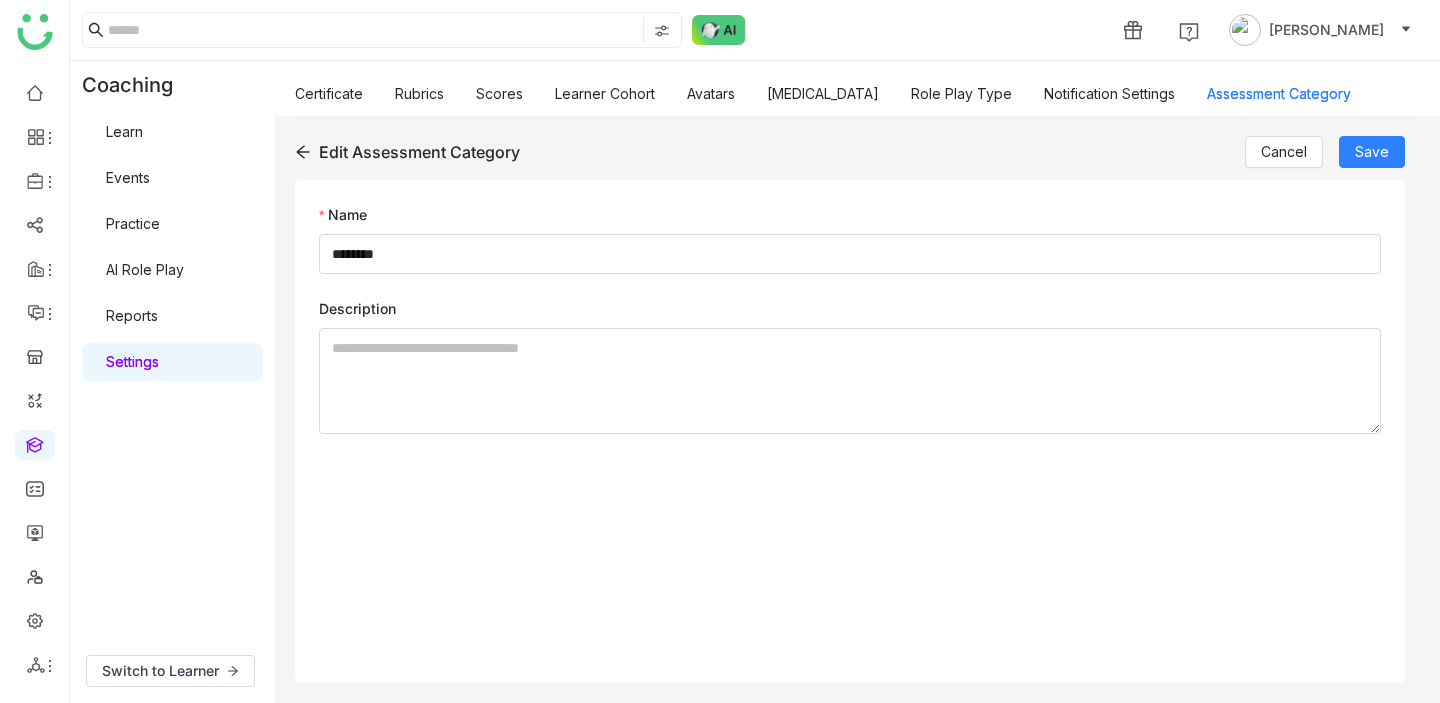 click 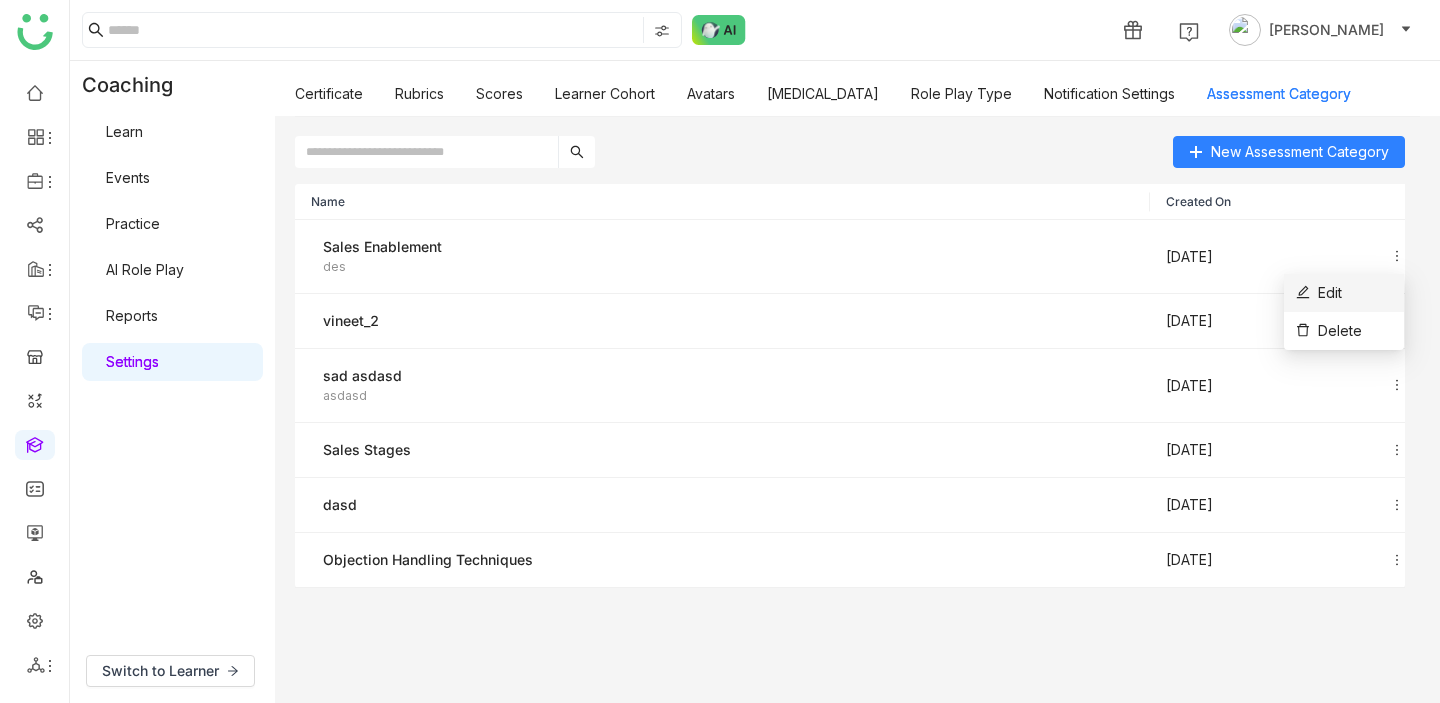 click on "Edit" at bounding box center [1344, 293] 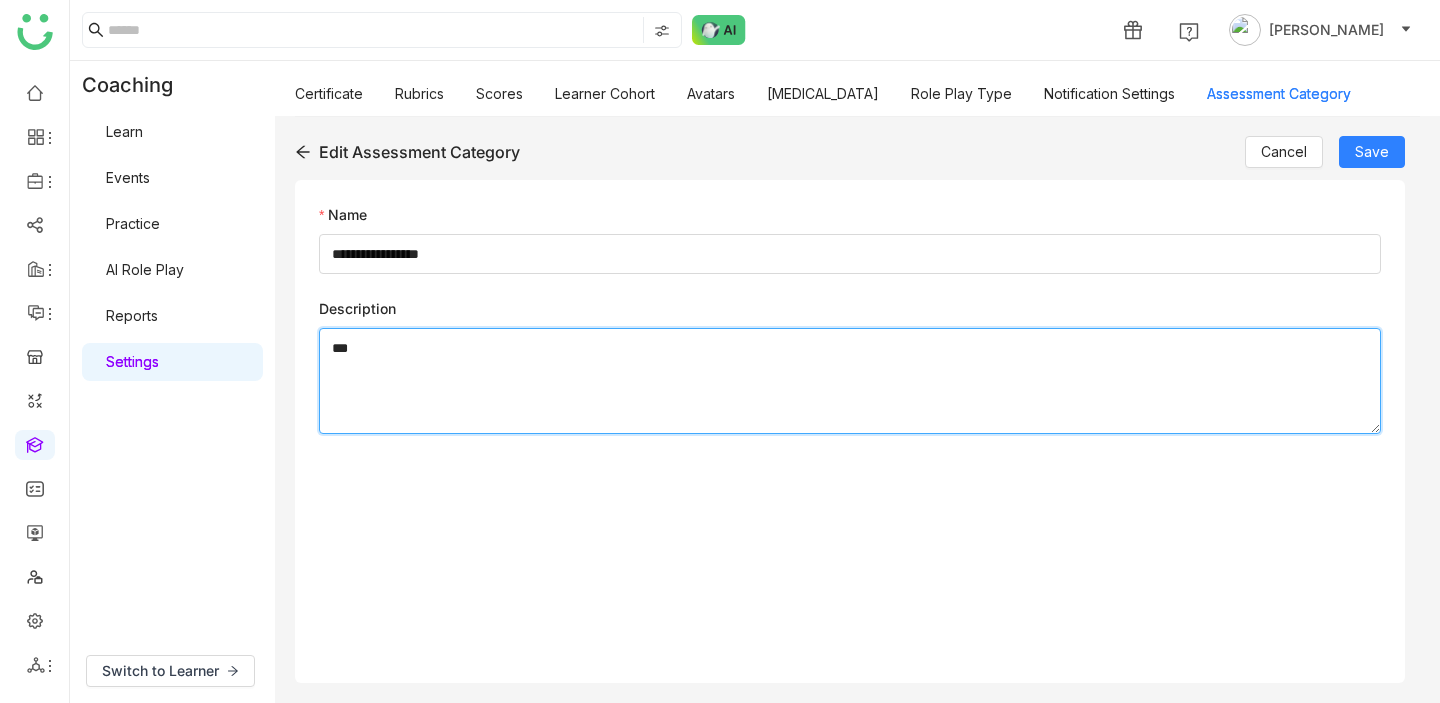 click on "***" 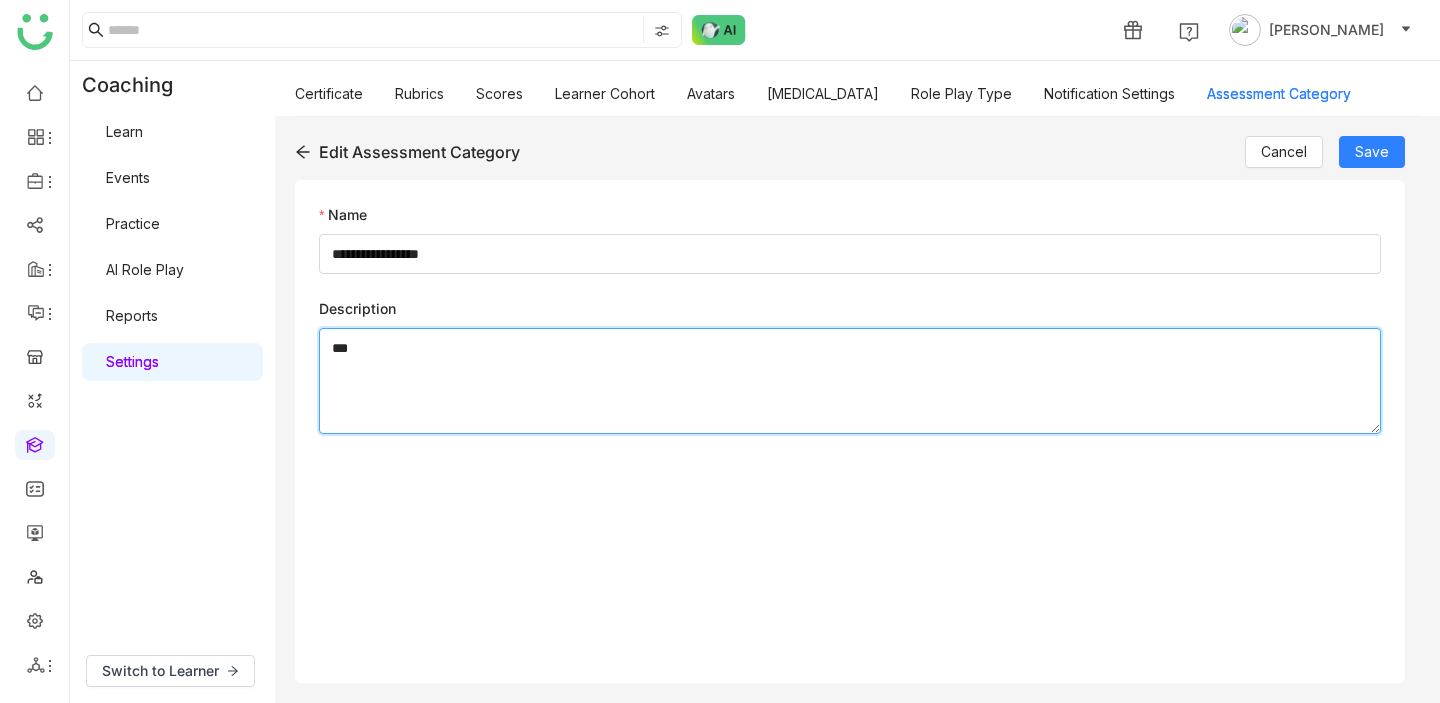 type on "*" 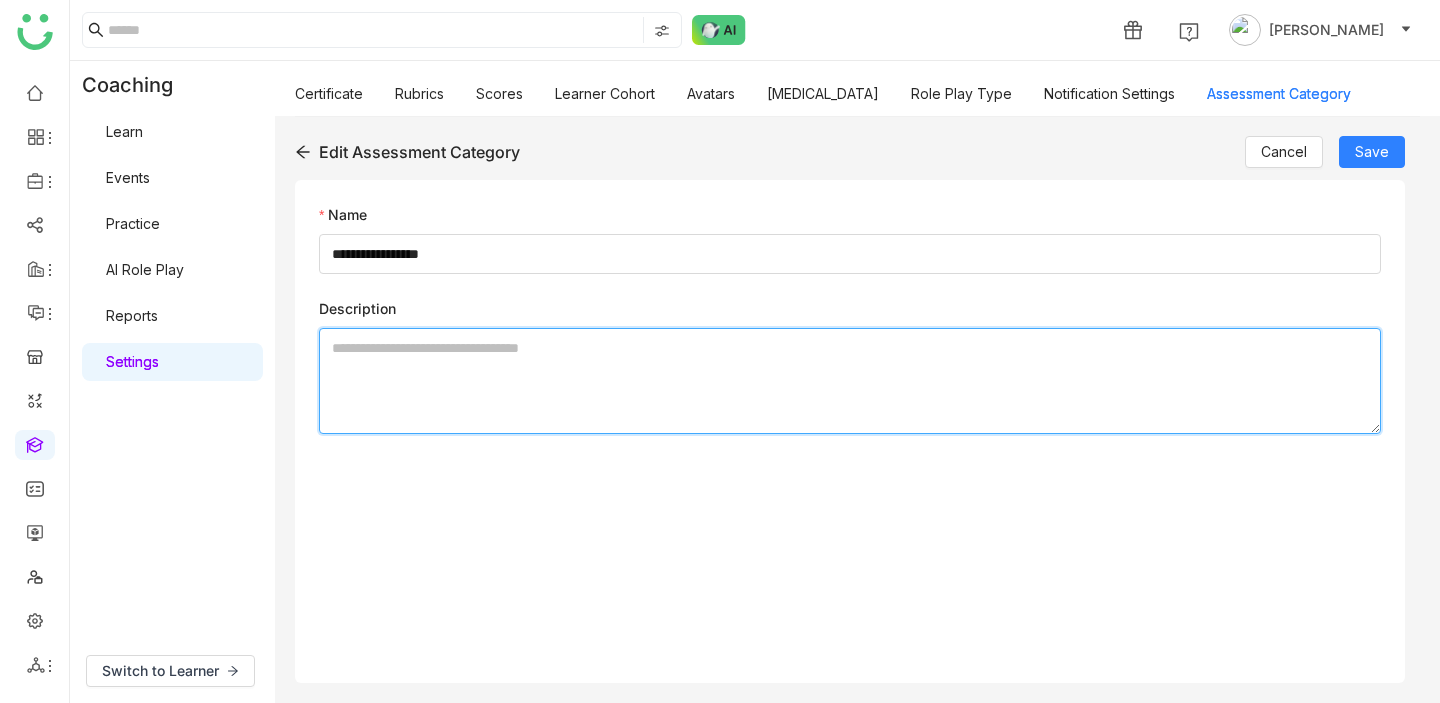 click 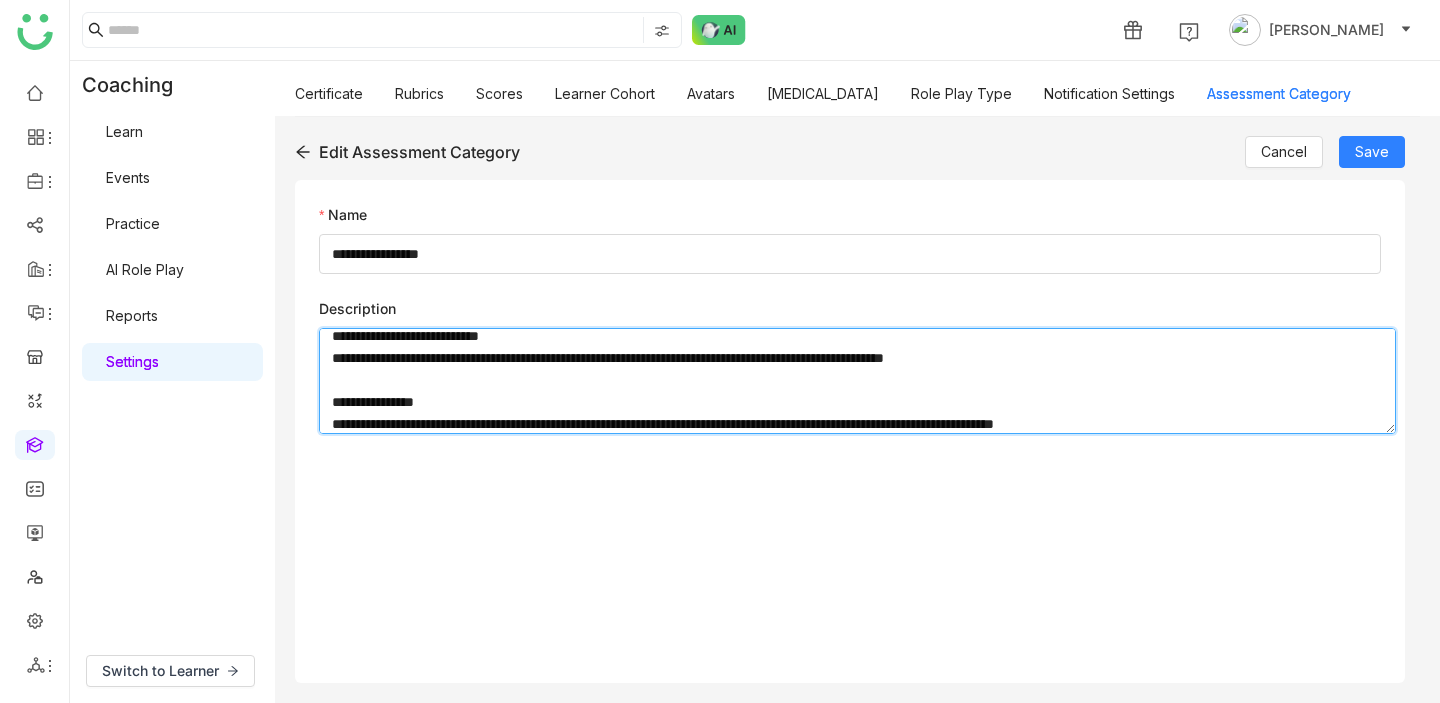 scroll, scrollTop: 0, scrollLeft: 0, axis: both 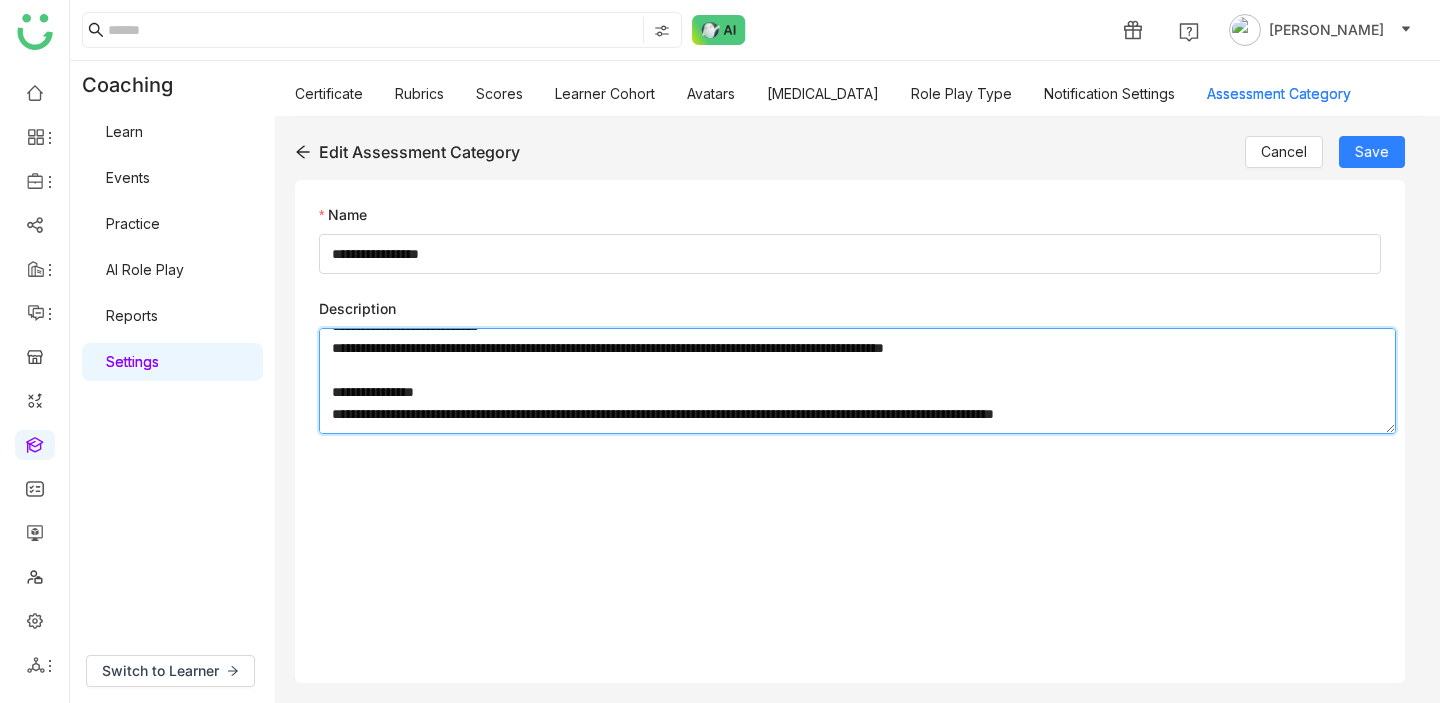 drag, startPoint x: 332, startPoint y: 391, endPoint x: 601, endPoint y: 514, distance: 295.78708 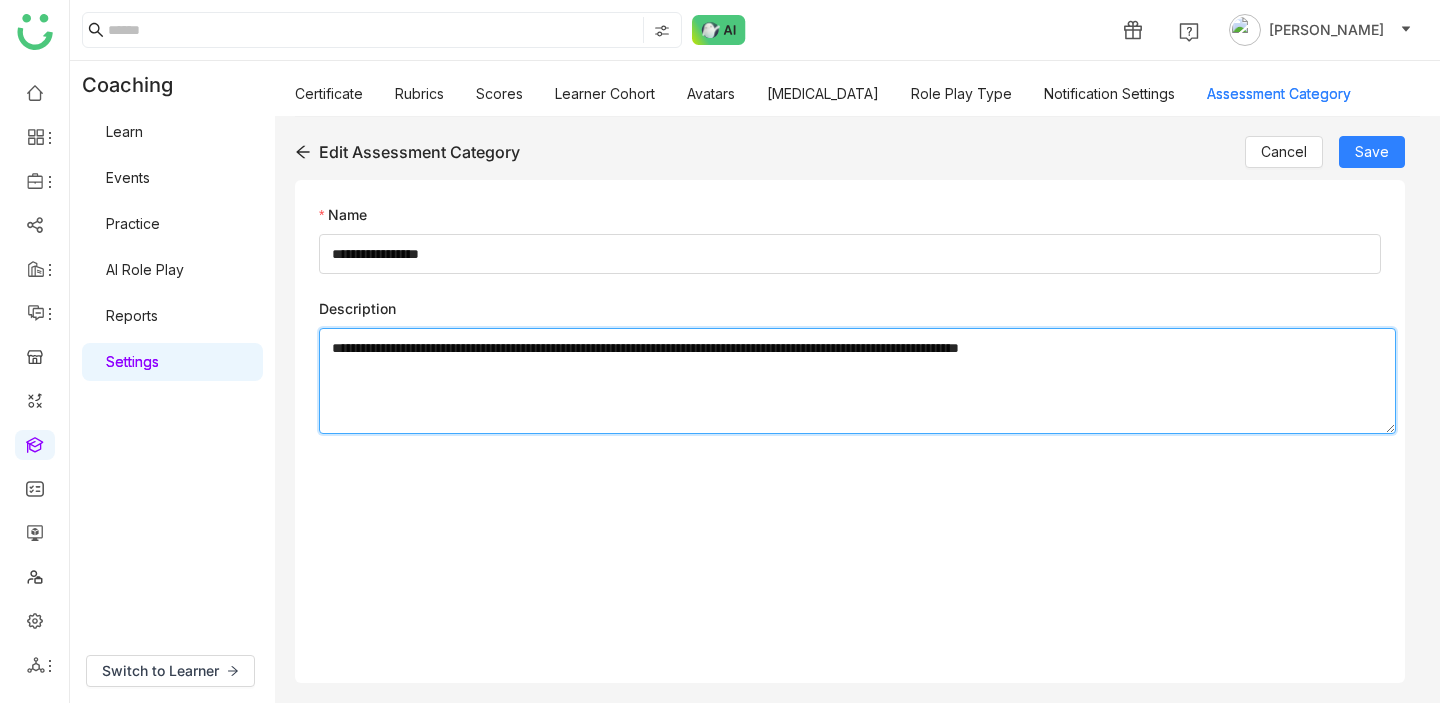 scroll, scrollTop: 0, scrollLeft: 0, axis: both 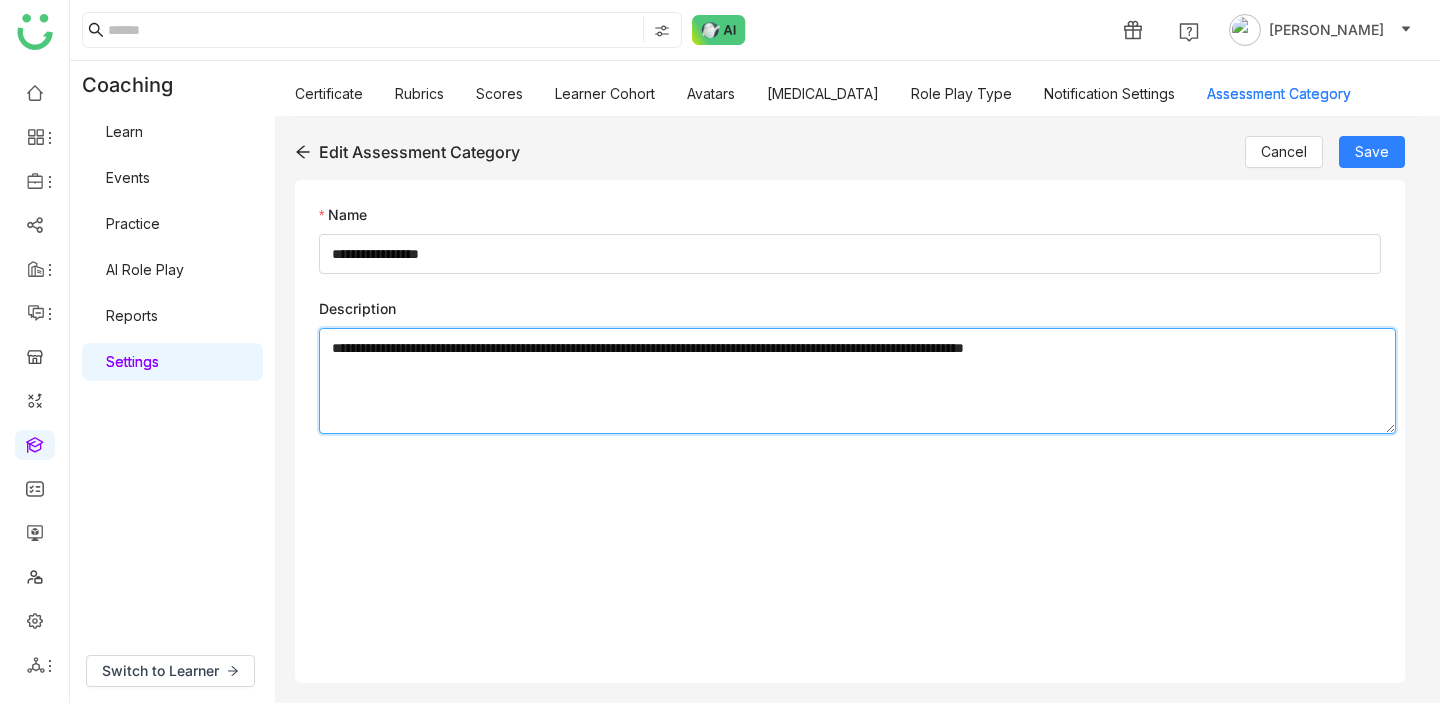click on "**********" 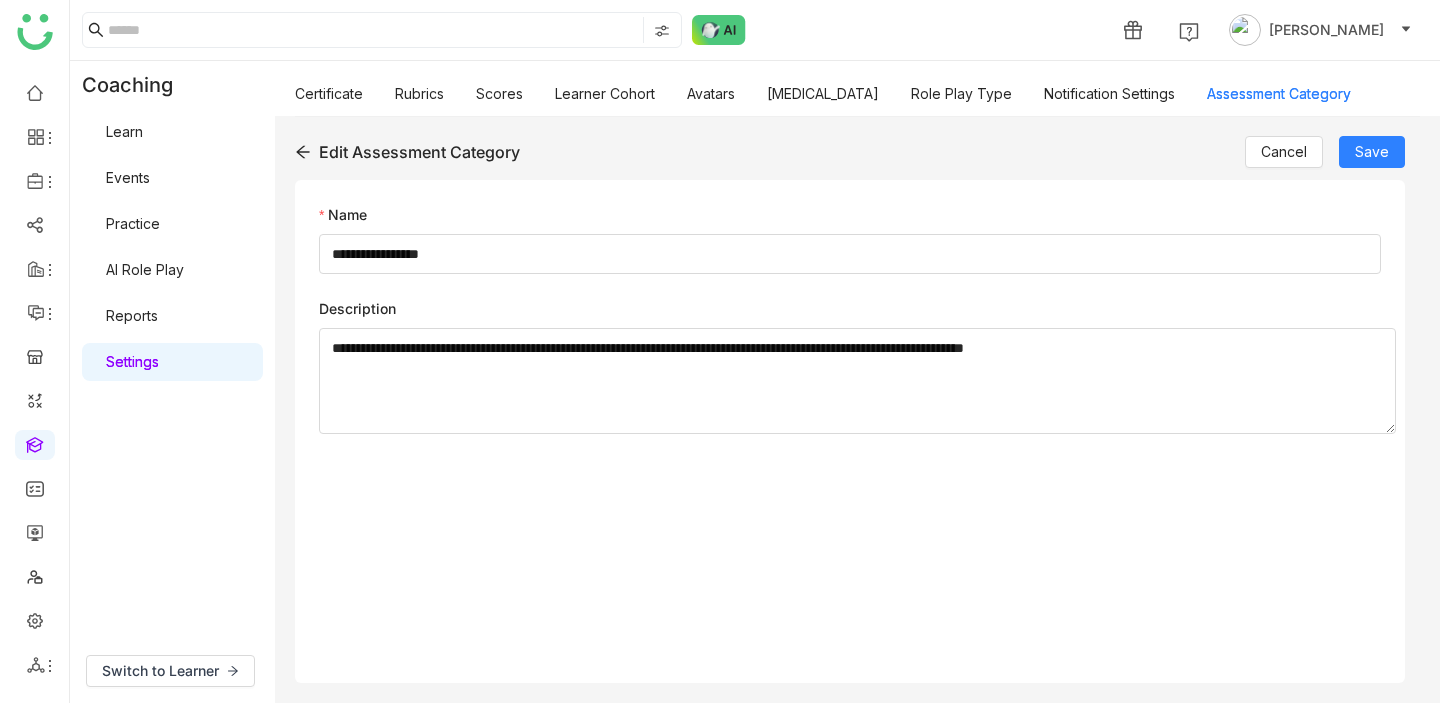 click on "**********" 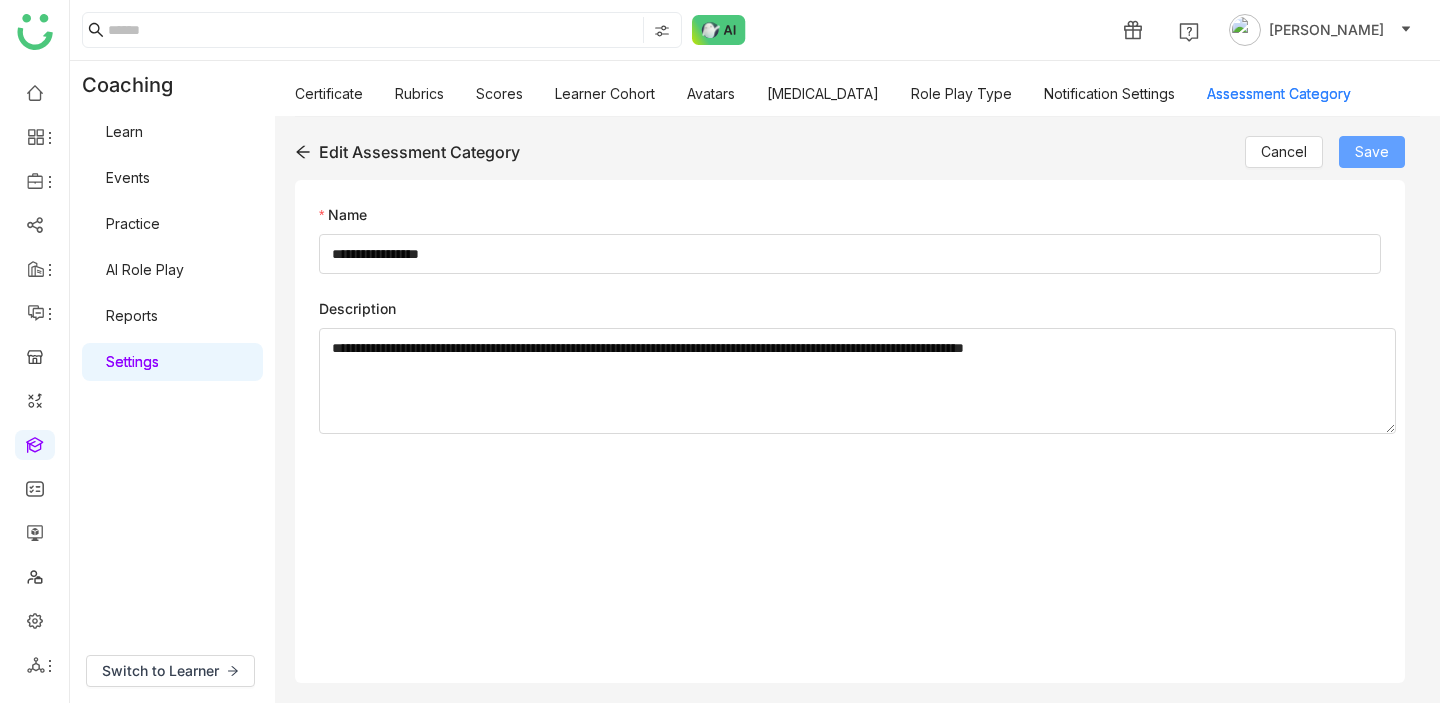 click on "Save" 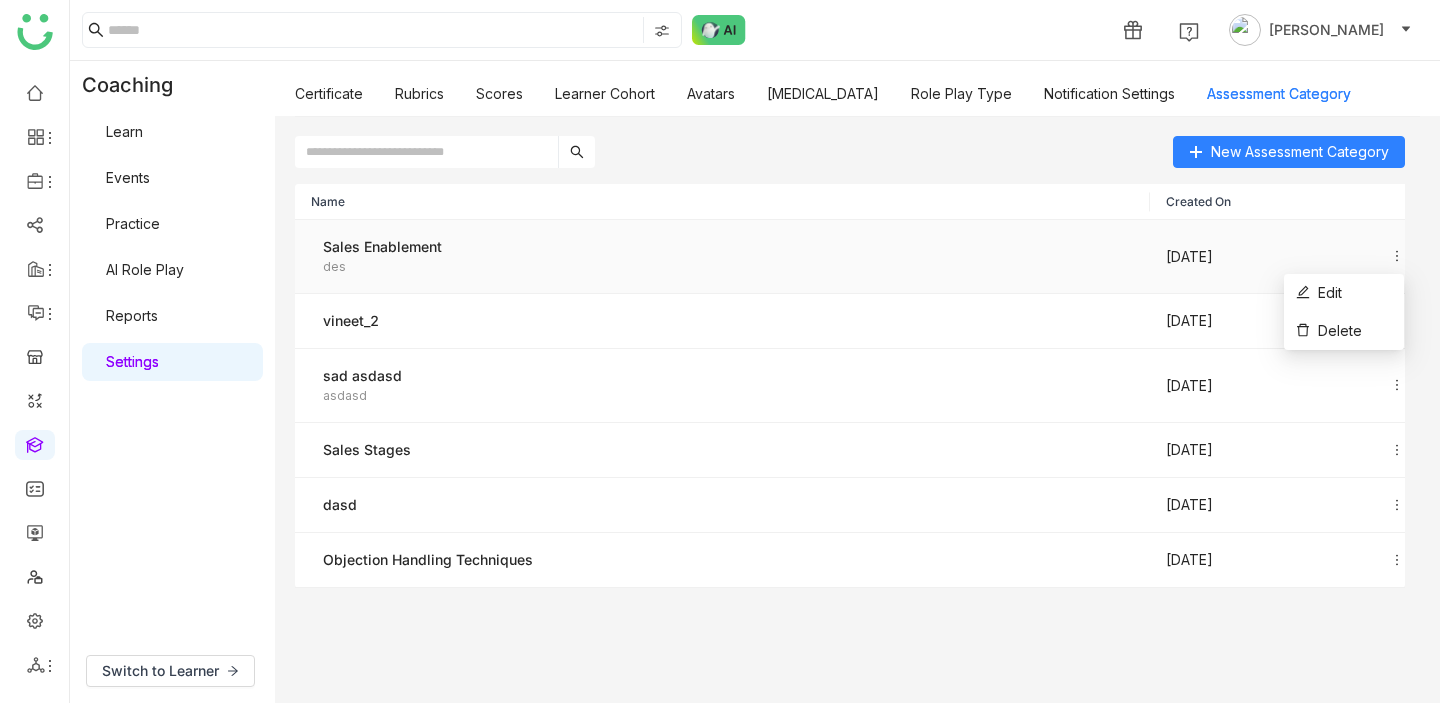 click 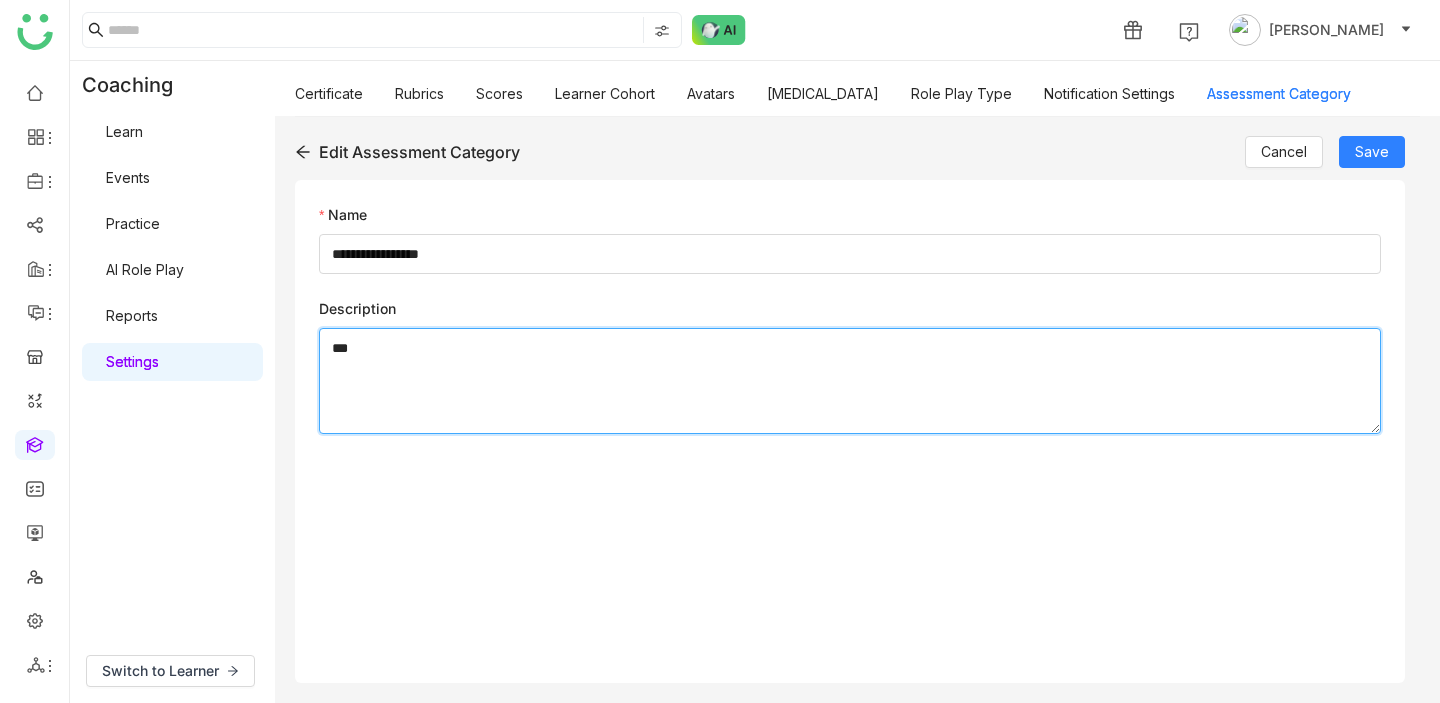 click on "***" 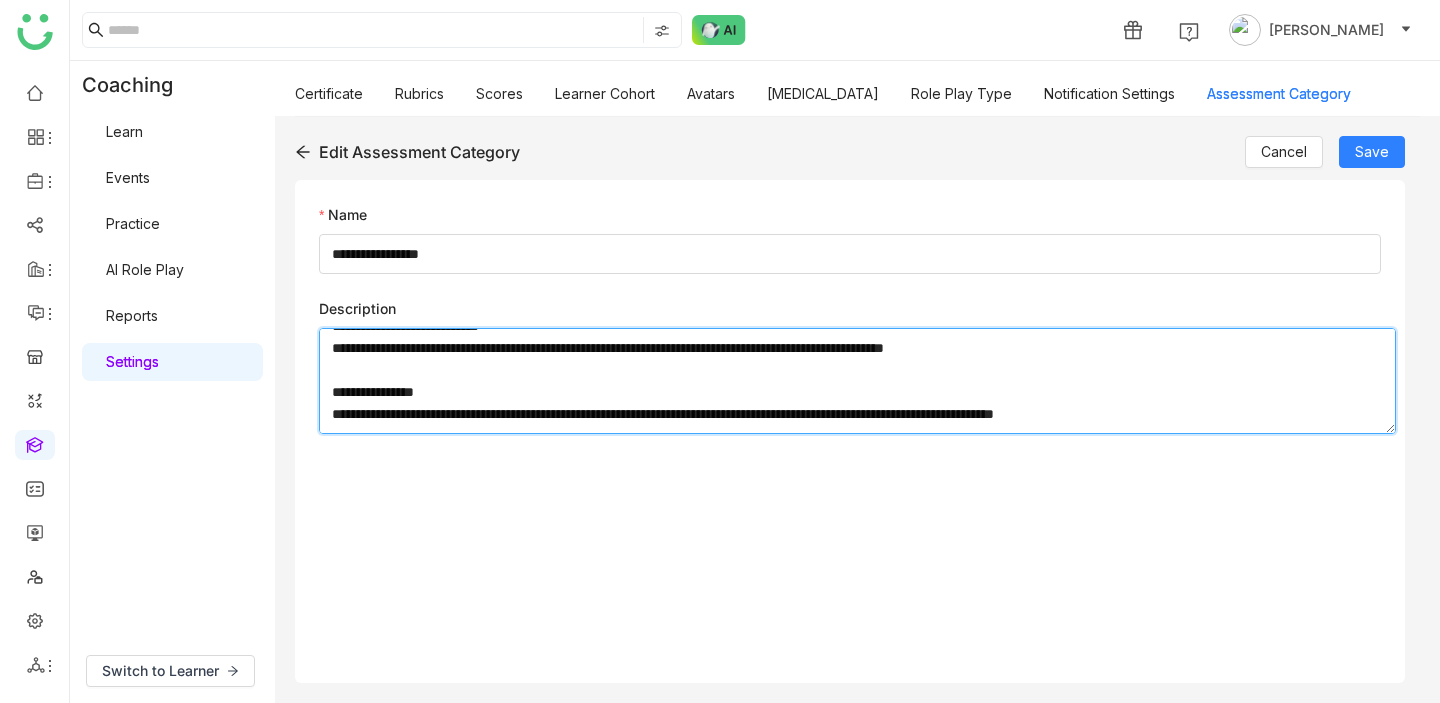 scroll, scrollTop: 0, scrollLeft: 0, axis: both 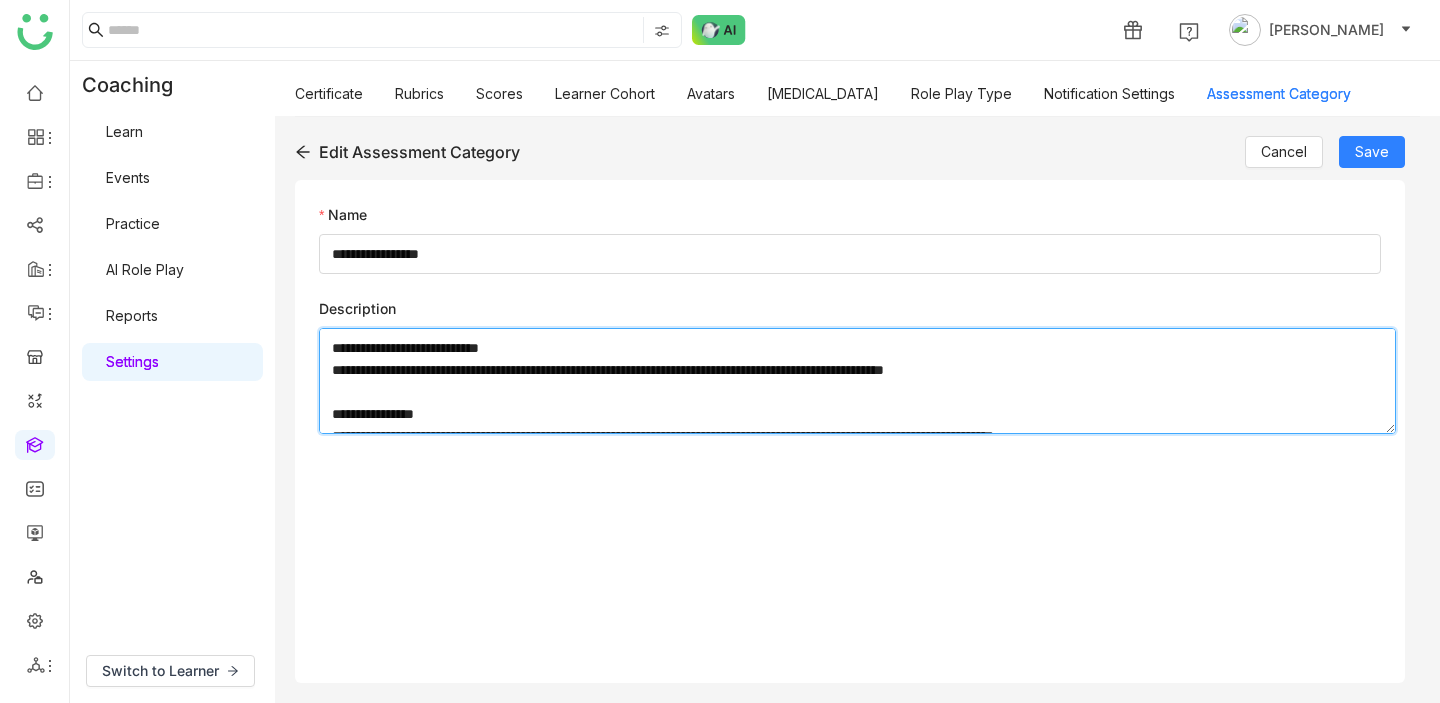 click on "**********" 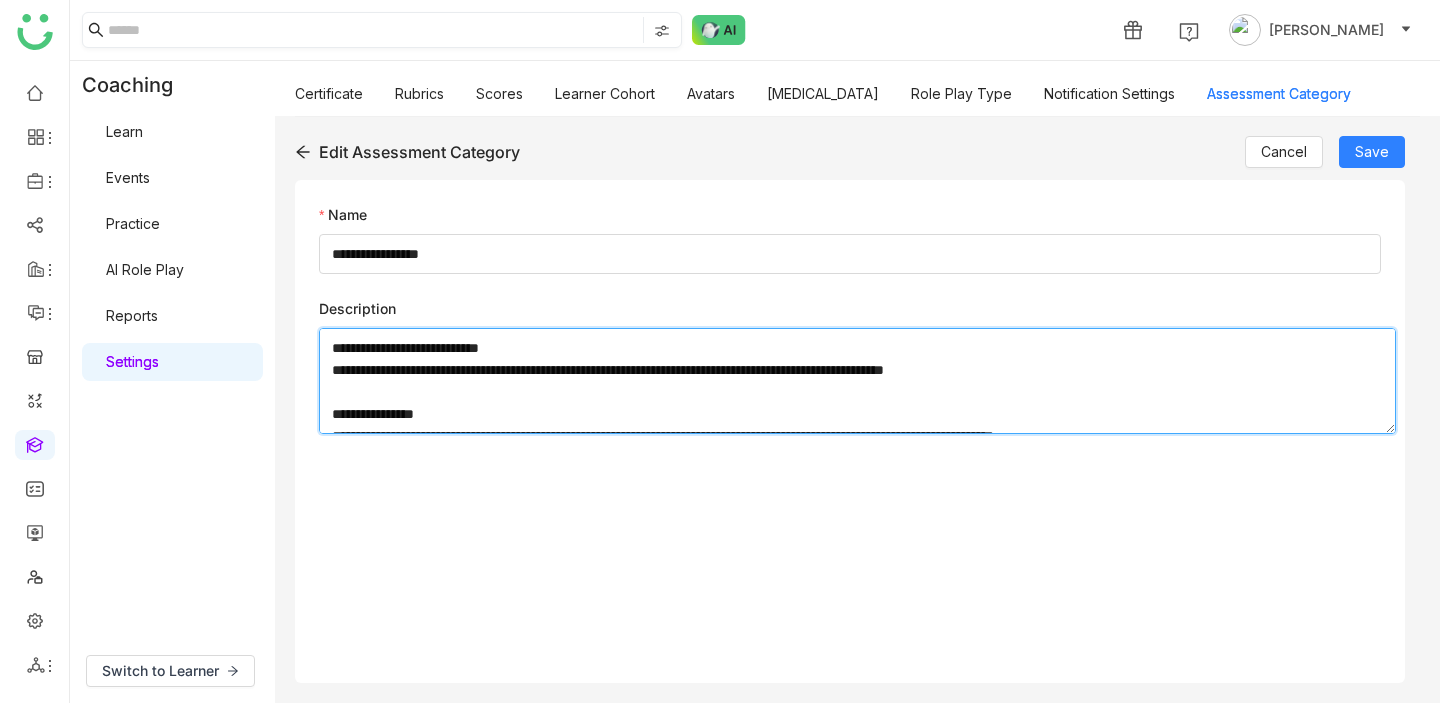 type on "**********" 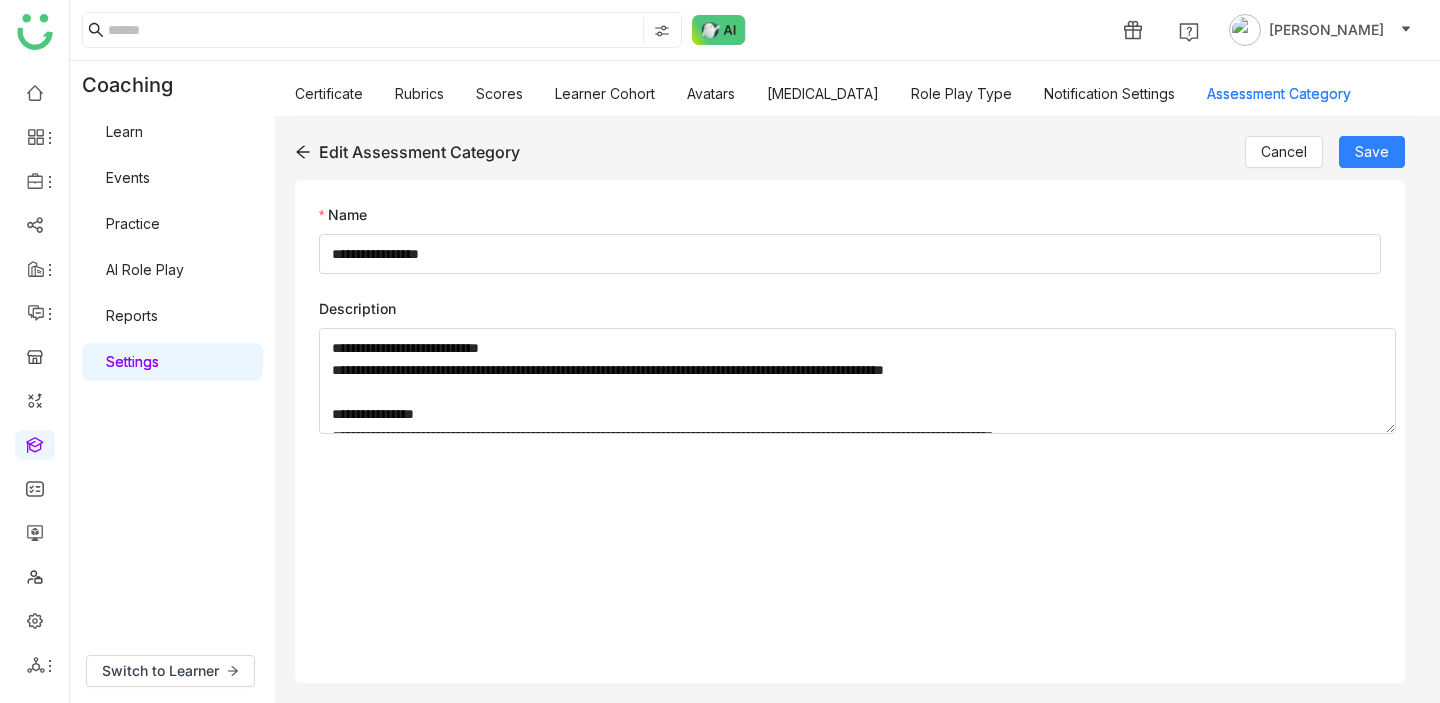 click 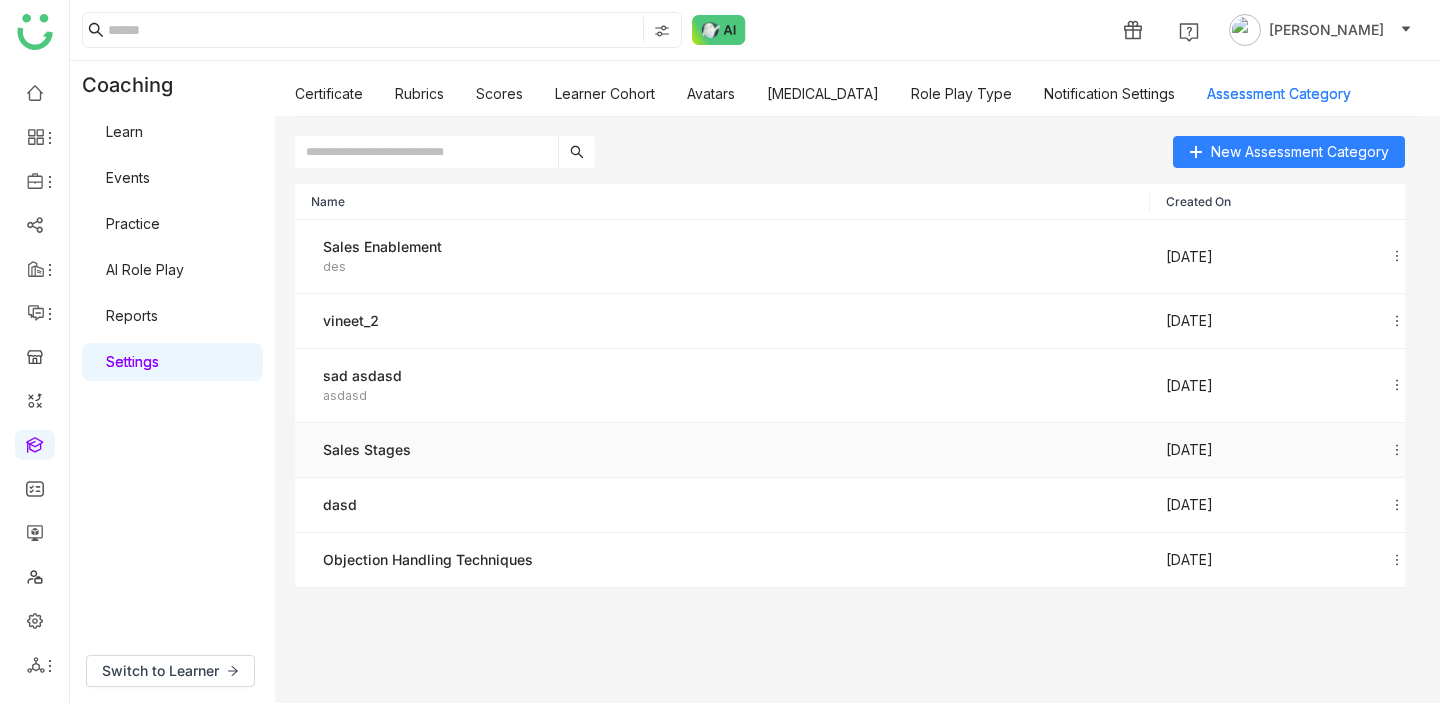 click on "Sales Stages" 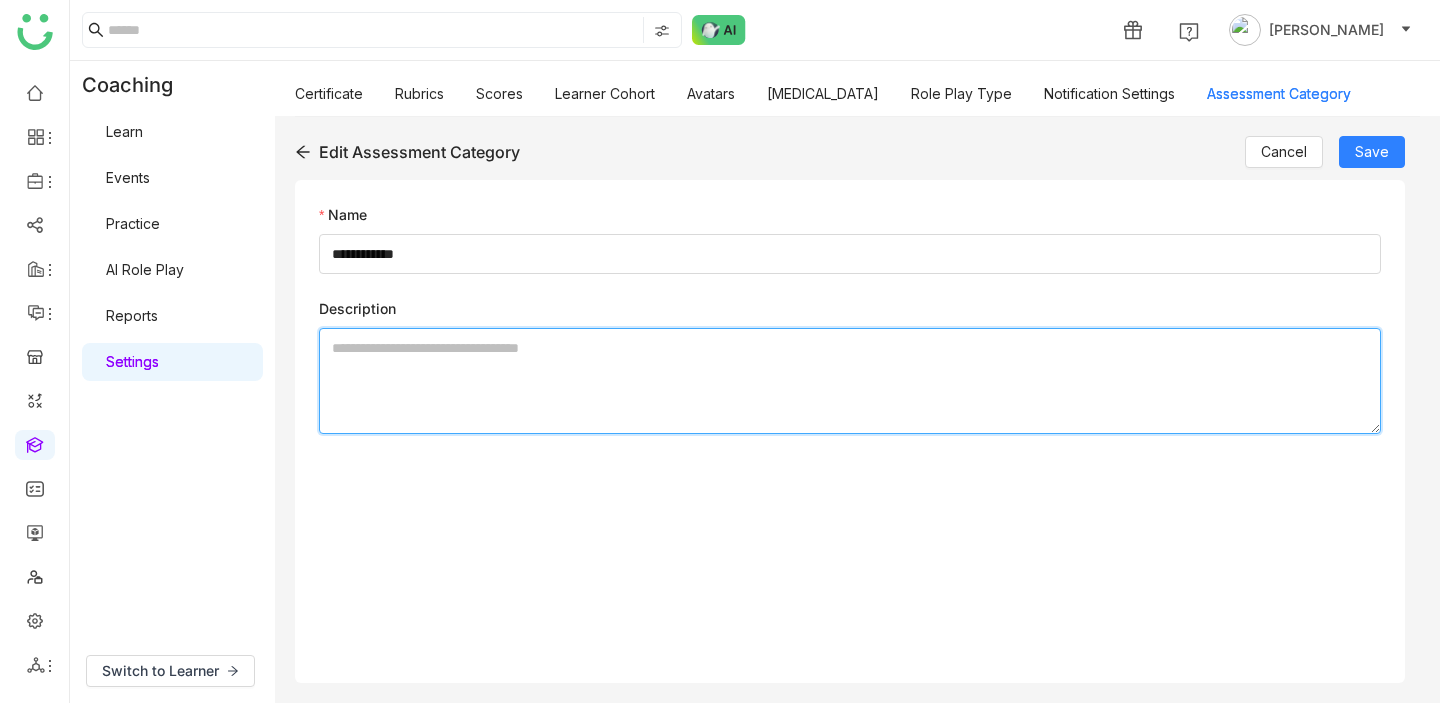 click 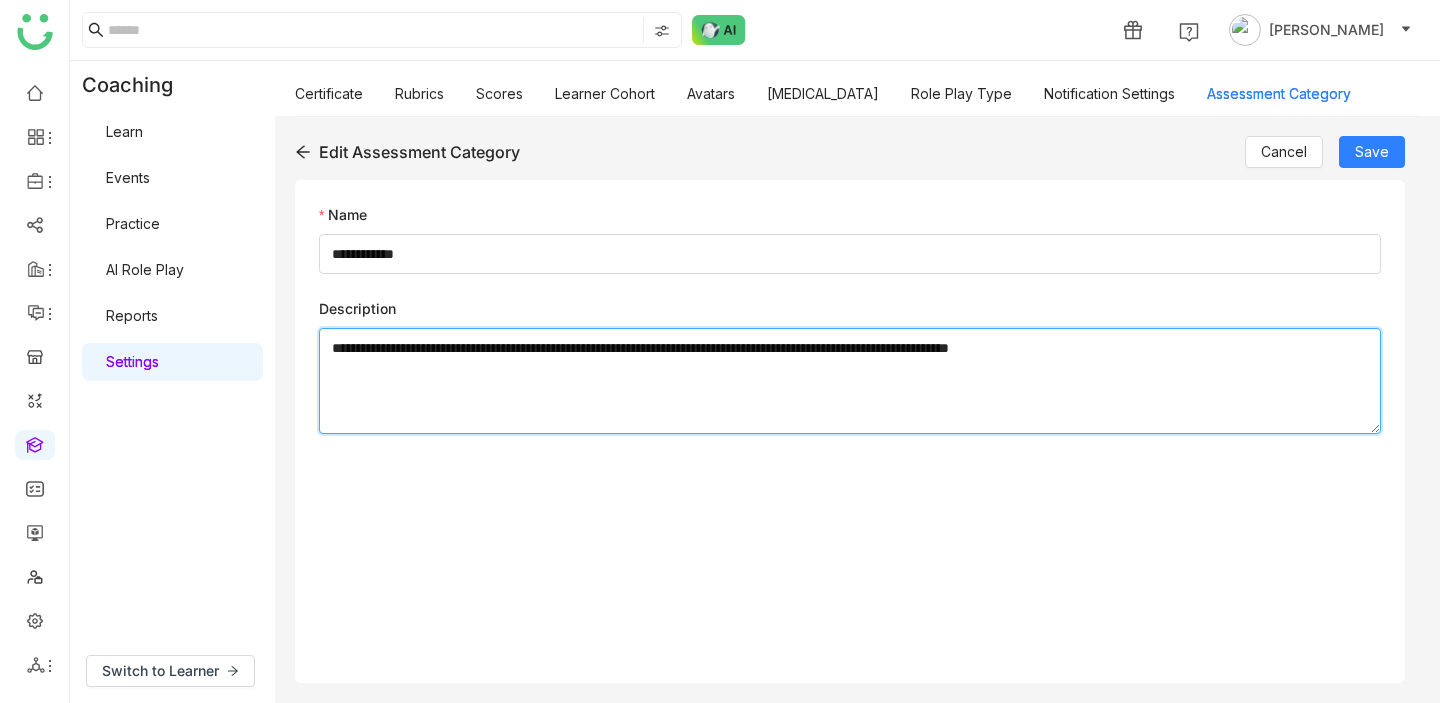 click on "**********" 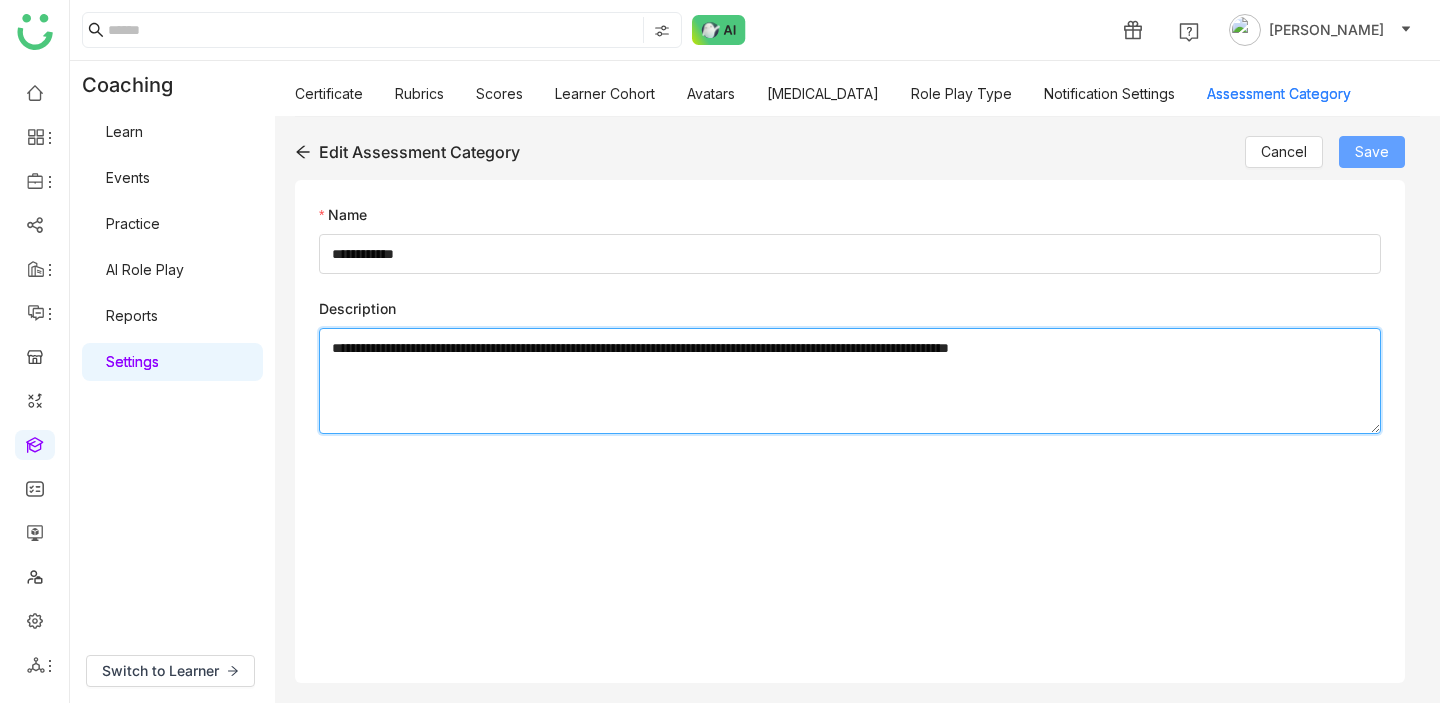 type on "**********" 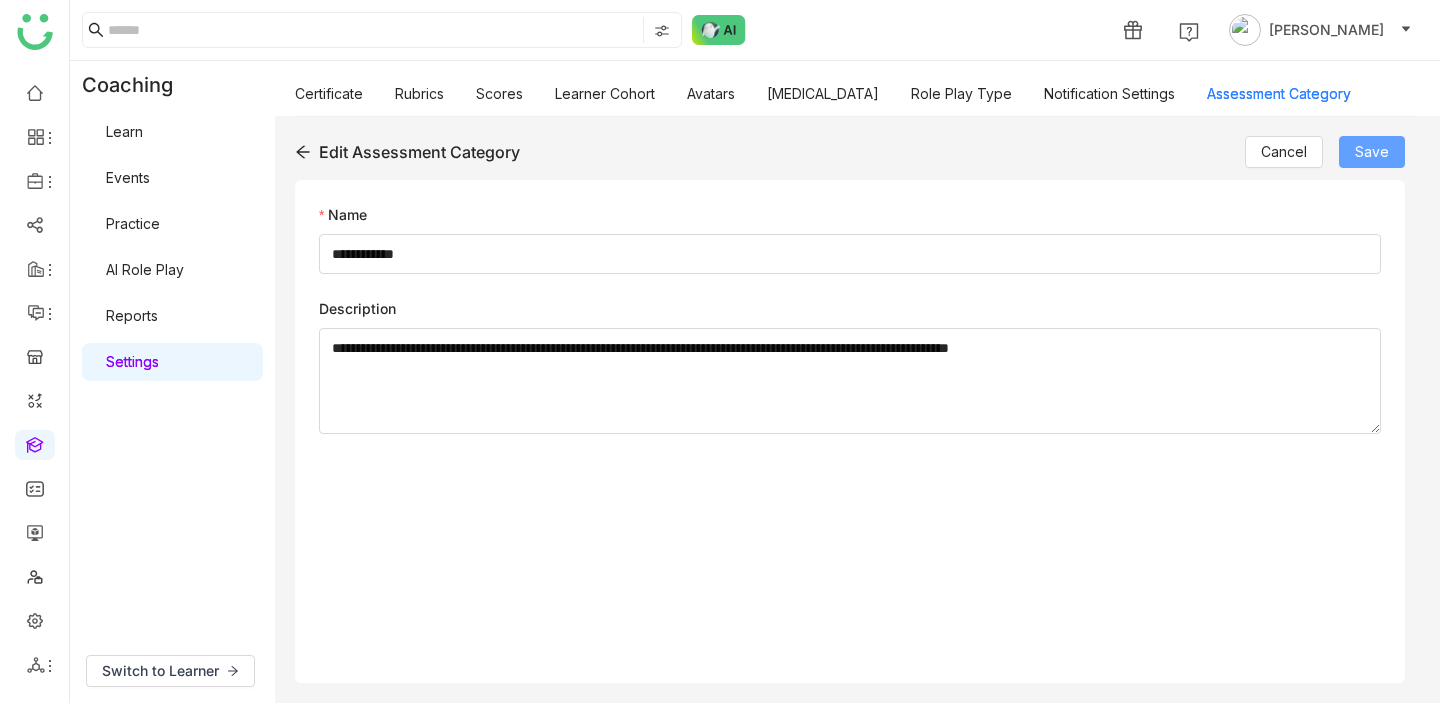 click on "Save" 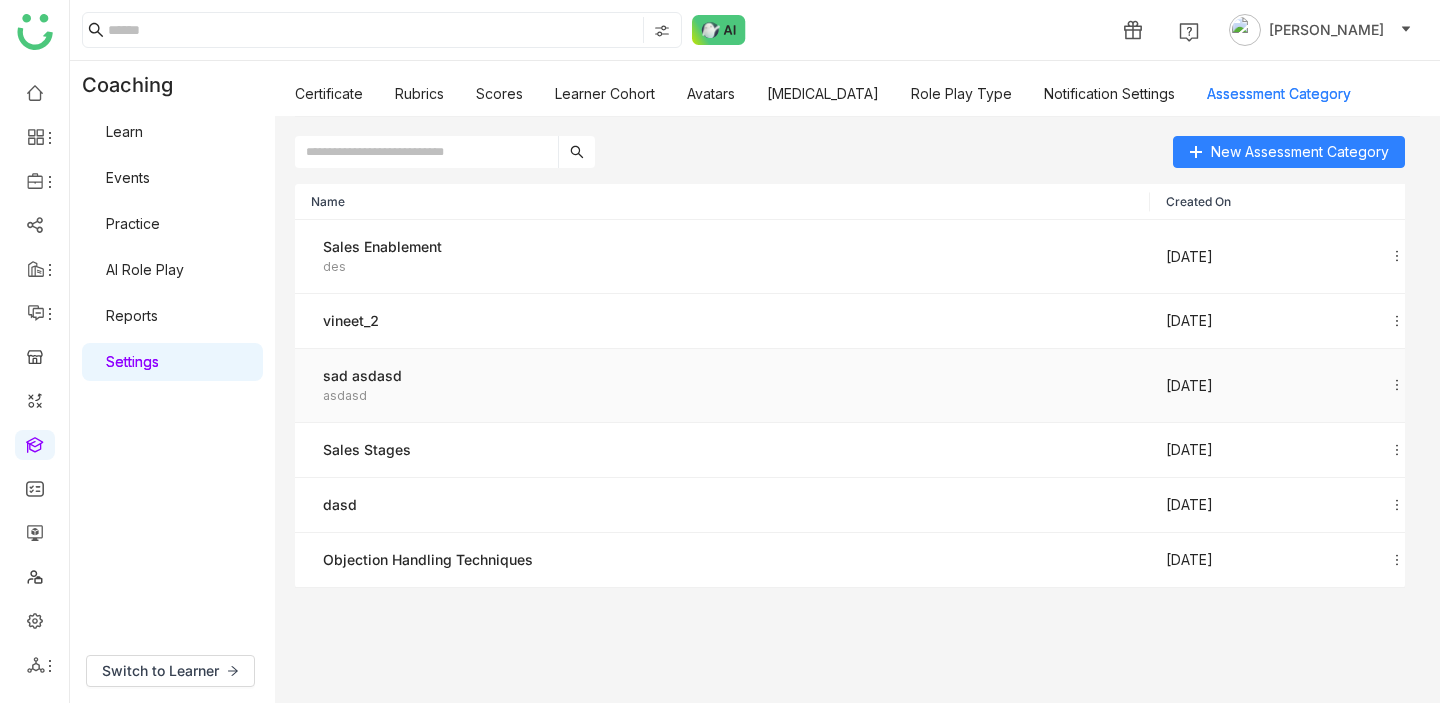 click on "[DATE]" 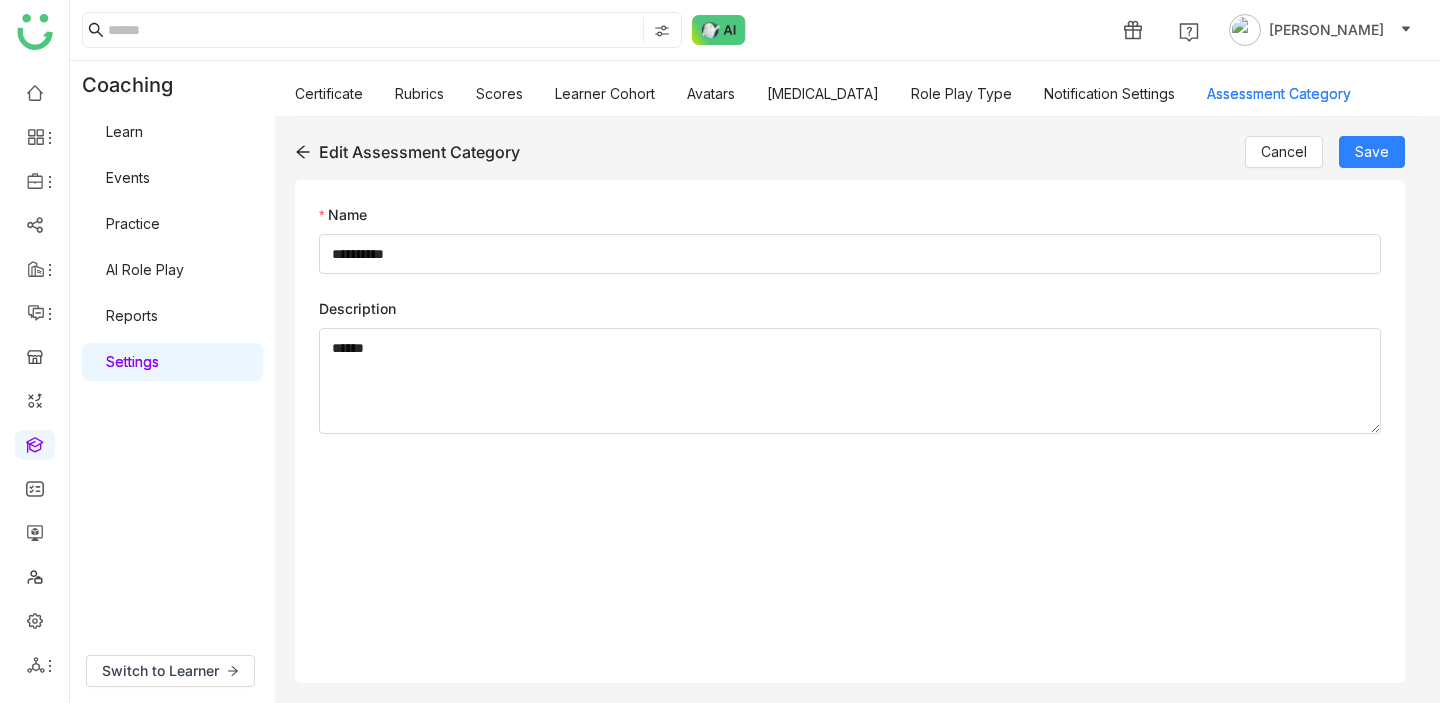 click 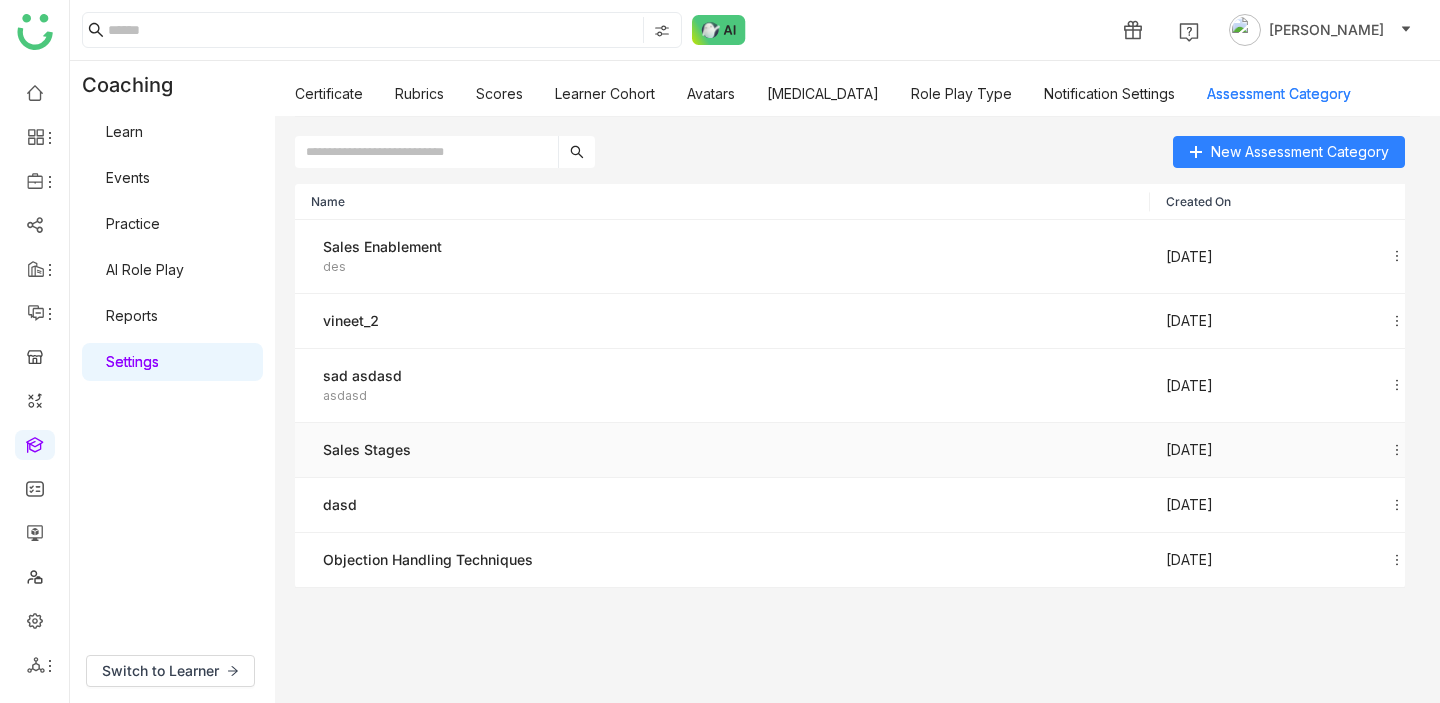 click on "Sales Stages" 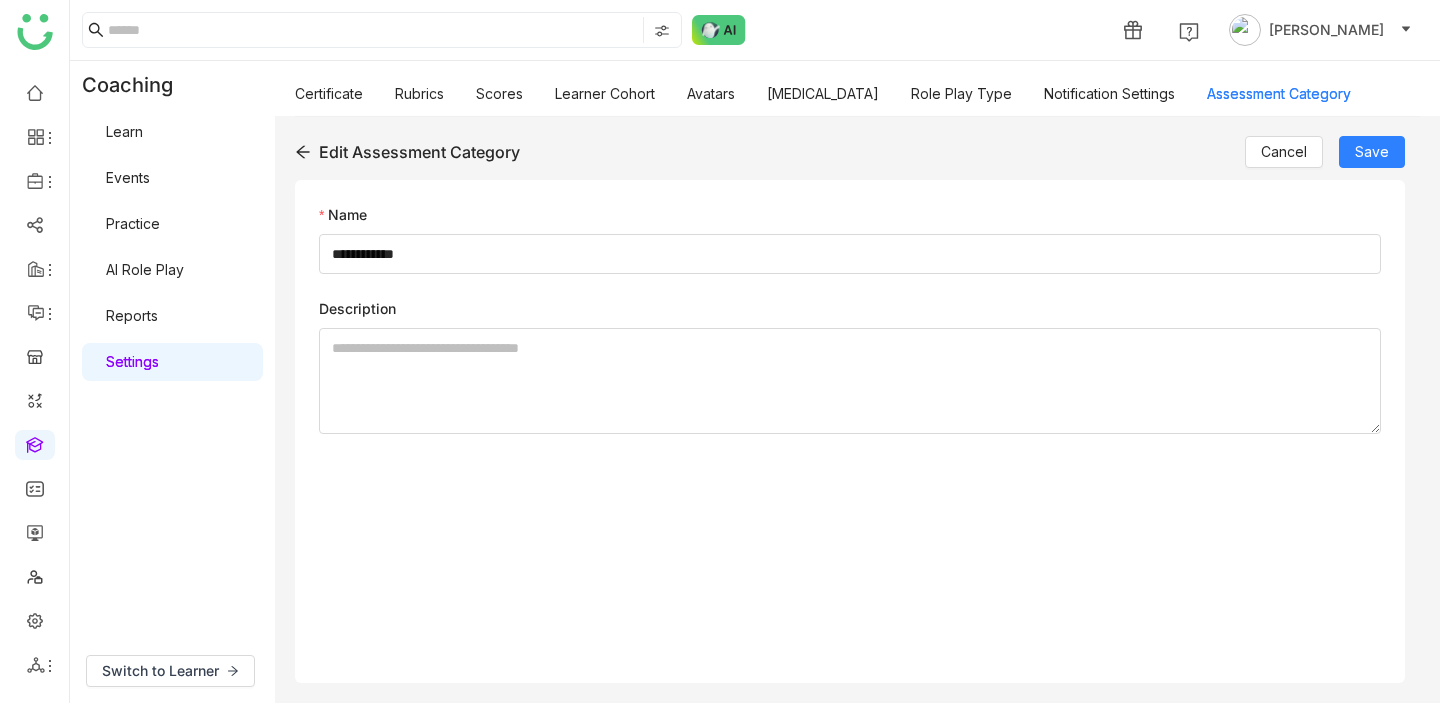 click 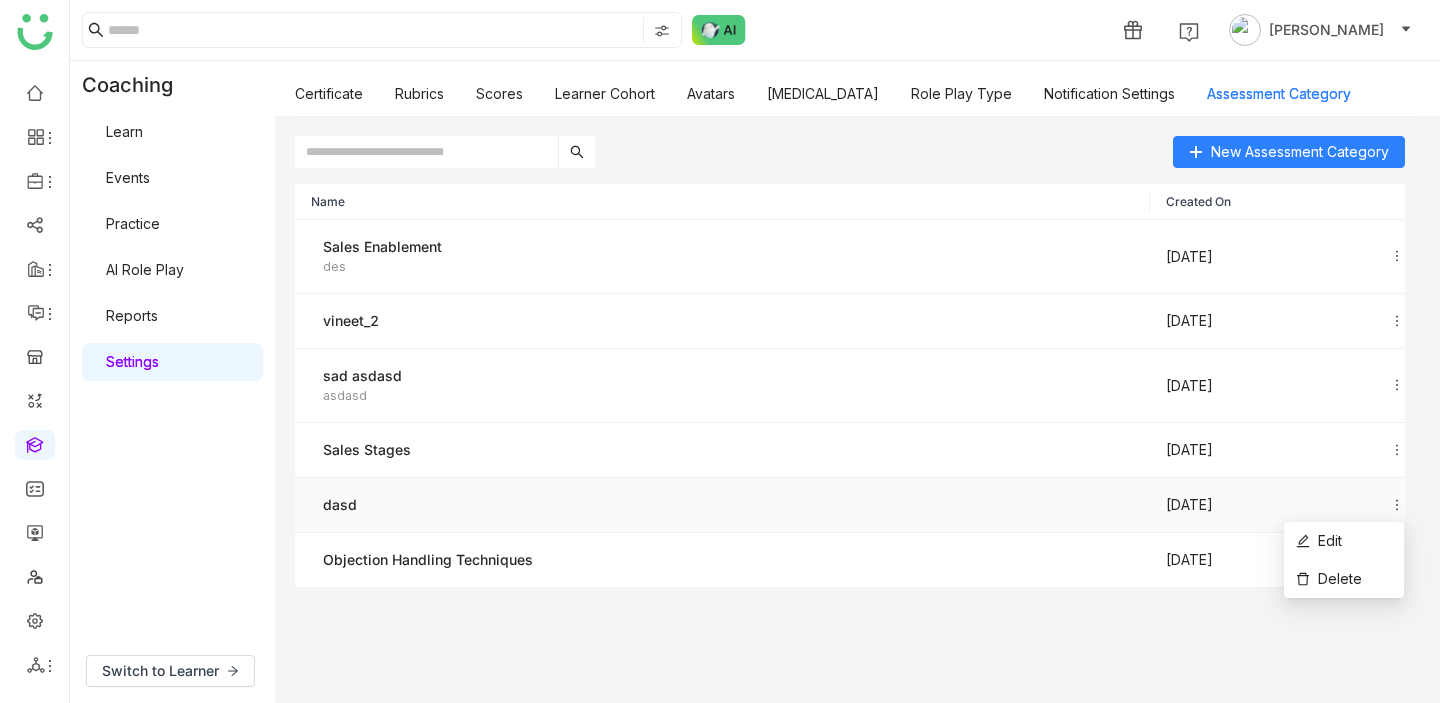 click 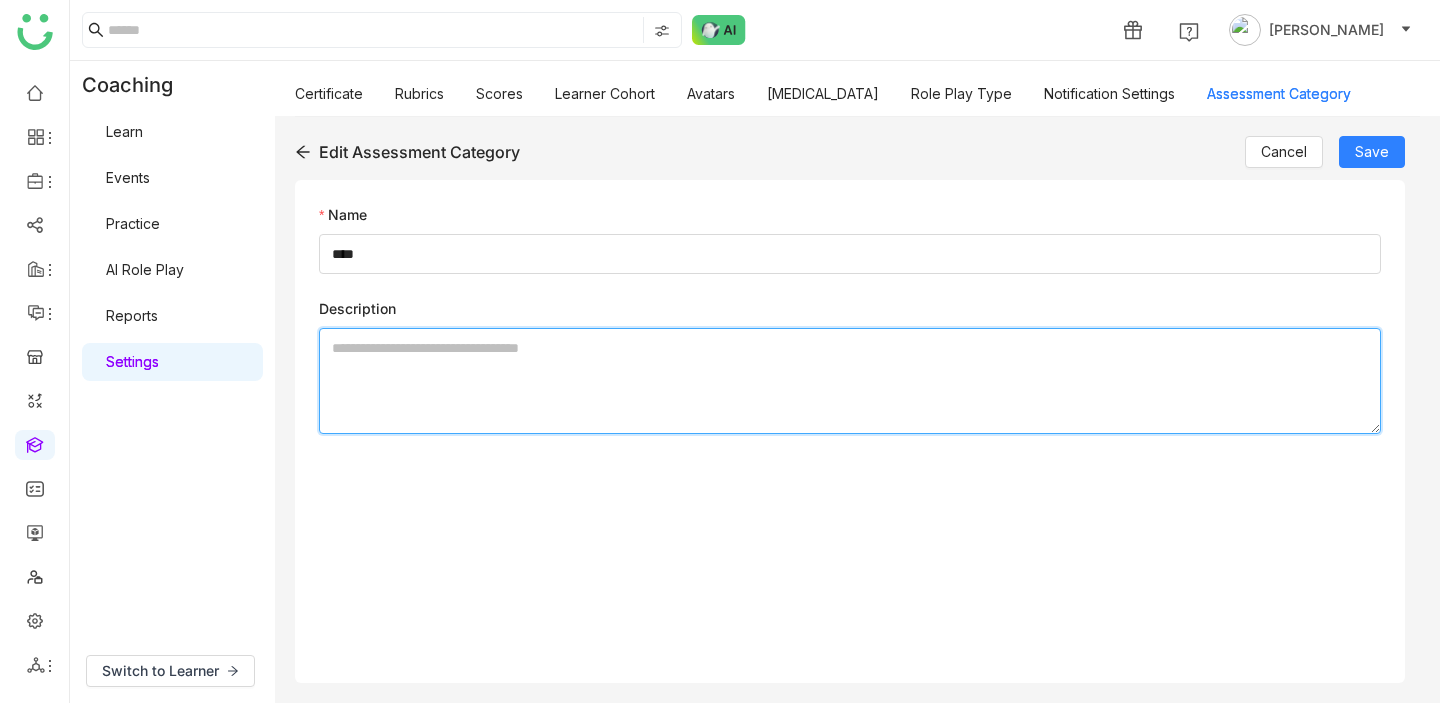 click 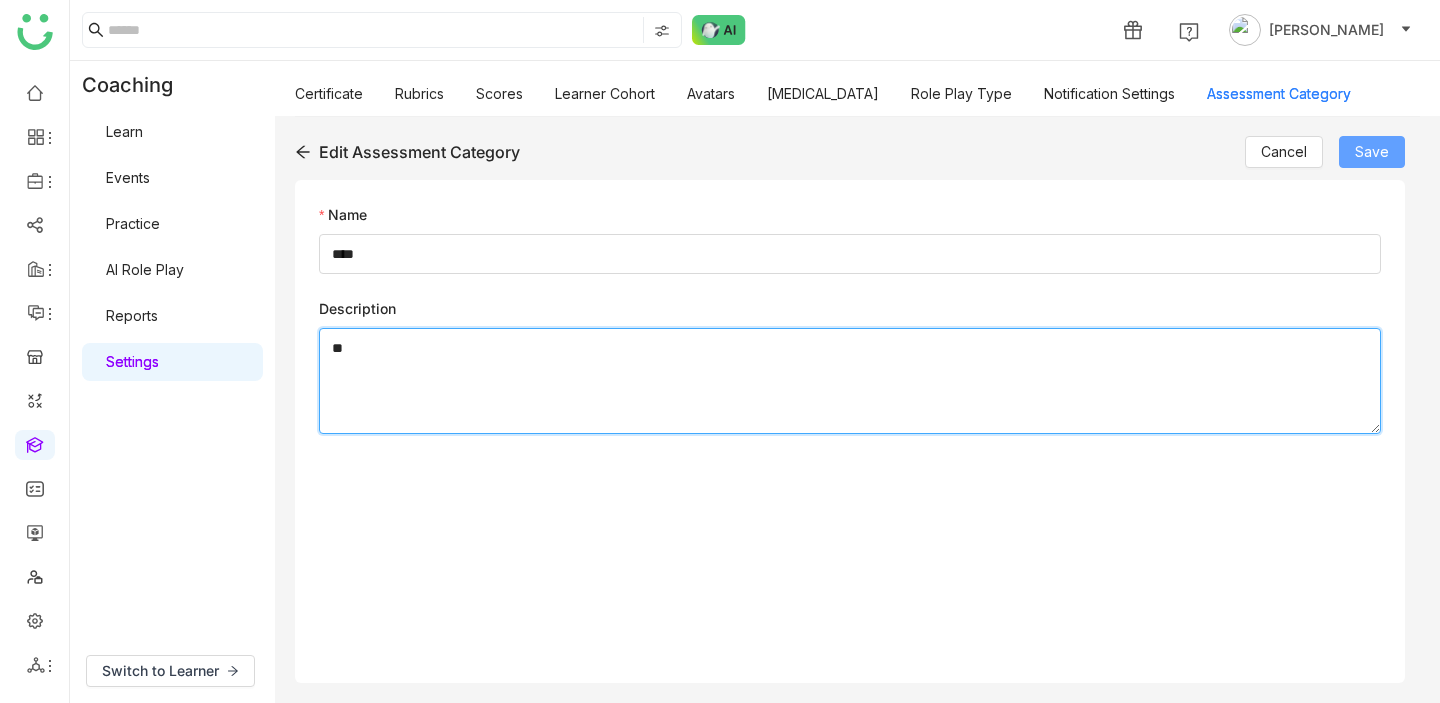 type on "**" 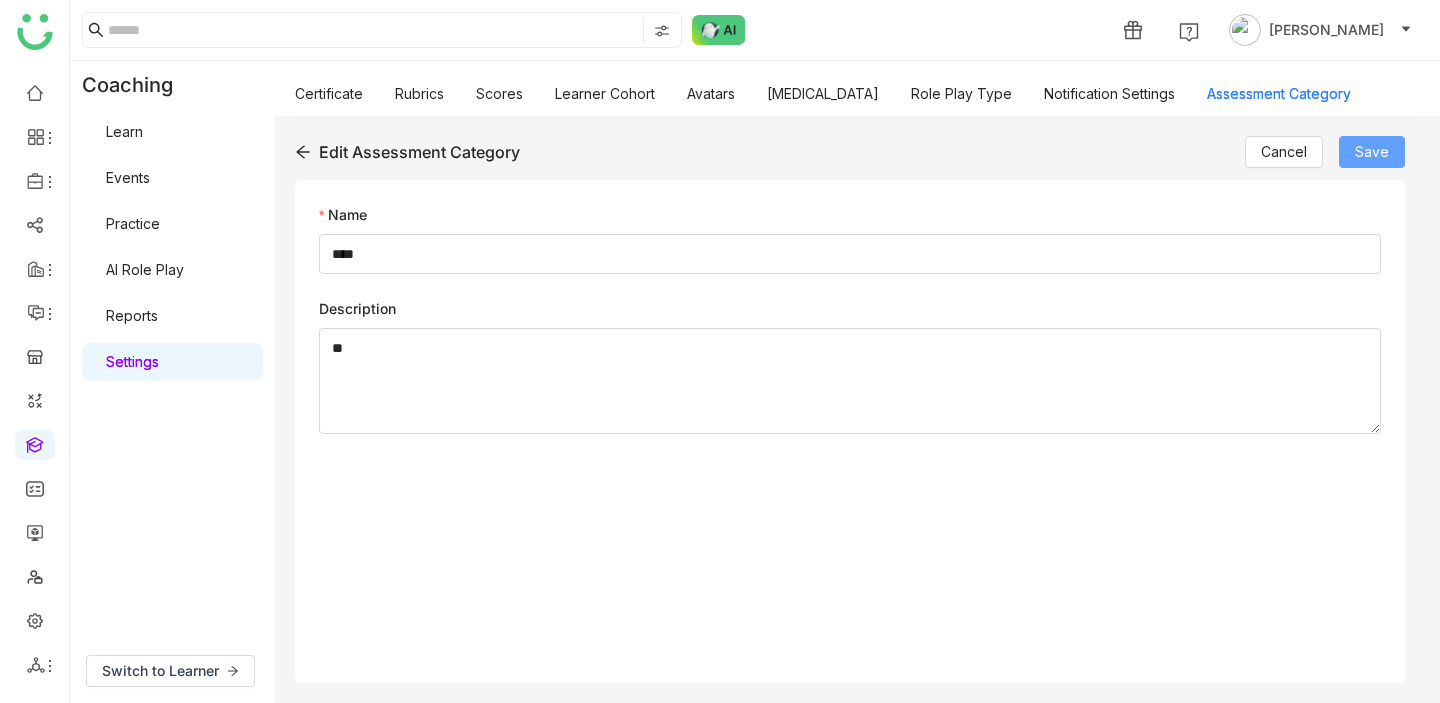 click on "Save" 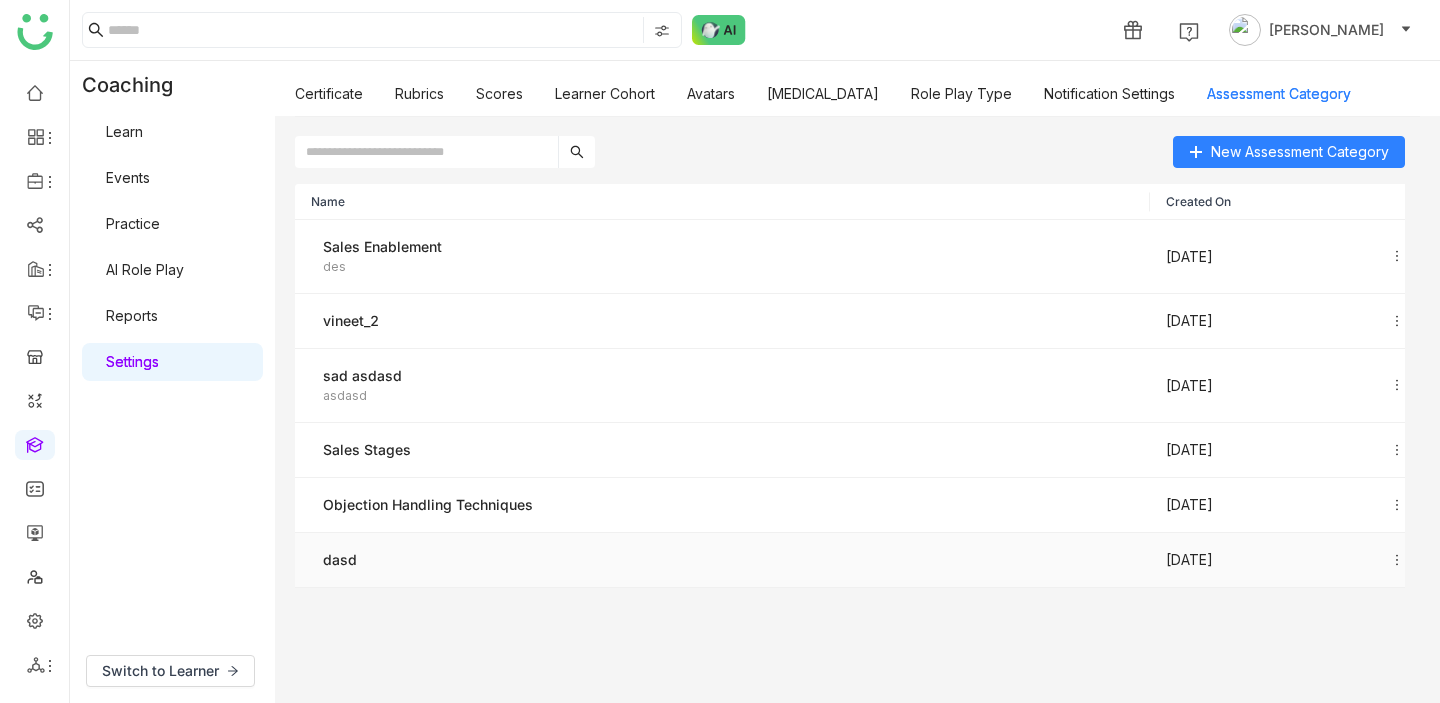 click 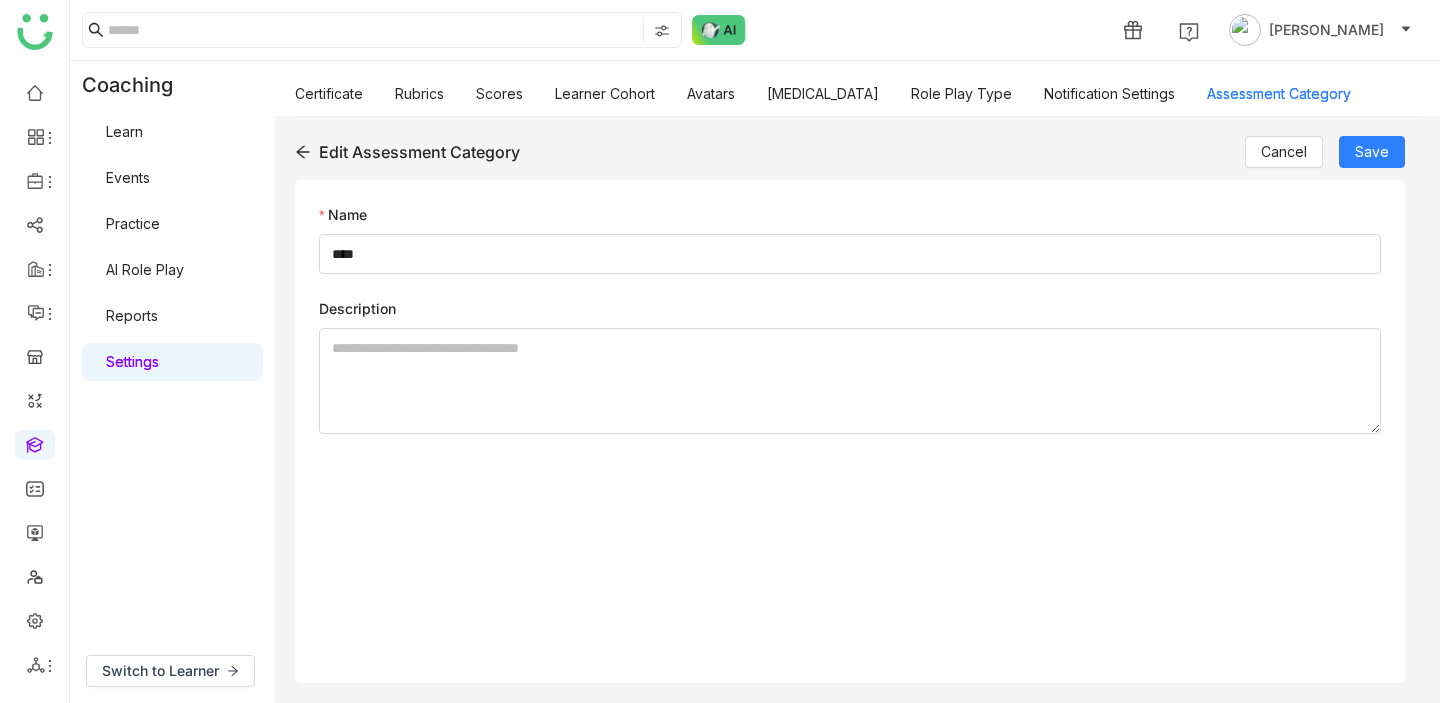 click 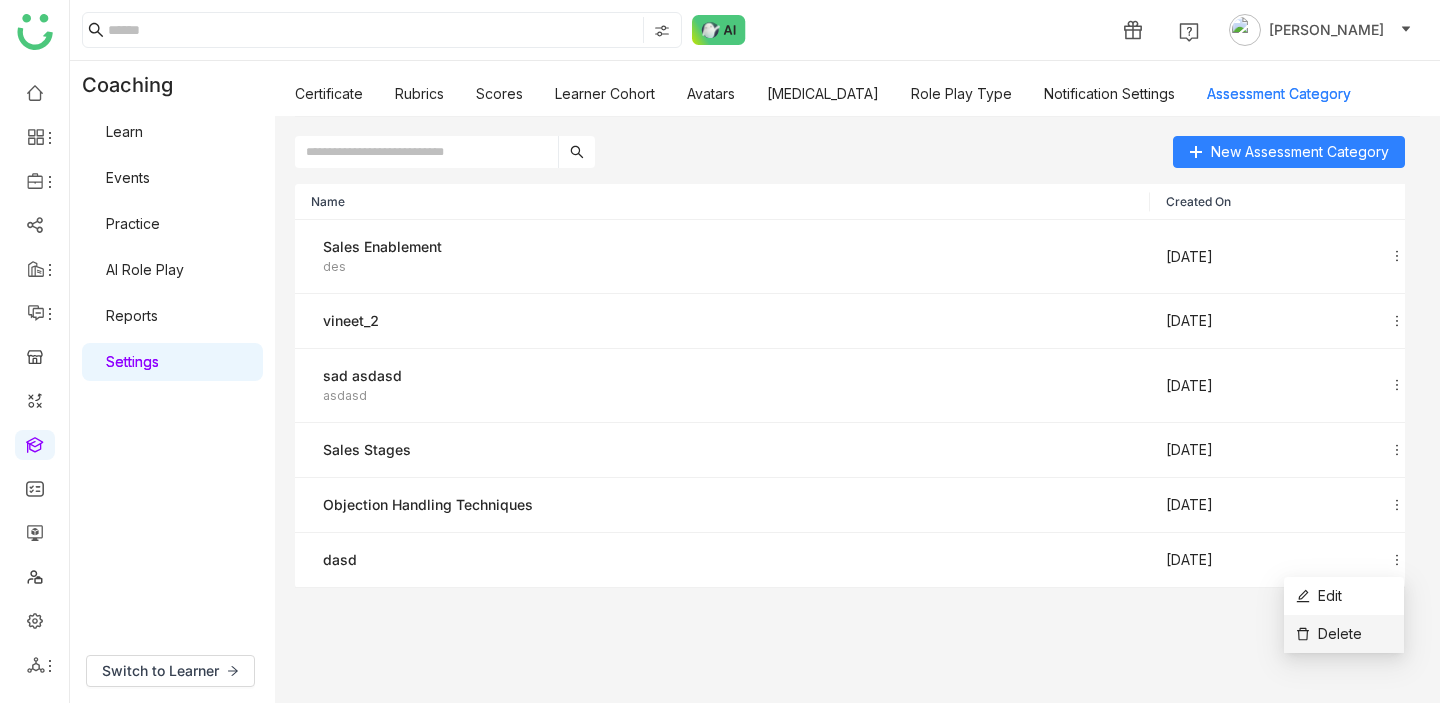 click on "Delete" at bounding box center (1329, 634) 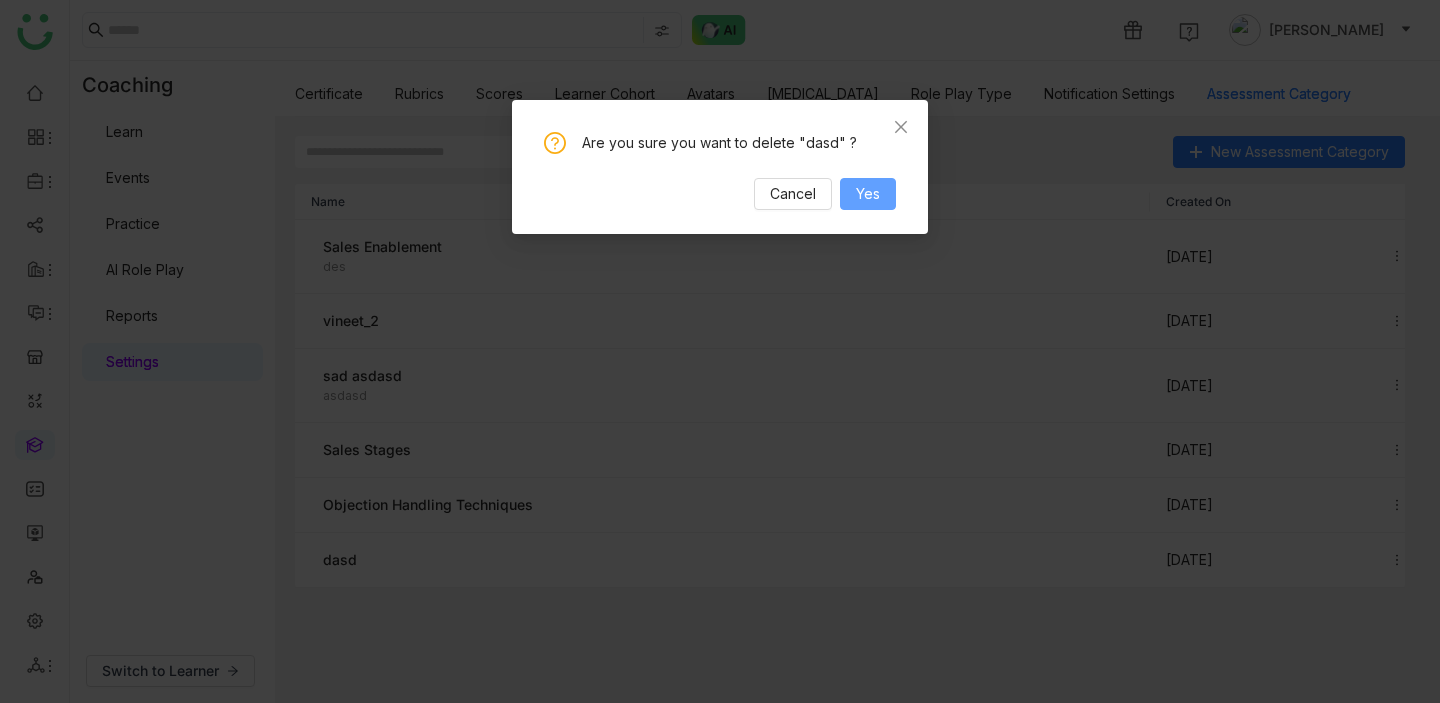 click on "Yes" at bounding box center [868, 194] 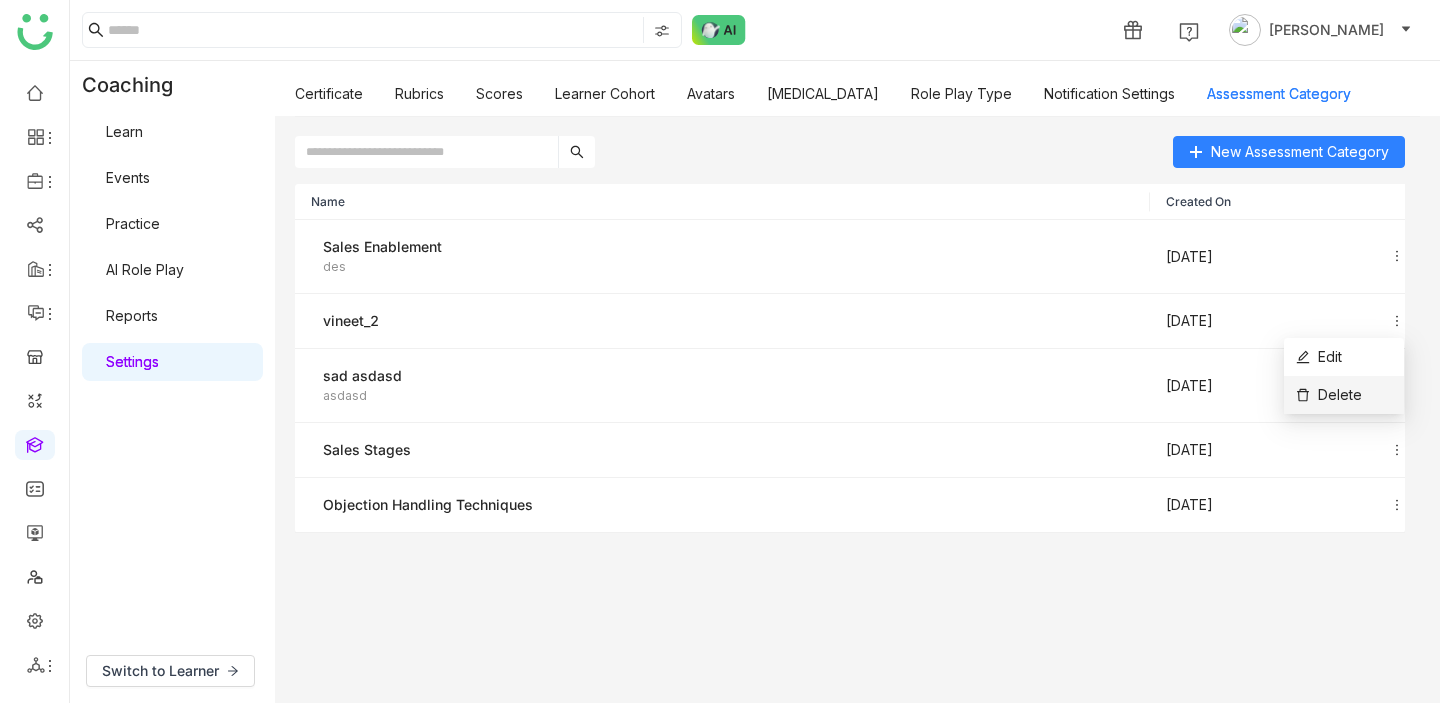 click on "Delete" at bounding box center [1329, 395] 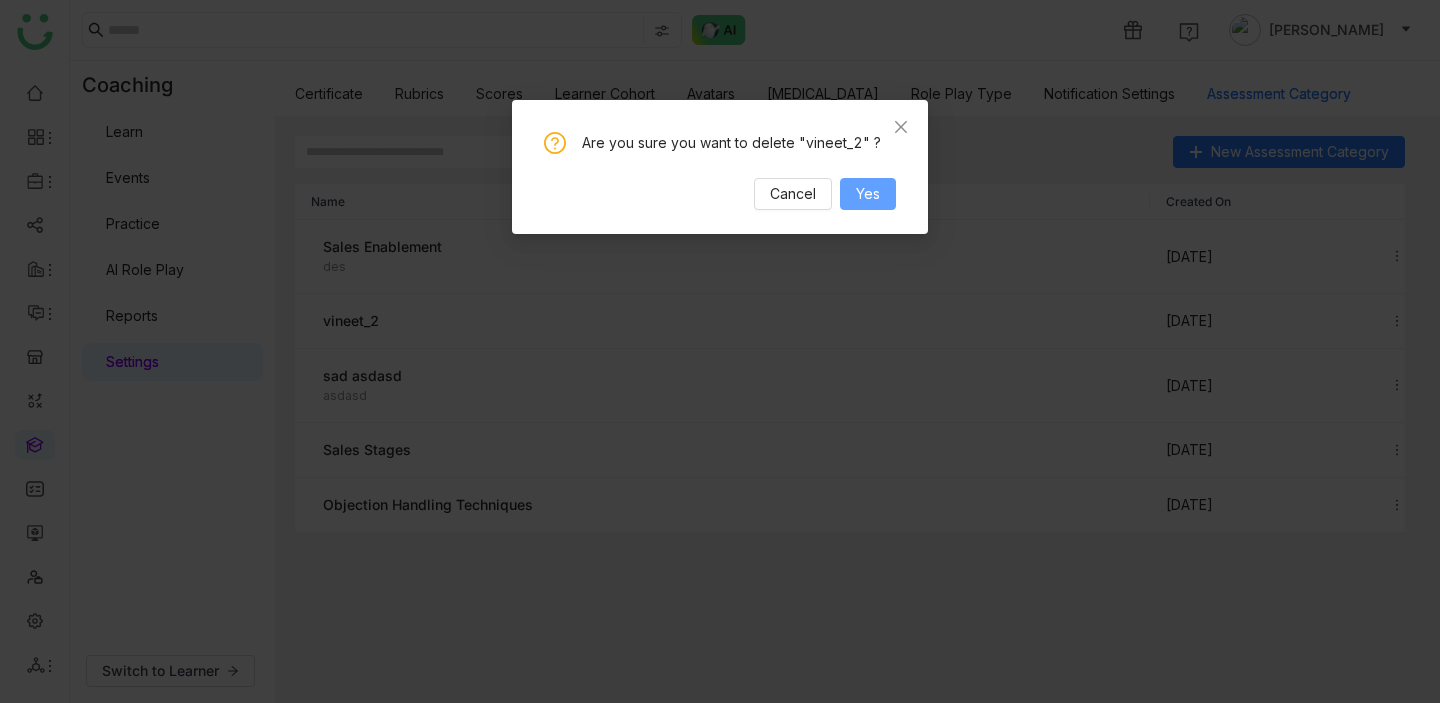 click on "Yes" at bounding box center [868, 194] 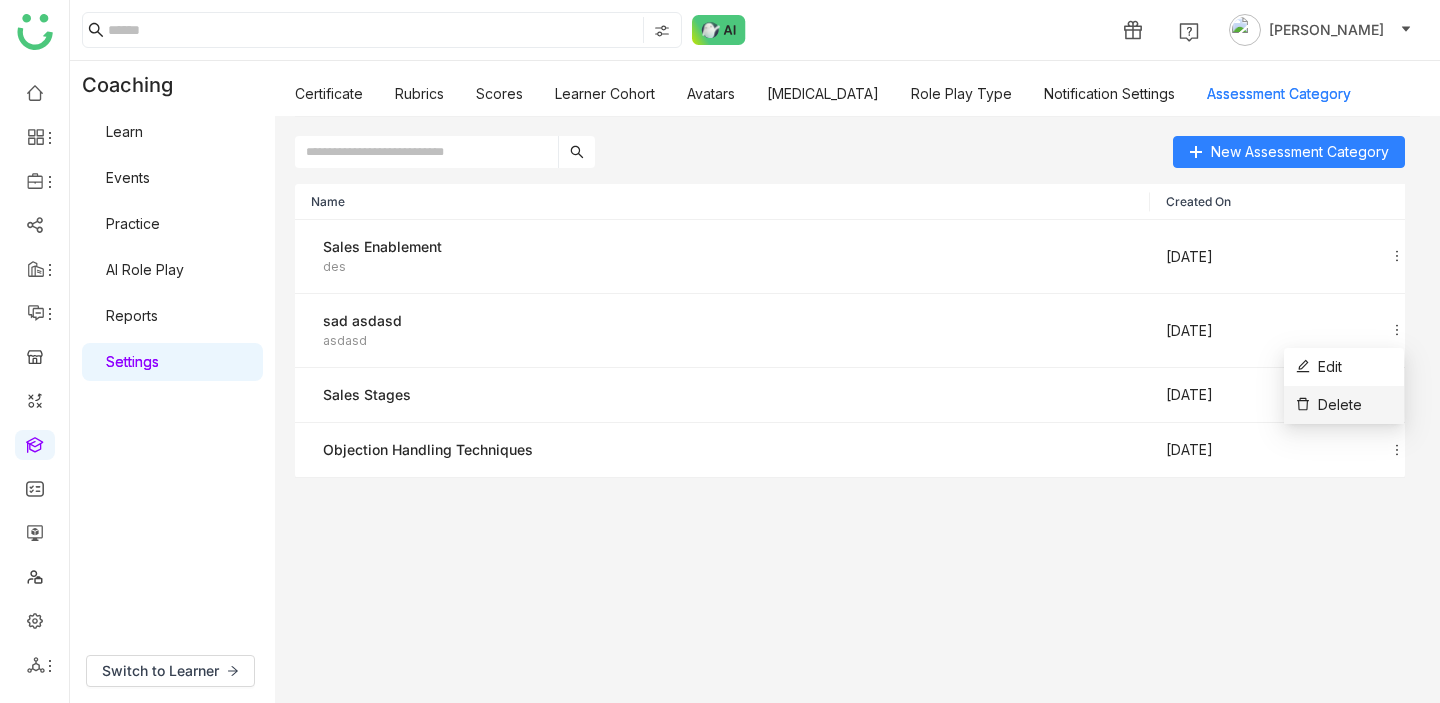 click on "Delete" at bounding box center [1329, 405] 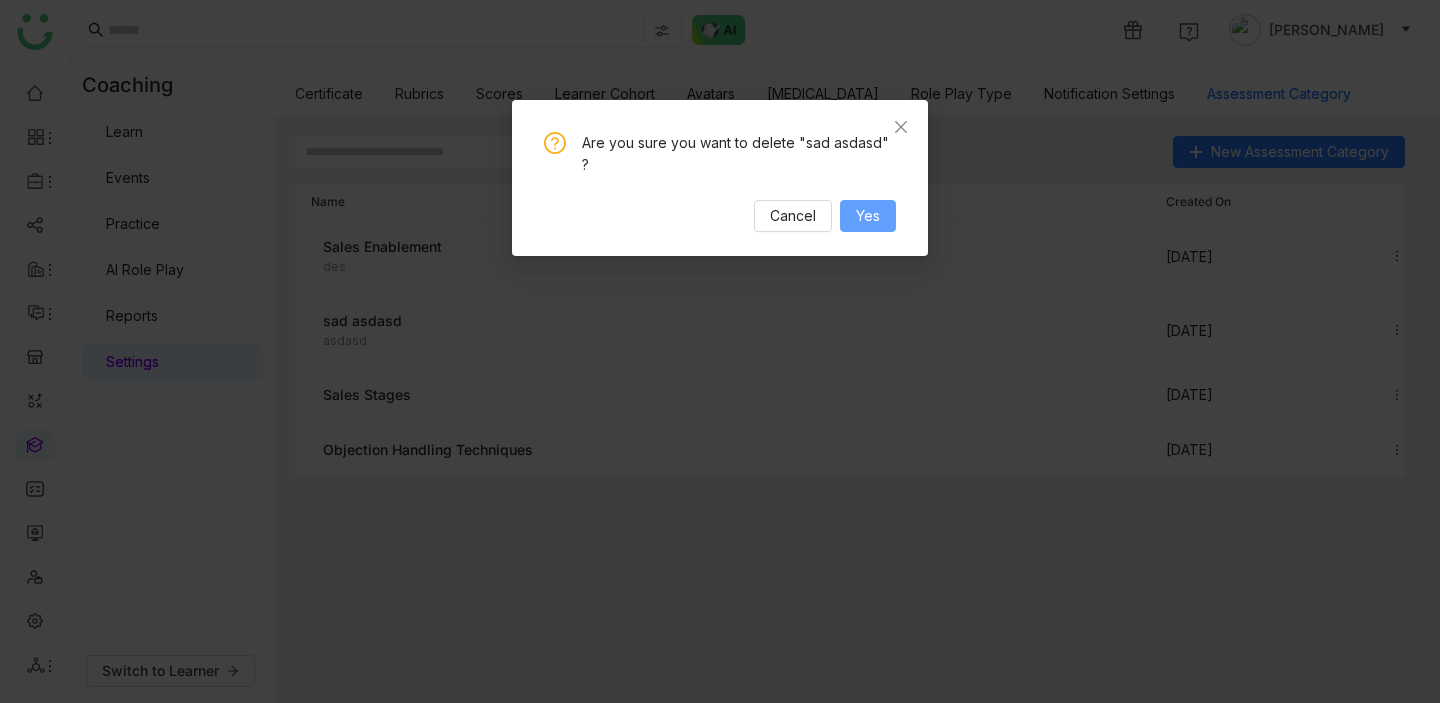 click on "Yes" at bounding box center (868, 216) 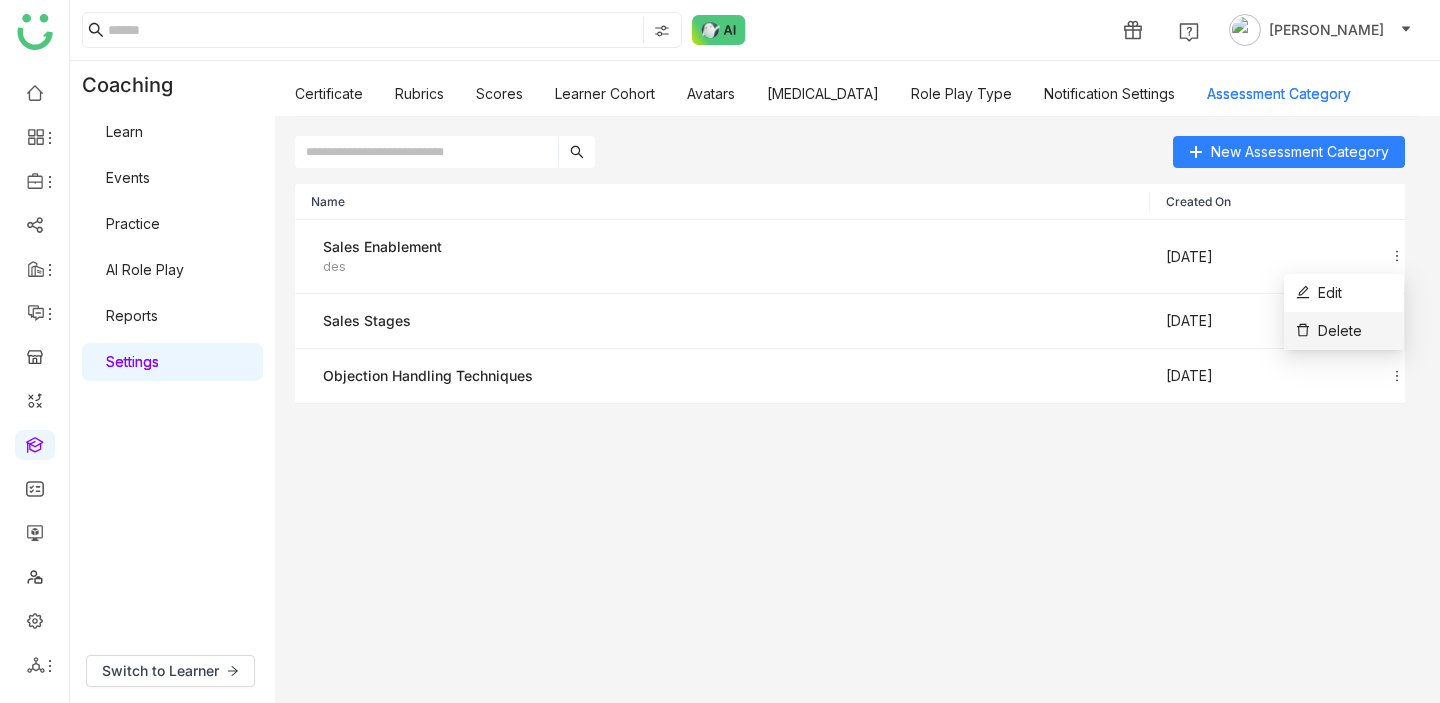 click on "Delete" at bounding box center [1344, 331] 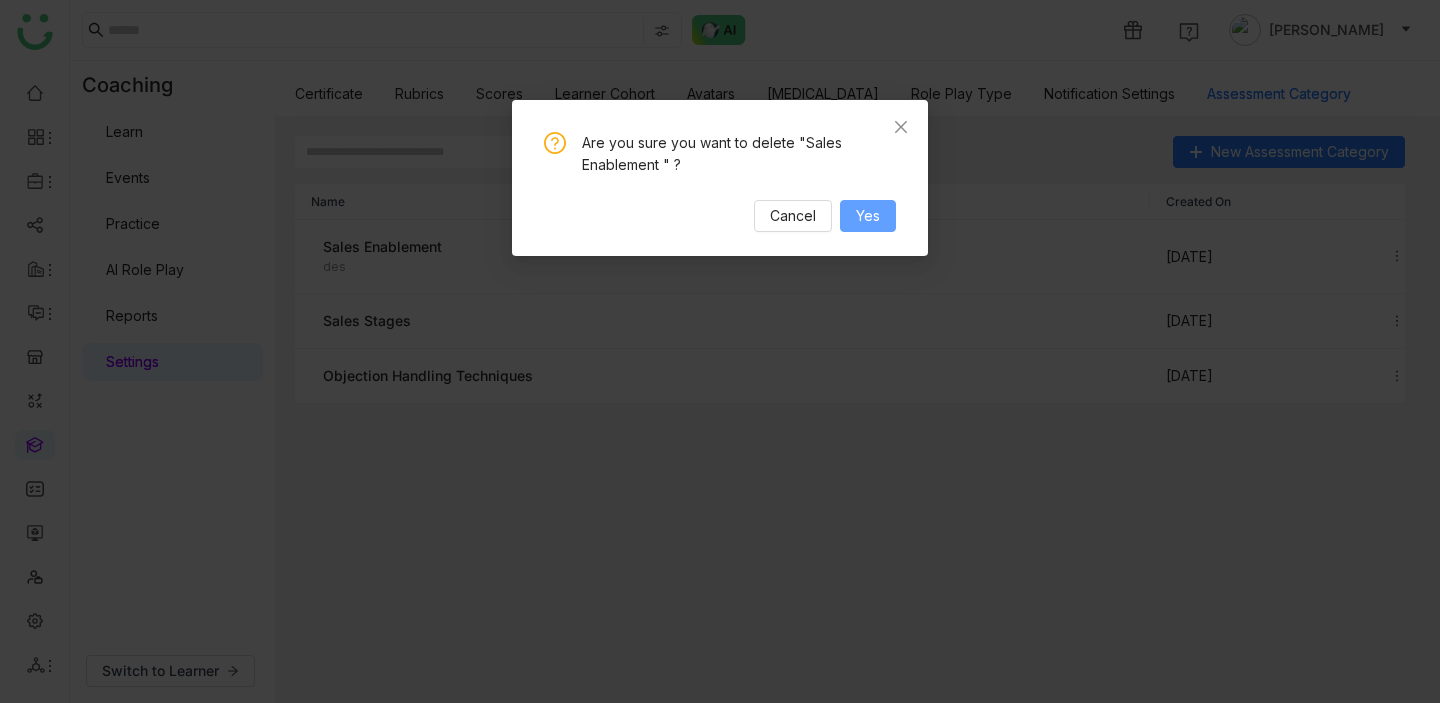 click on "Yes" at bounding box center (868, 216) 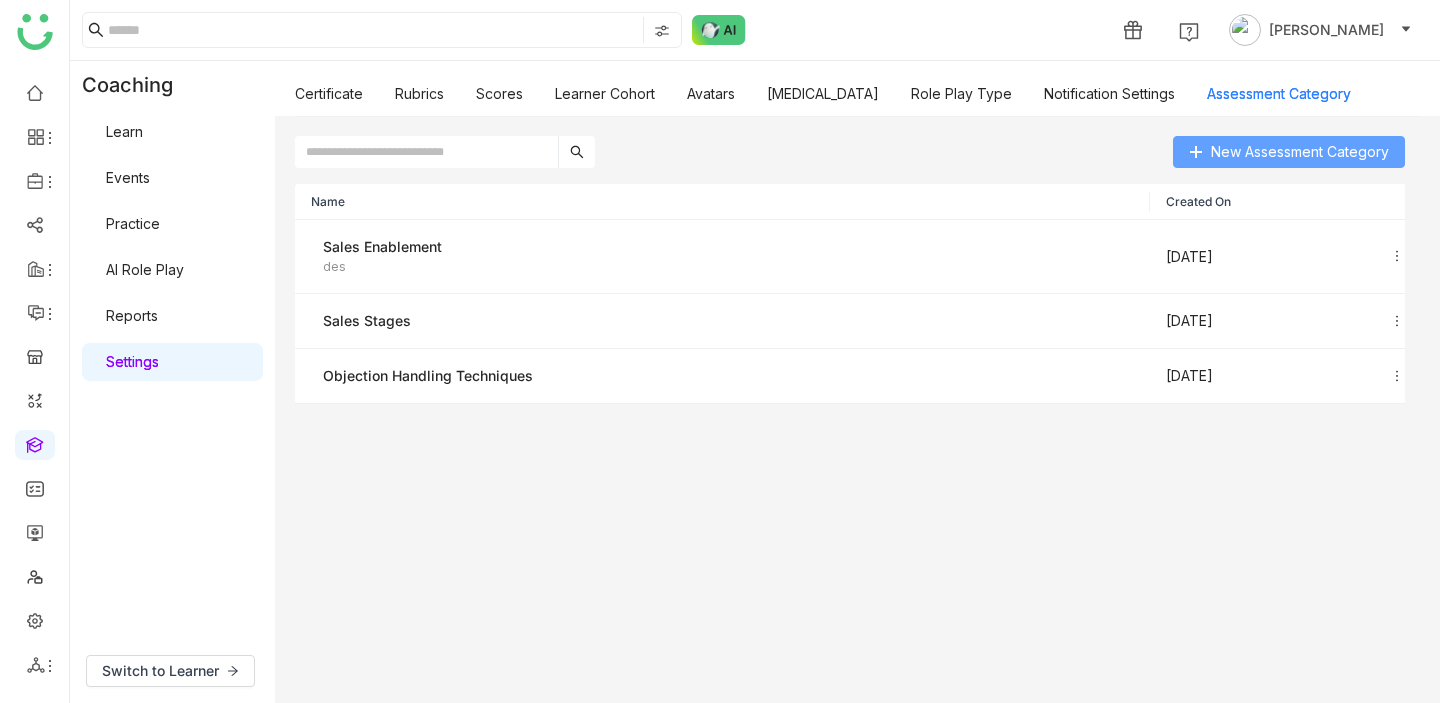 click on "New Assessment Category" 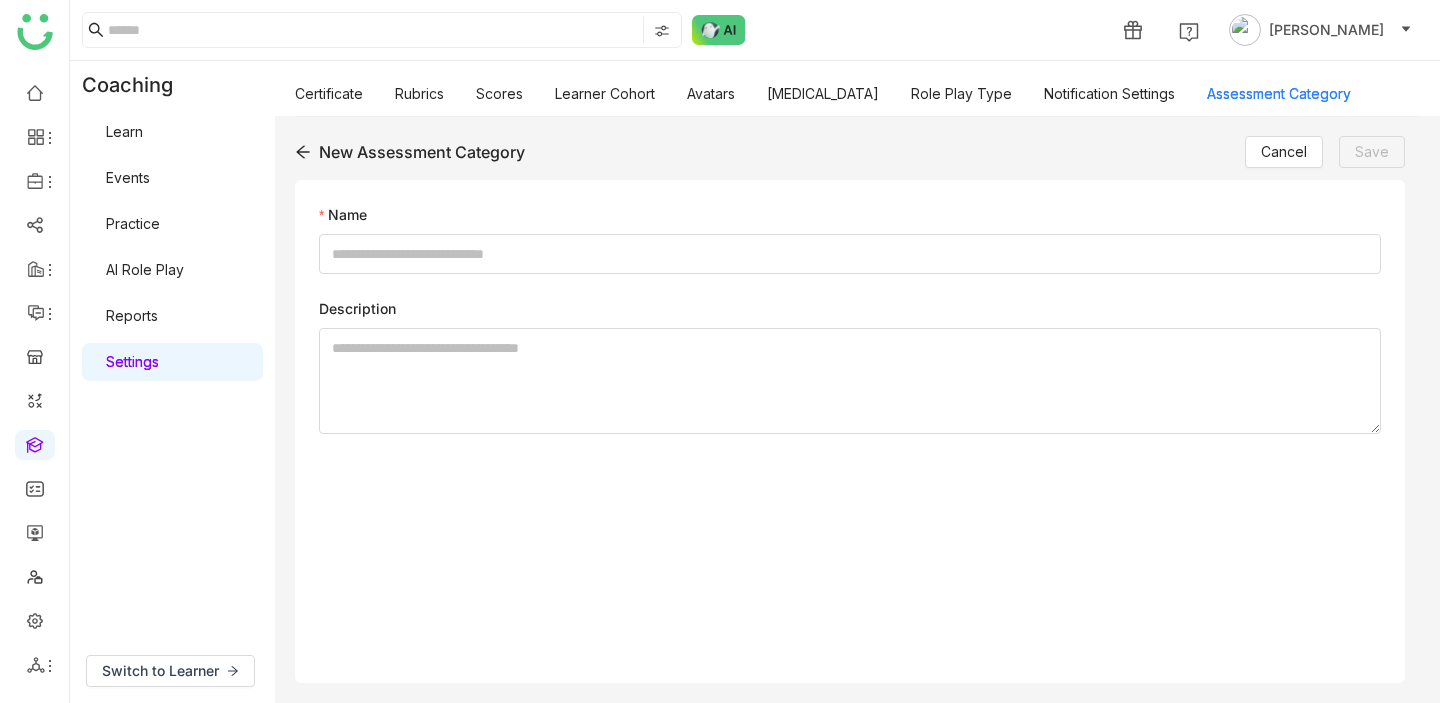 click on "Name Description" 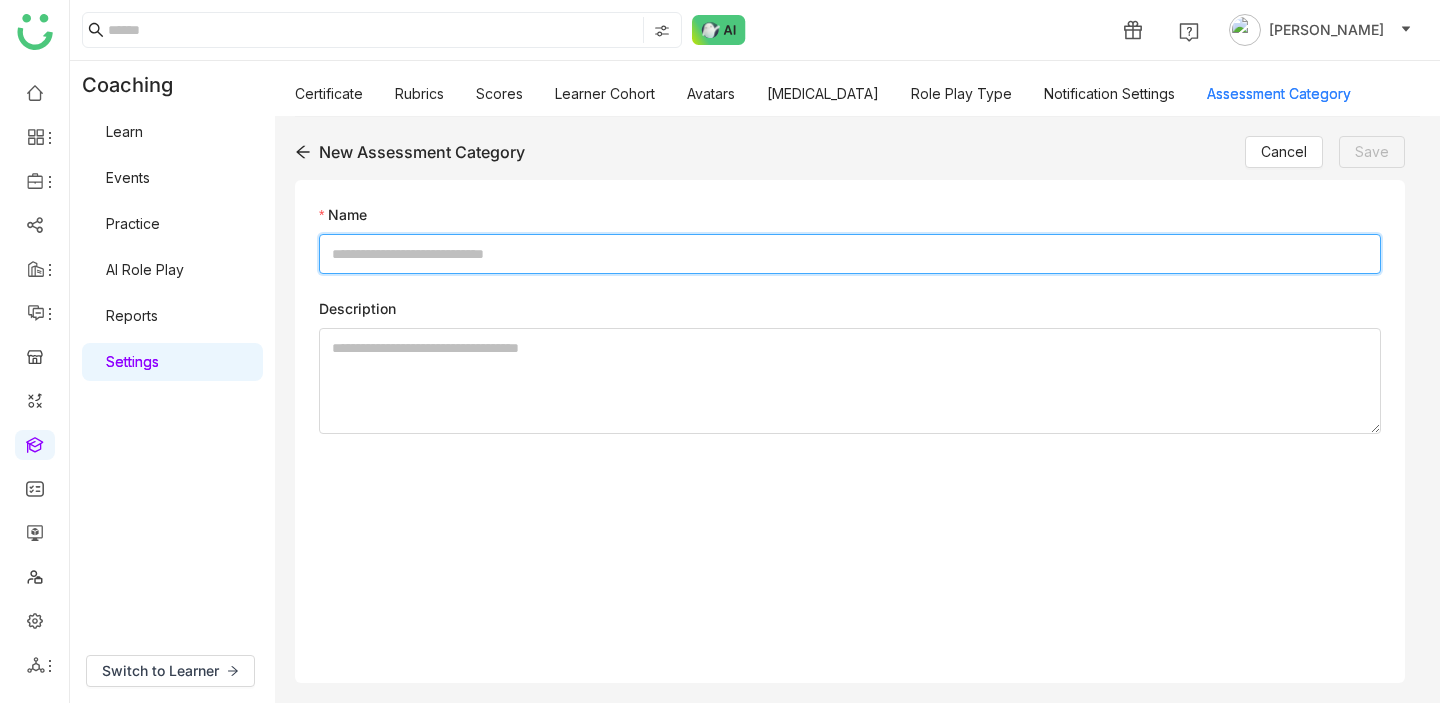 click 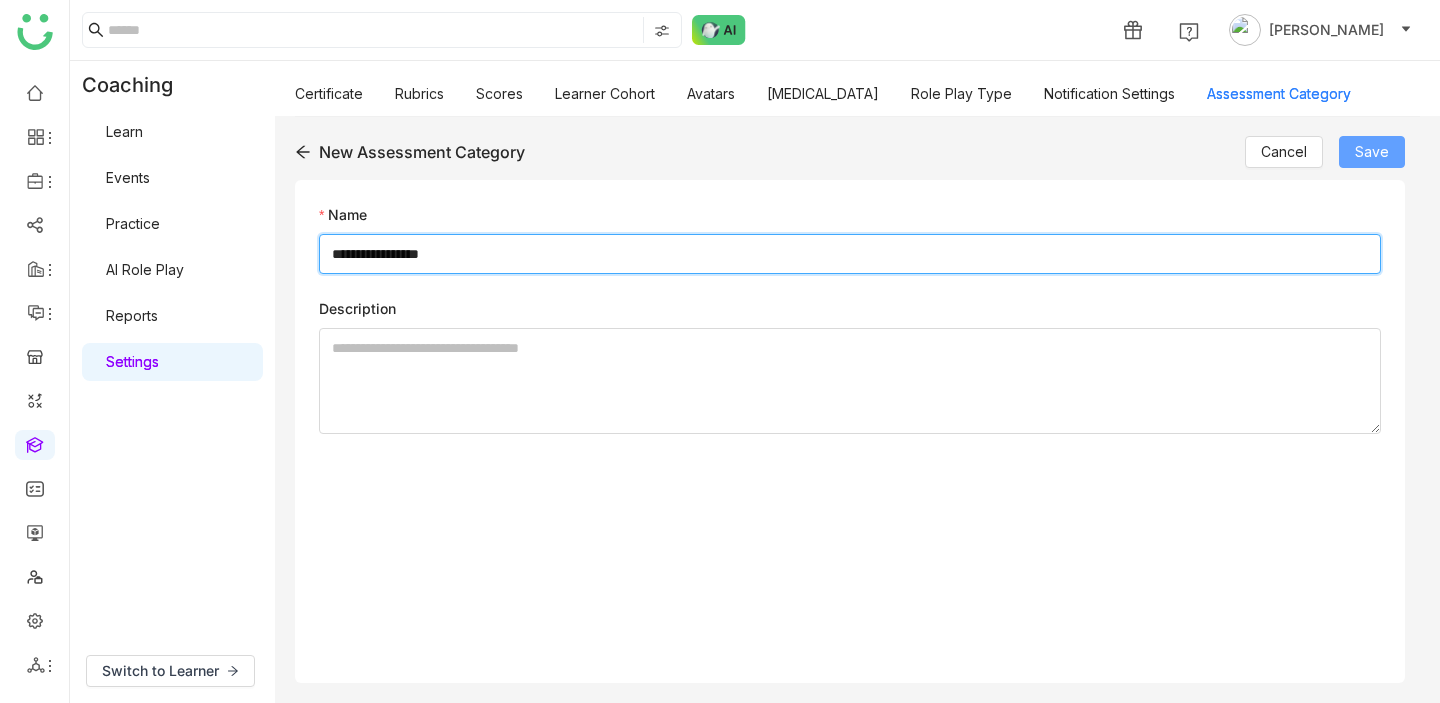 type on "**********" 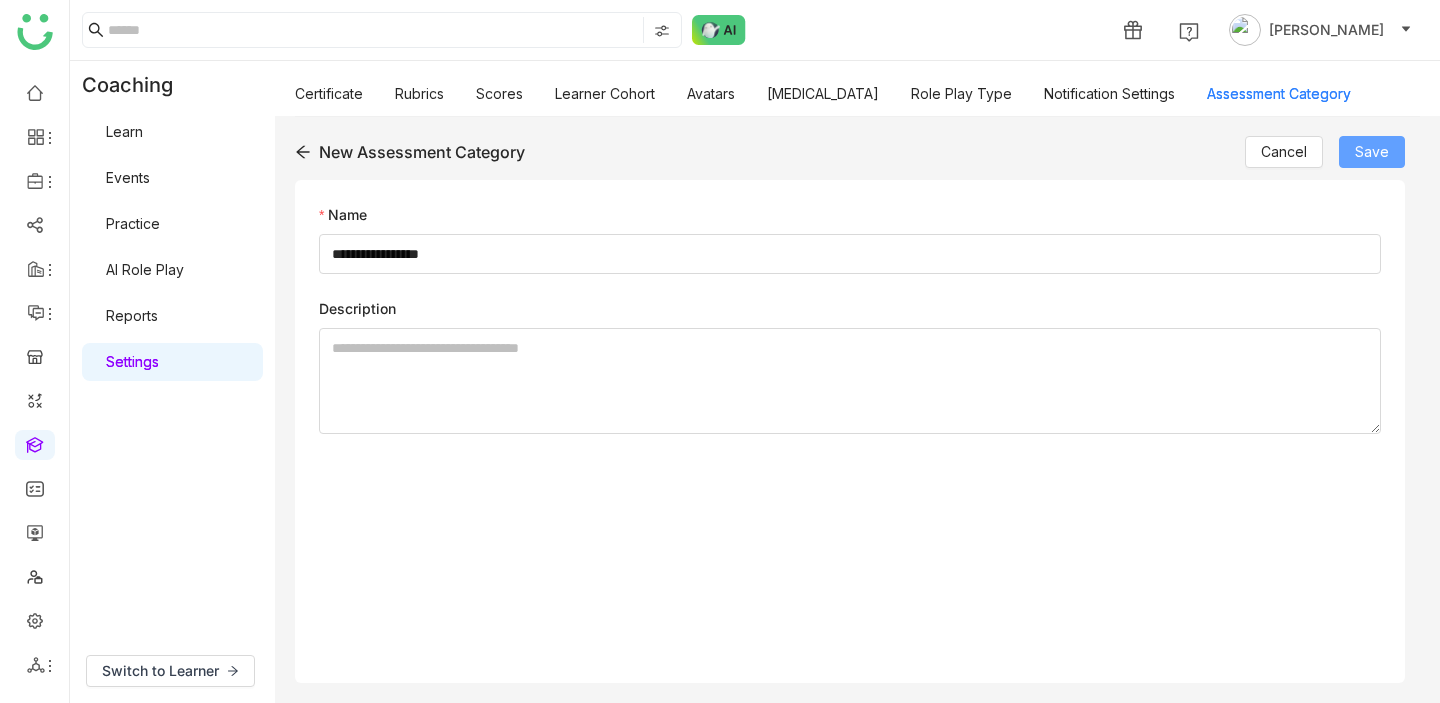click on "Save" 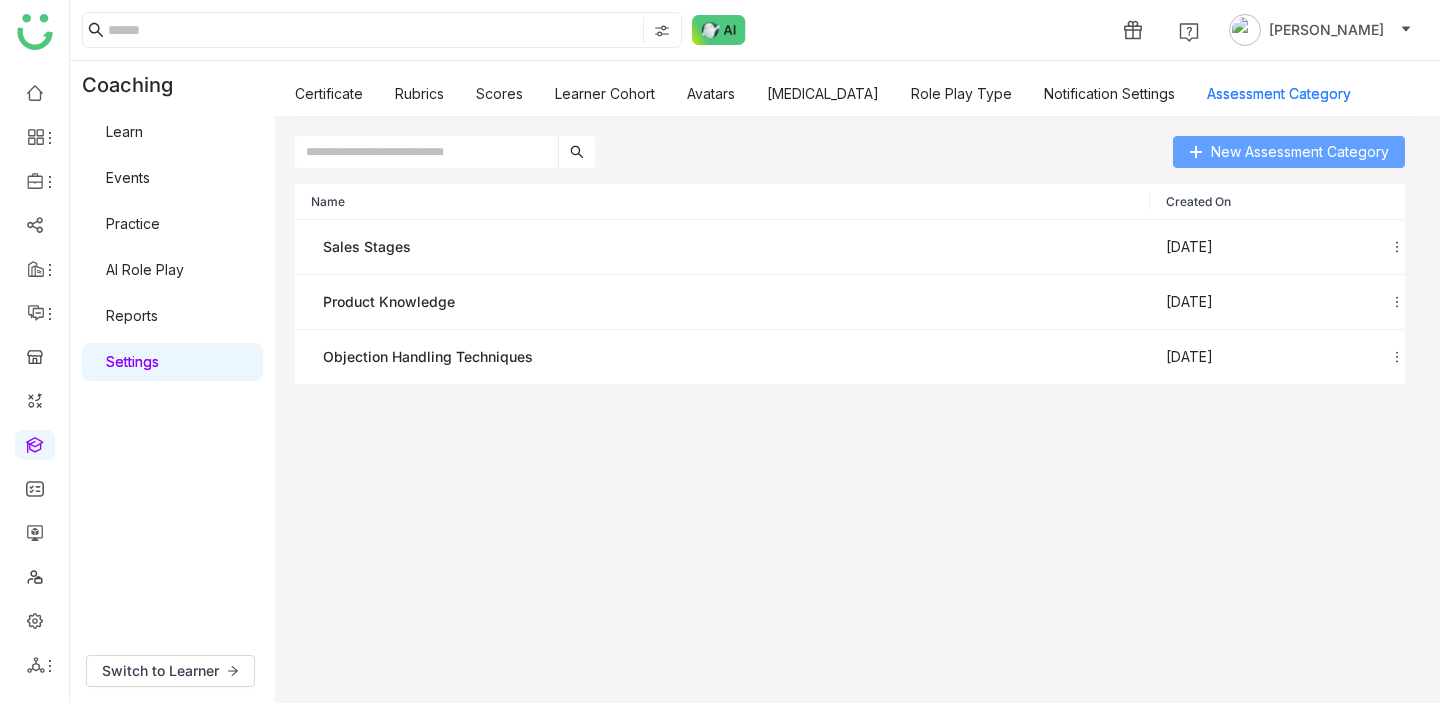 click on "New Assessment Category" 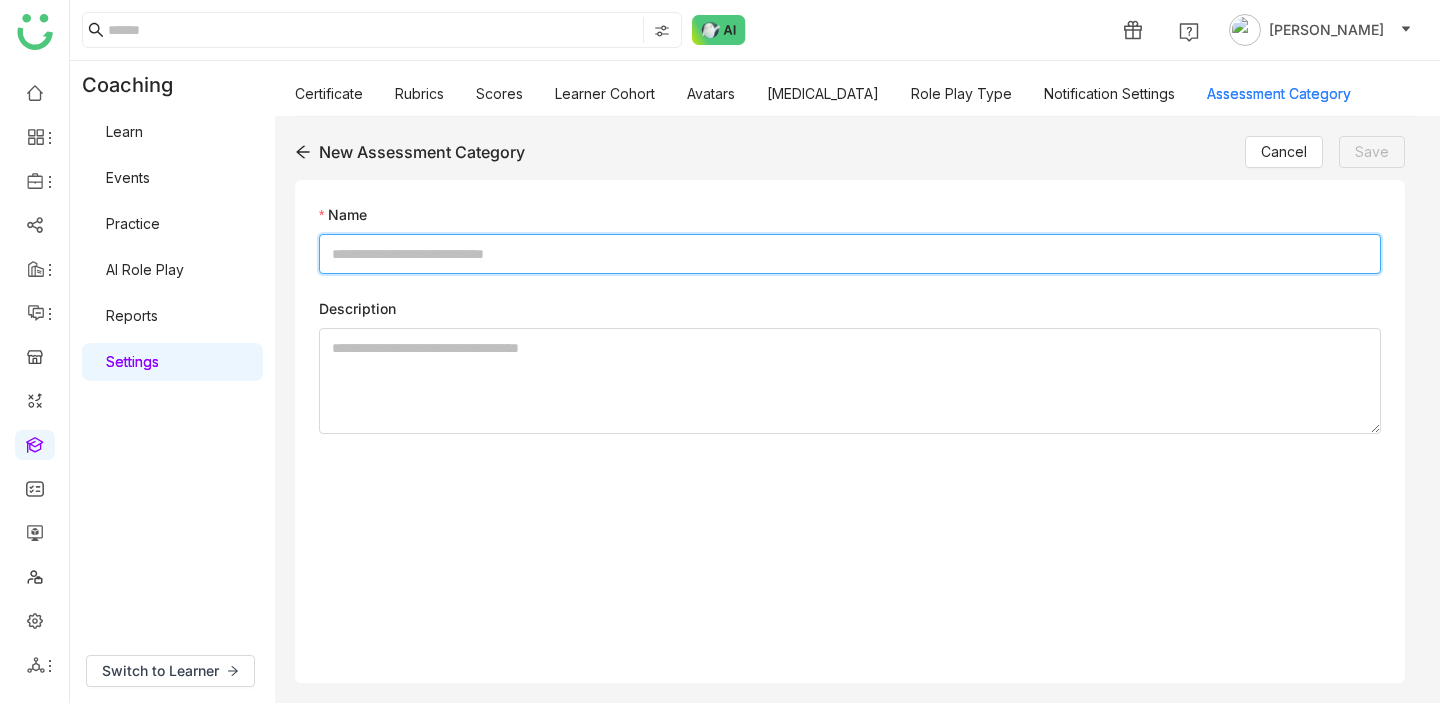 click 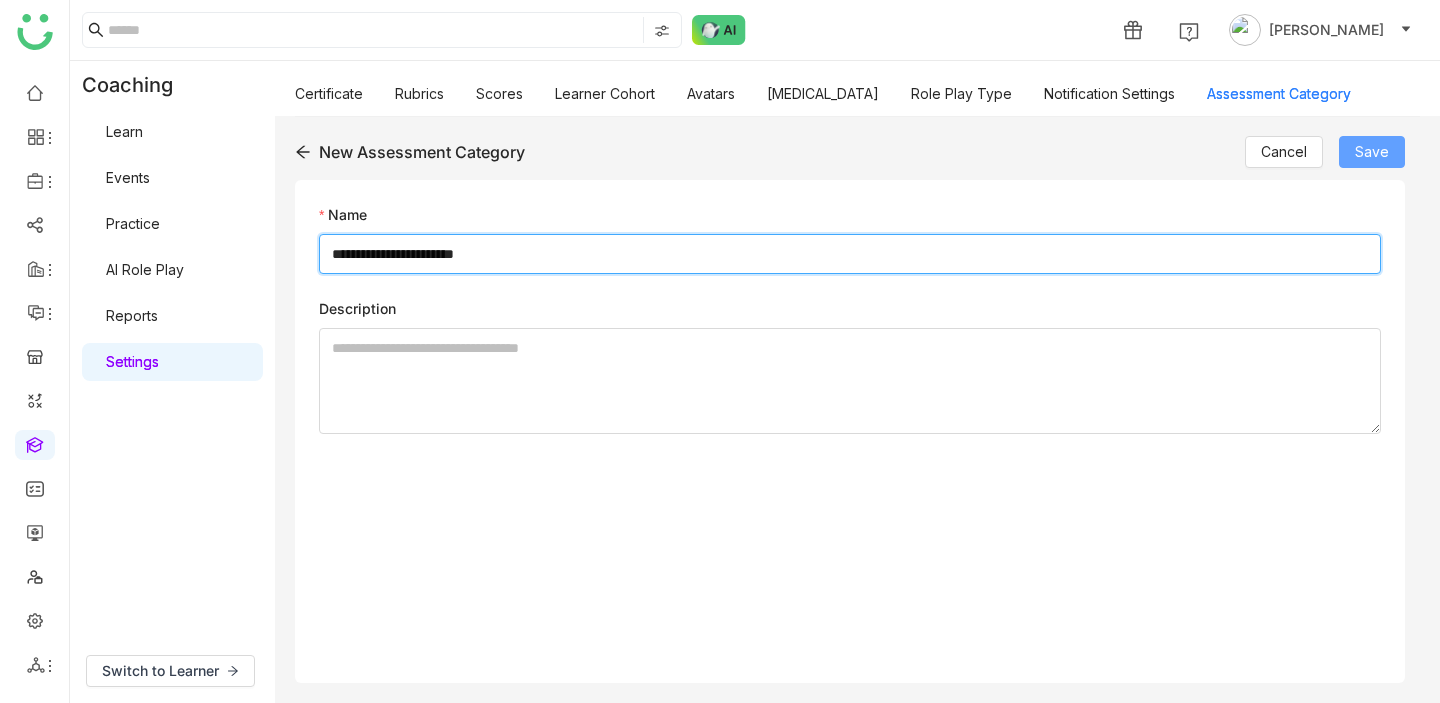 type on "**********" 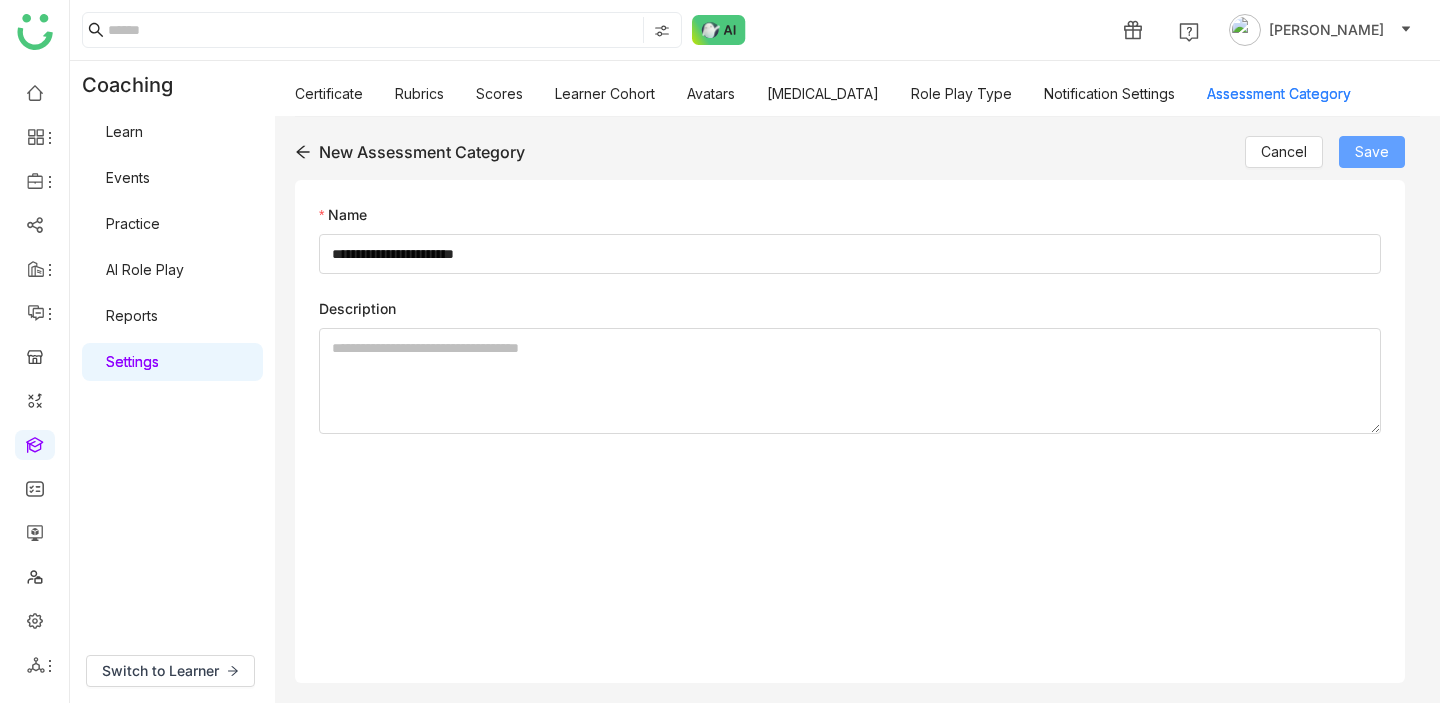 click on "Save" 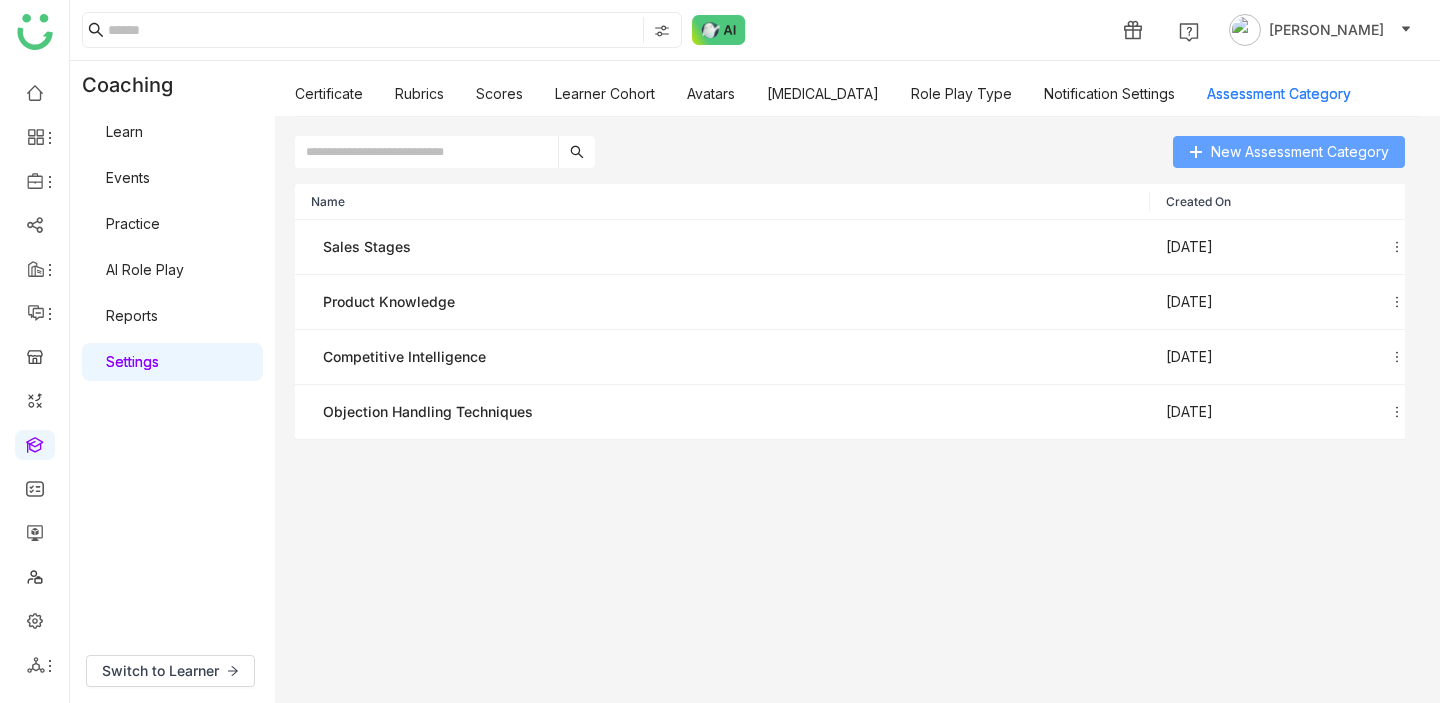 click on "New Assessment Category" 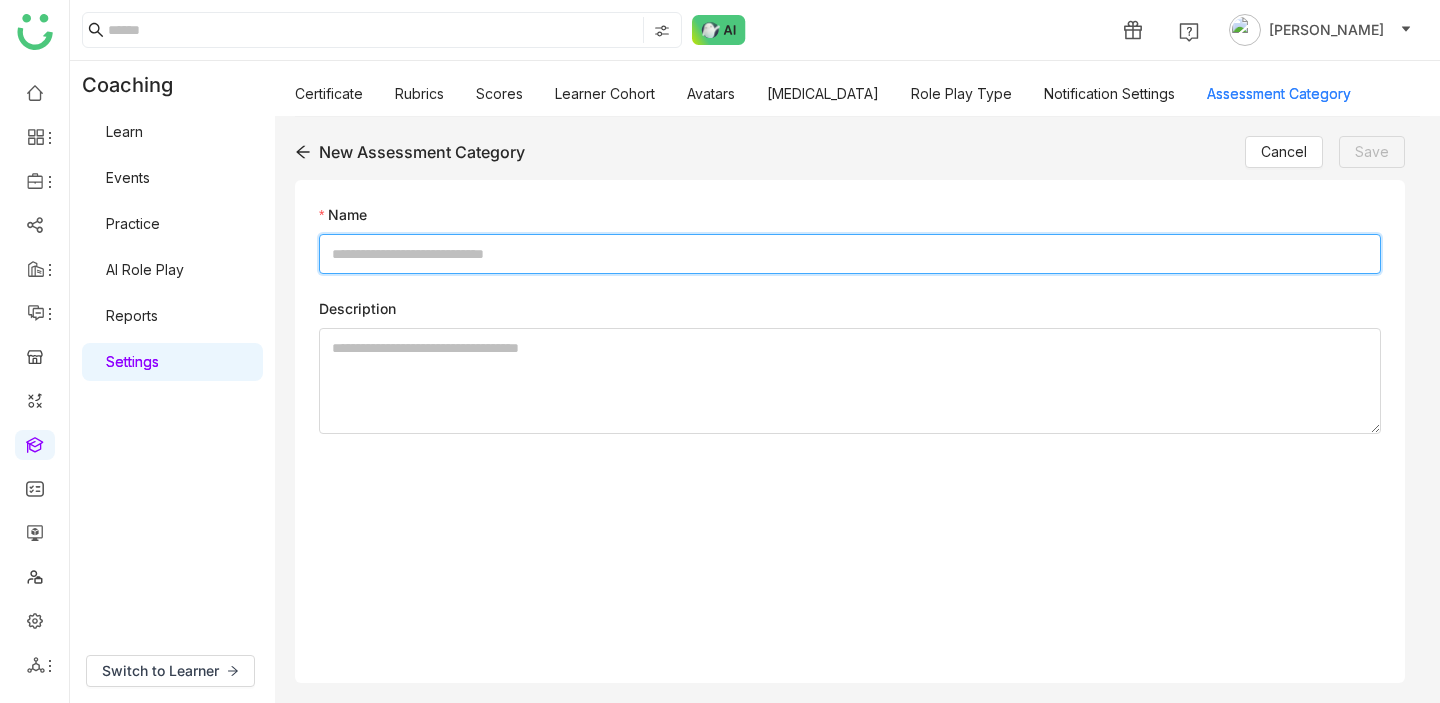 click 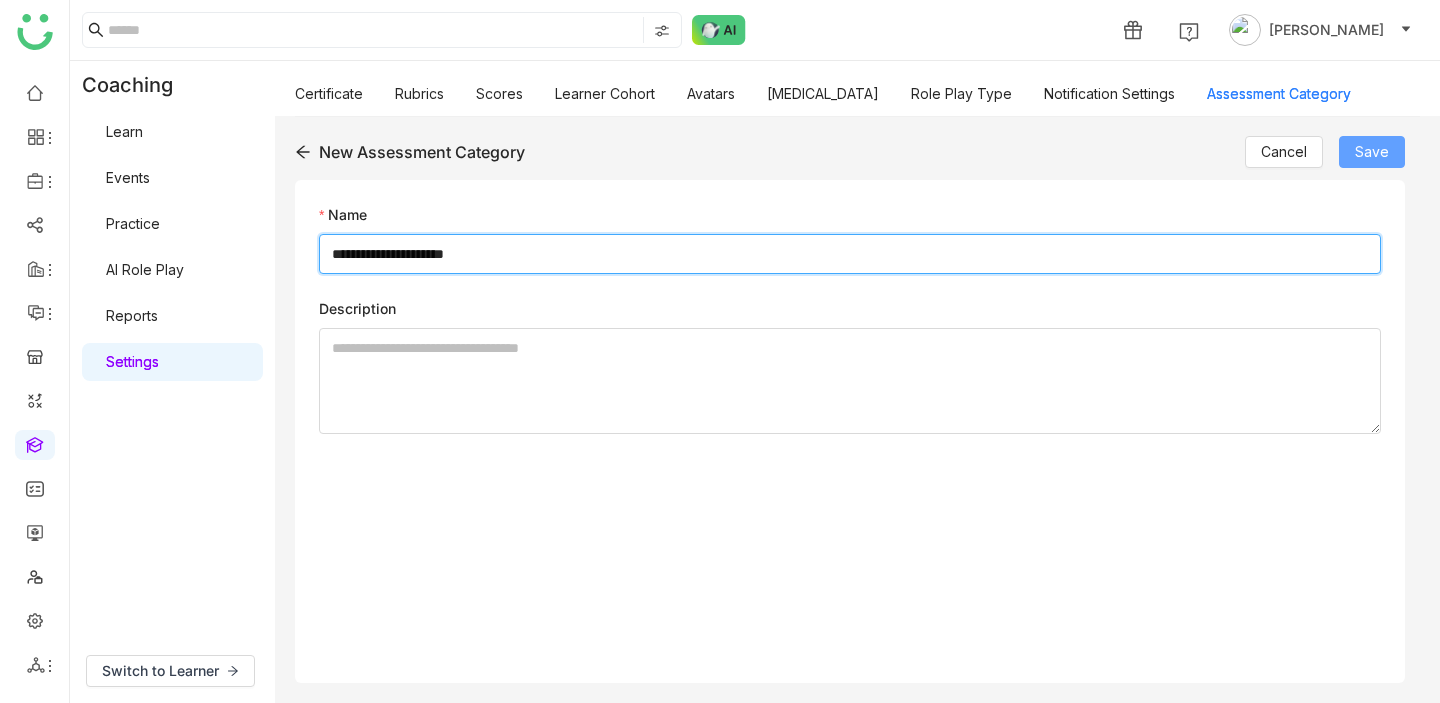 type on "**********" 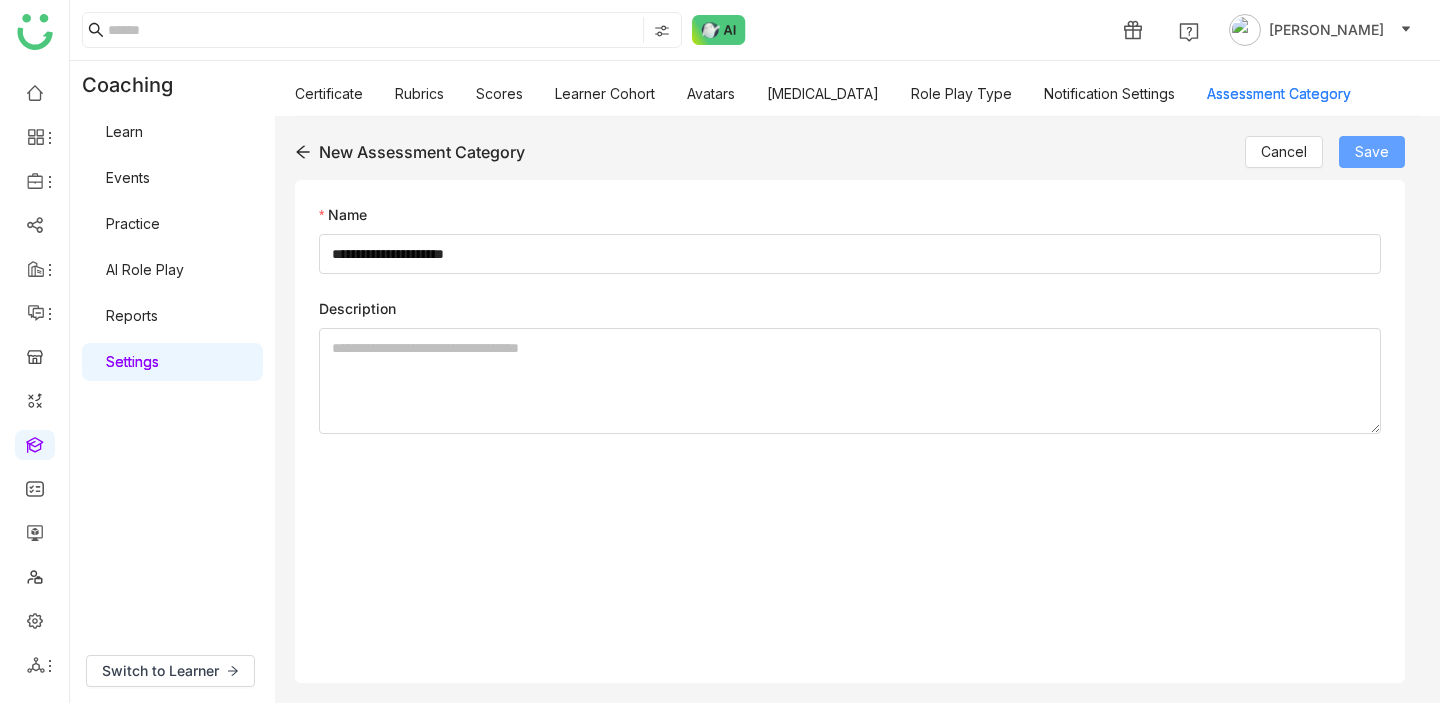 click on "Save" 